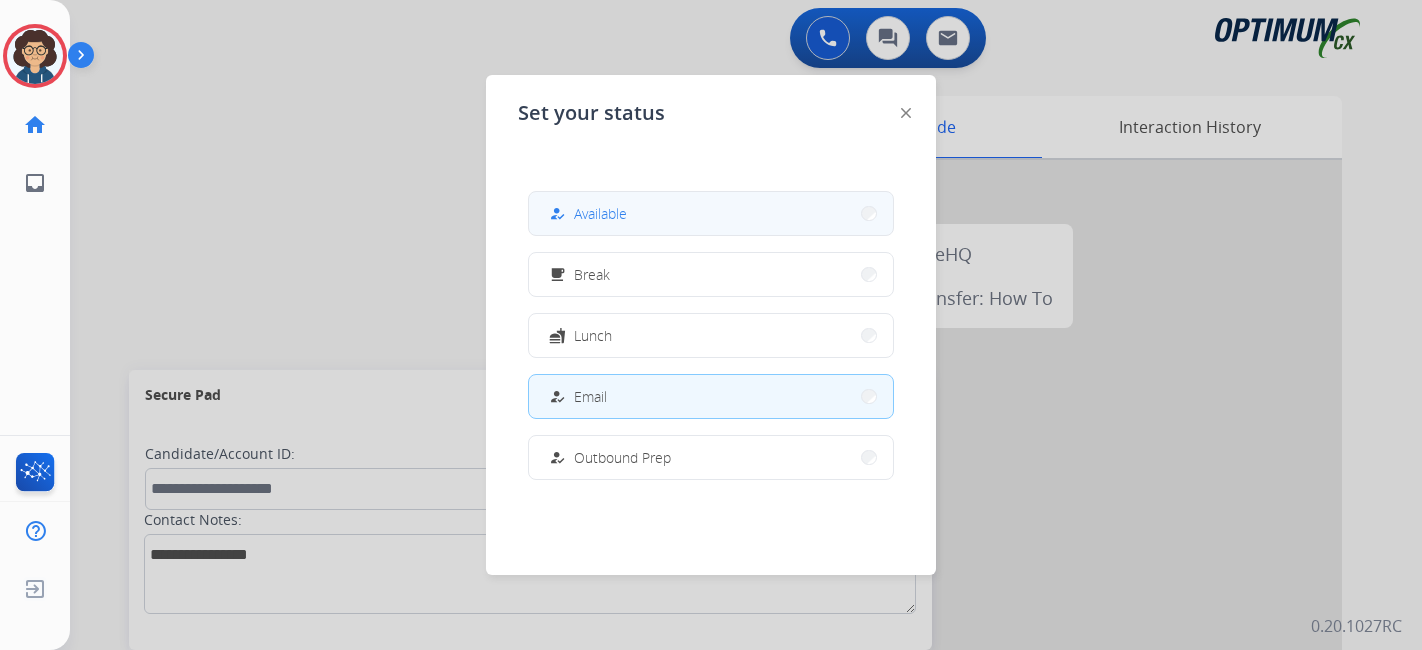 scroll, scrollTop: 0, scrollLeft: 0, axis: both 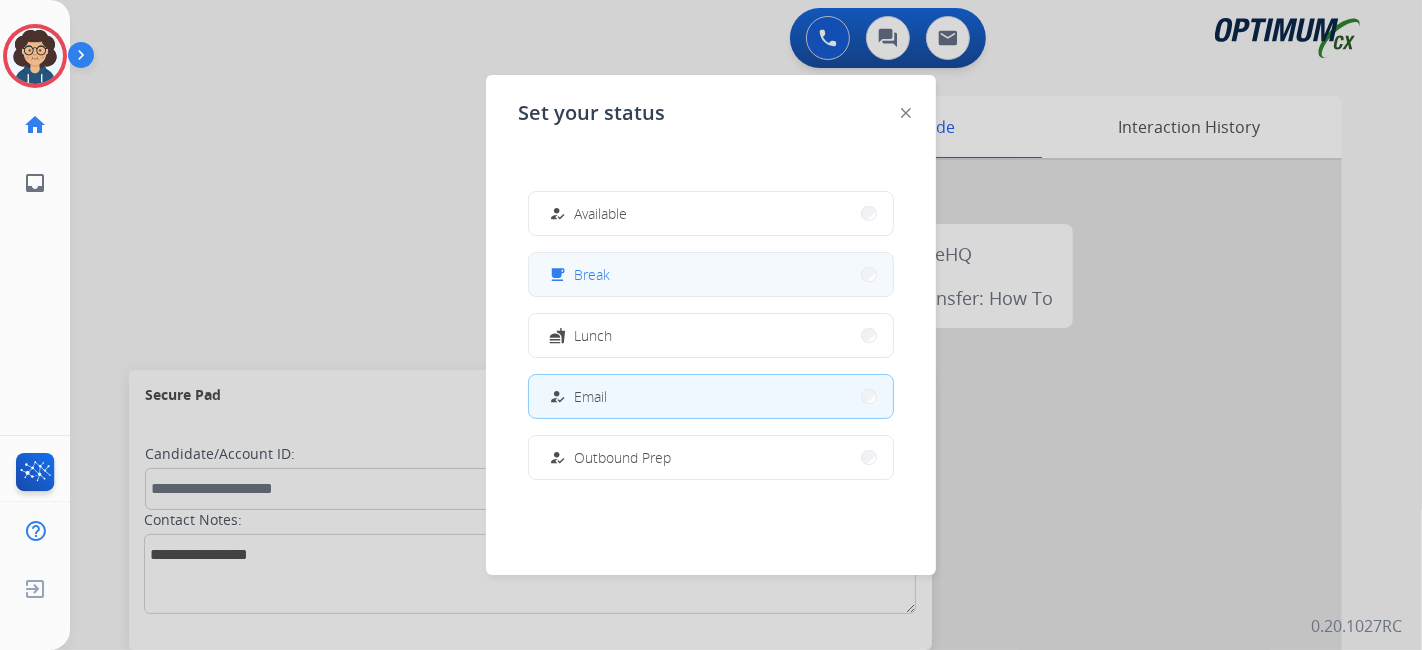 click on "Break" at bounding box center (592, 274) 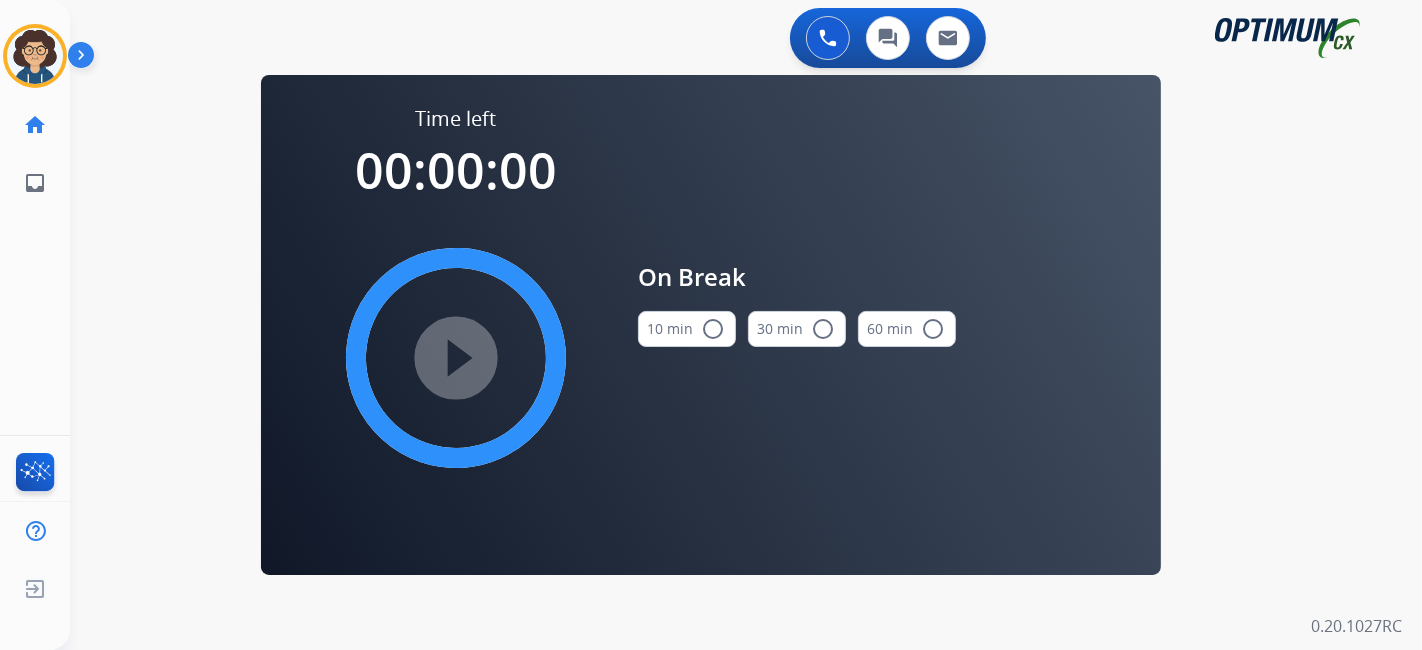 click on "radio_button_unchecked" at bounding box center [713, 329] 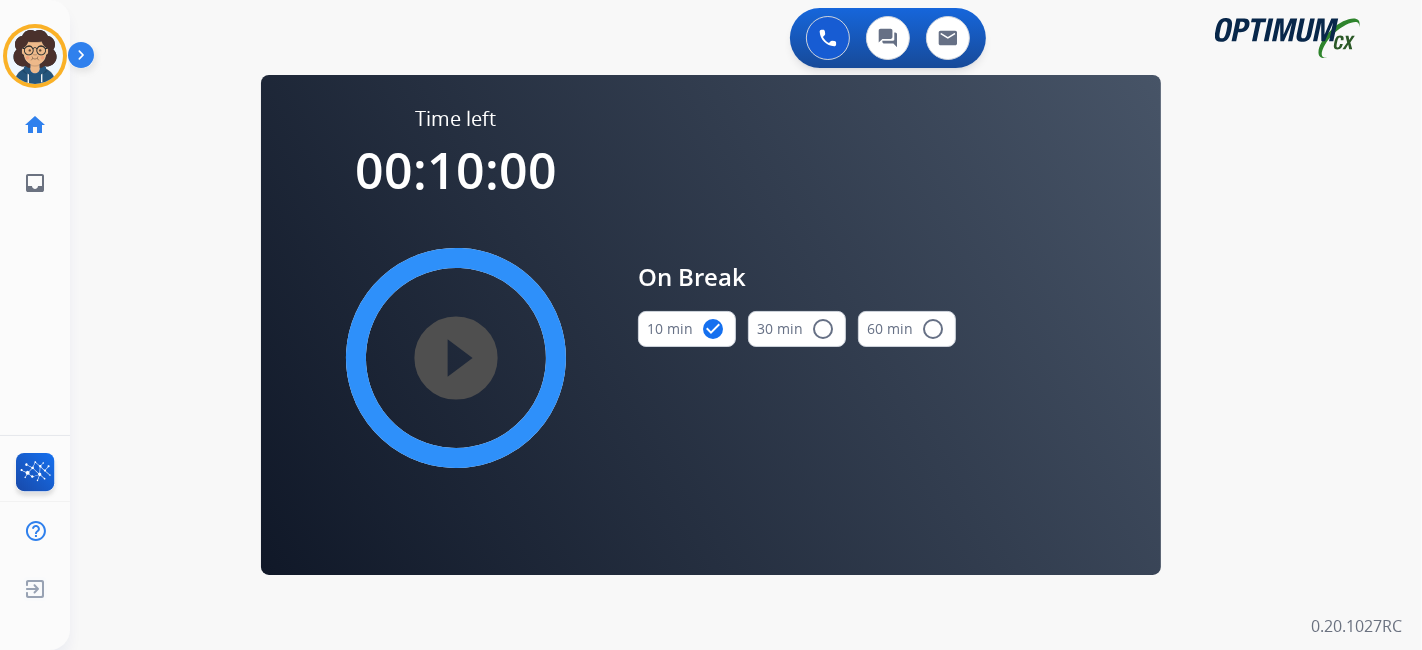 click on "play_circle_filled" at bounding box center [456, 358] 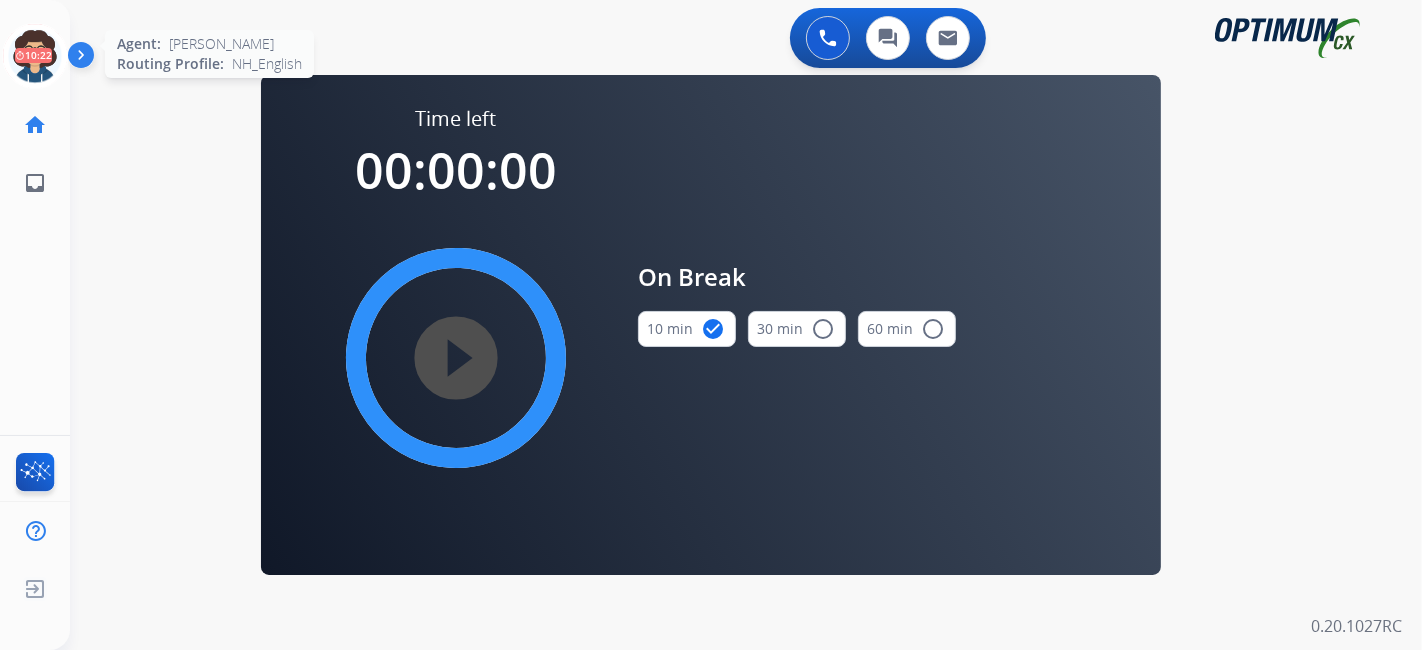 click 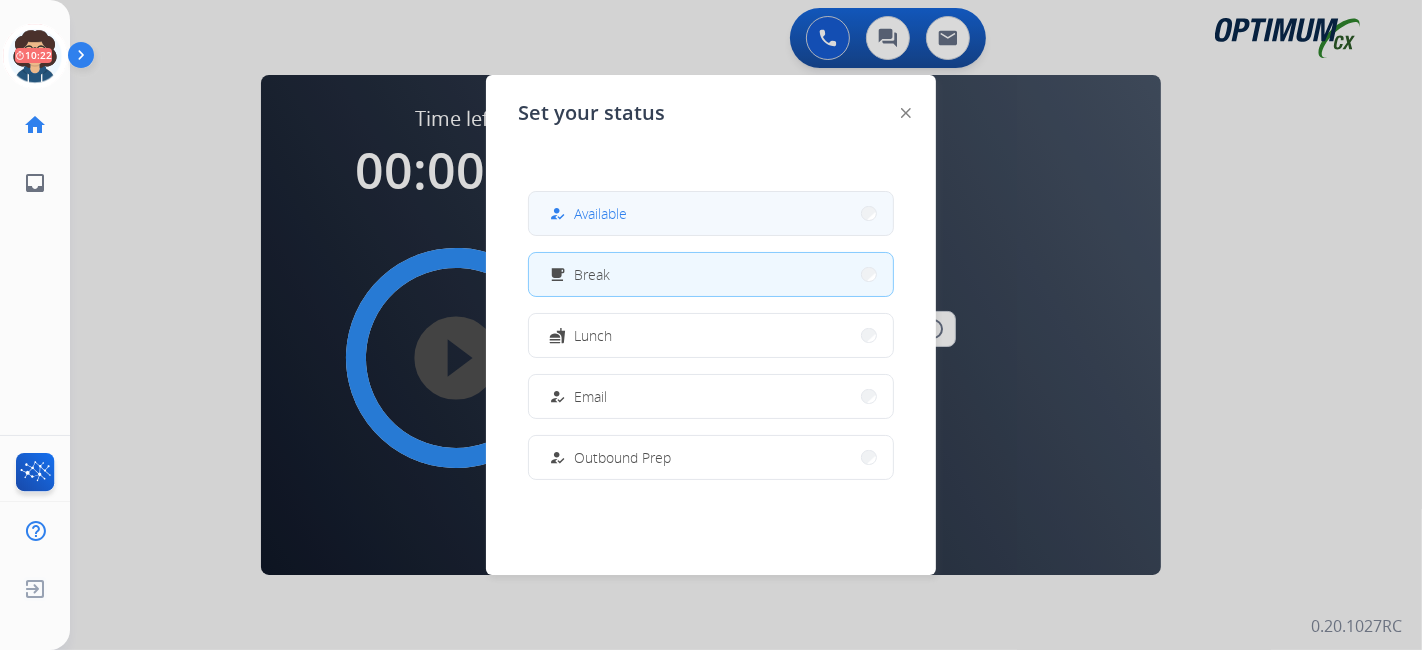 click on "how_to_reg Available" at bounding box center (711, 213) 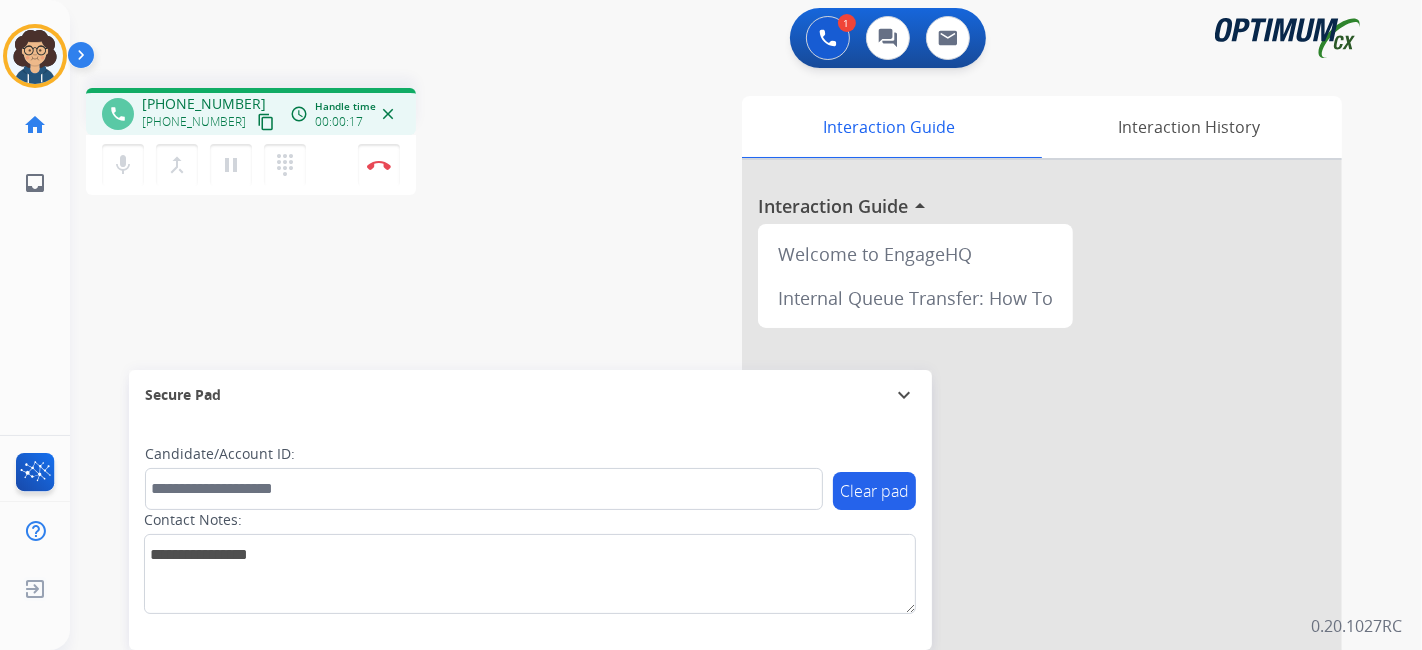 click on "content_copy" at bounding box center [266, 122] 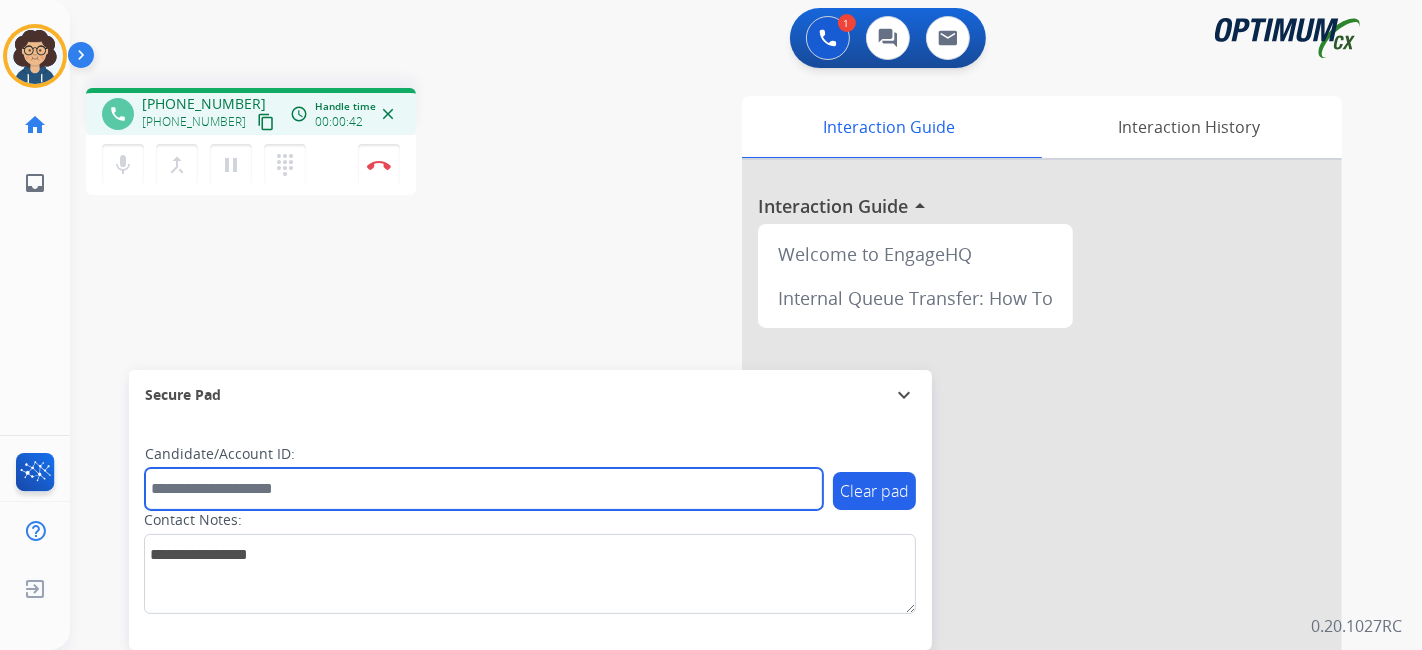 click at bounding box center (484, 489) 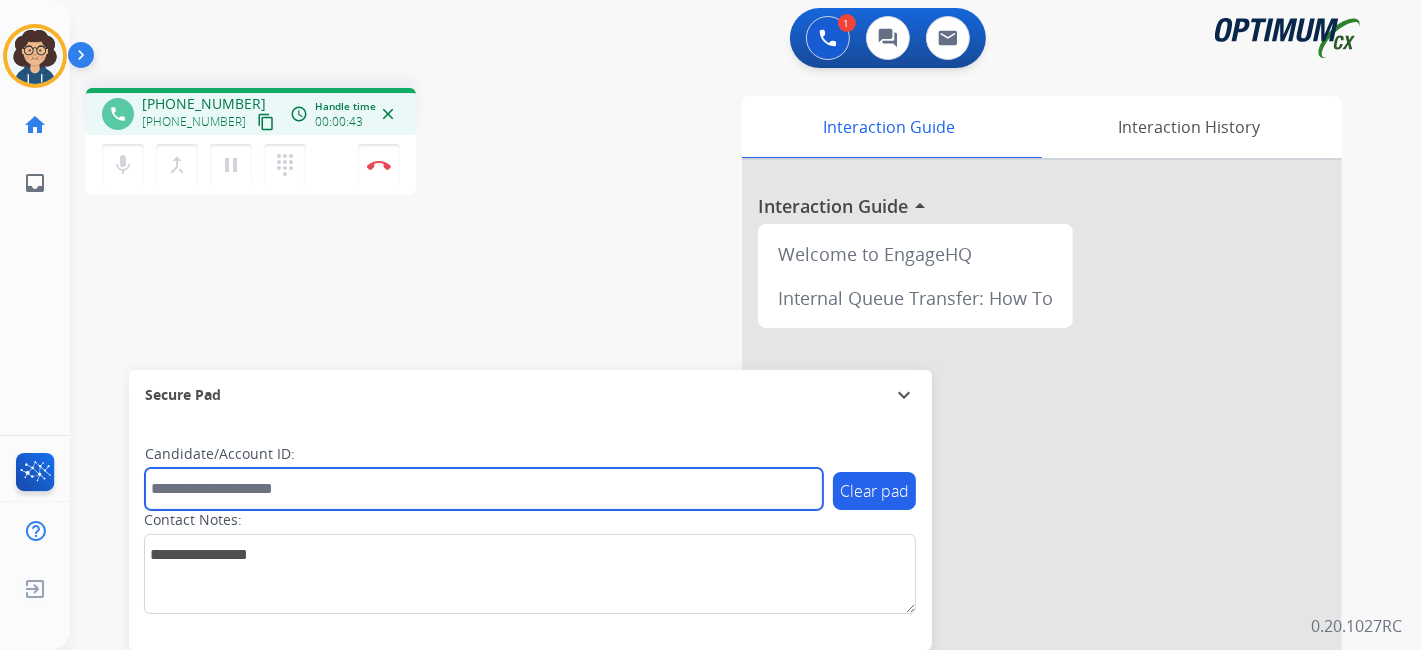 paste on "*******" 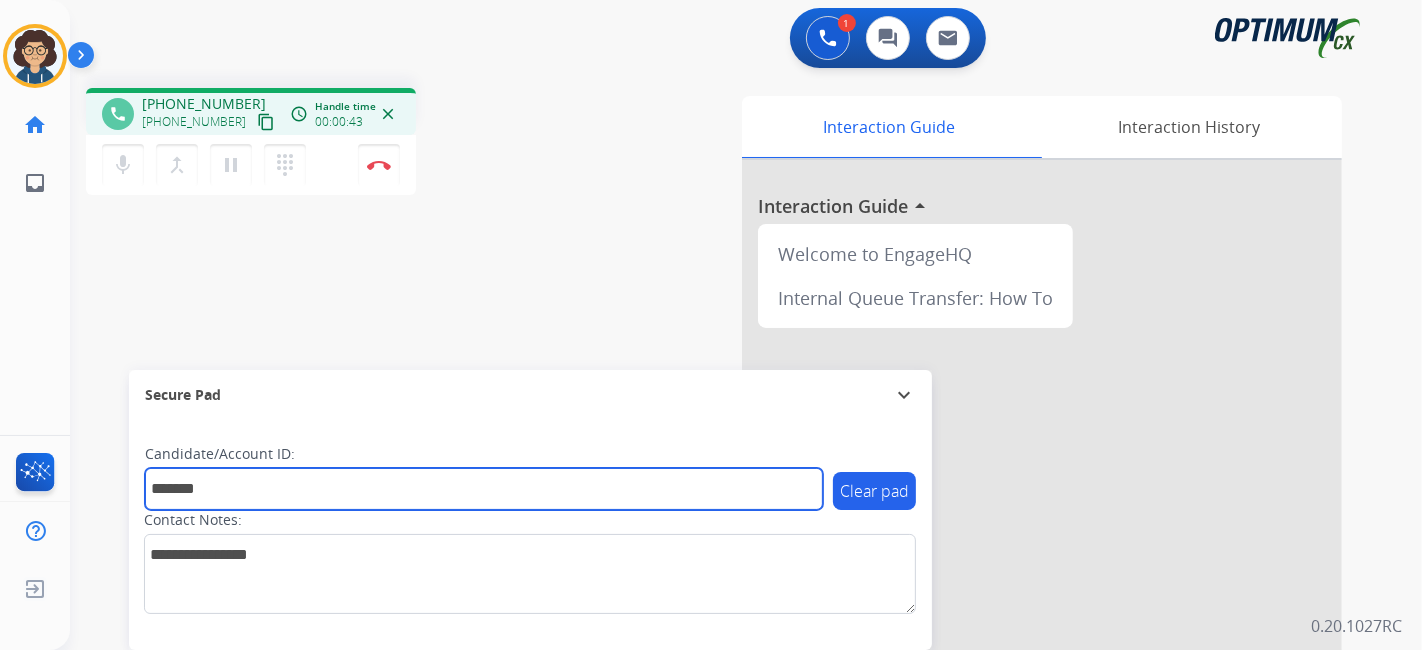 type on "*******" 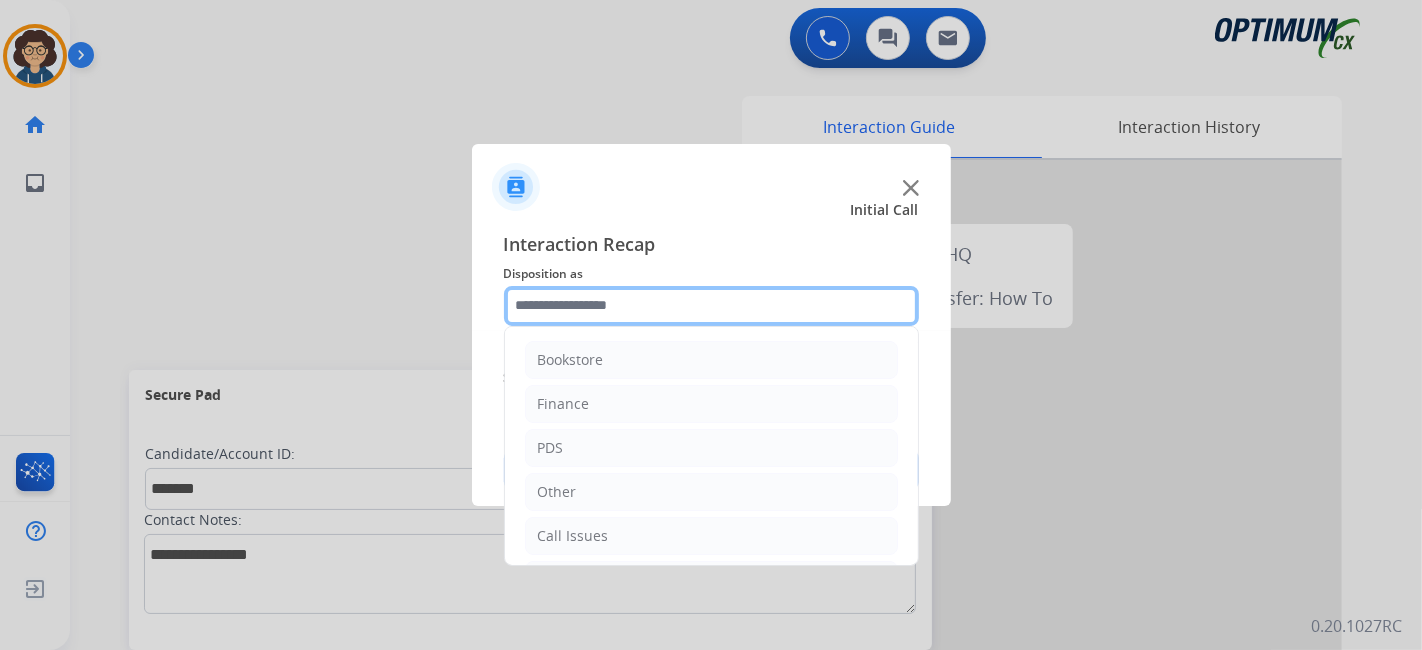 click 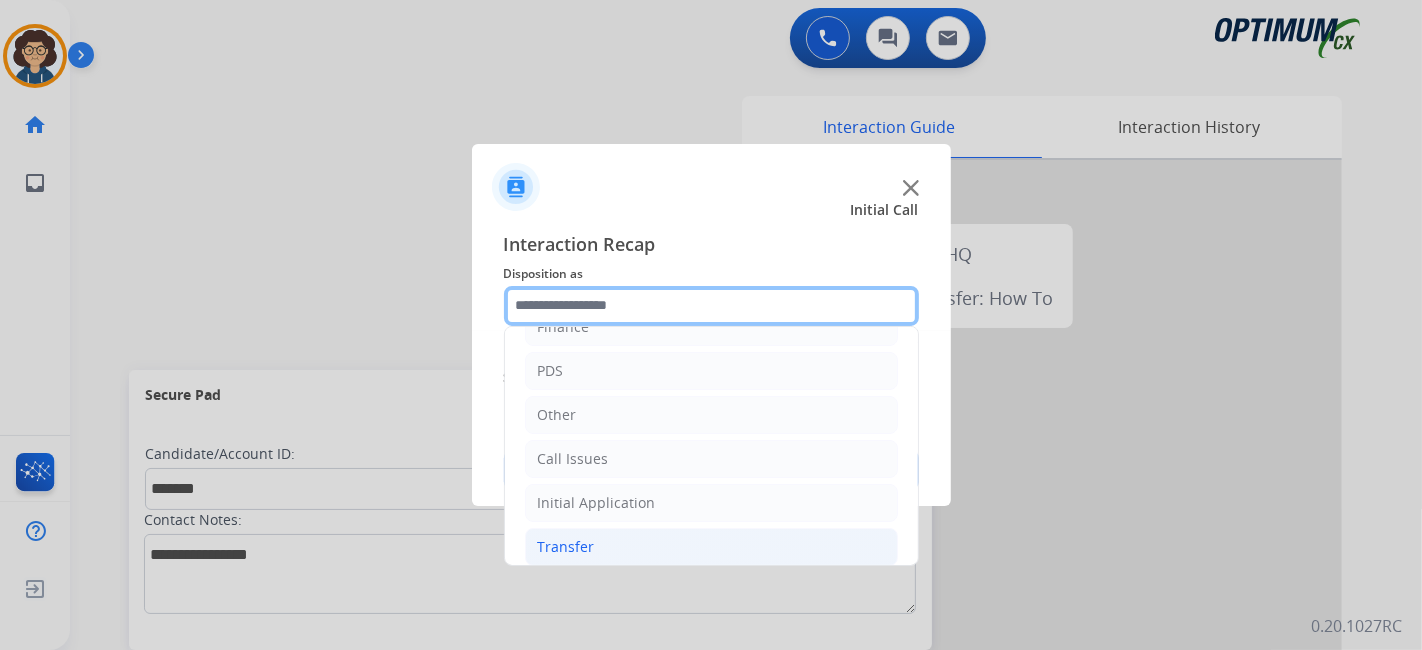 scroll, scrollTop: 131, scrollLeft: 0, axis: vertical 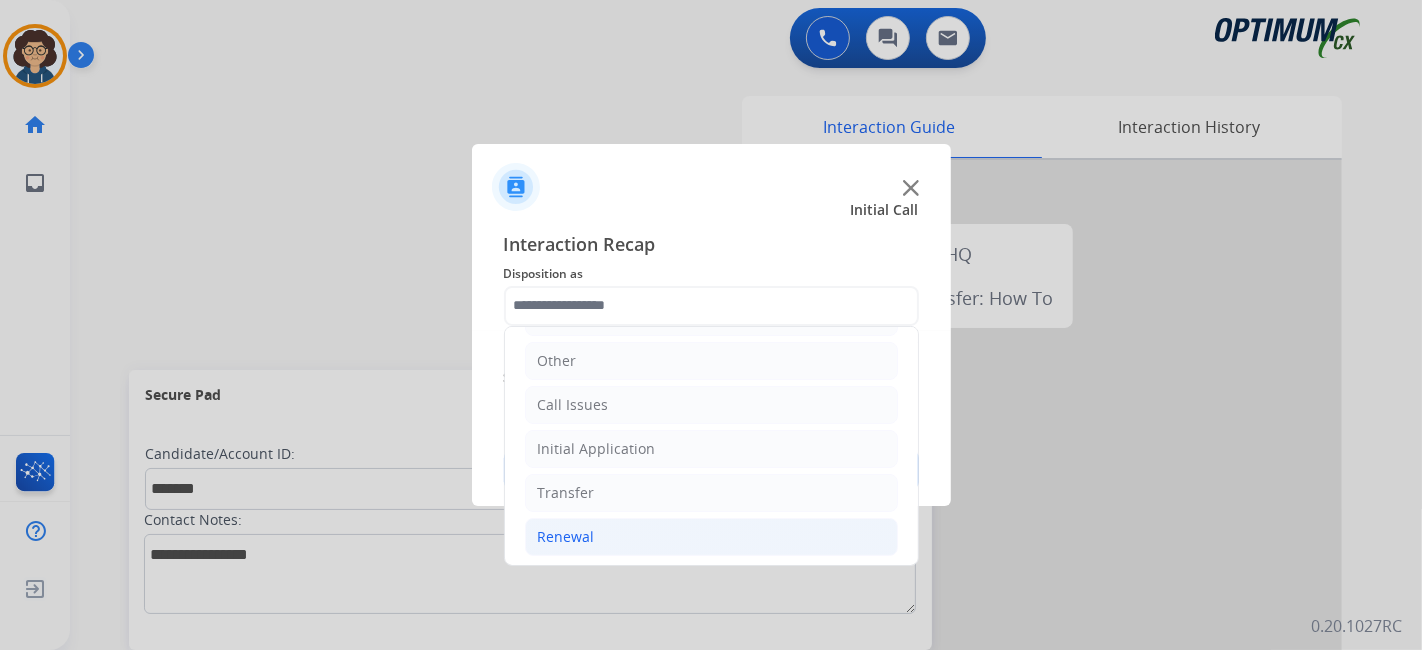 drag, startPoint x: 617, startPoint y: 534, endPoint x: 676, endPoint y: 529, distance: 59.211487 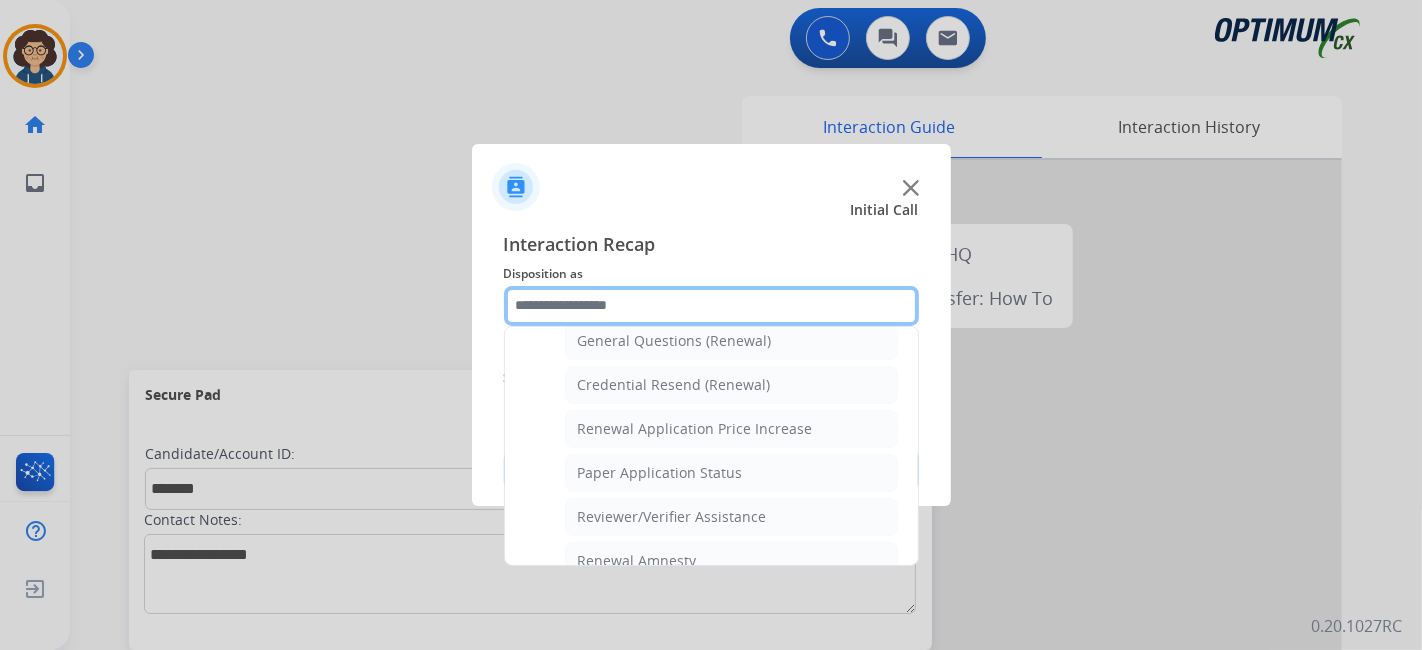 scroll, scrollTop: 642, scrollLeft: 0, axis: vertical 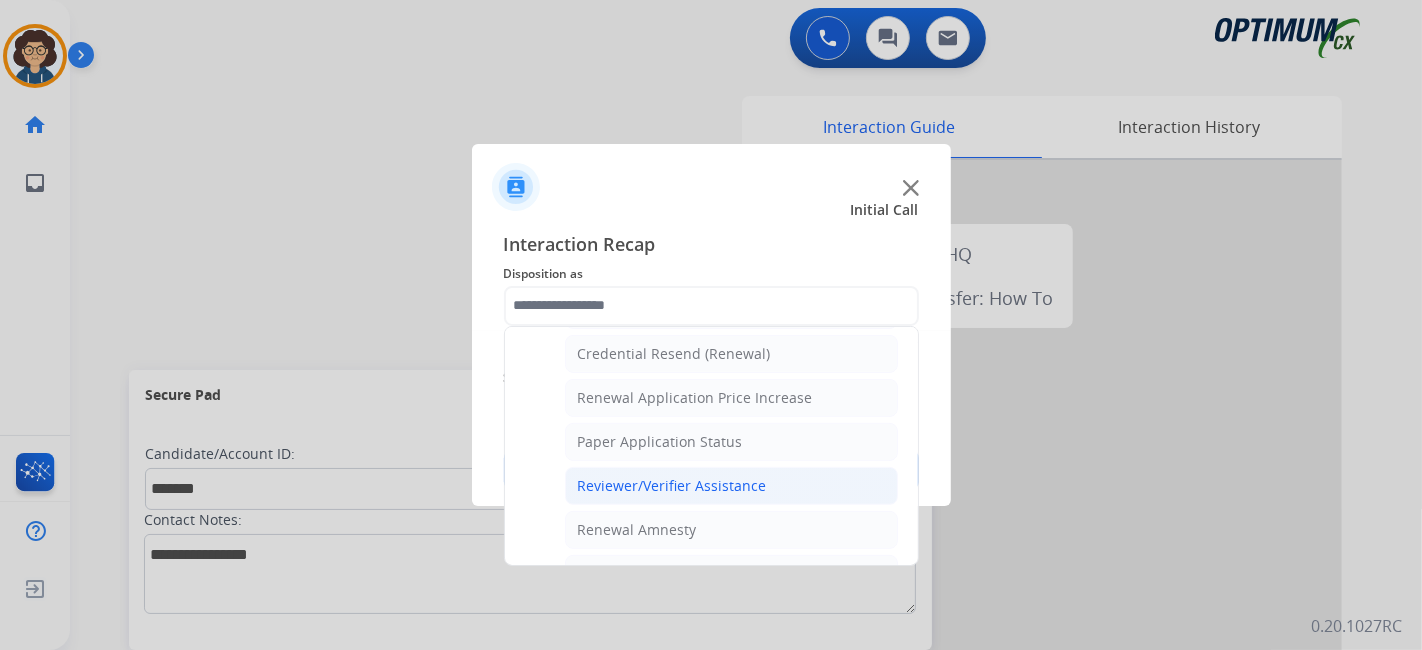 click on "Reviewer/Verifier Assistance" 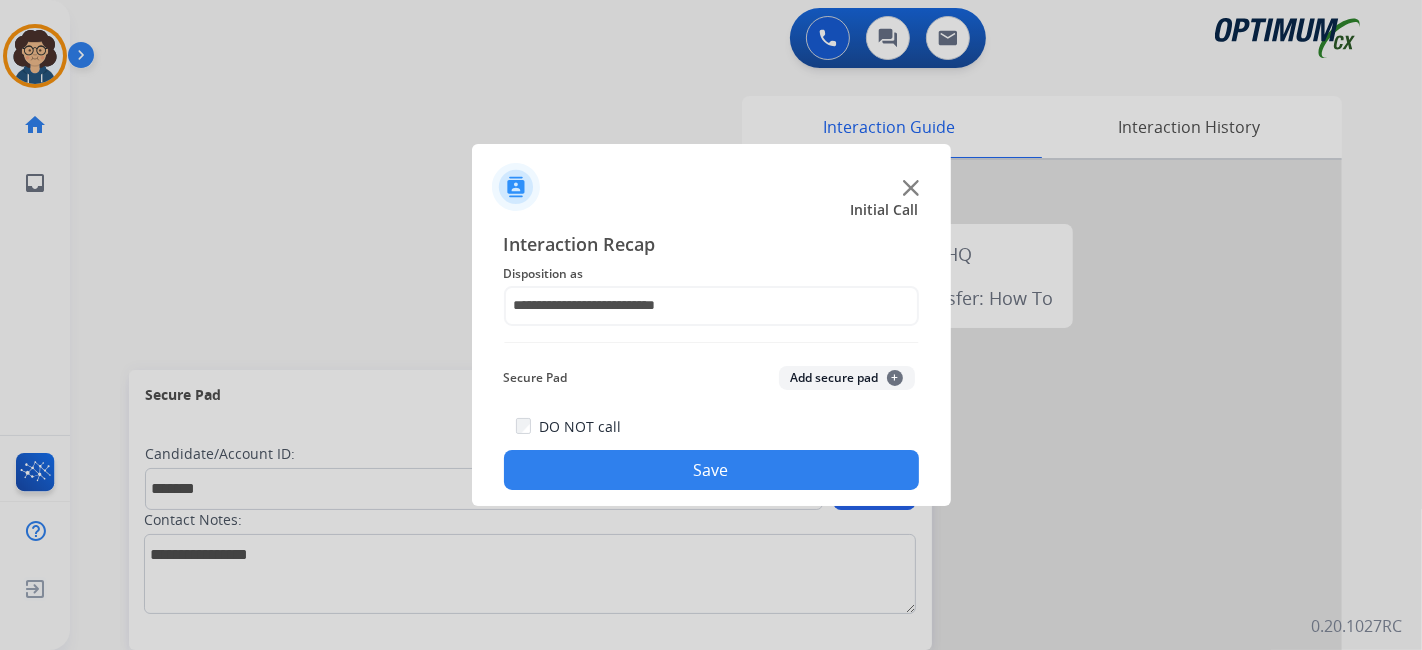 click on "Add secure pad  +" 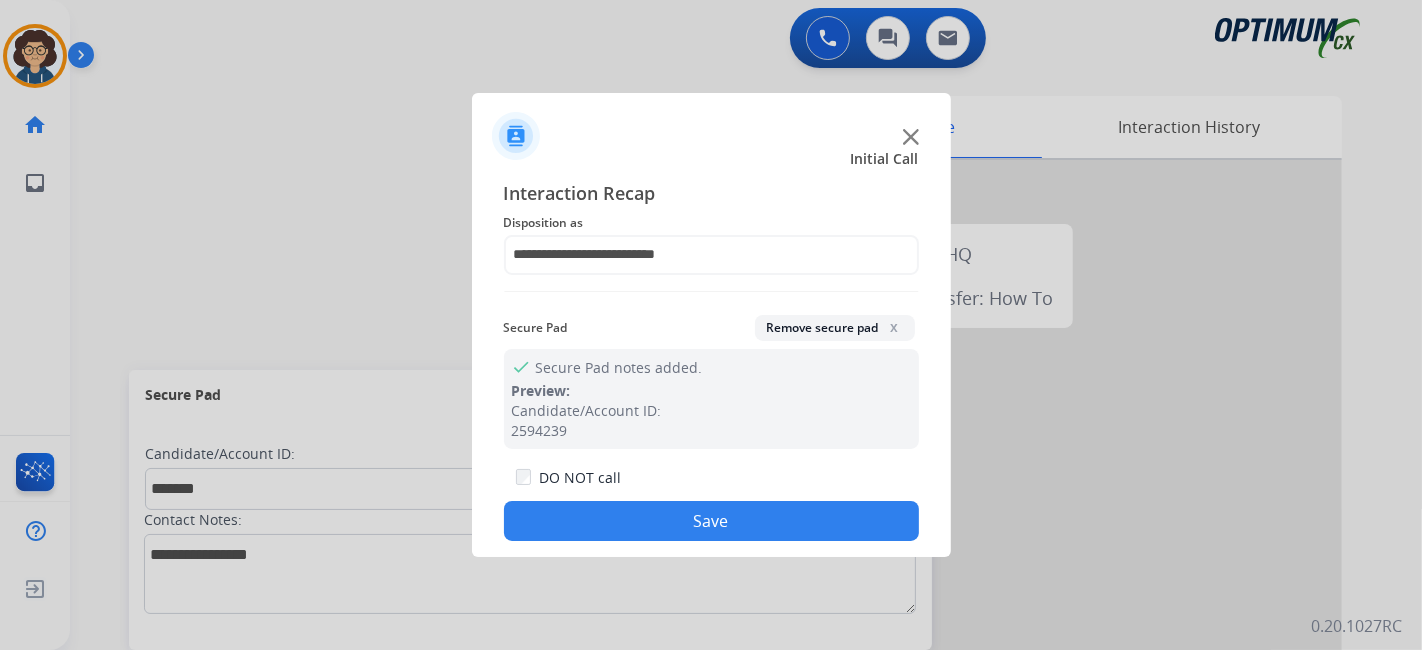 drag, startPoint x: 748, startPoint y: 525, endPoint x: 708, endPoint y: 460, distance: 76.321686 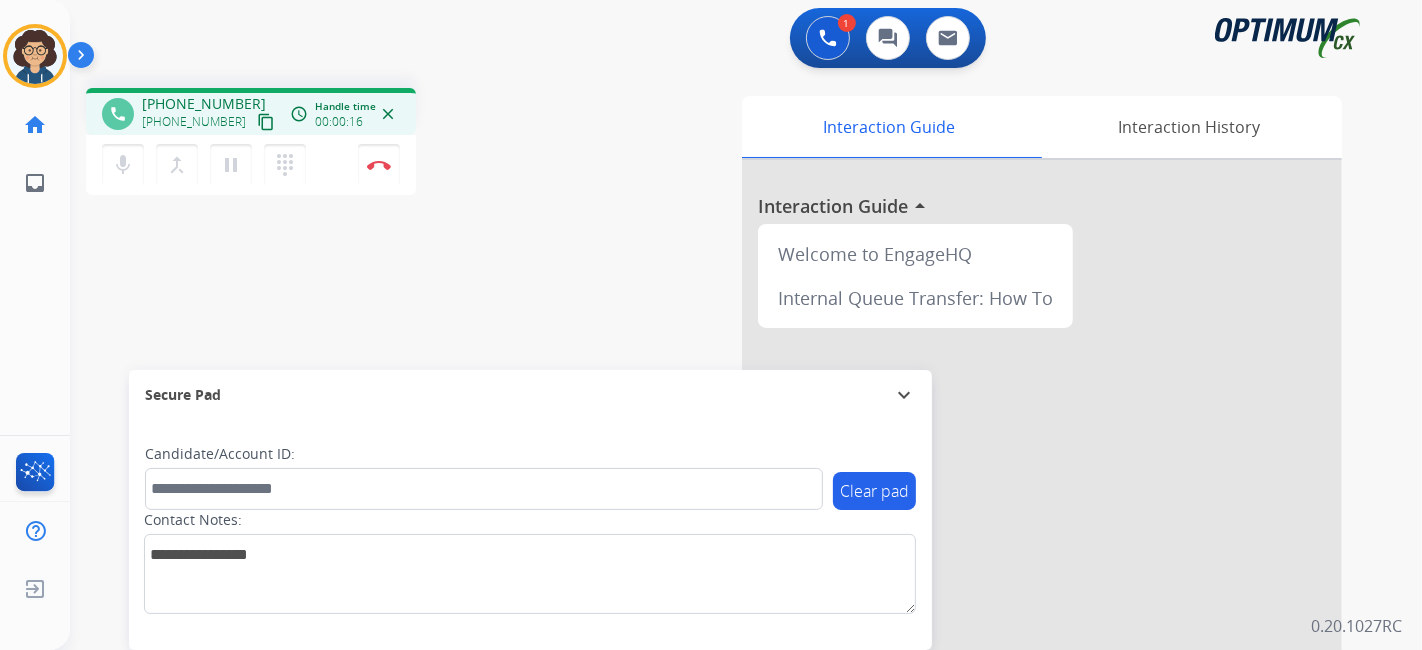 click on "phone +18567641300 +18567641300 content_copy access_time Call metrics Queue   00:08 Hold   00:00 Talk   00:17 Total   00:24 Handle time 00:00:16 close mic Mute merge_type Bridge pause Hold dialpad Dialpad Disconnect swap_horiz Break voice bridge close_fullscreen Connect 3-Way Call merge_type Separate 3-Way Call  Interaction Guide   Interaction History  Interaction Guide arrow_drop_up  Welcome to EngageHQ   Internal Queue Transfer: How To  Secure Pad expand_more Clear pad Candidate/Account ID: Contact Notes:" at bounding box center (722, 489) 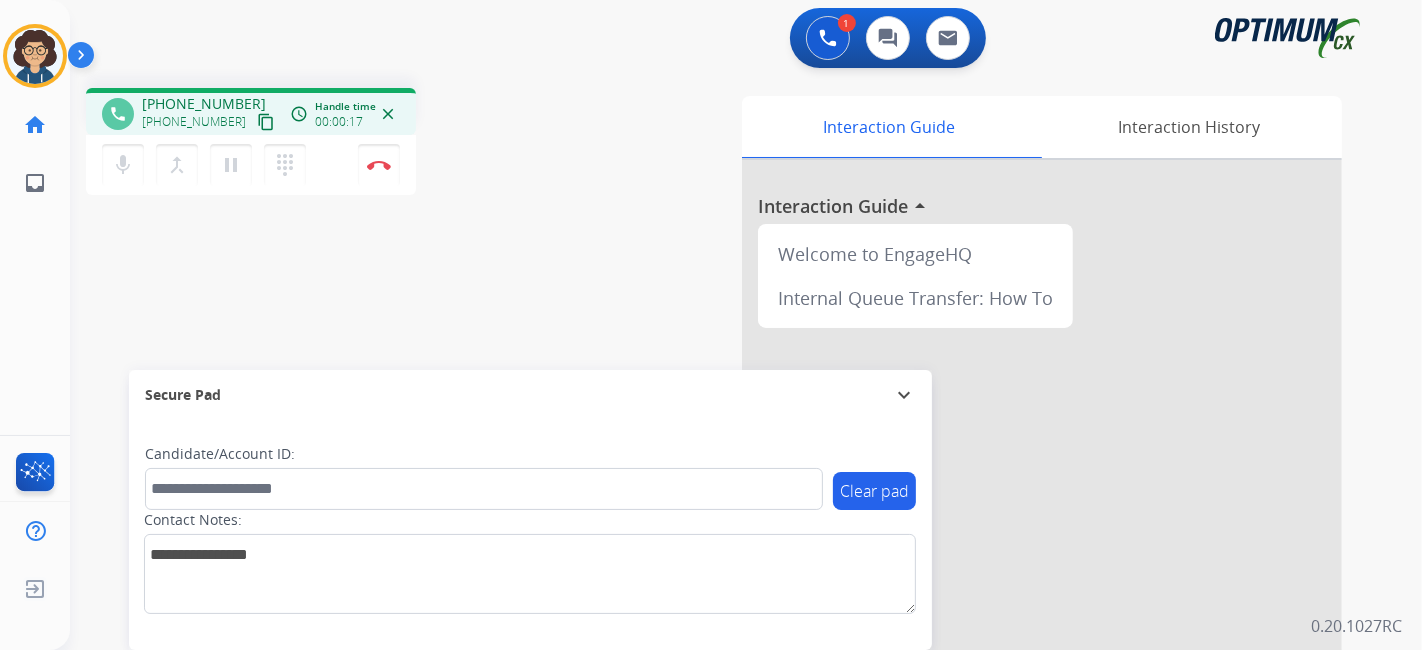 drag, startPoint x: 244, startPoint y: 116, endPoint x: 305, endPoint y: 15, distance: 117.99152 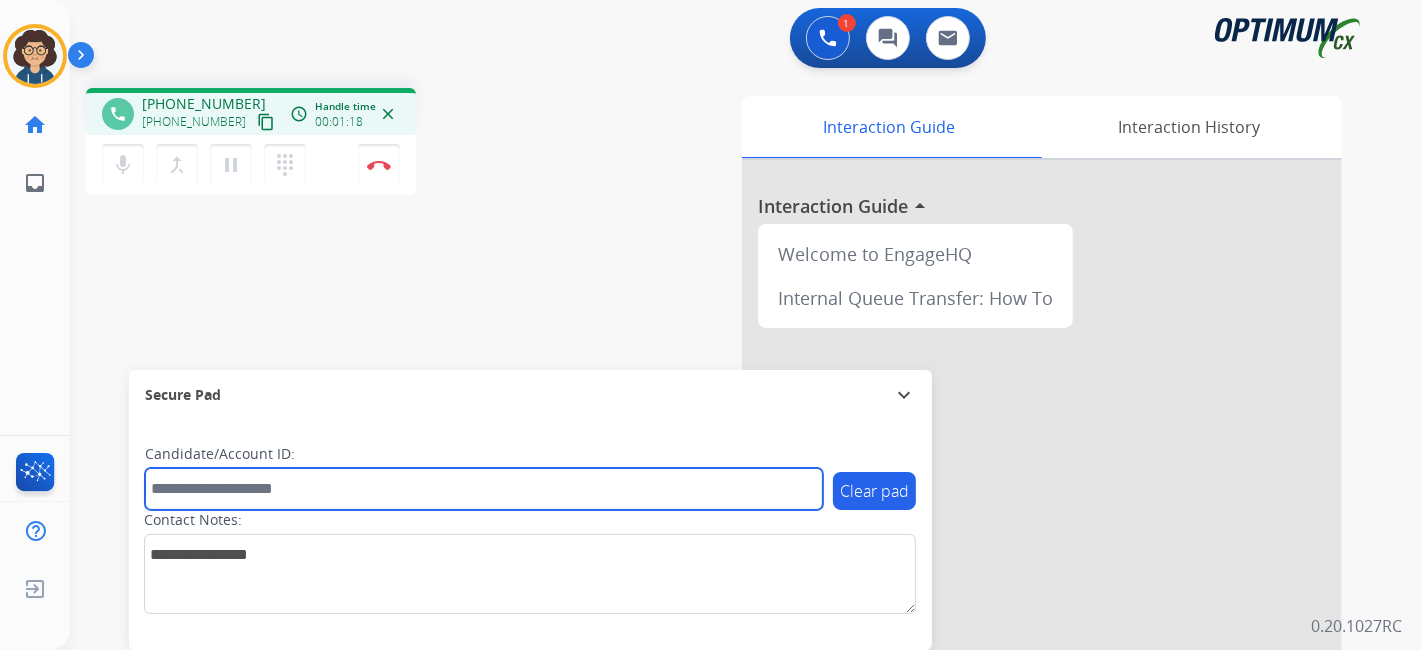 click at bounding box center (484, 489) 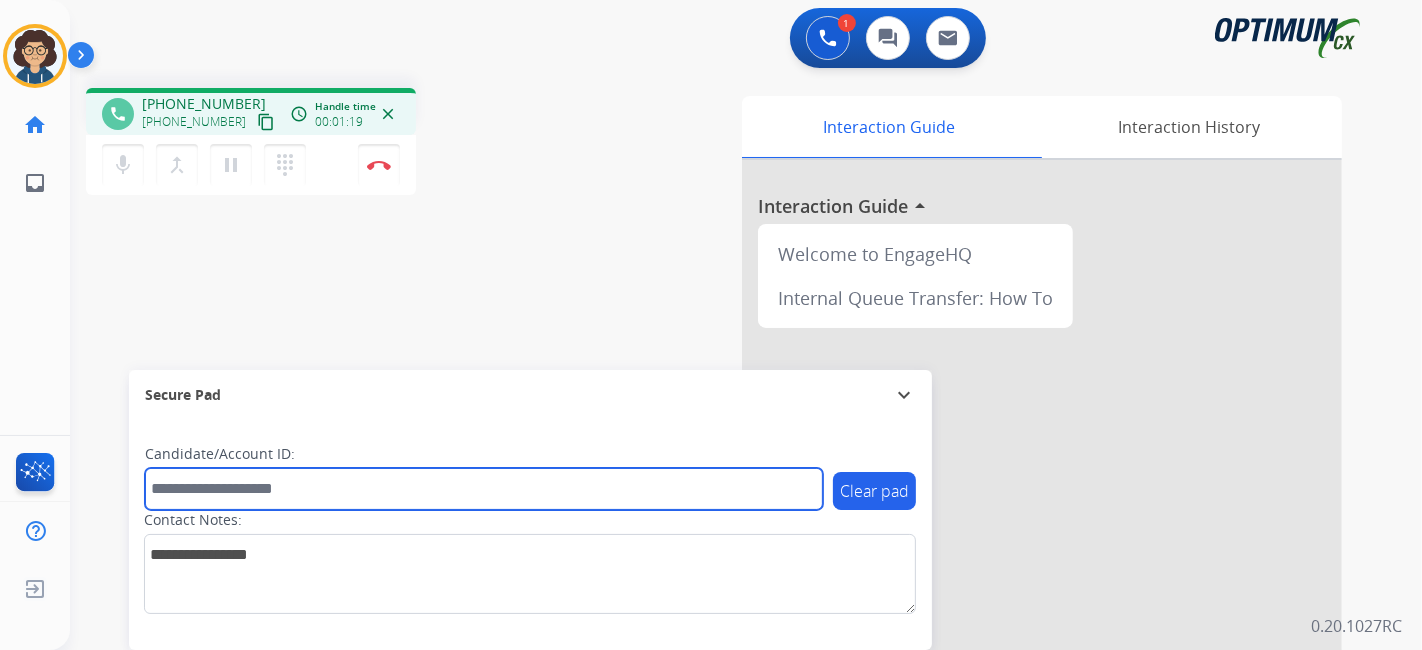 paste on "*******" 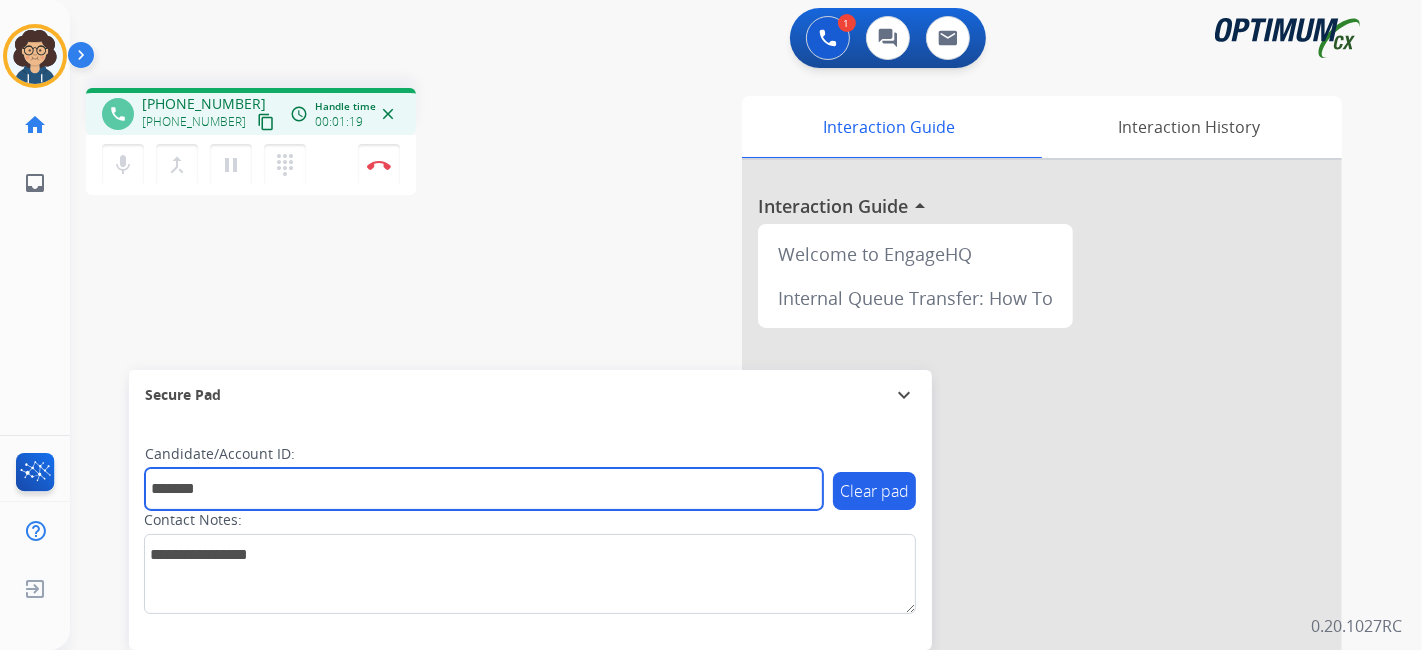 type on "*******" 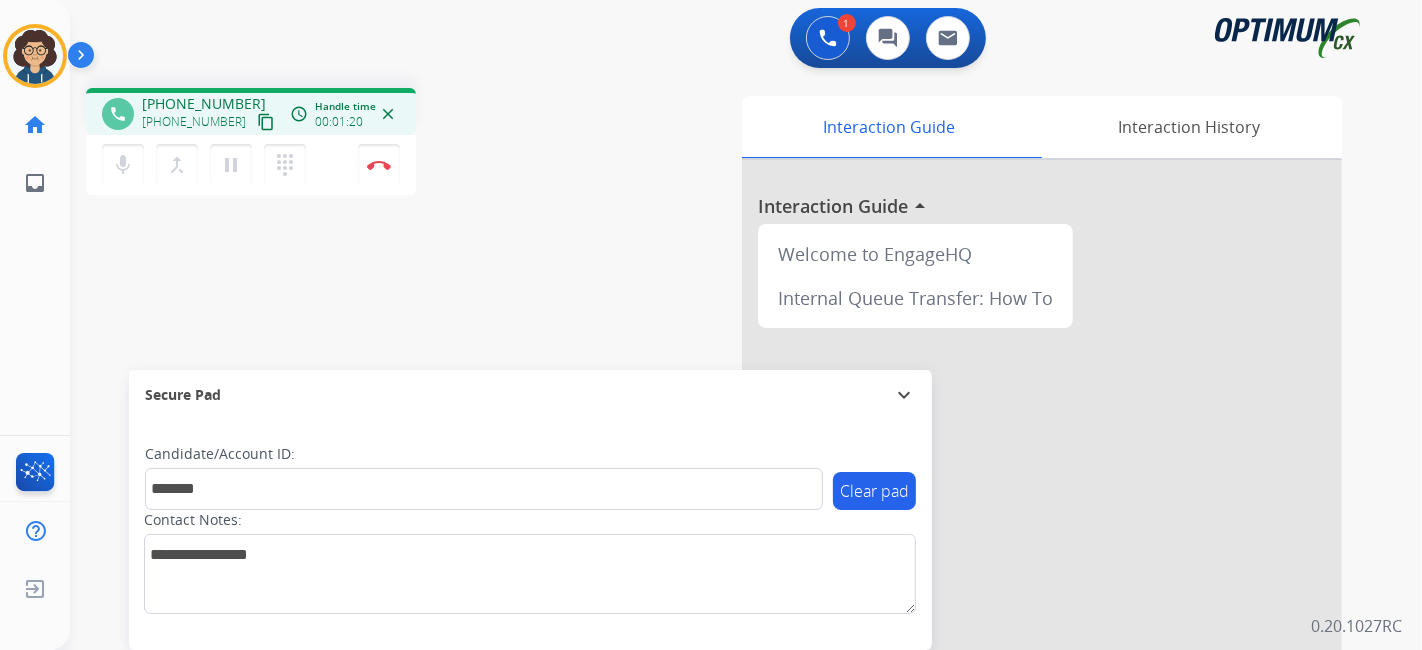 drag, startPoint x: 450, startPoint y: 300, endPoint x: 454, endPoint y: 7, distance: 293.0273 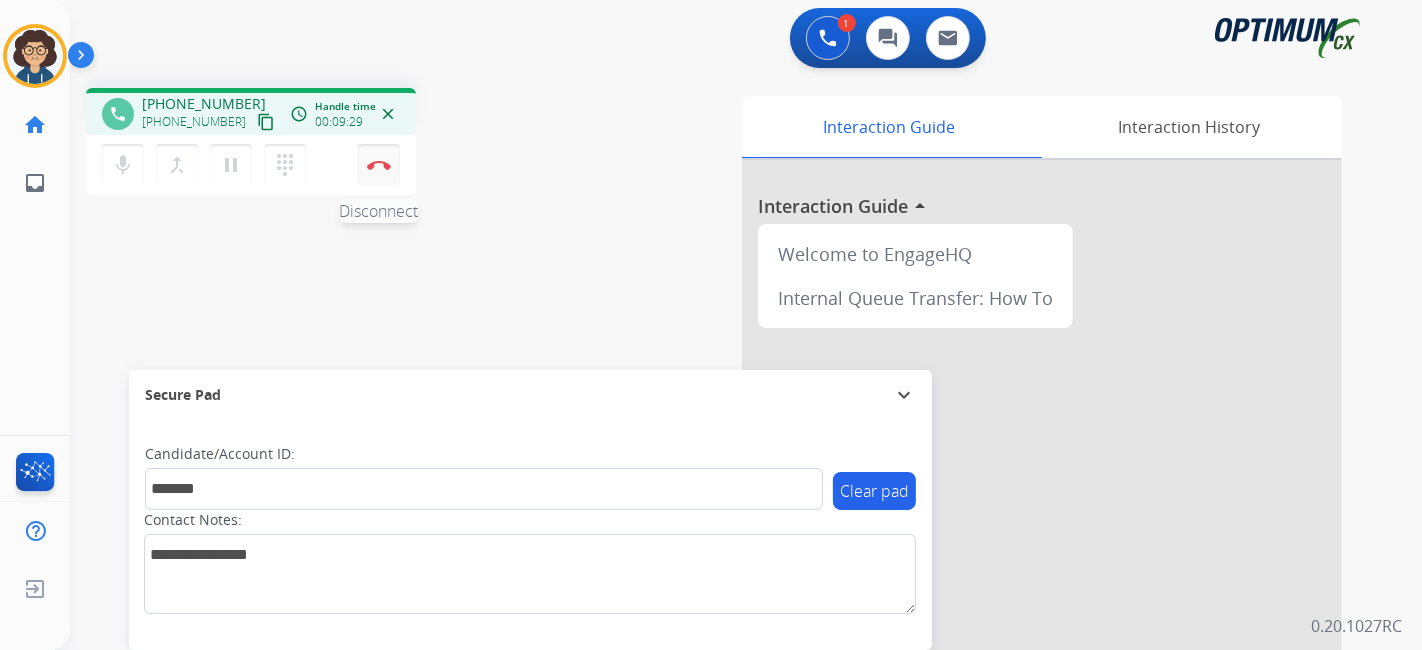 click at bounding box center [379, 165] 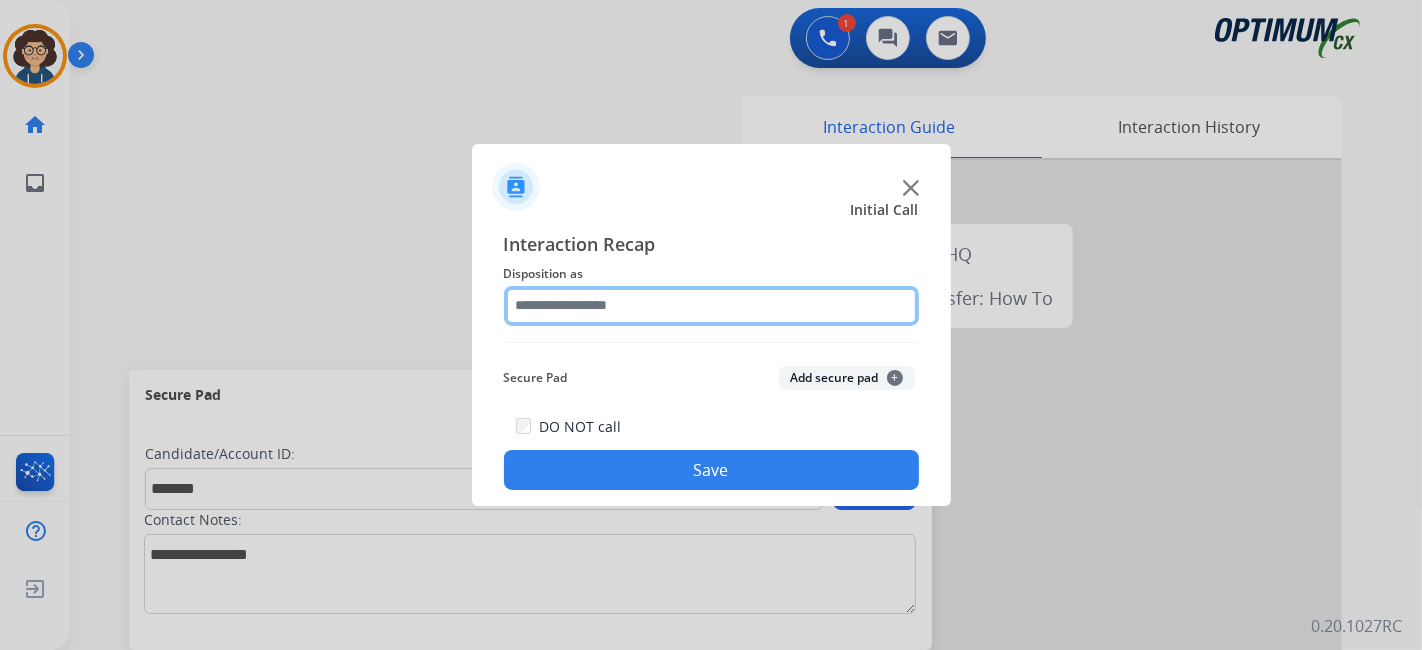 click 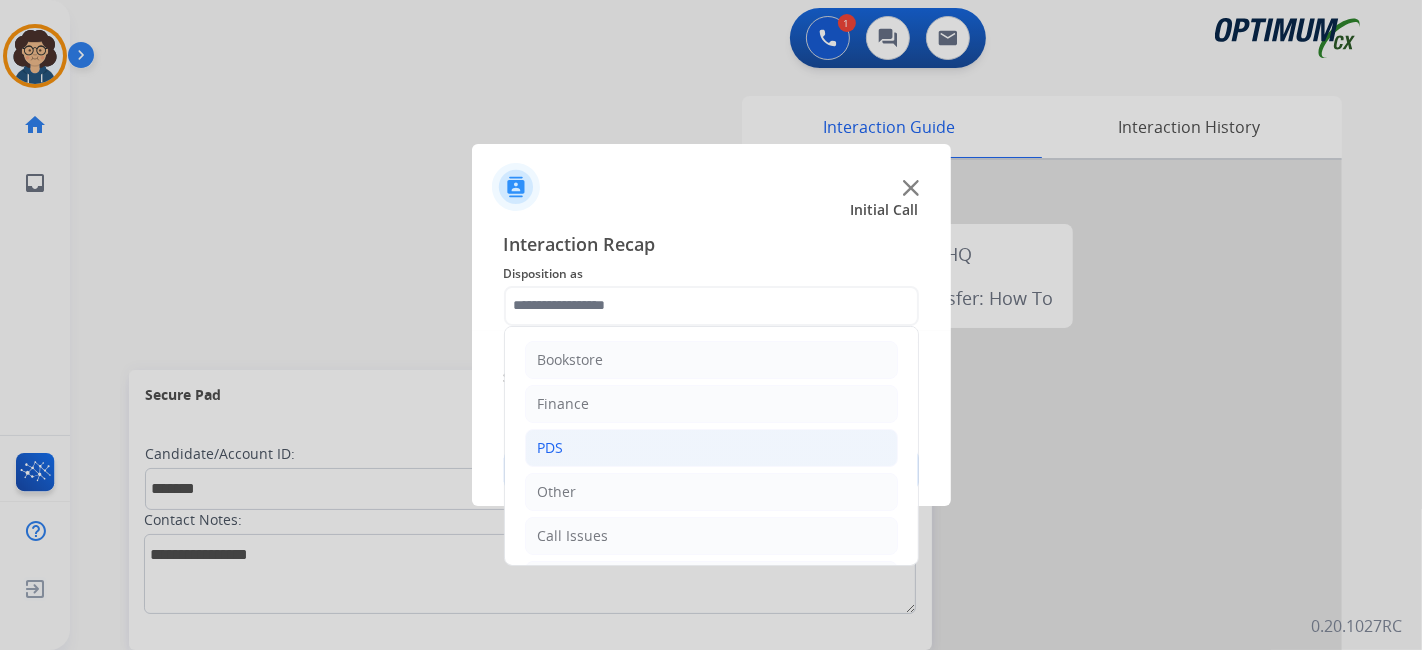 drag, startPoint x: 652, startPoint y: 445, endPoint x: 825, endPoint y: 426, distance: 174.04022 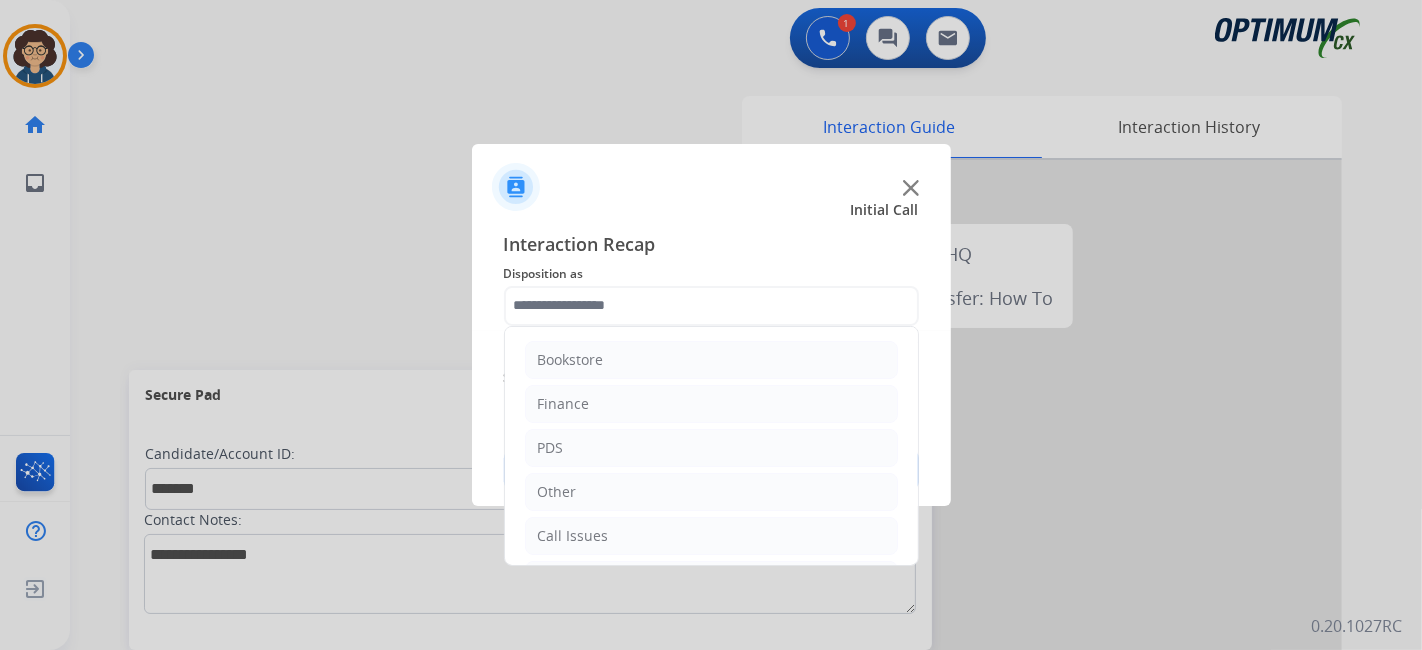 click on "PDS" 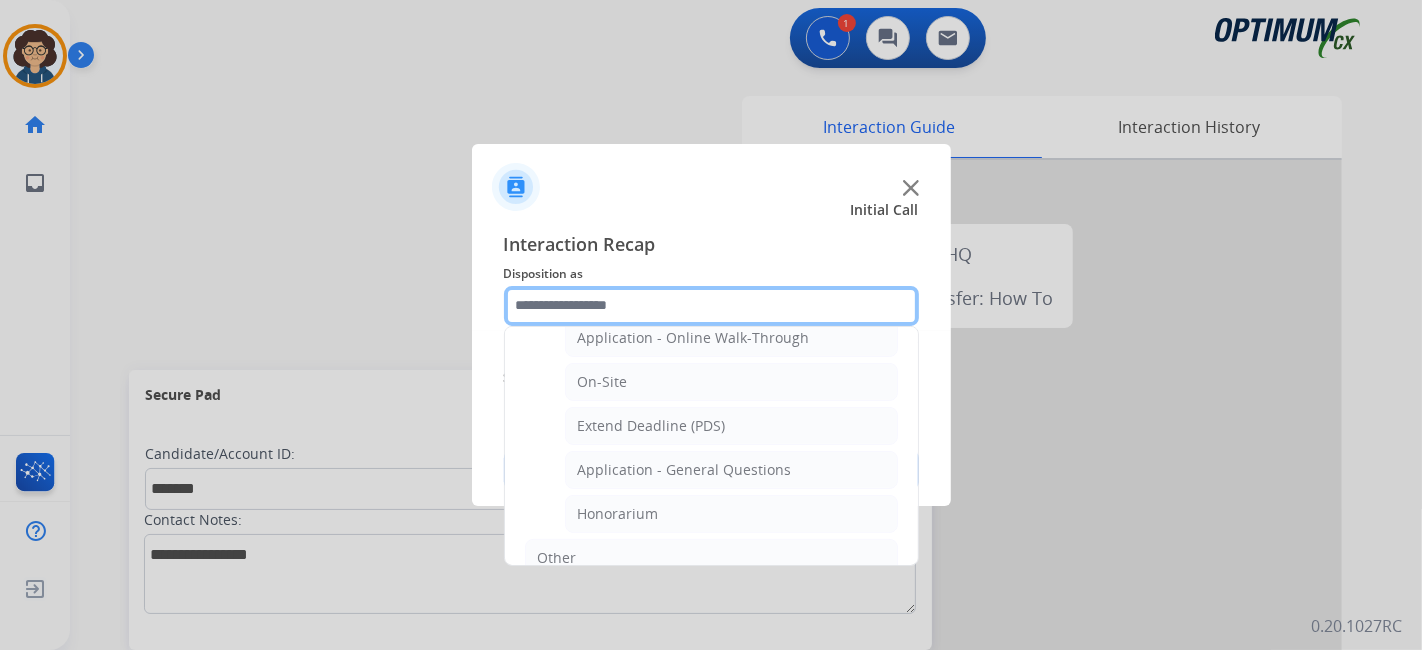 scroll, scrollTop: 493, scrollLeft: 0, axis: vertical 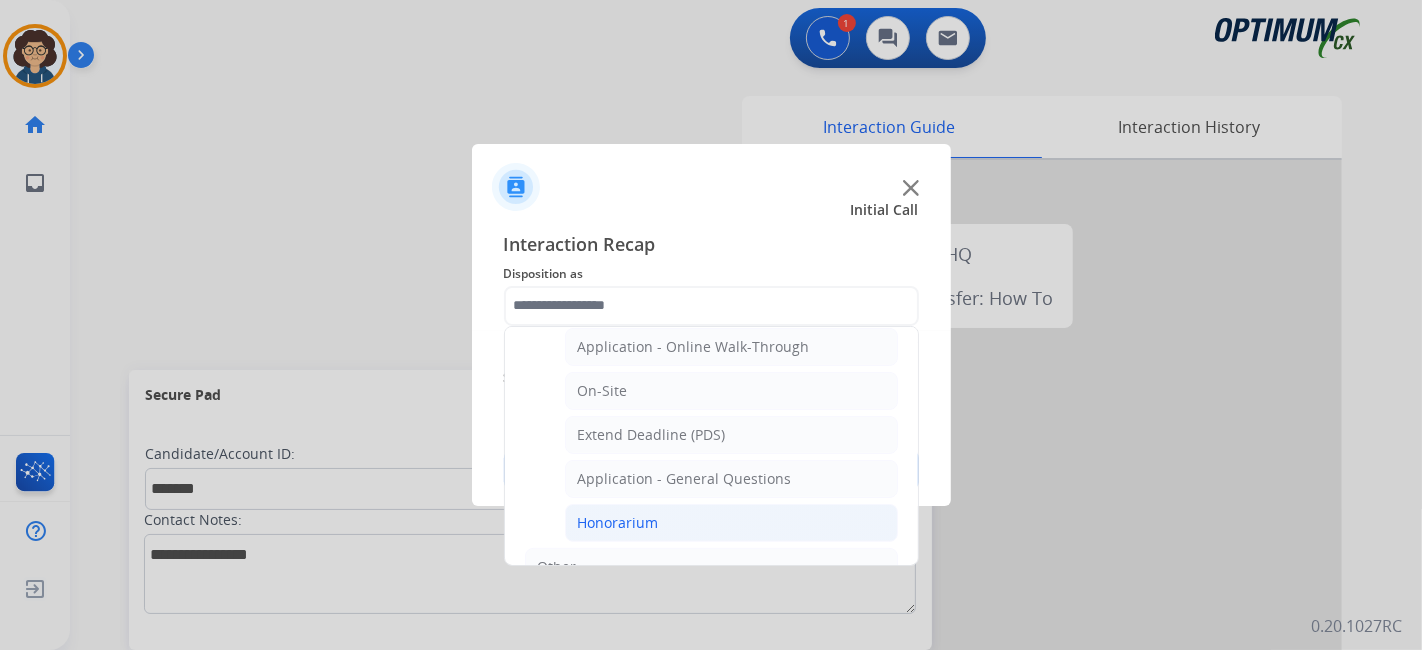 drag, startPoint x: 741, startPoint y: 510, endPoint x: 776, endPoint y: 469, distance: 53.90733 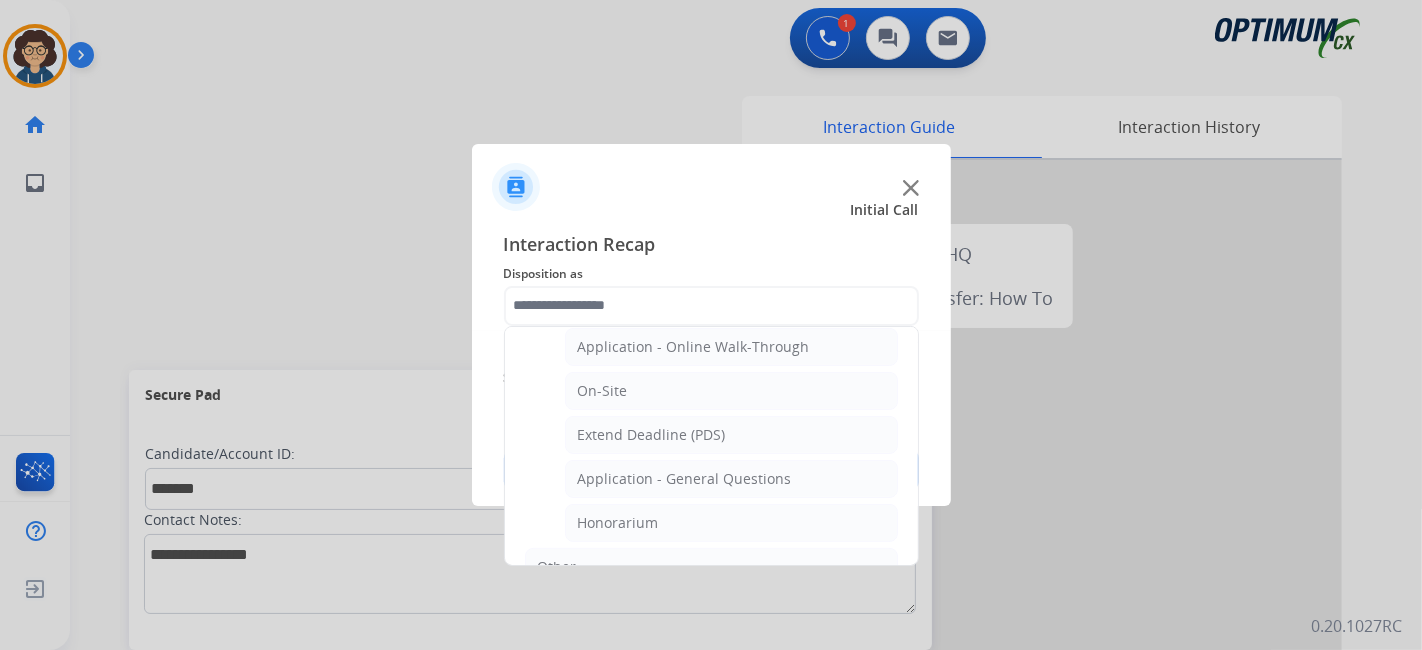click on "Honorarium" 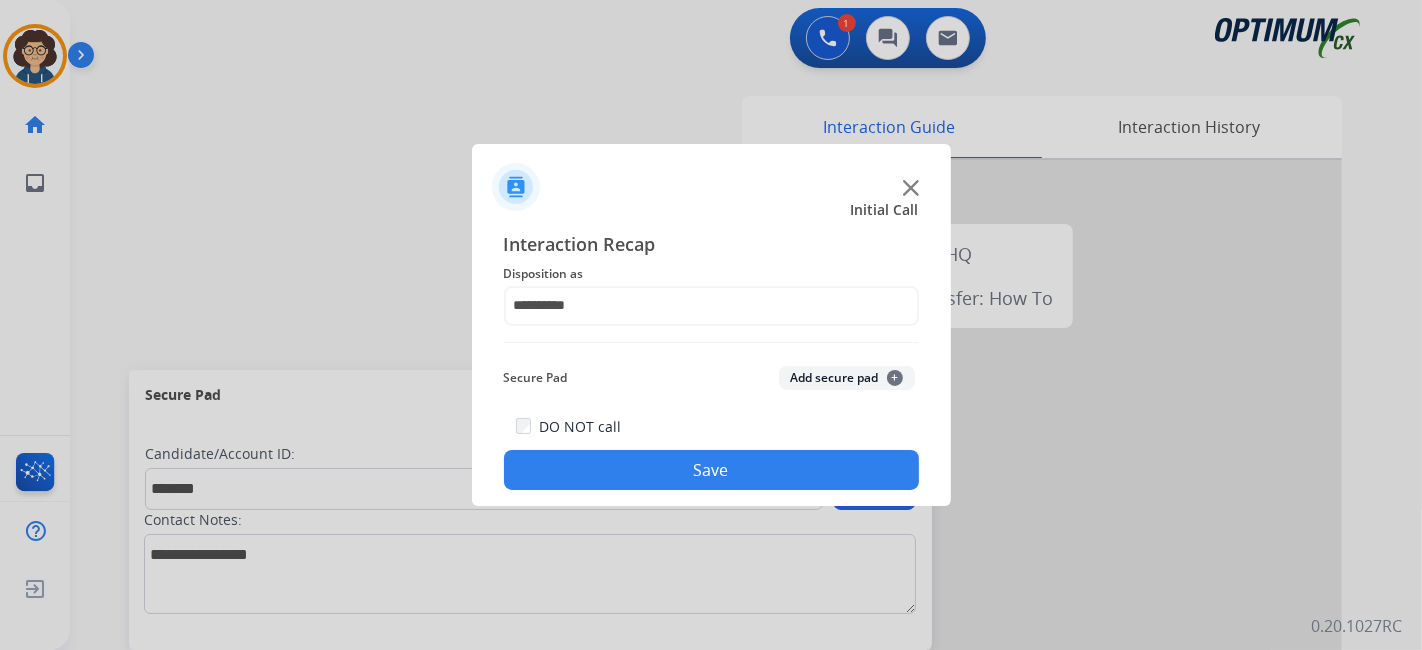 click on "Add secure pad  +" 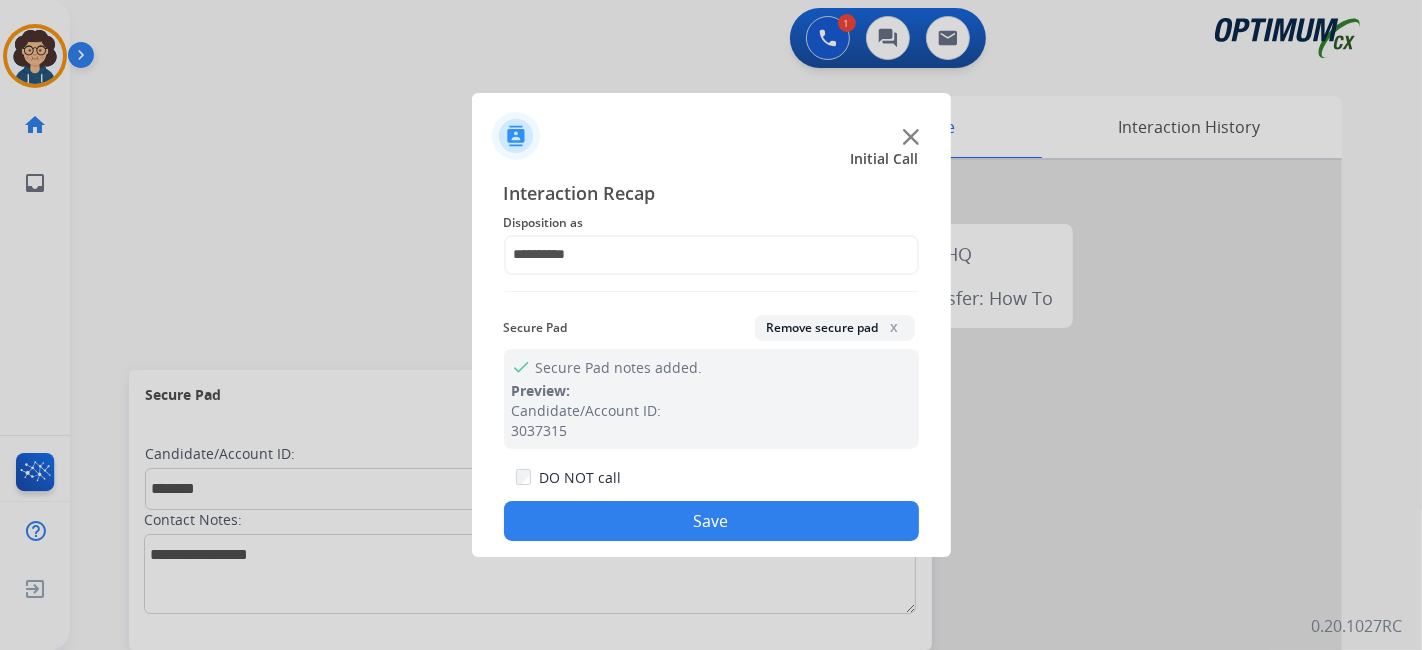 drag, startPoint x: 754, startPoint y: 532, endPoint x: 557, endPoint y: 349, distance: 268.88287 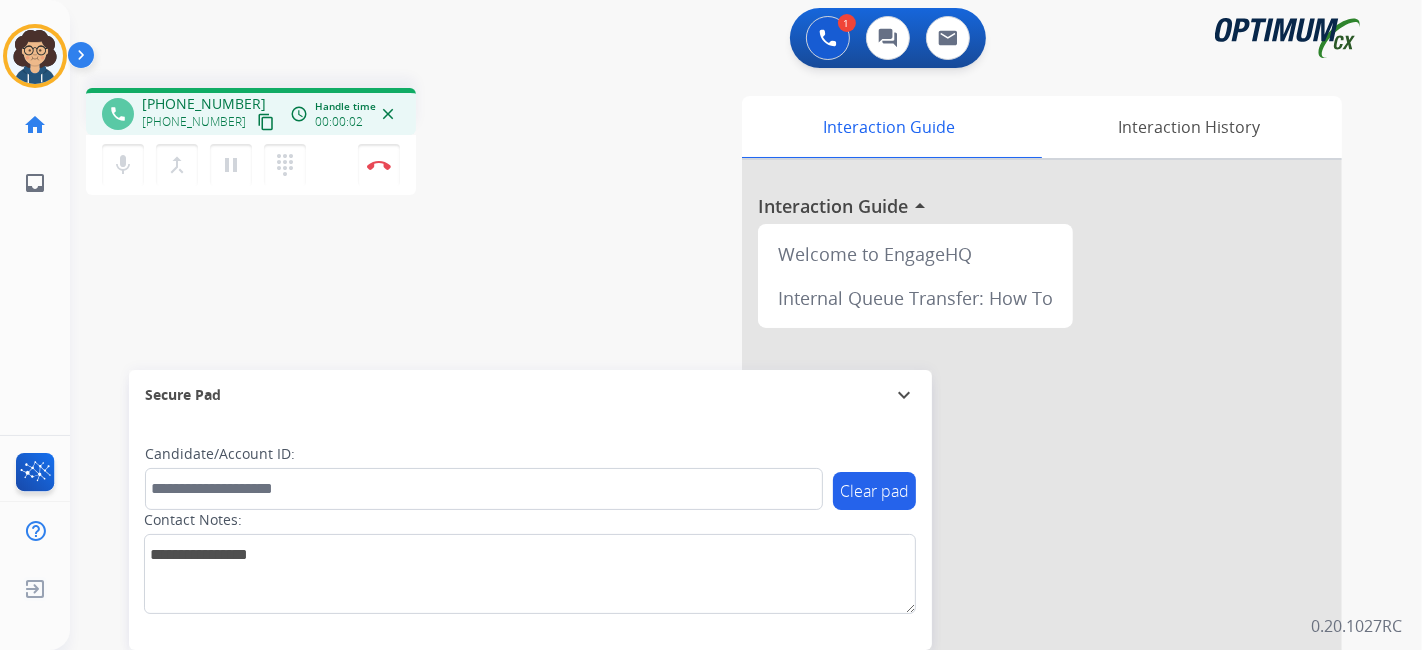 drag, startPoint x: 246, startPoint y: 117, endPoint x: 300, endPoint y: 12, distance: 118.072014 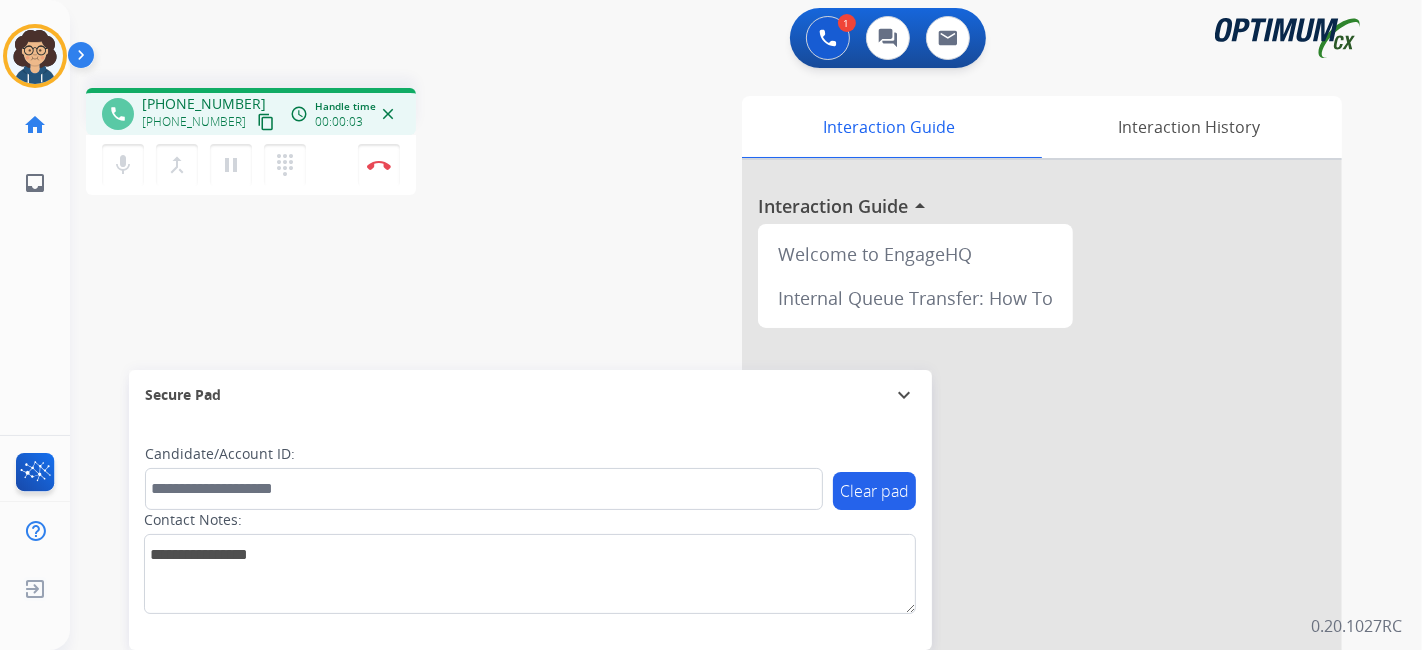 click on "content_copy" at bounding box center (266, 122) 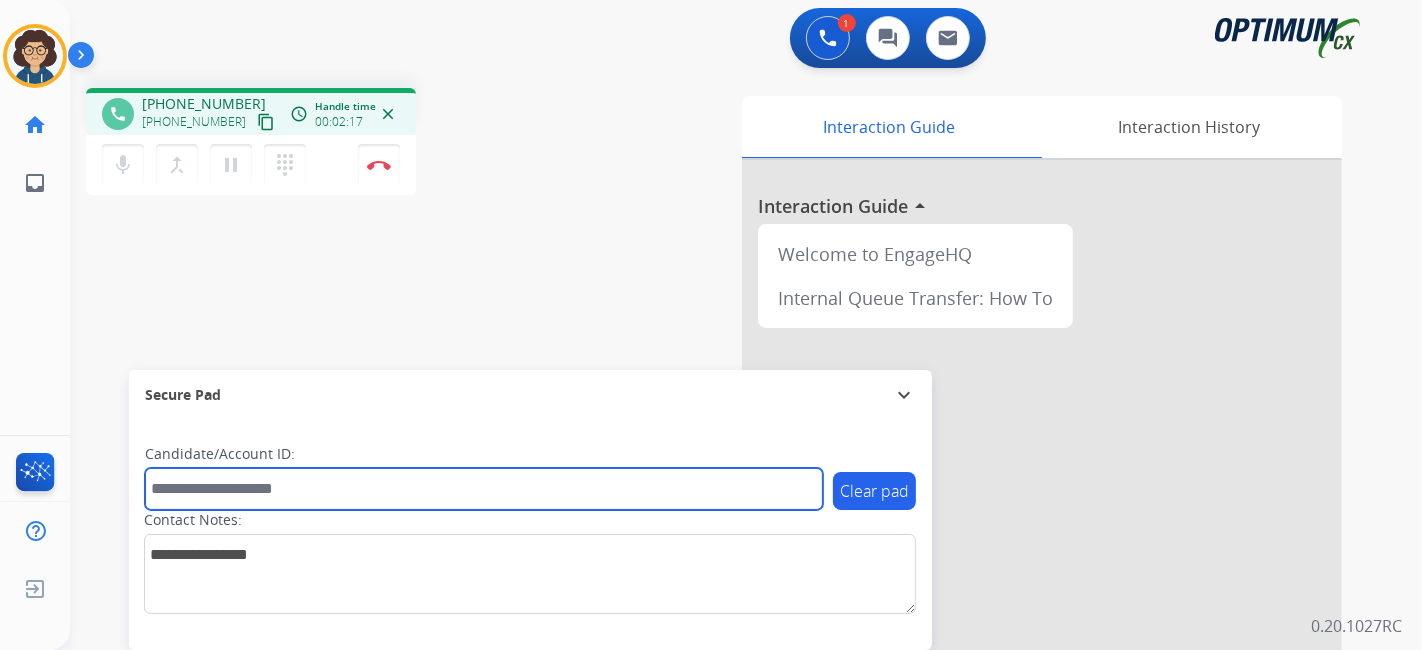 click at bounding box center (484, 489) 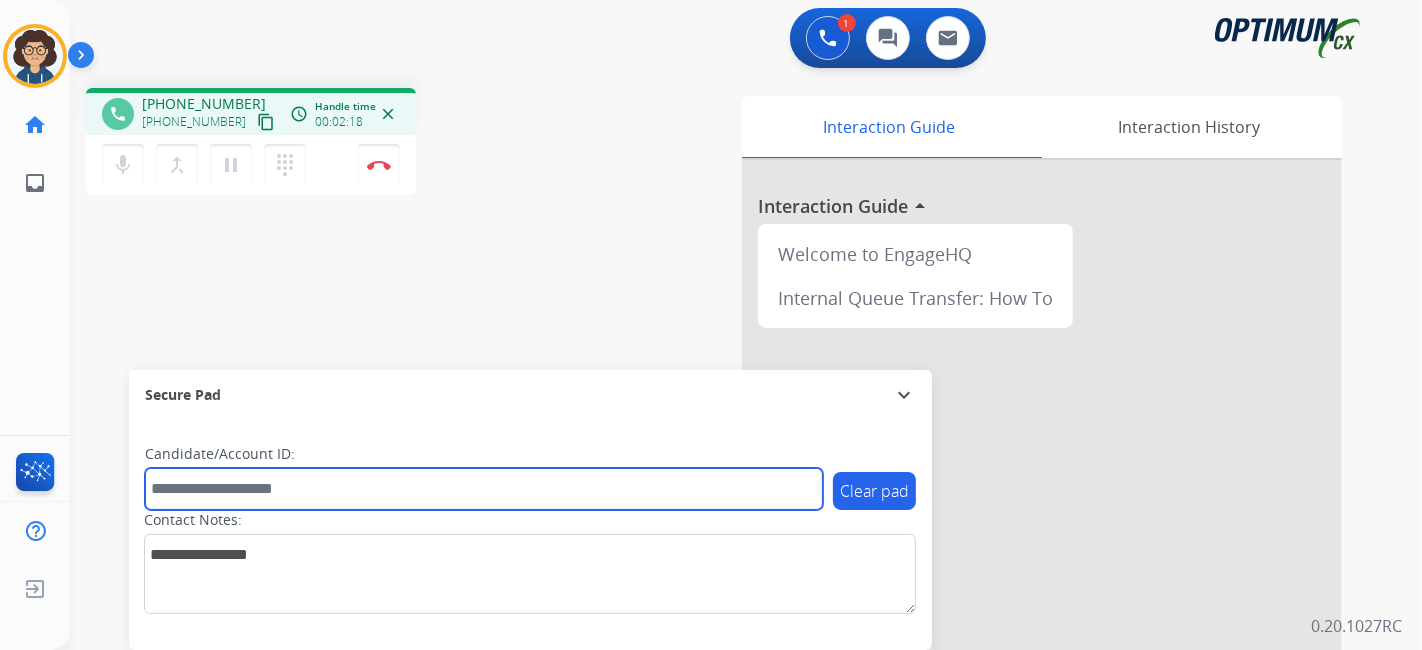 paste on "*******" 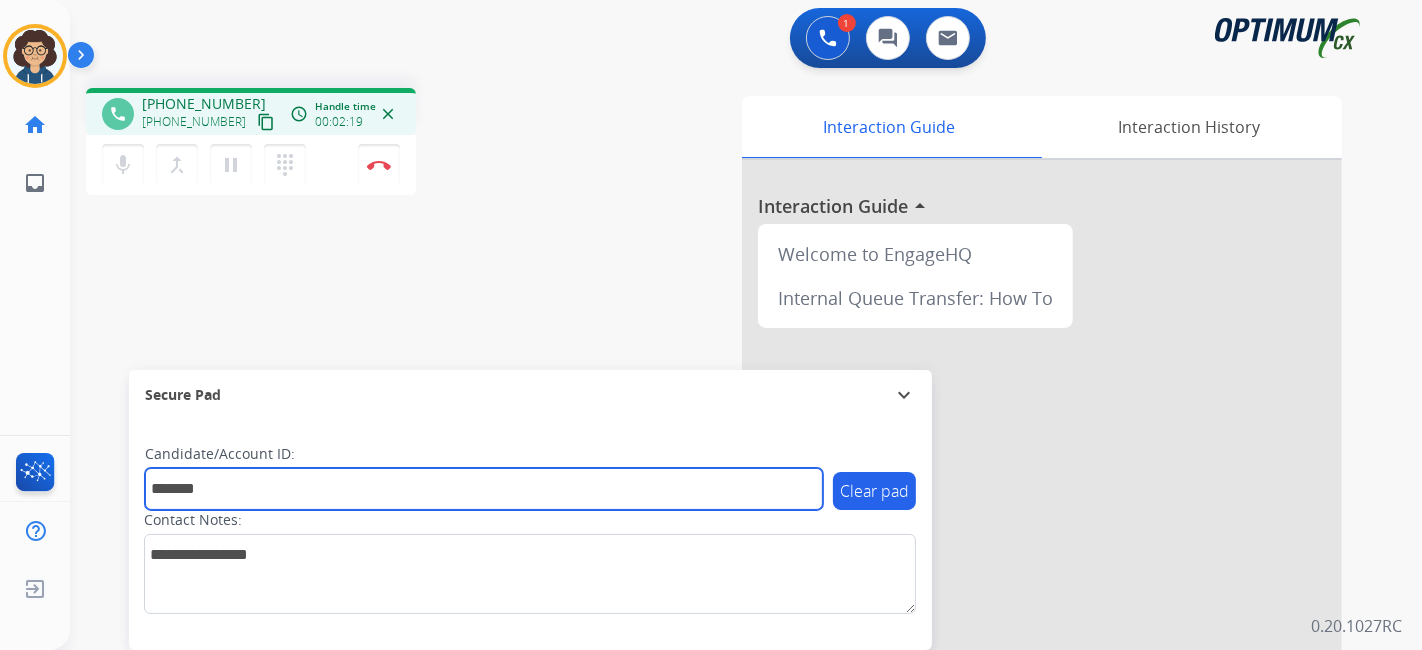 type on "*******" 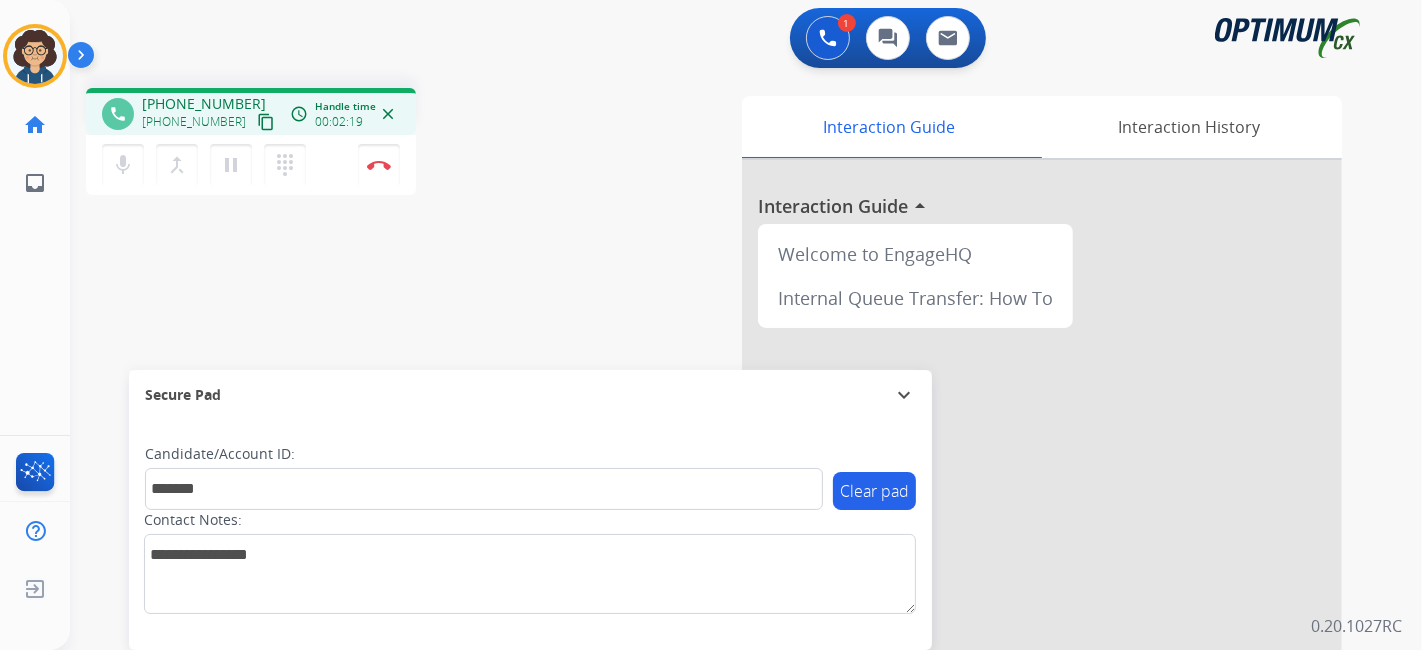 click on "phone +16145624802 +16145624802 content_copy access_time Call metrics Queue   00:09 Hold   00:00 Talk   02:20 Total   02:28 Handle time 00:02:19 close mic Mute merge_type Bridge pause Hold dialpad Dialpad Disconnect swap_horiz Break voice bridge close_fullscreen Connect 3-Way Call merge_type Separate 3-Way Call  Interaction Guide   Interaction History  Interaction Guide arrow_drop_up  Welcome to EngageHQ   Internal Queue Transfer: How To  Secure Pad expand_more Clear pad Candidate/Account ID: ******* Contact Notes:" at bounding box center (722, 489) 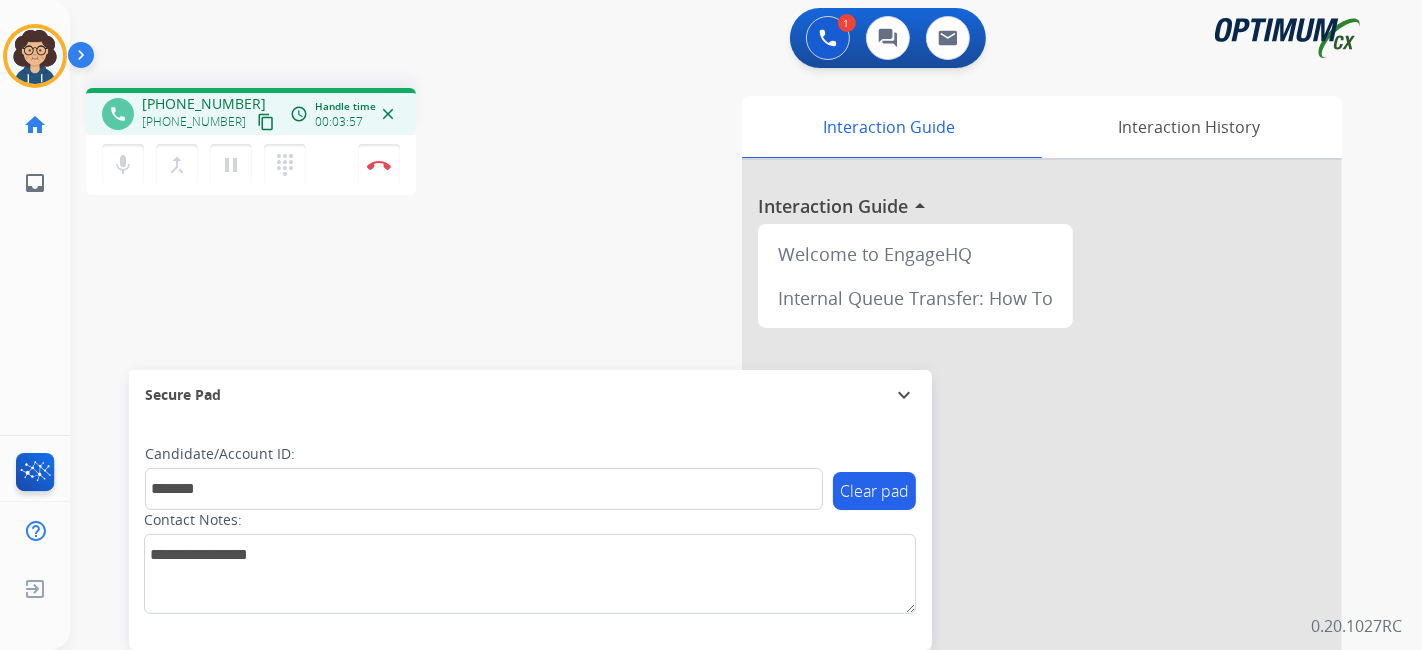 drag, startPoint x: 241, startPoint y: 124, endPoint x: 265, endPoint y: 101, distance: 33.24154 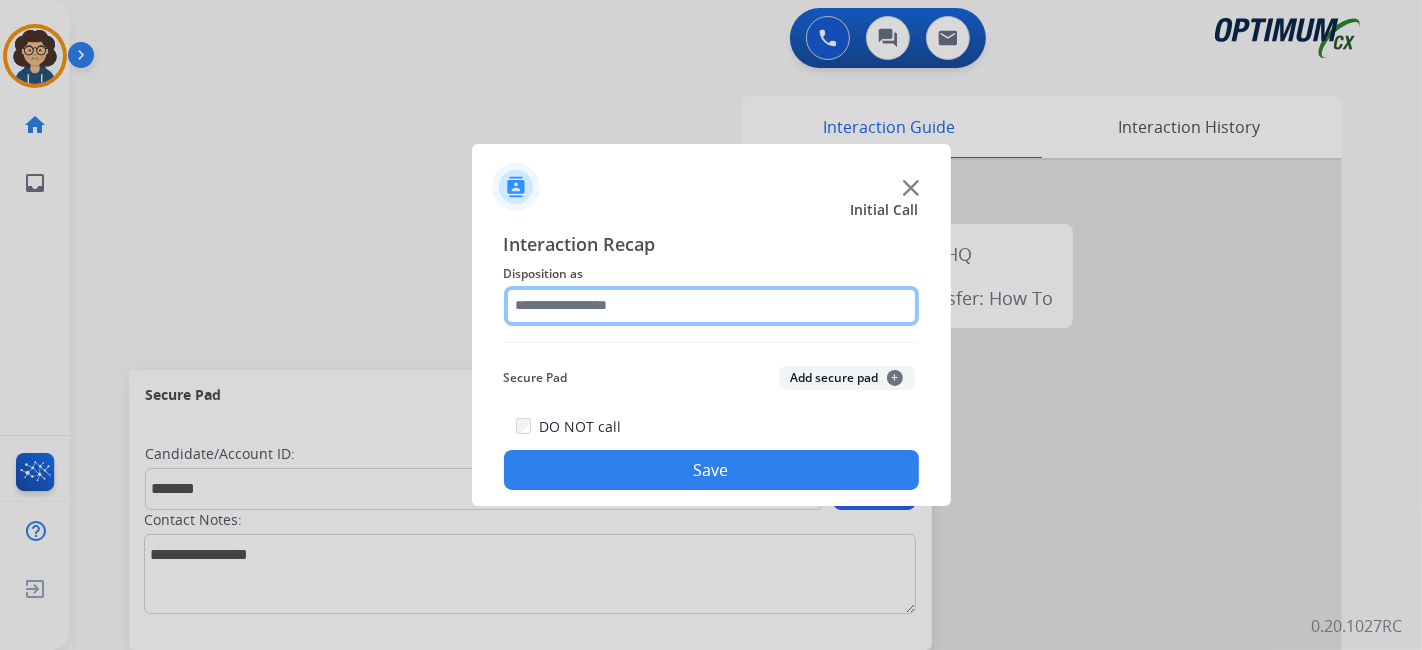 click 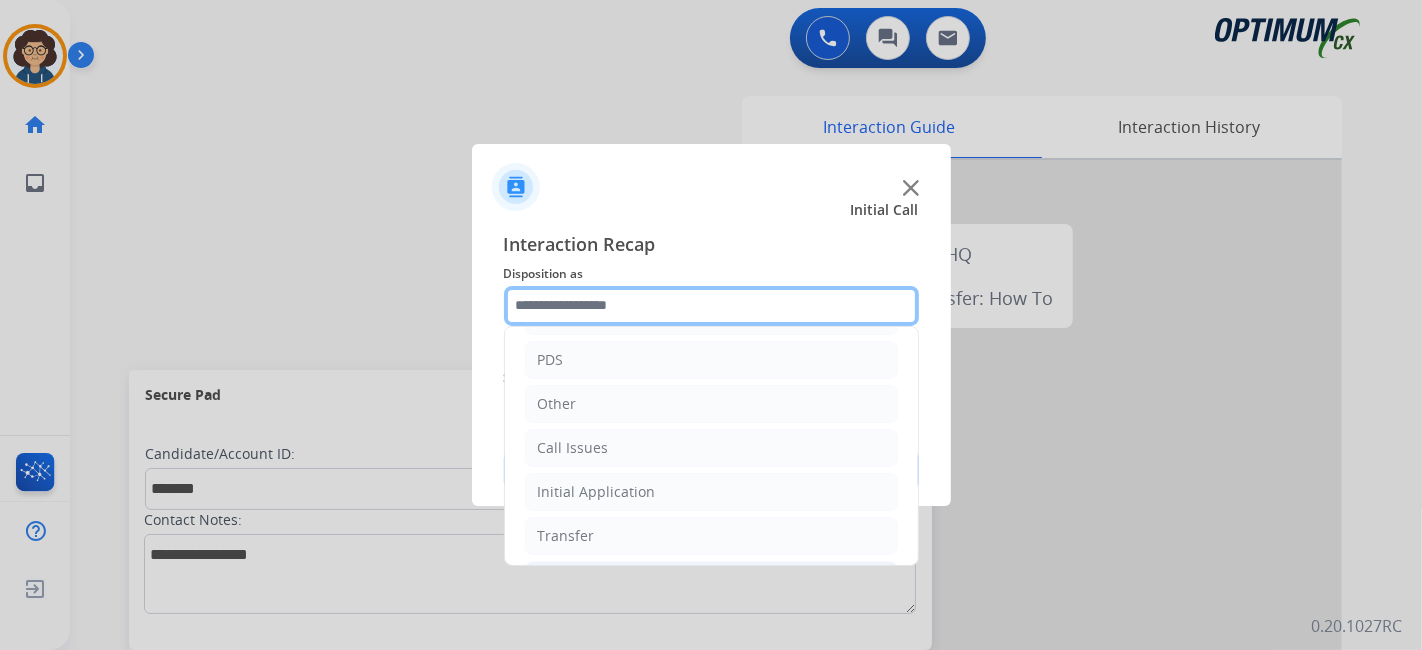 scroll, scrollTop: 131, scrollLeft: 0, axis: vertical 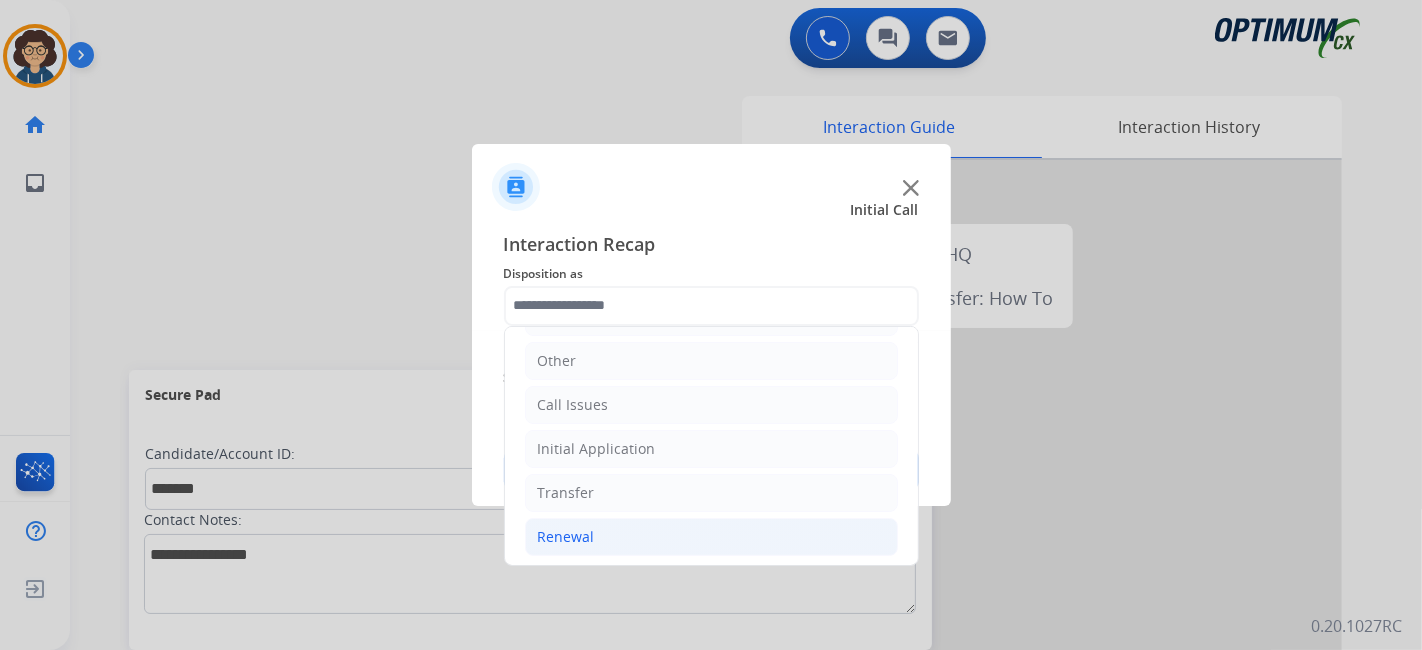 click on "Renewal" 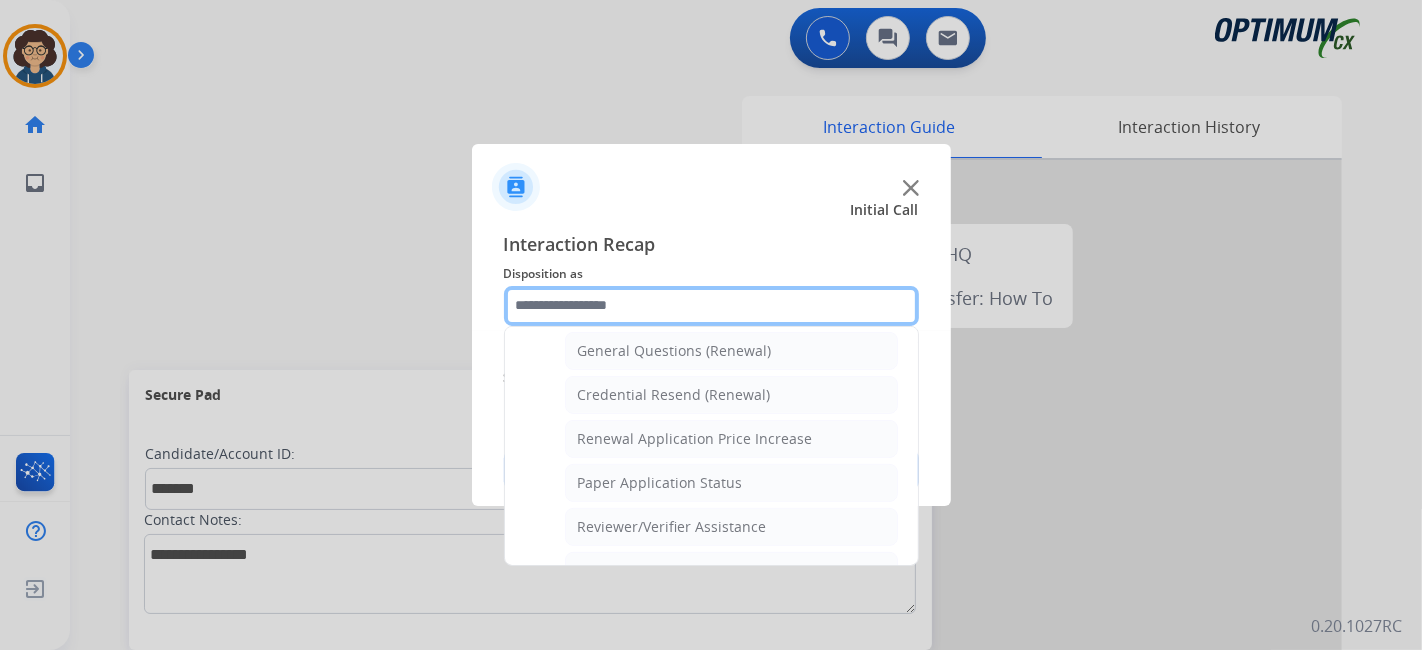 scroll, scrollTop: 505, scrollLeft: 0, axis: vertical 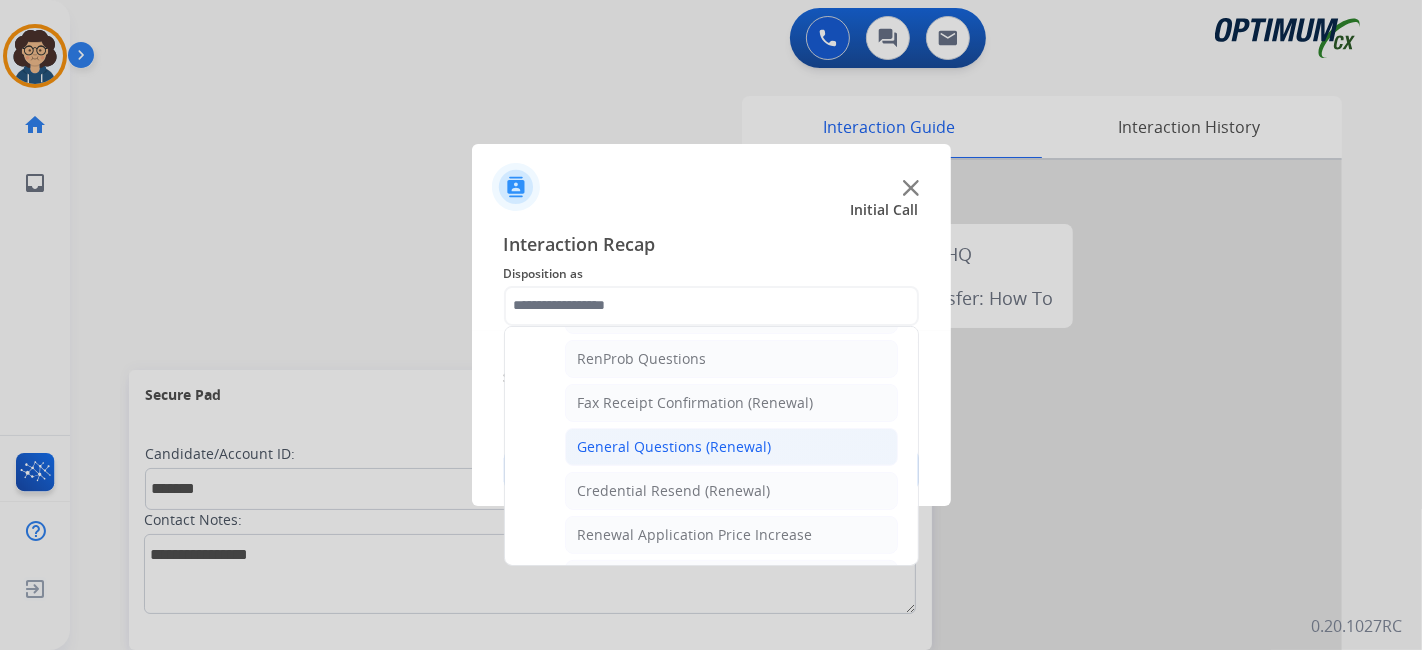 click on "General Questions (Renewal)" 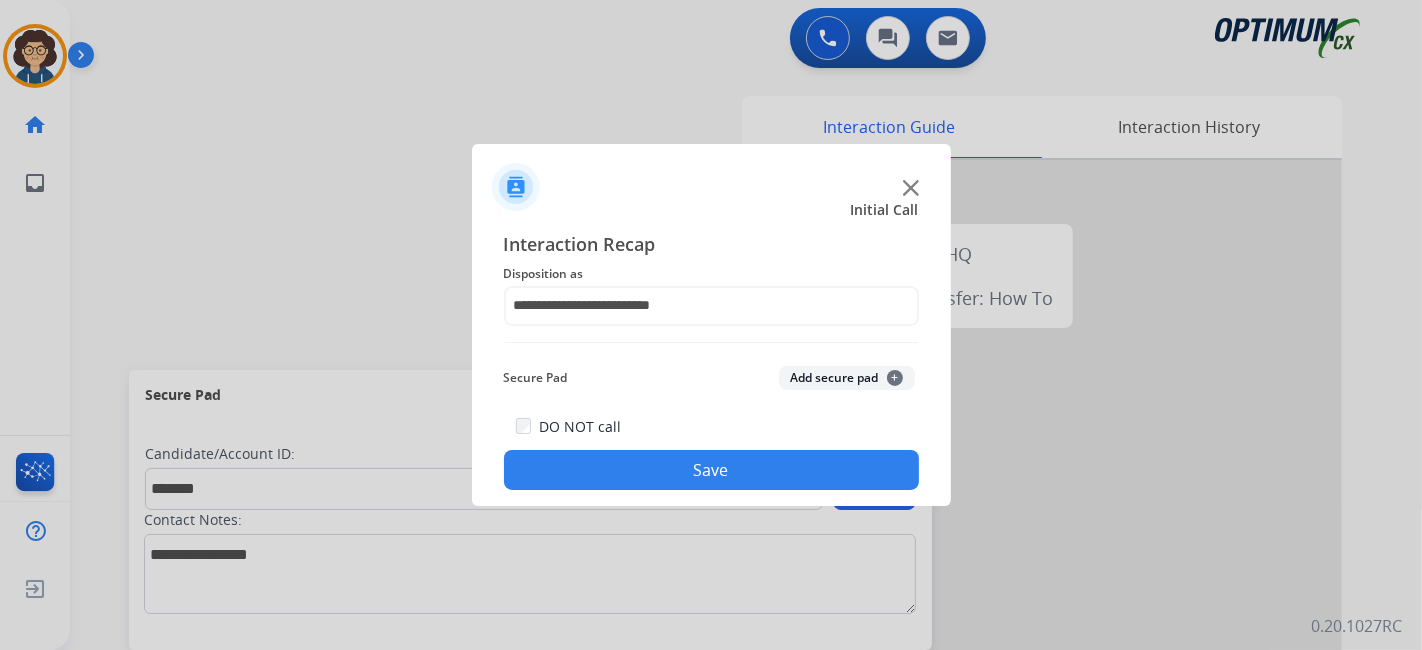drag, startPoint x: 840, startPoint y: 364, endPoint x: 829, endPoint y: 402, distance: 39.56008 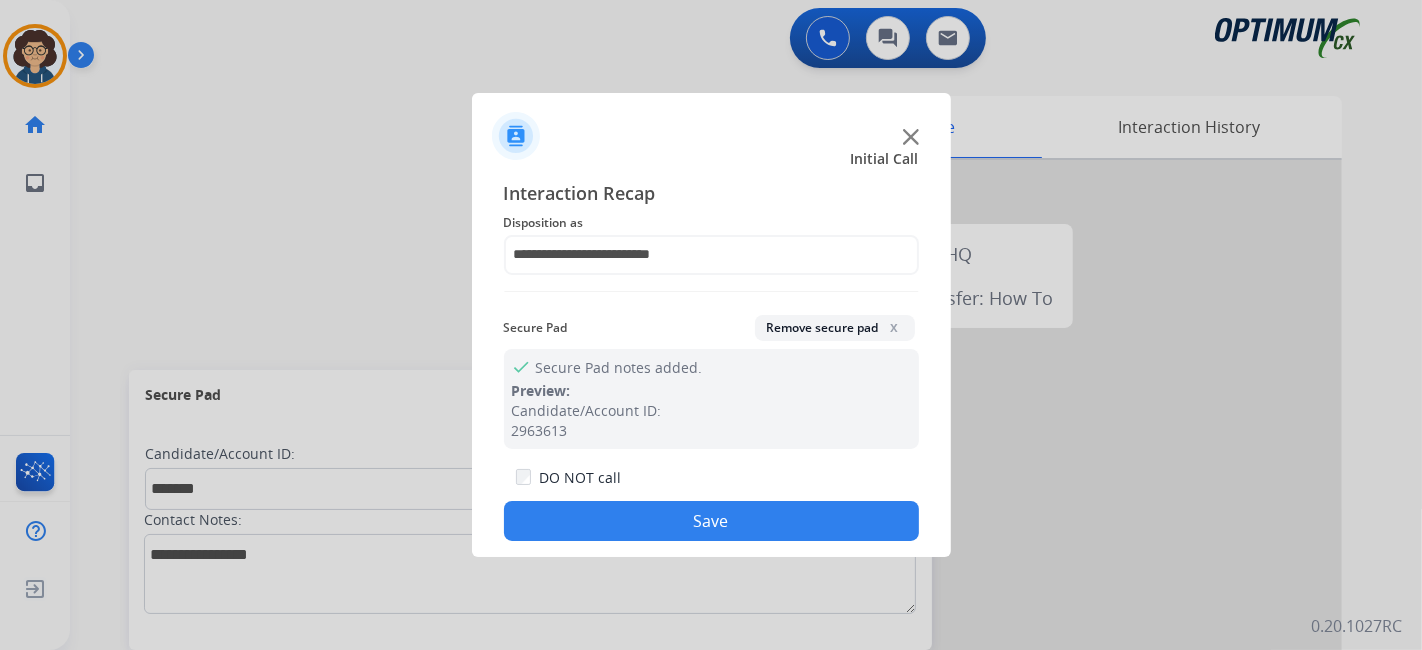 drag, startPoint x: 719, startPoint y: 532, endPoint x: 704, endPoint y: 522, distance: 18.027756 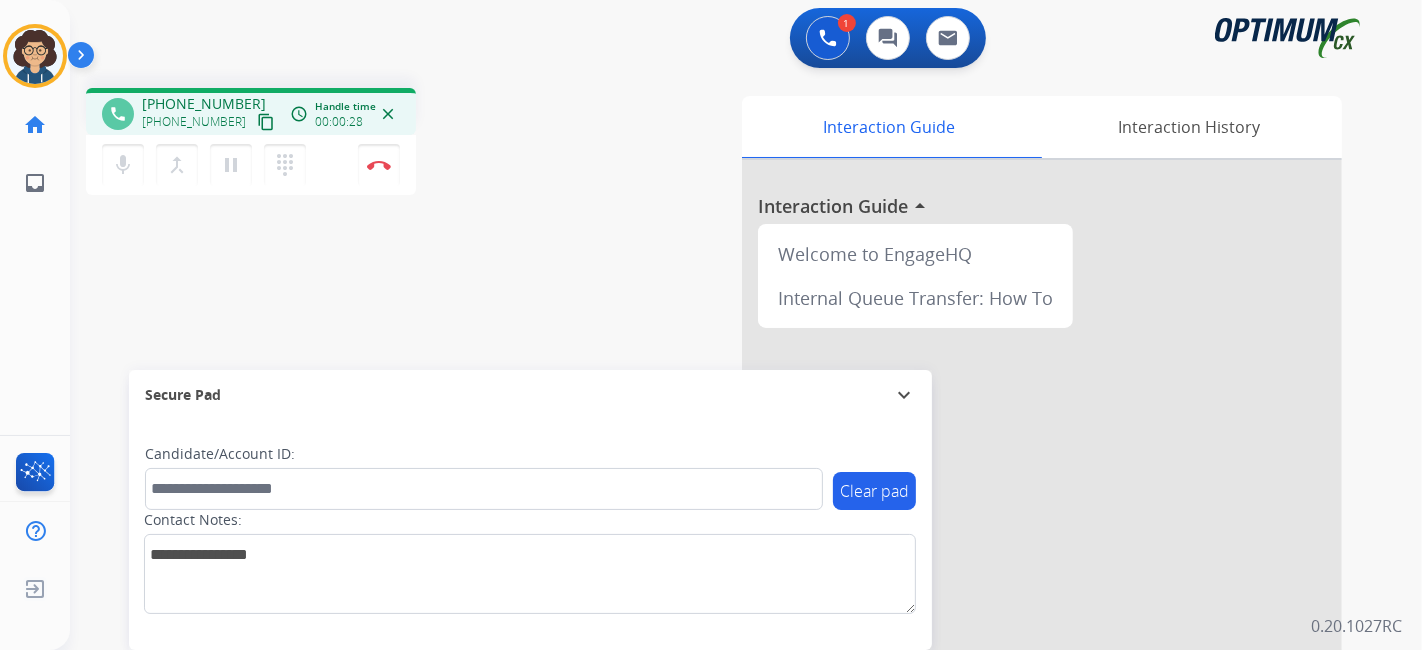 drag, startPoint x: 248, startPoint y: 123, endPoint x: 308, endPoint y: 11, distance: 127.059044 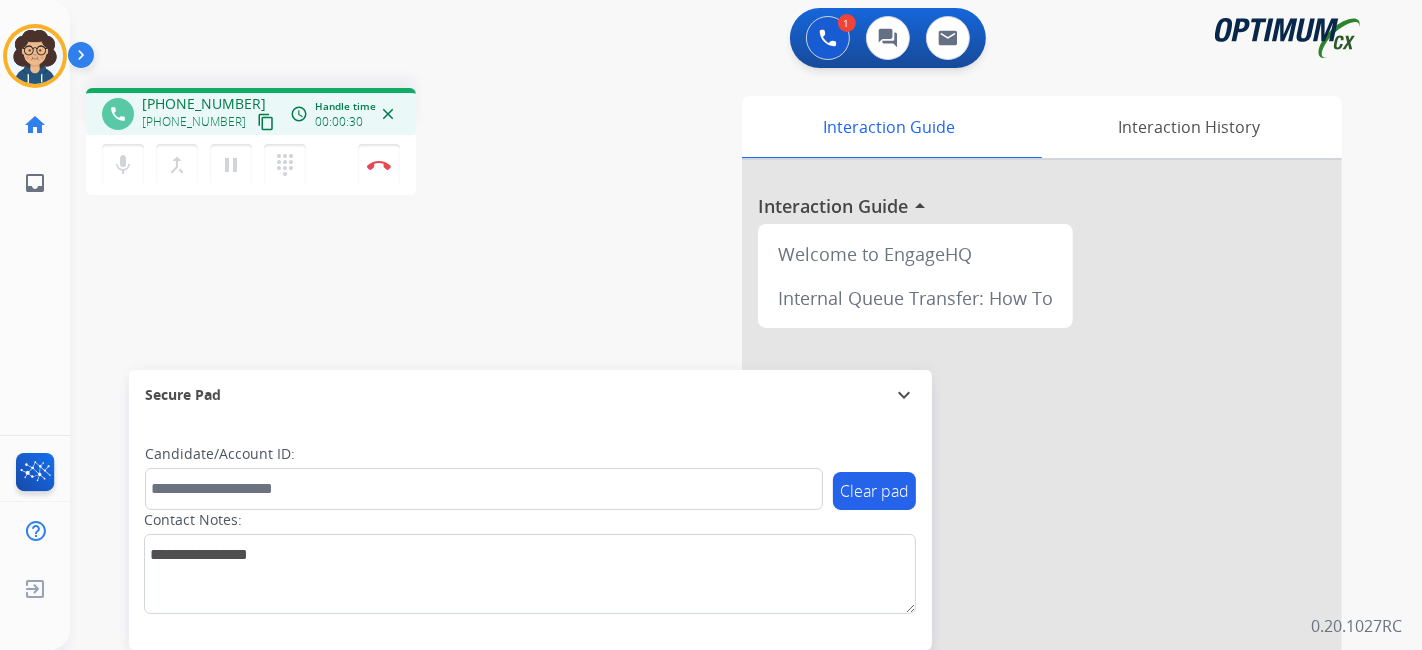 drag, startPoint x: 248, startPoint y: 122, endPoint x: 266, endPoint y: 51, distance: 73.24616 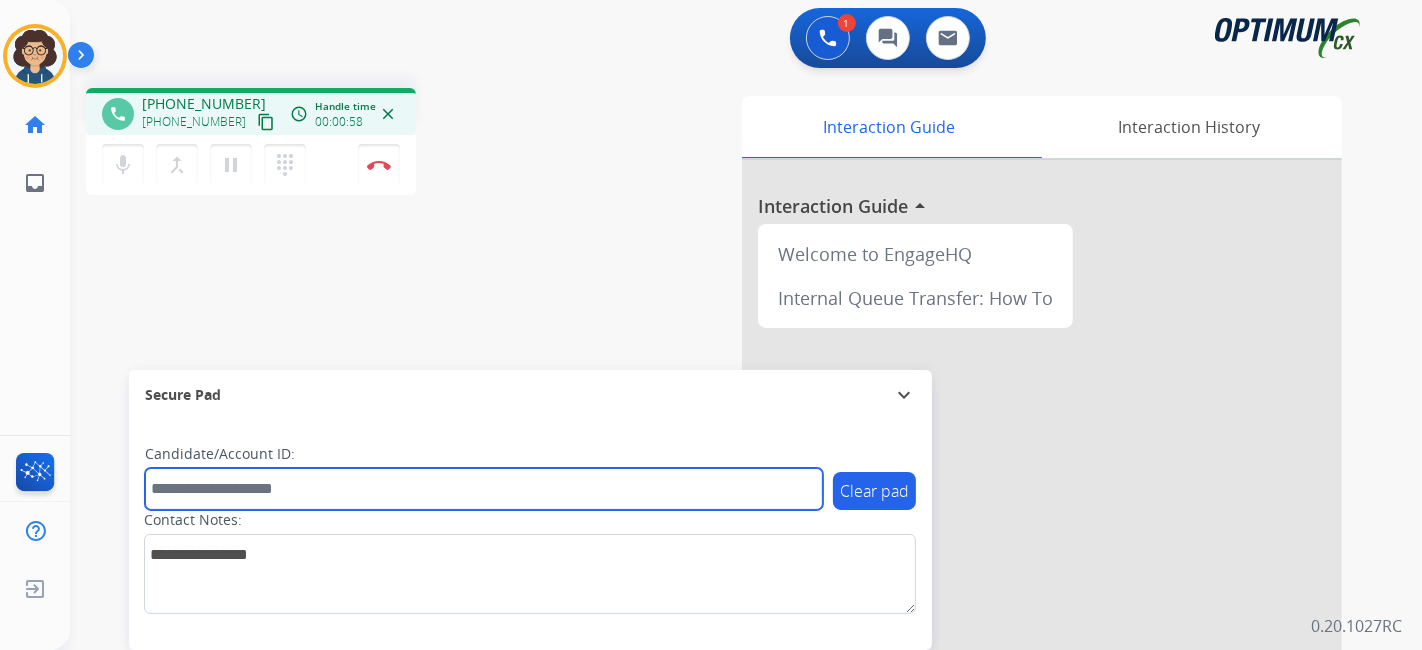 click at bounding box center (484, 489) 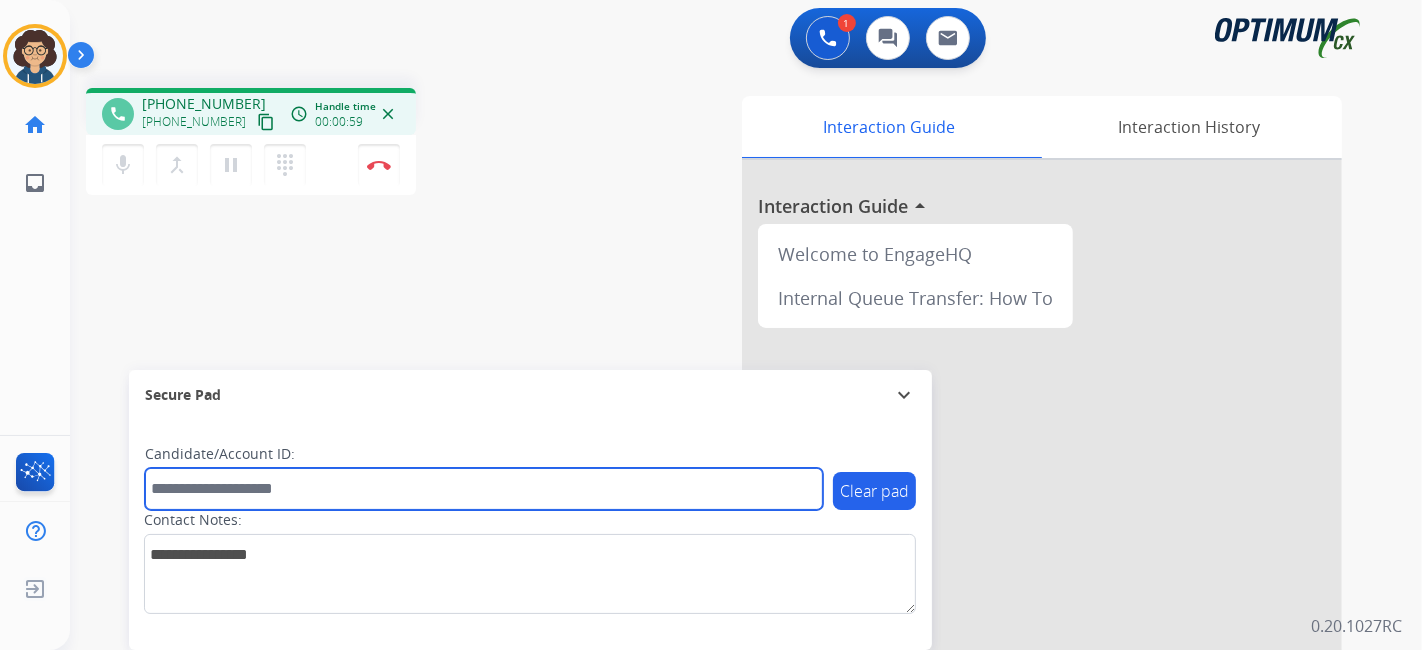 paste on "*******" 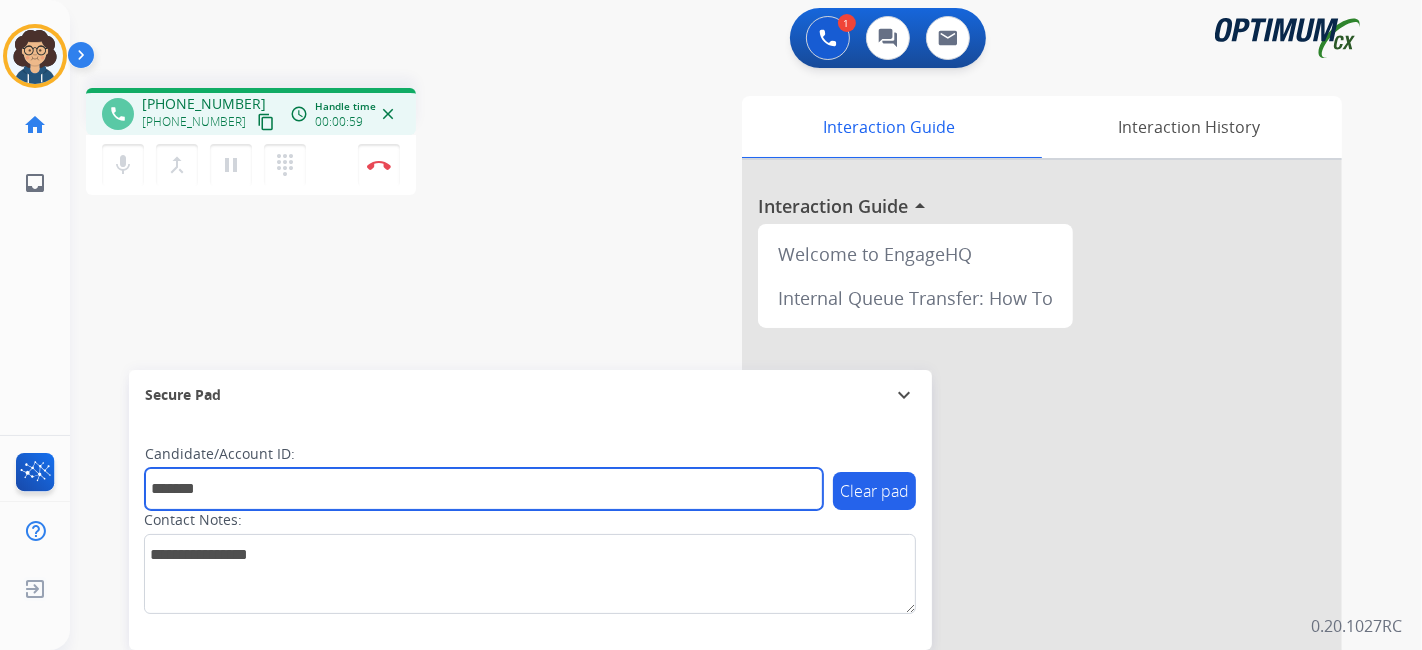 type on "*******" 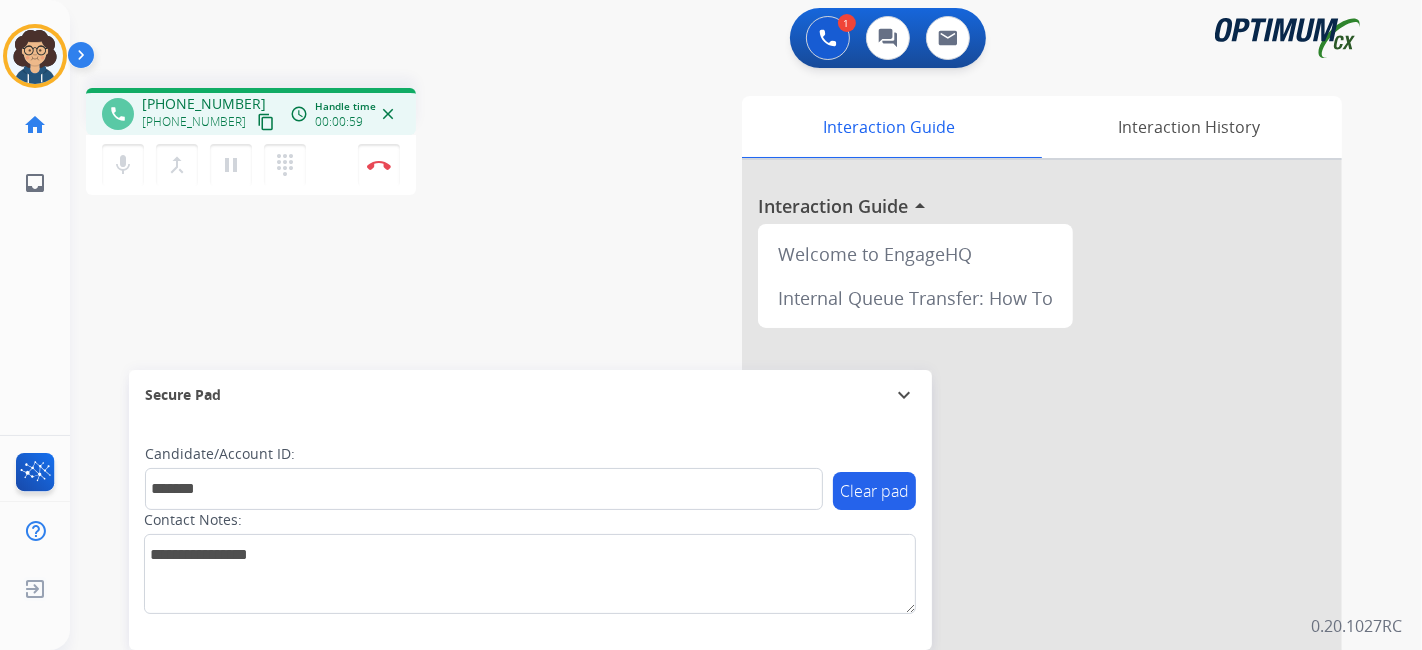 drag, startPoint x: 472, startPoint y: 321, endPoint x: 408, endPoint y: 33, distance: 295.02542 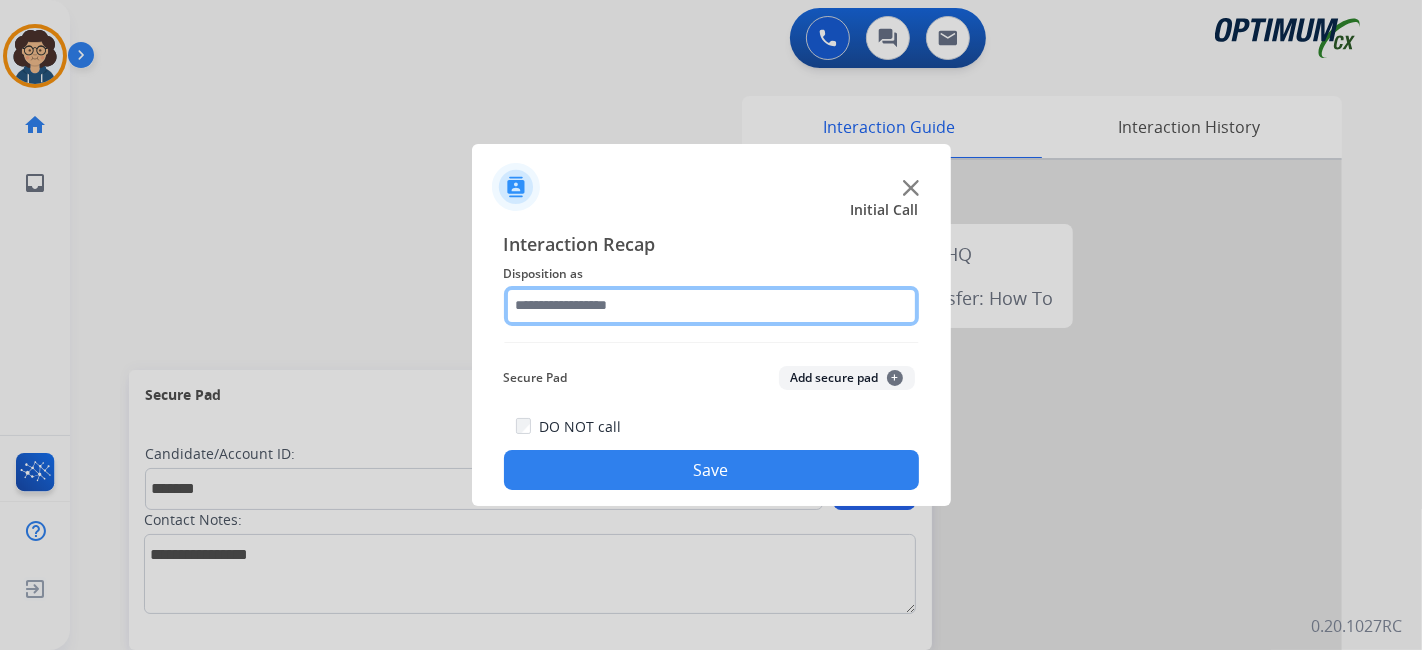 click 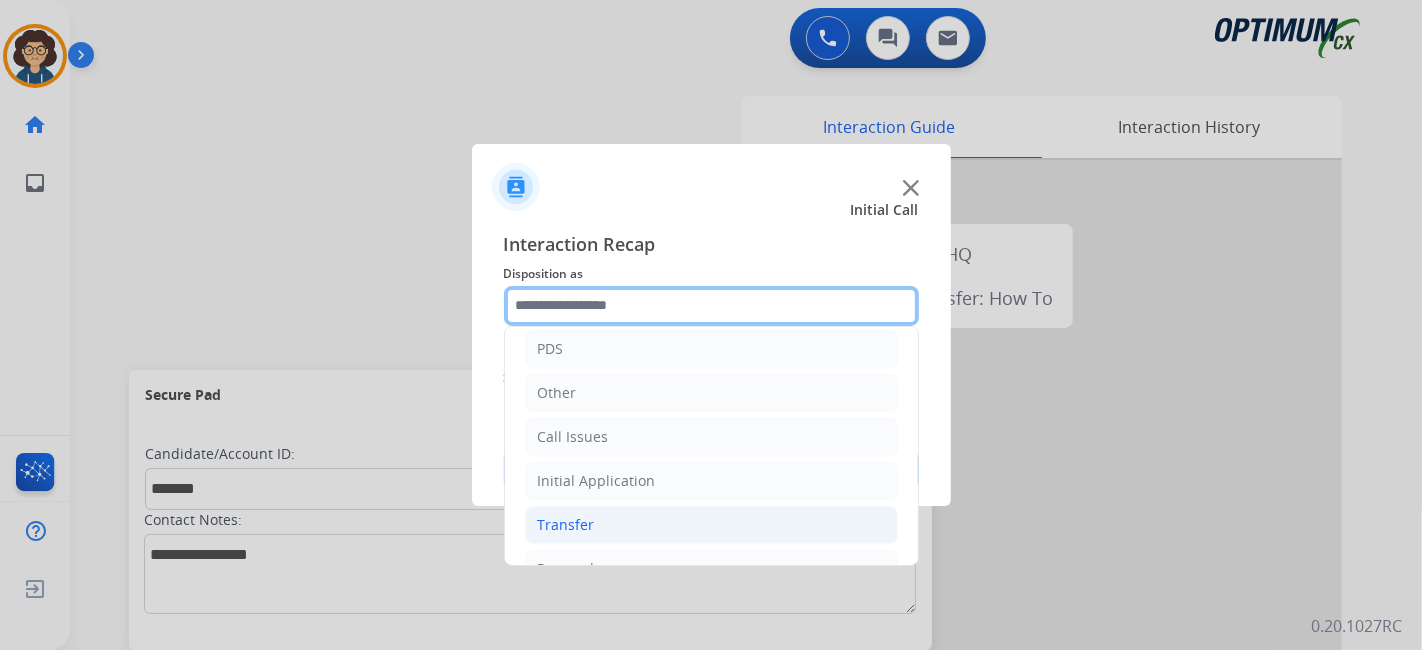 scroll, scrollTop: 131, scrollLeft: 0, axis: vertical 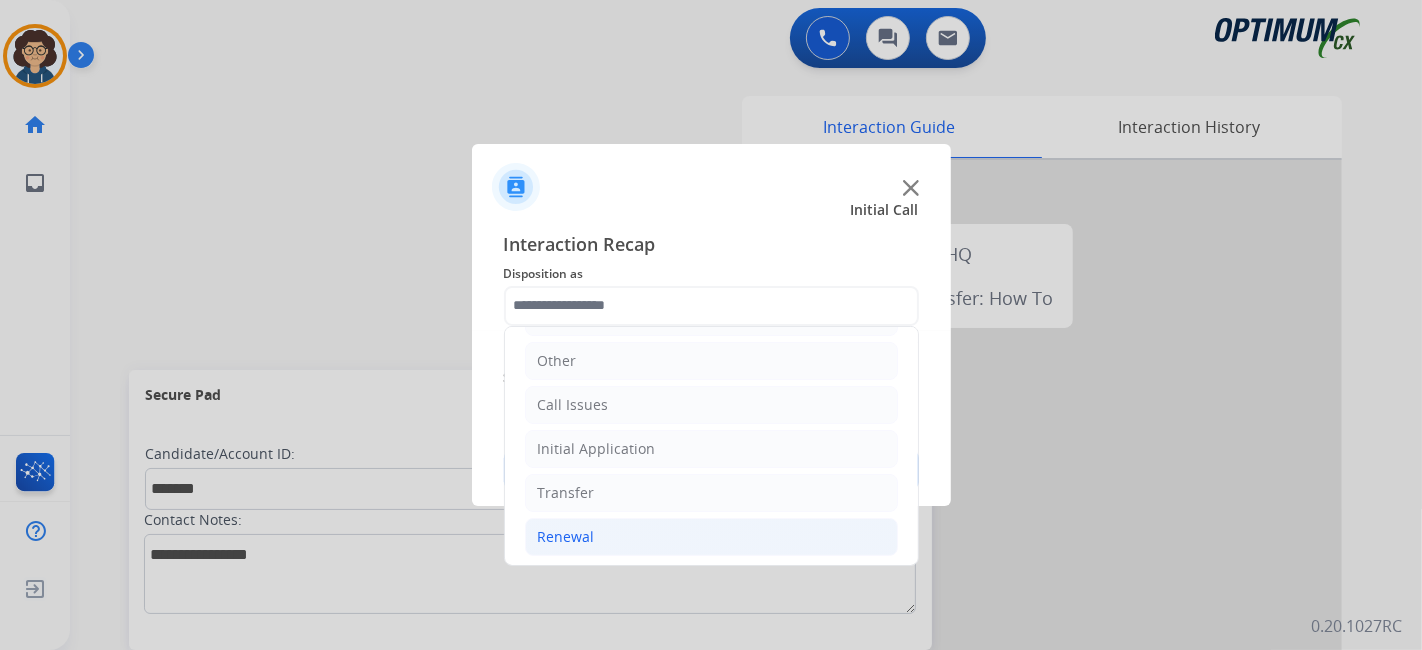 click on "Renewal" 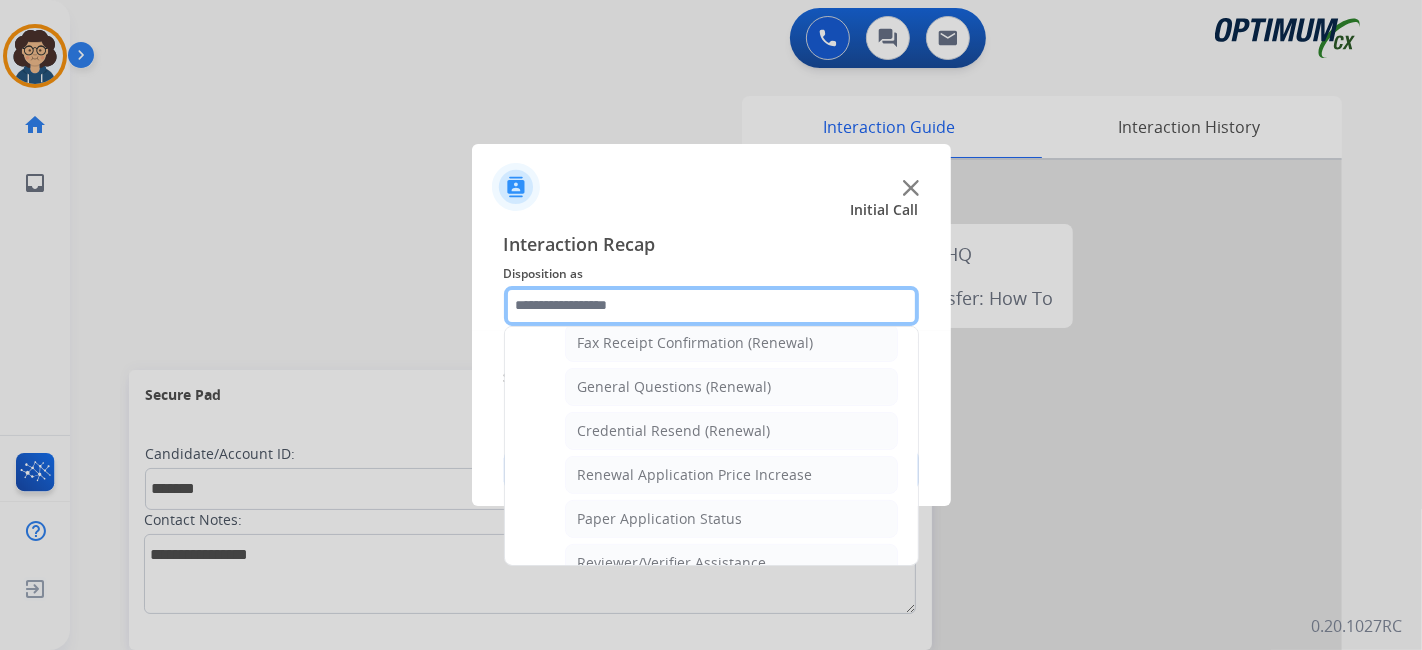 scroll, scrollTop: 545, scrollLeft: 0, axis: vertical 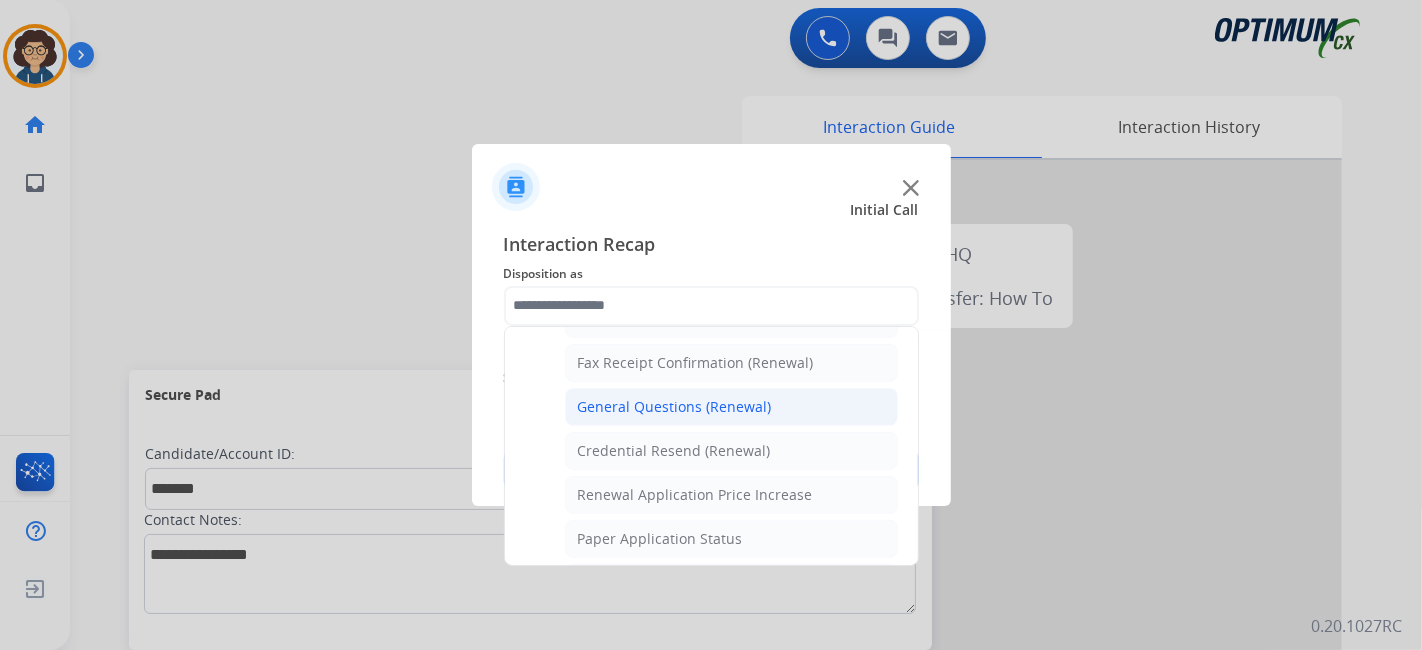 click on "General Questions (Renewal)" 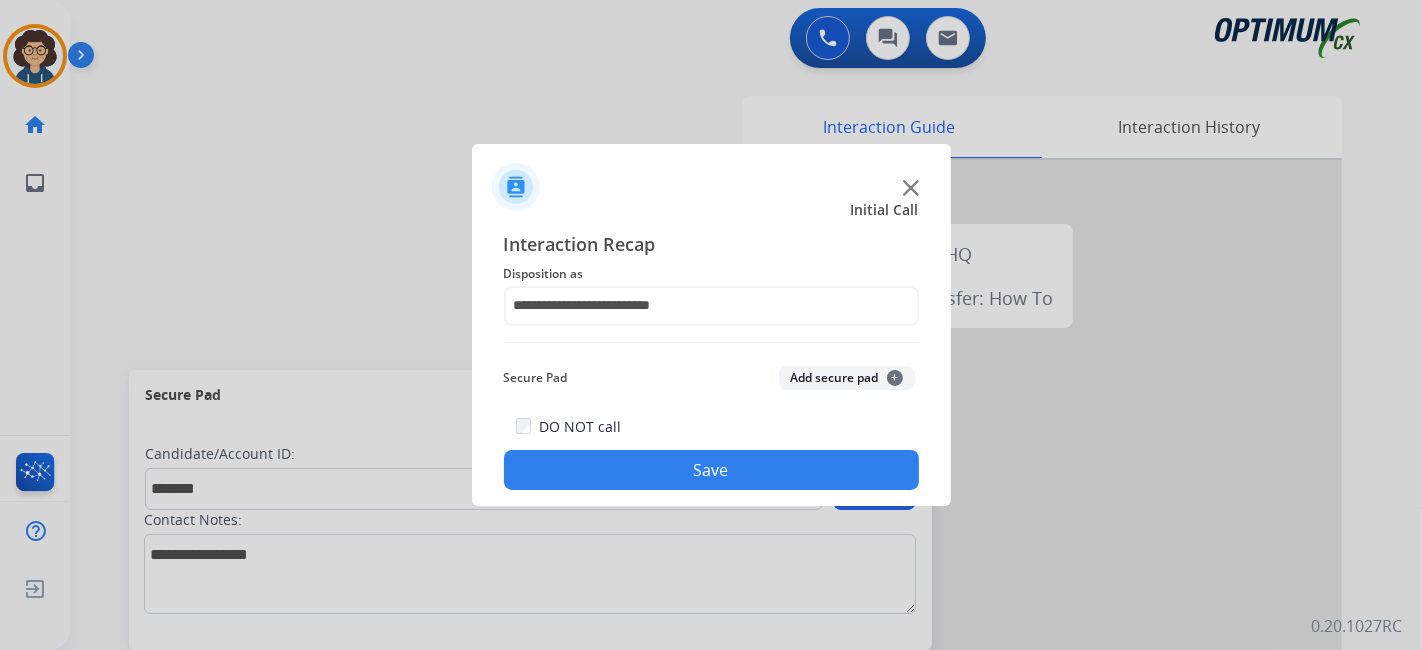 click on "Secure Pad  Add secure pad  +" 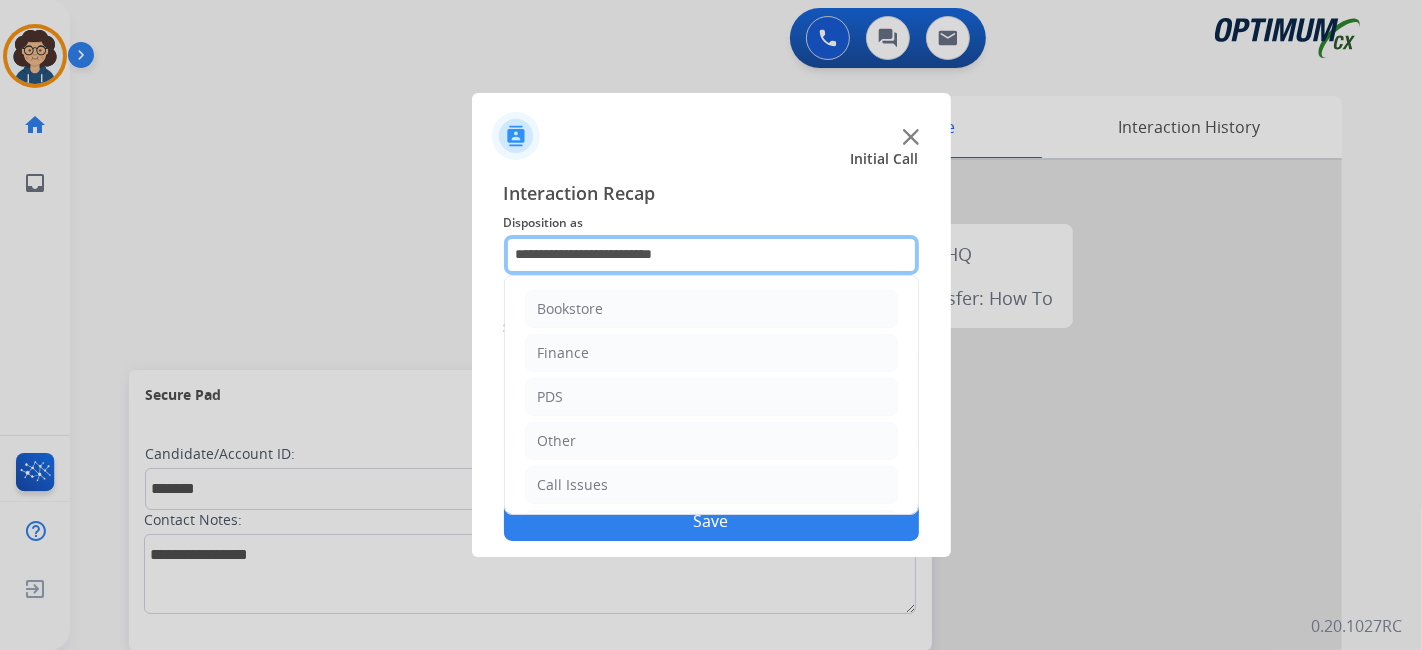 click on "**********" 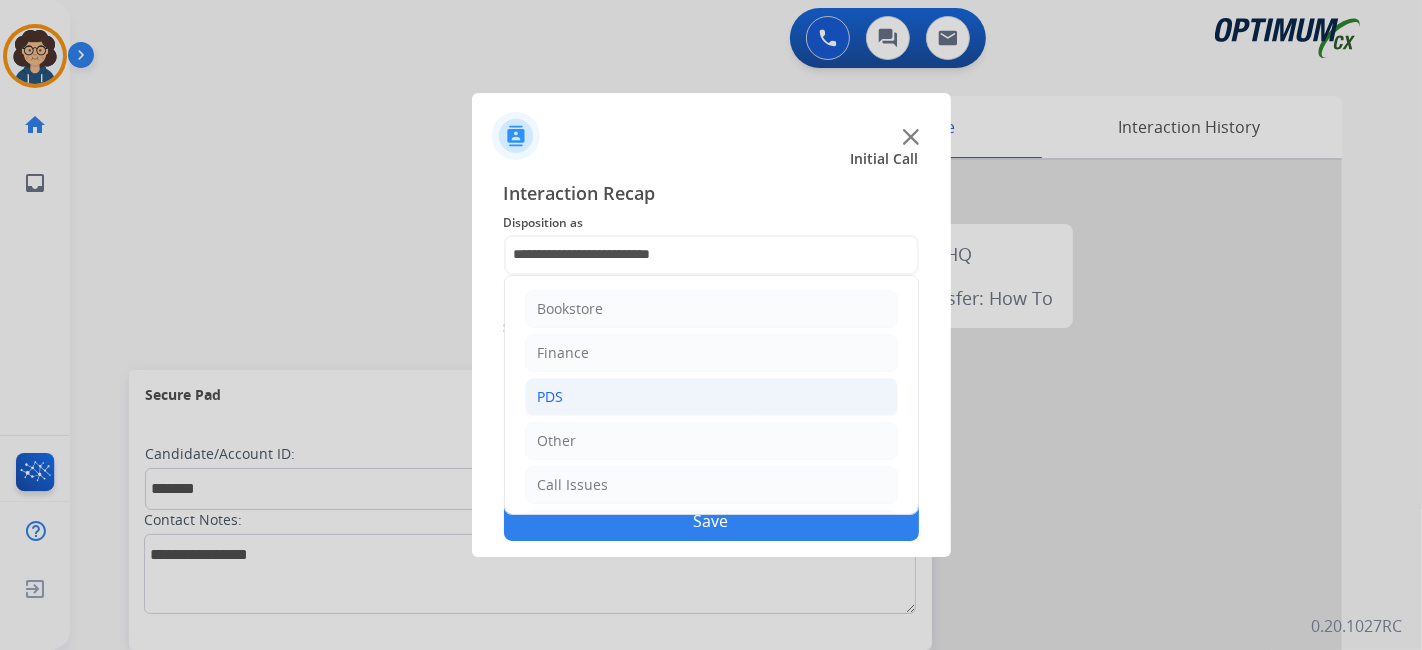 click on "PDS" 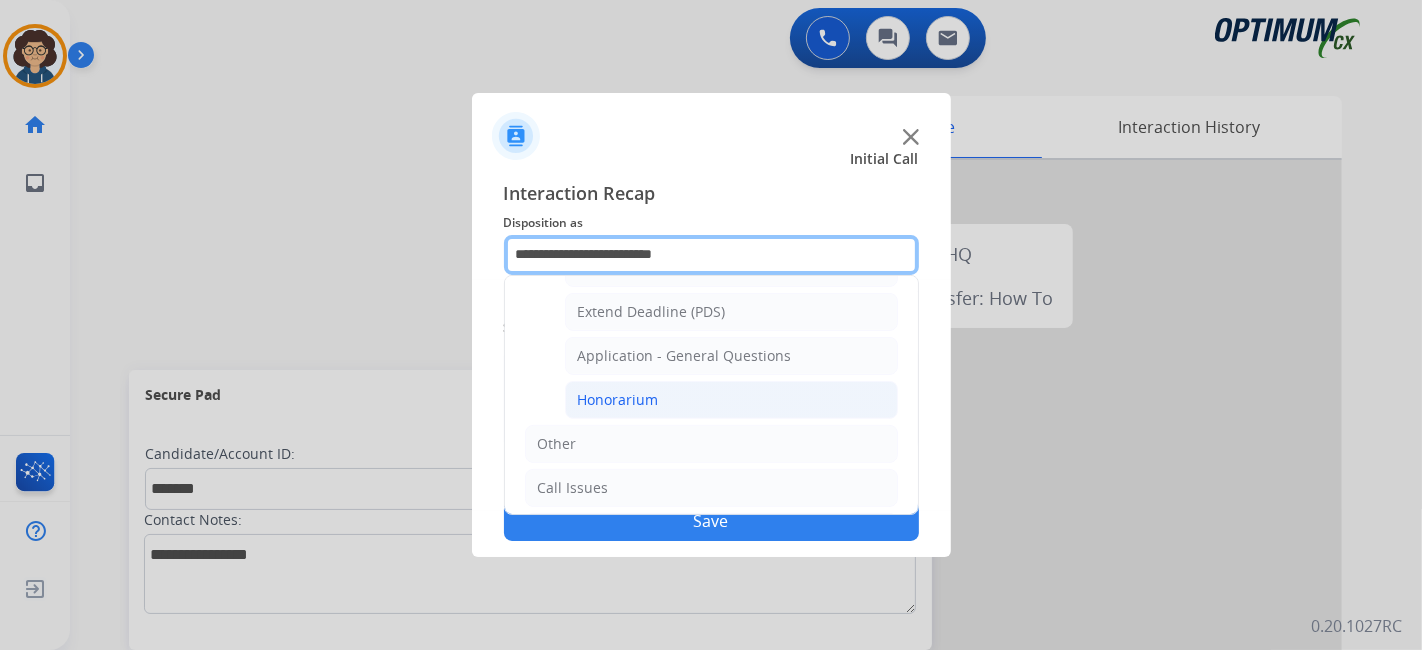 scroll, scrollTop: 551, scrollLeft: 0, axis: vertical 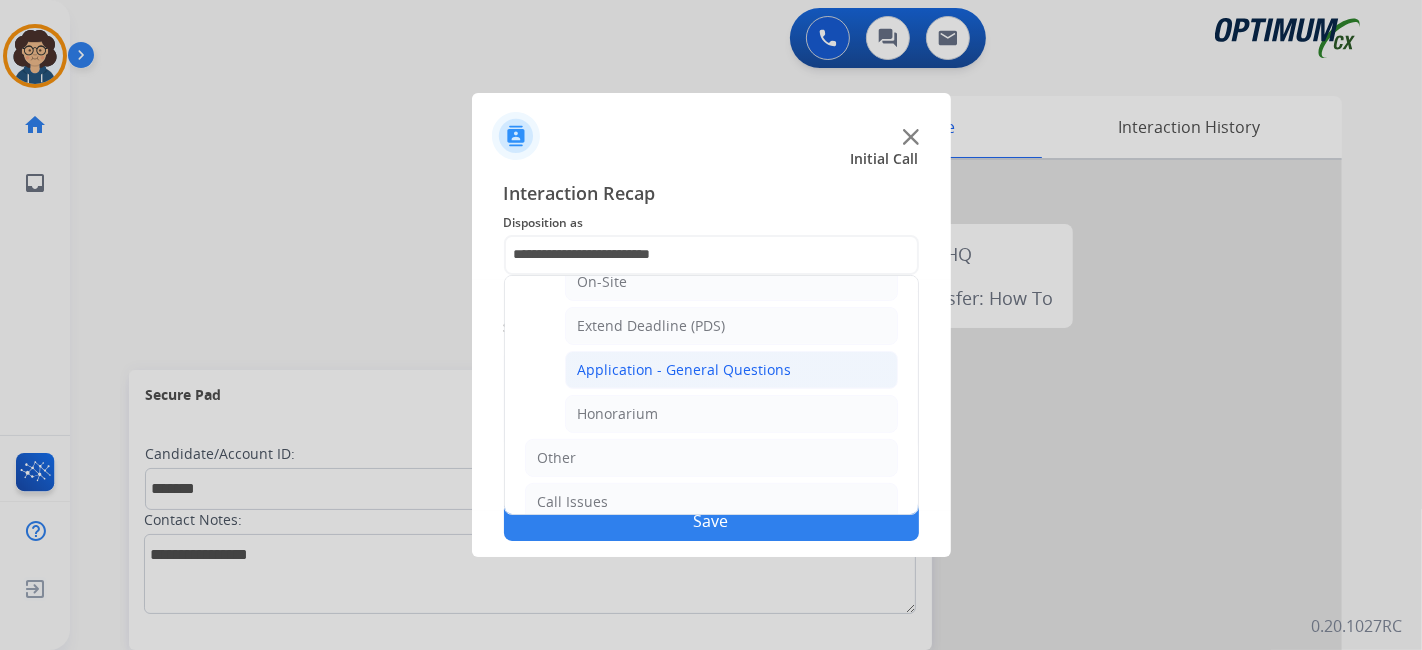 click on "Application - General Questions" 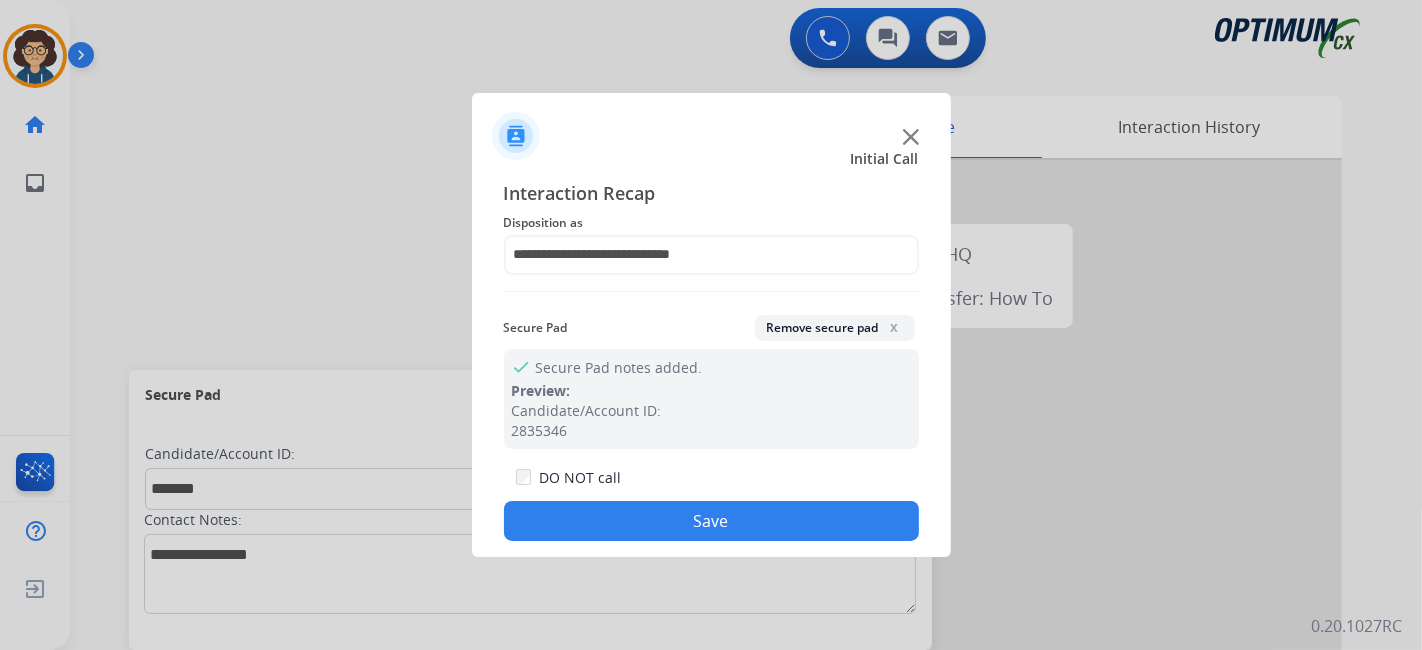 click on "Save" 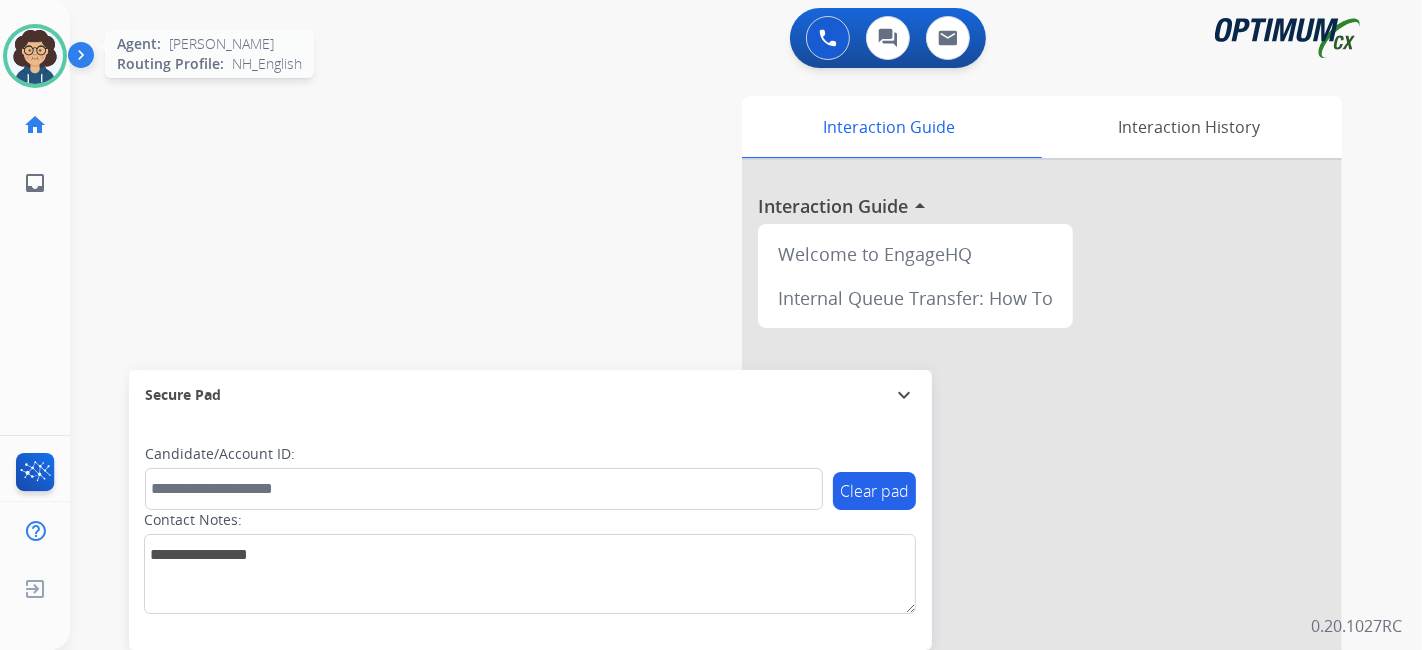 click at bounding box center [35, 56] 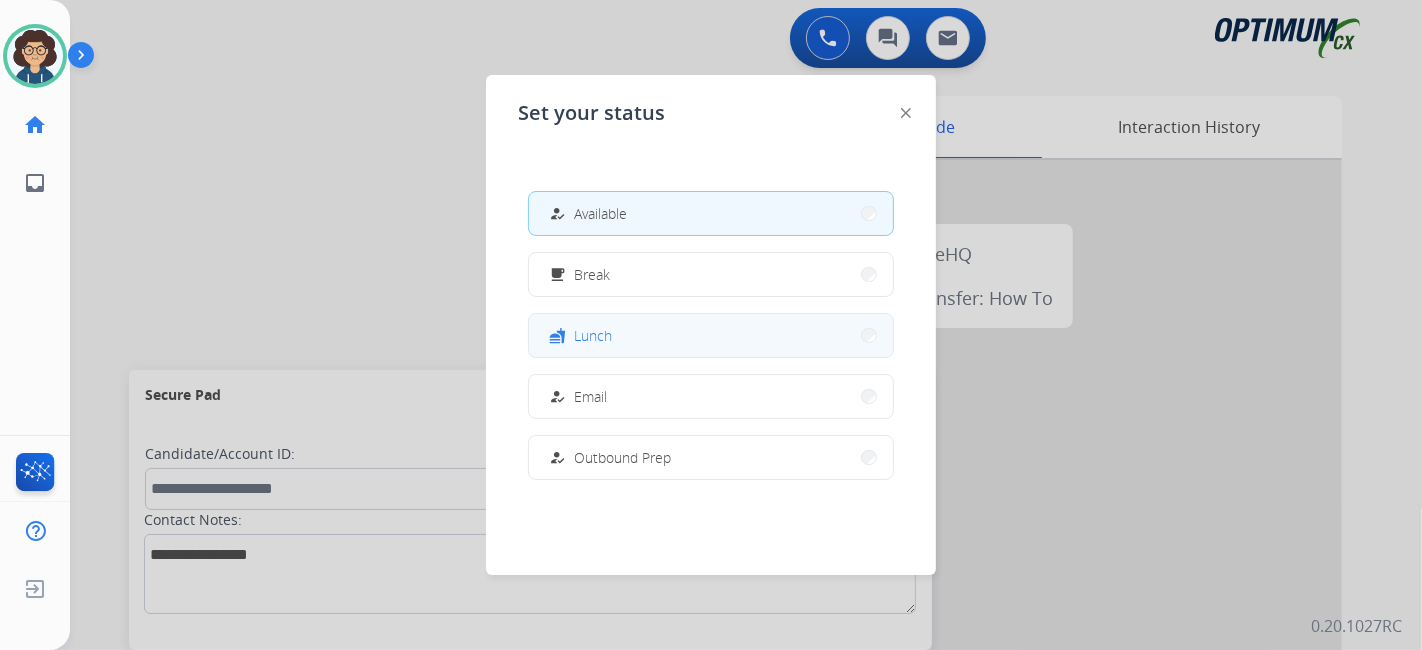 click on "fastfood Lunch" at bounding box center [711, 335] 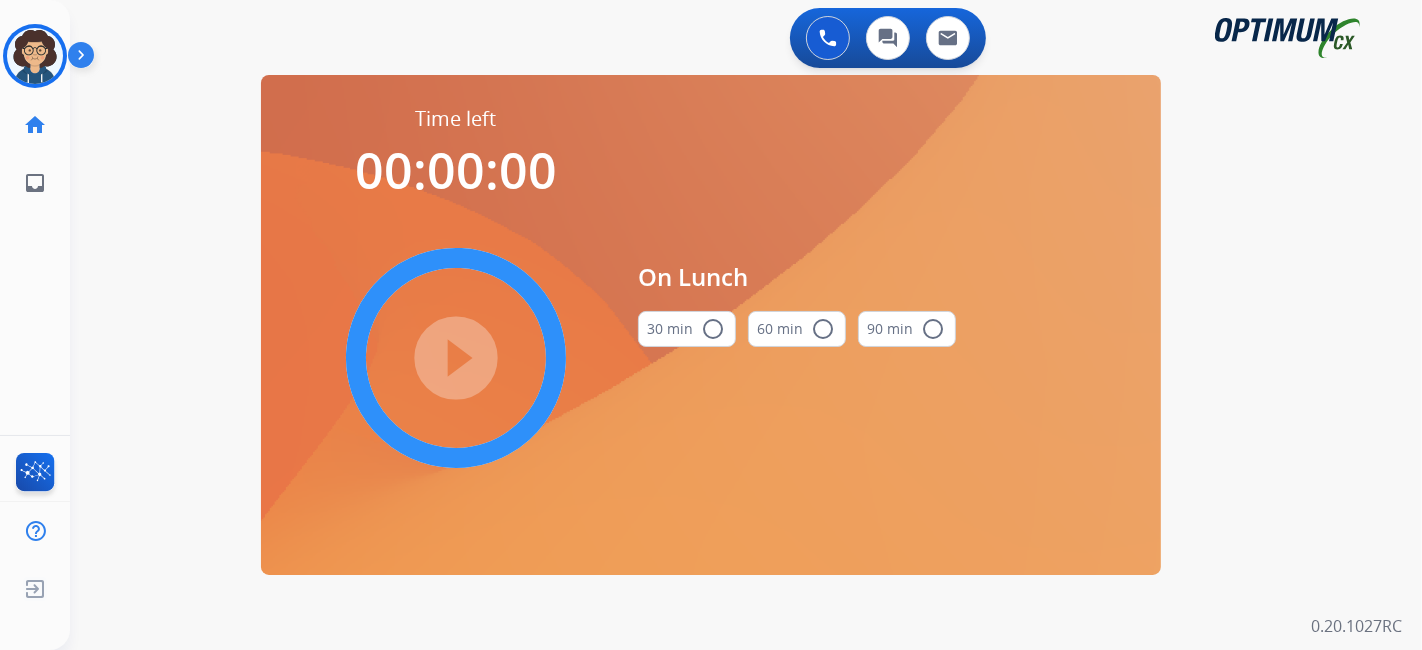 click on "30 min  radio_button_unchecked" at bounding box center (687, 329) 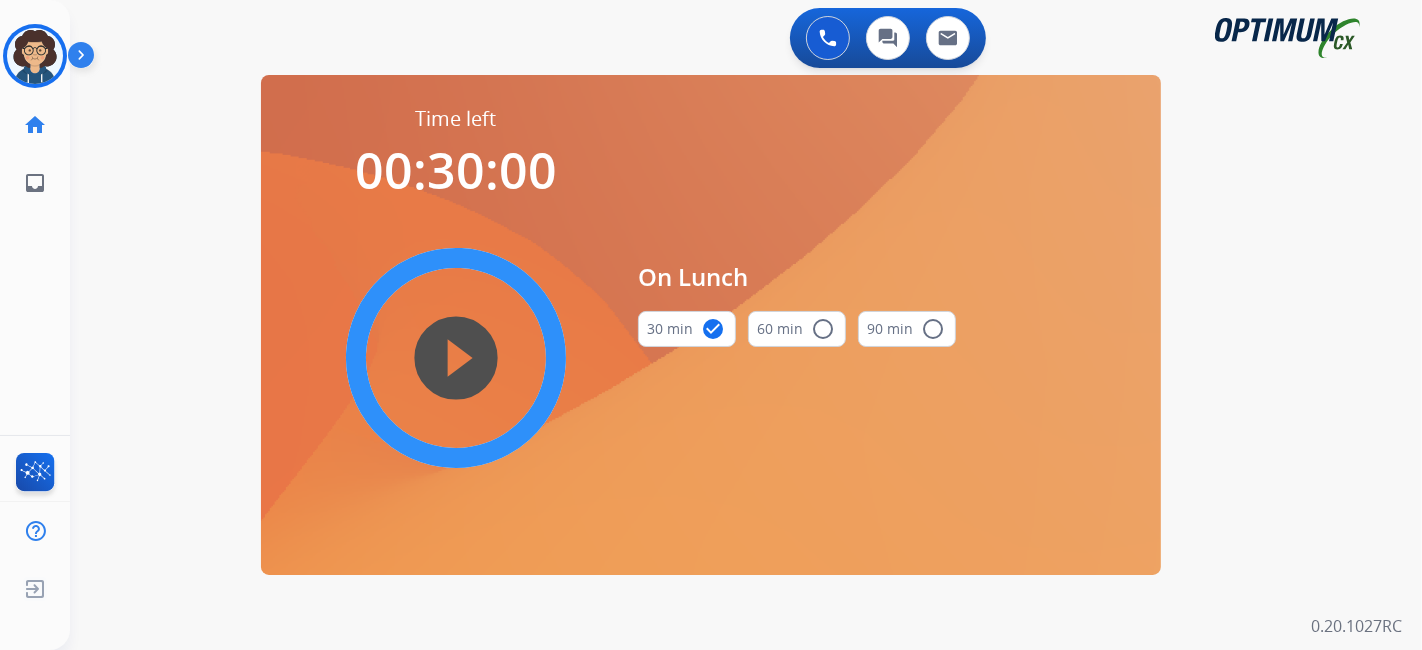 click on "play_circle_filled" at bounding box center [456, 358] 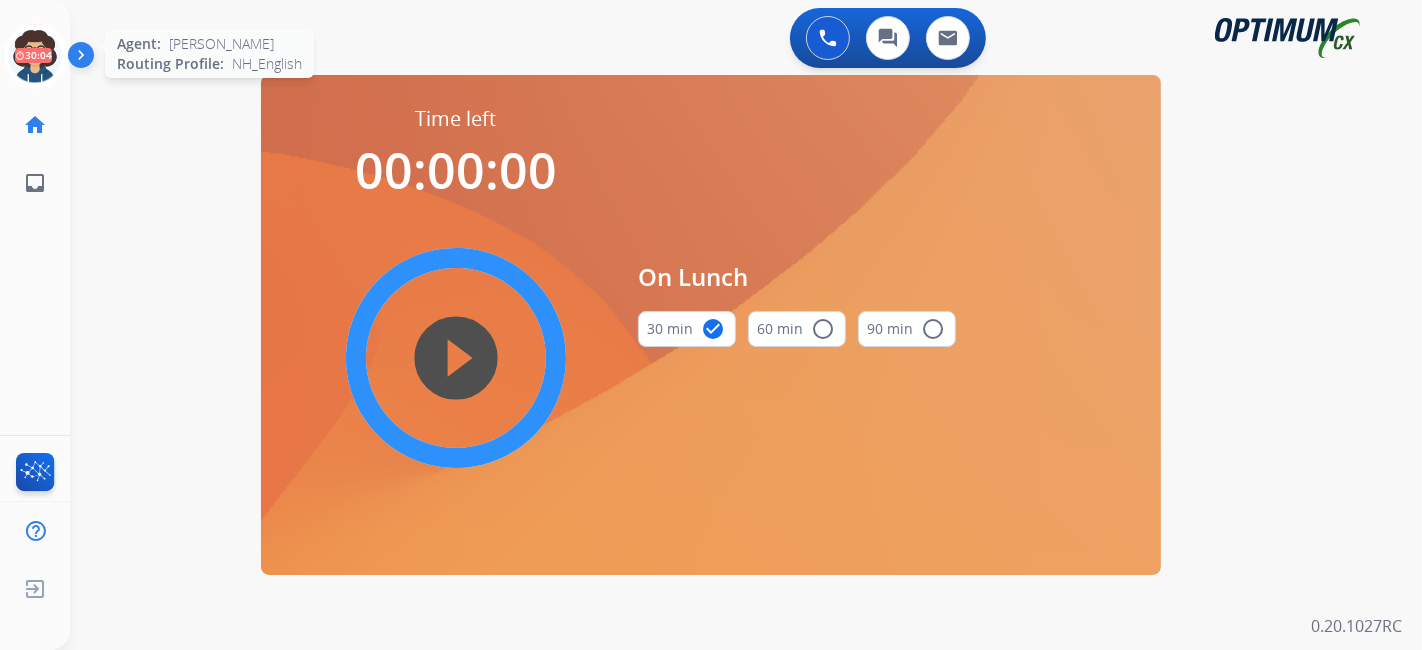 click 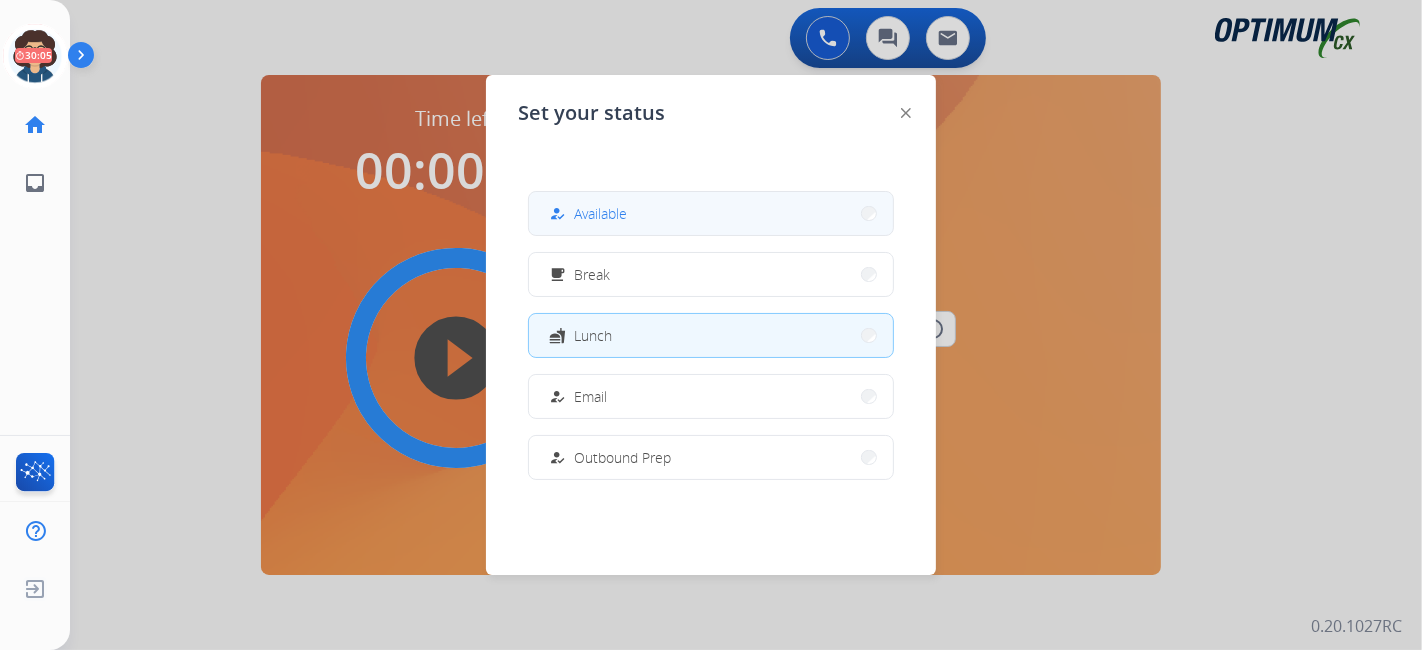 click on "how_to_reg Available" at bounding box center [711, 213] 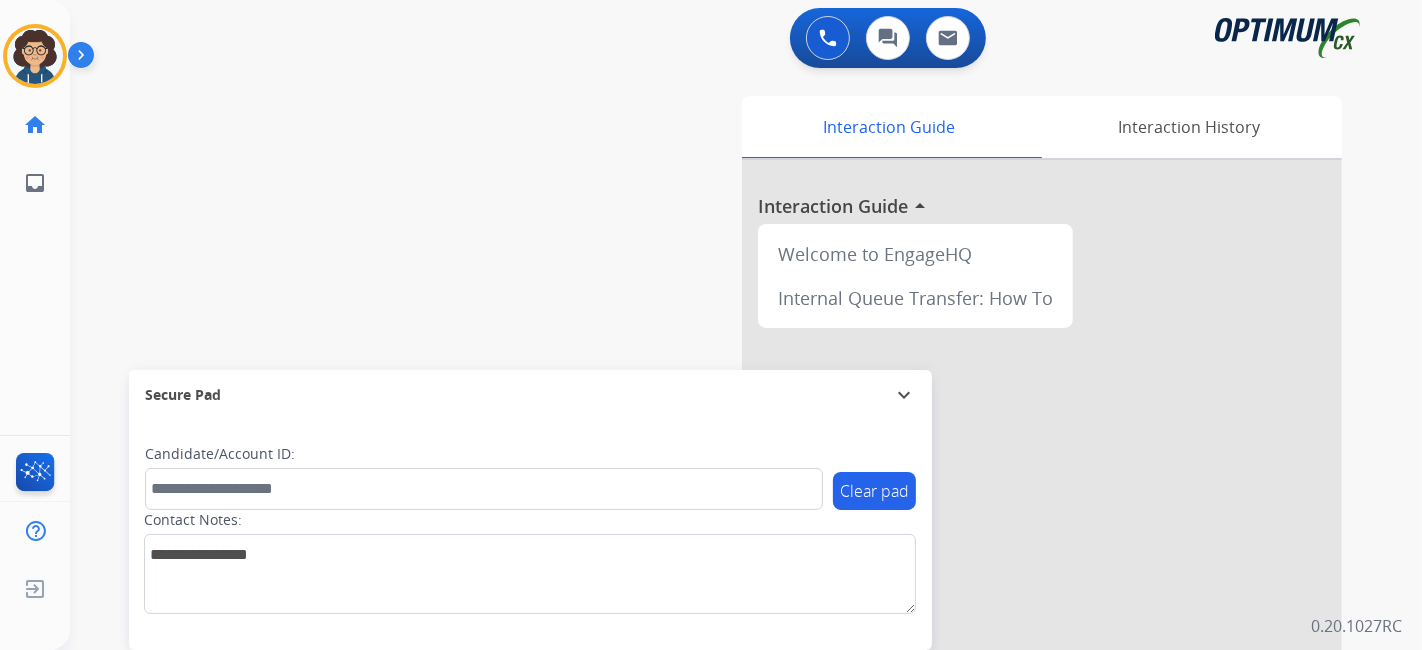 click on "Interaction Guide   Interaction History  Interaction Guide arrow_drop_up  Welcome to EngageHQ   Internal Queue Transfer: How To" at bounding box center (969, 501) 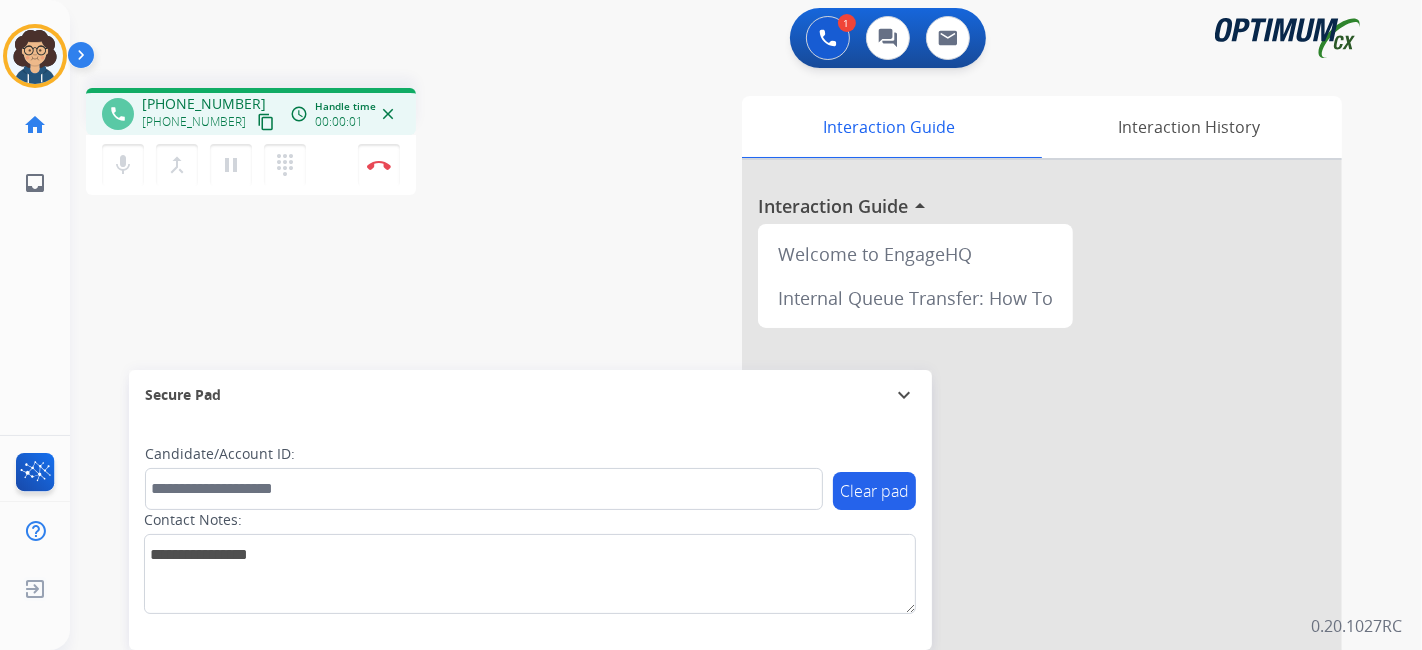 click on "content_copy" at bounding box center (266, 122) 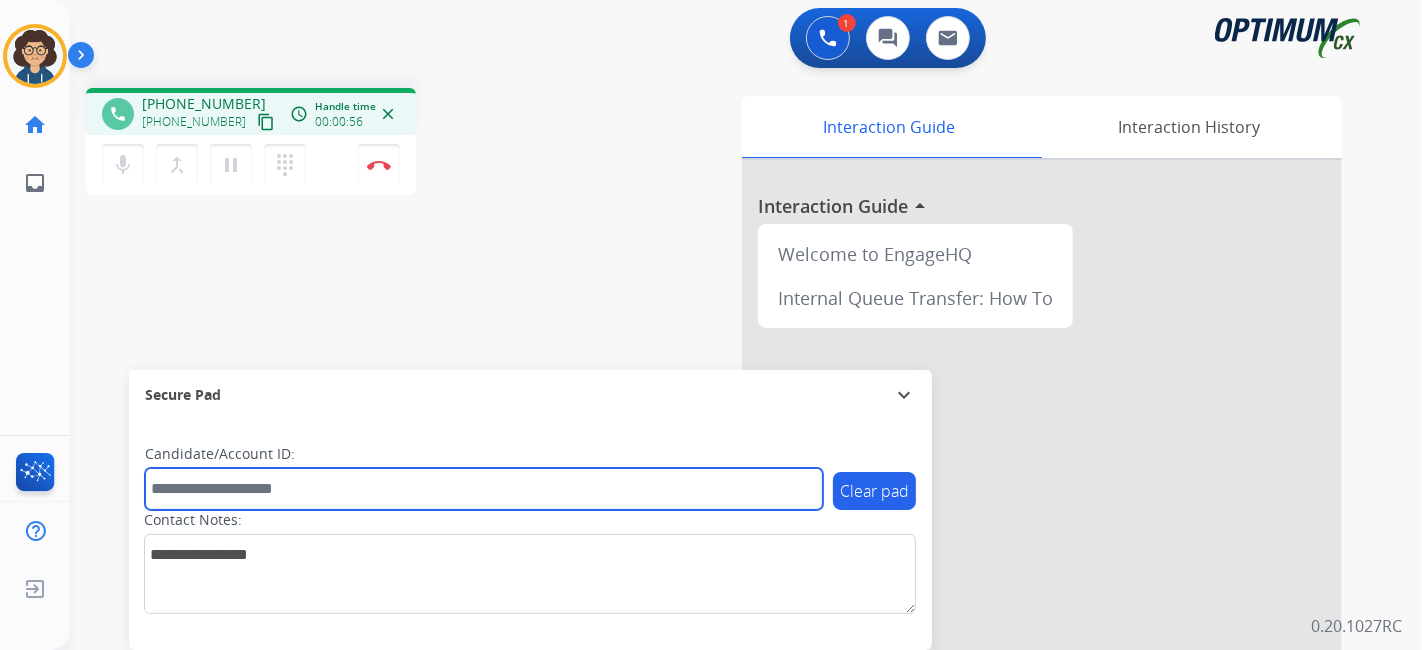 click at bounding box center (484, 489) 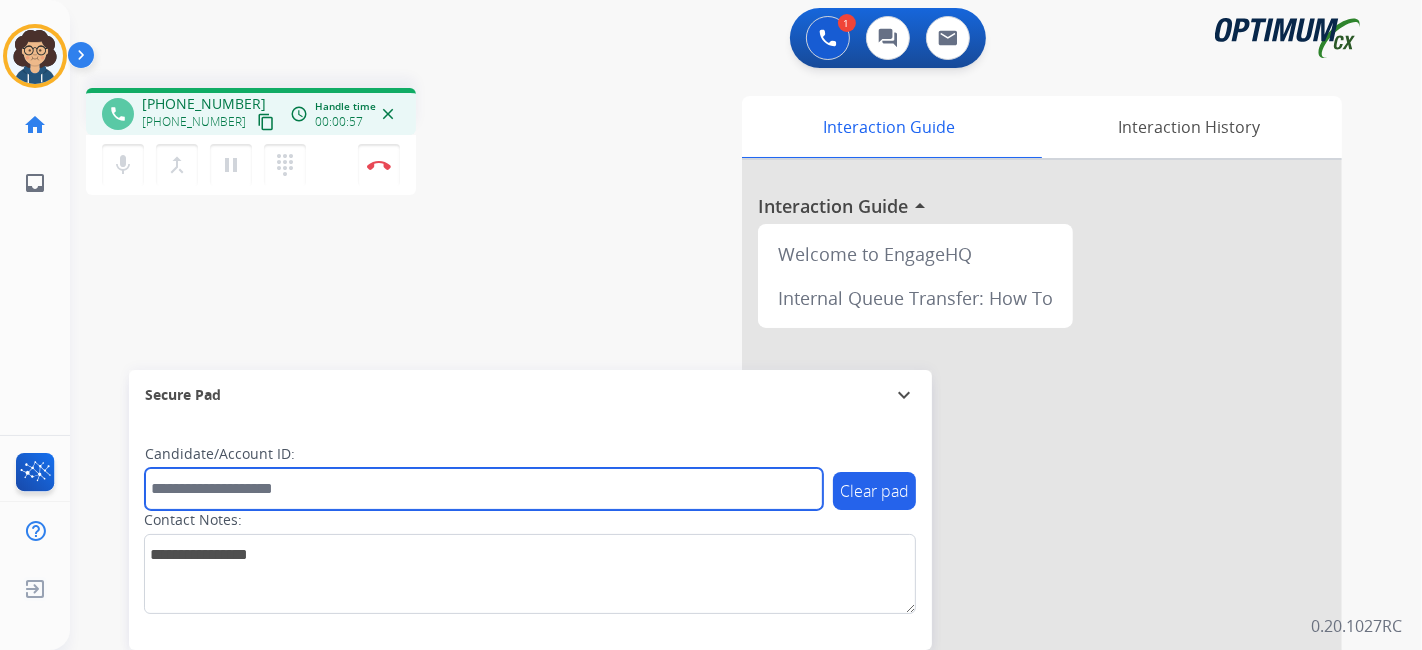 paste on "**********" 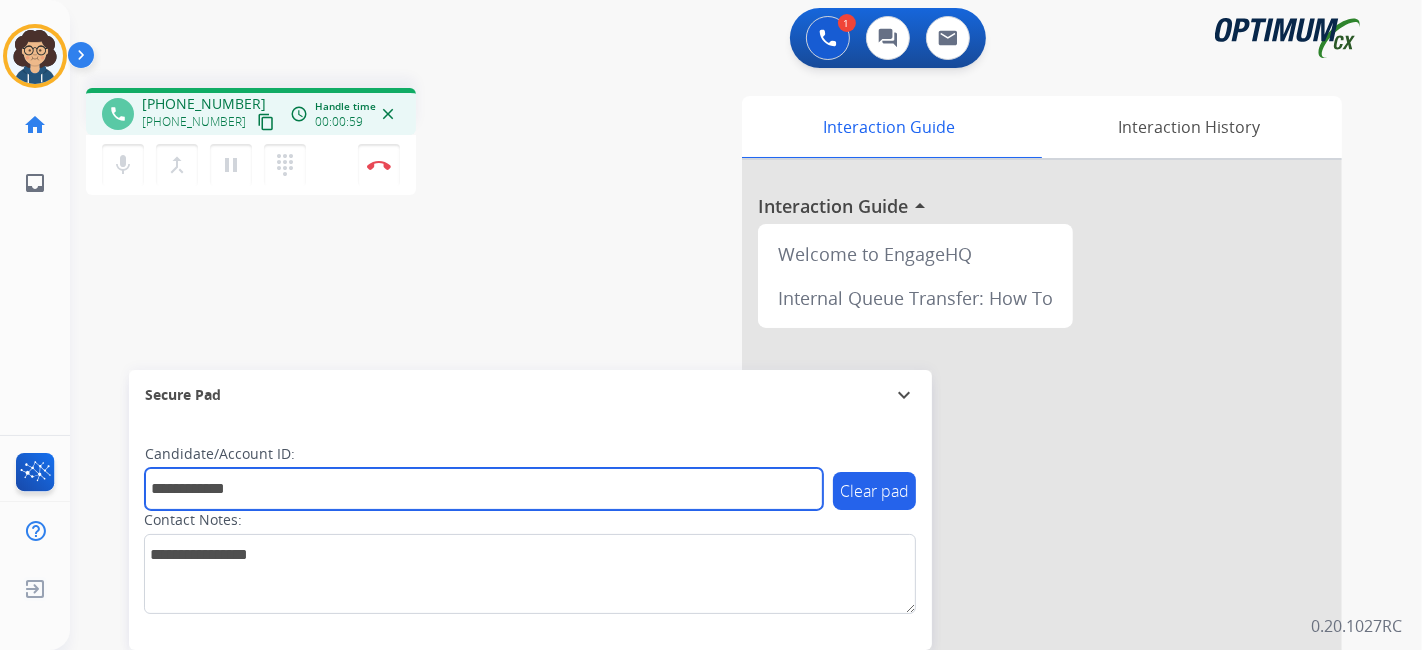 drag, startPoint x: 257, startPoint y: 478, endPoint x: 201, endPoint y: 474, distance: 56.142673 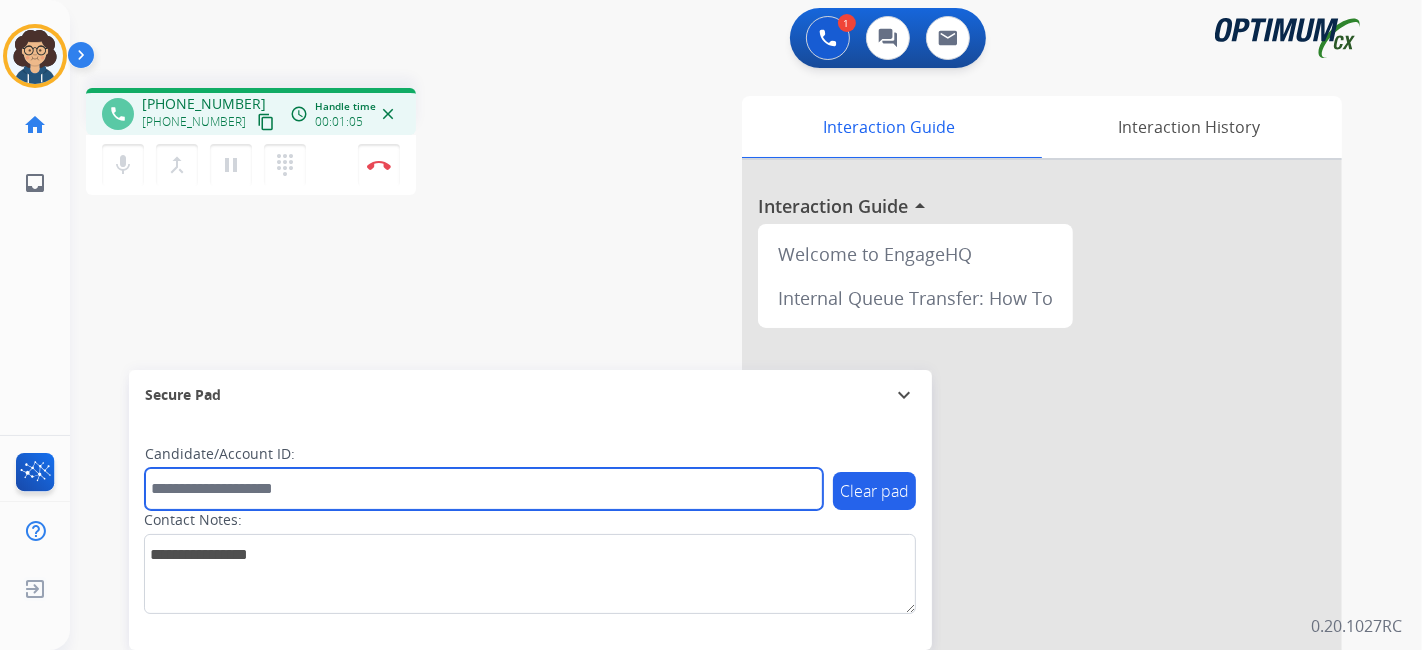 paste on "*******" 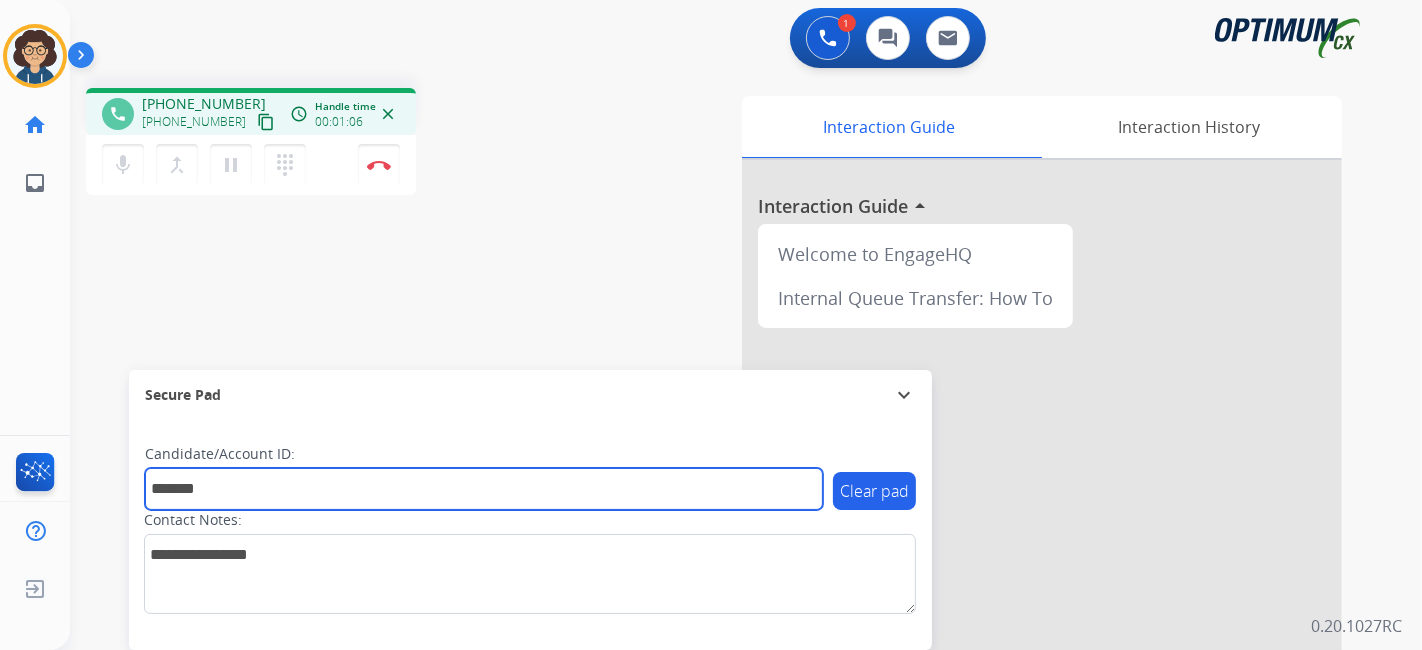 type on "*******" 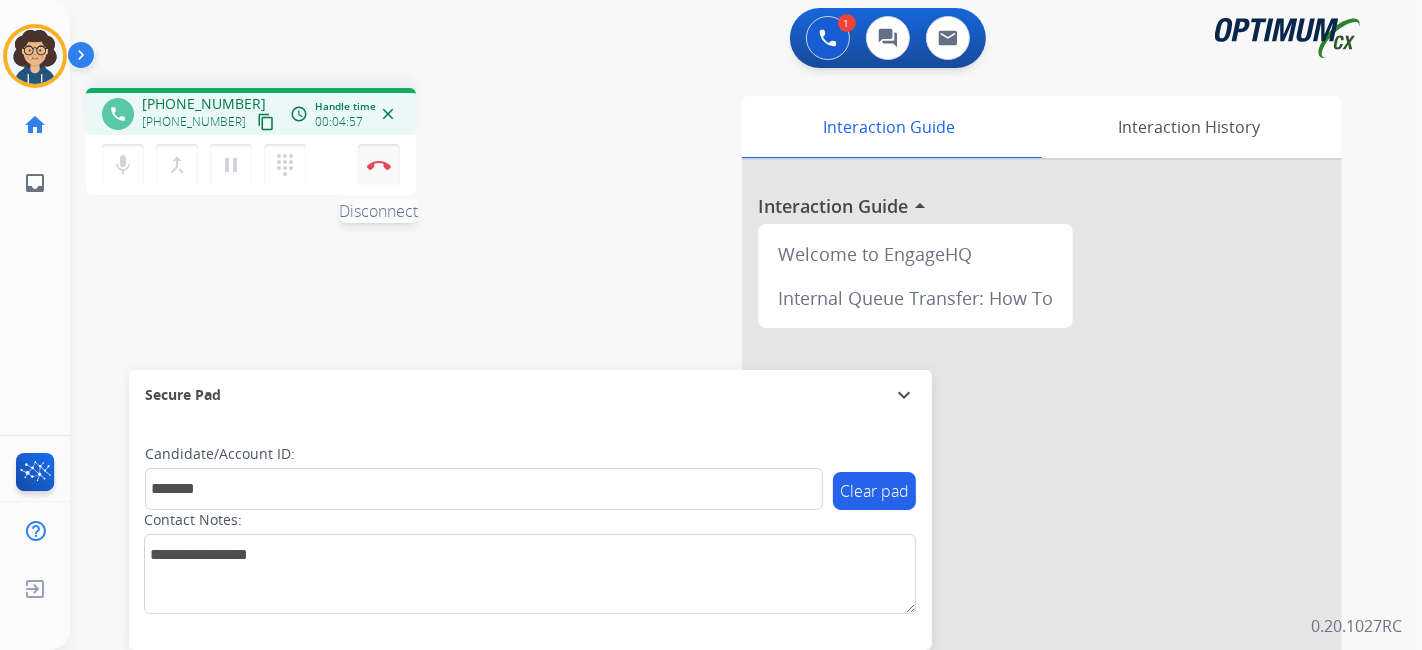 click at bounding box center [379, 165] 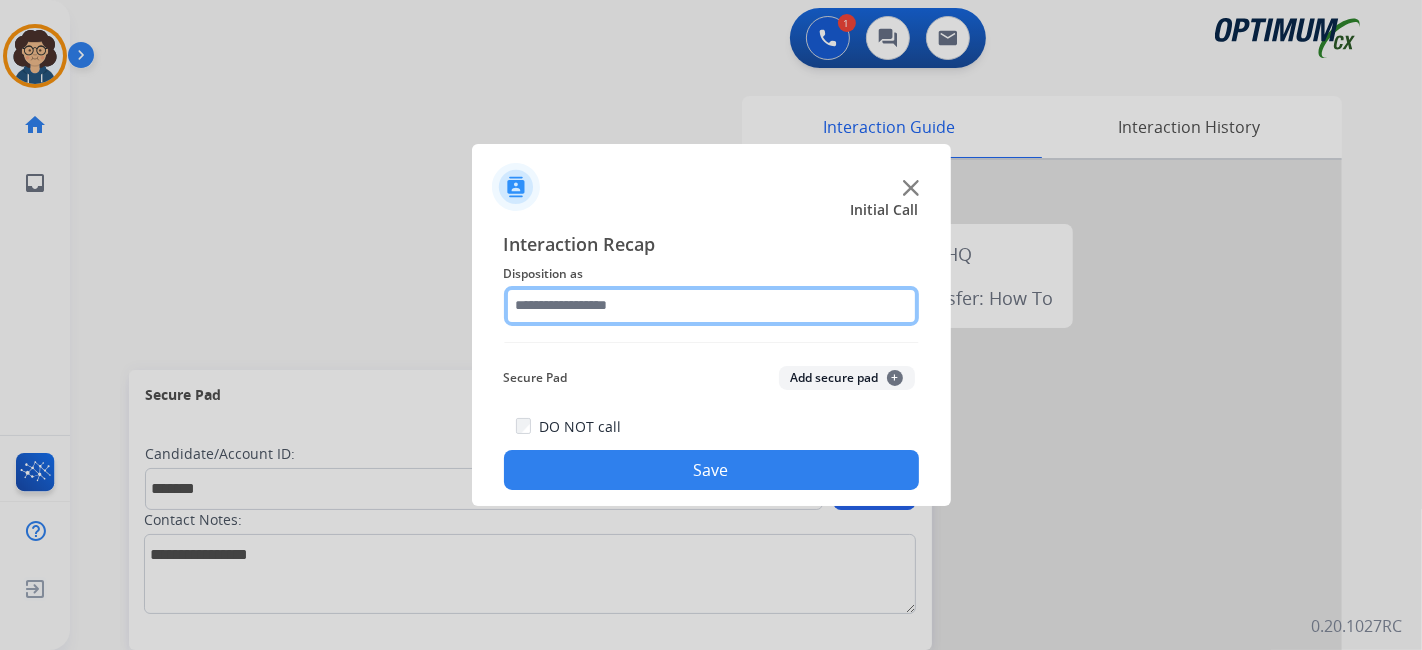 click 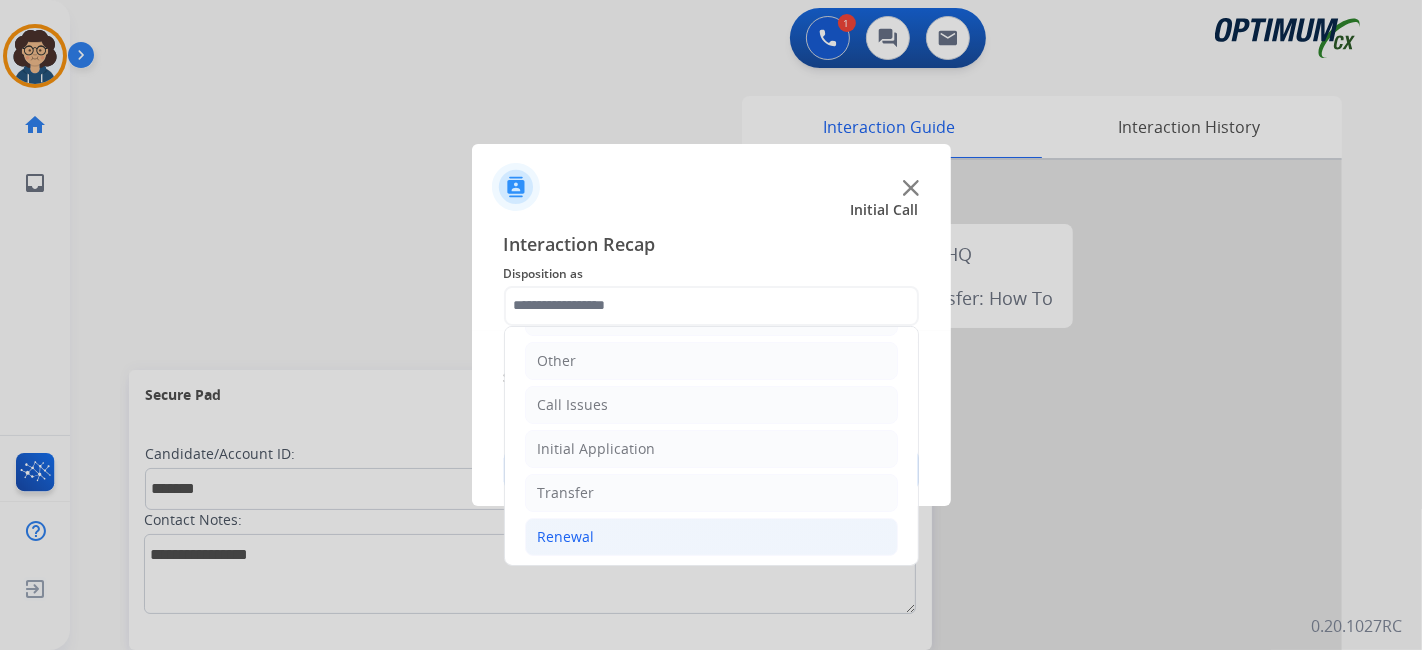 click on "Renewal" 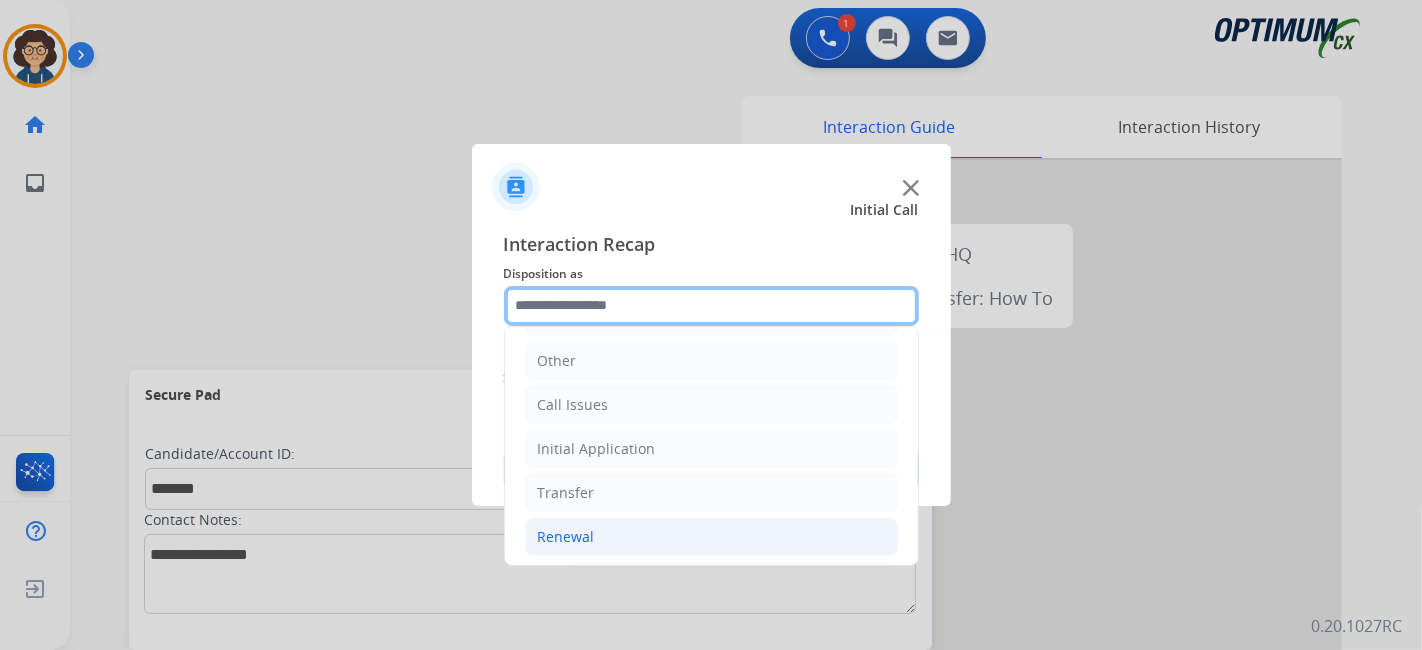 scroll, scrollTop: 760, scrollLeft: 0, axis: vertical 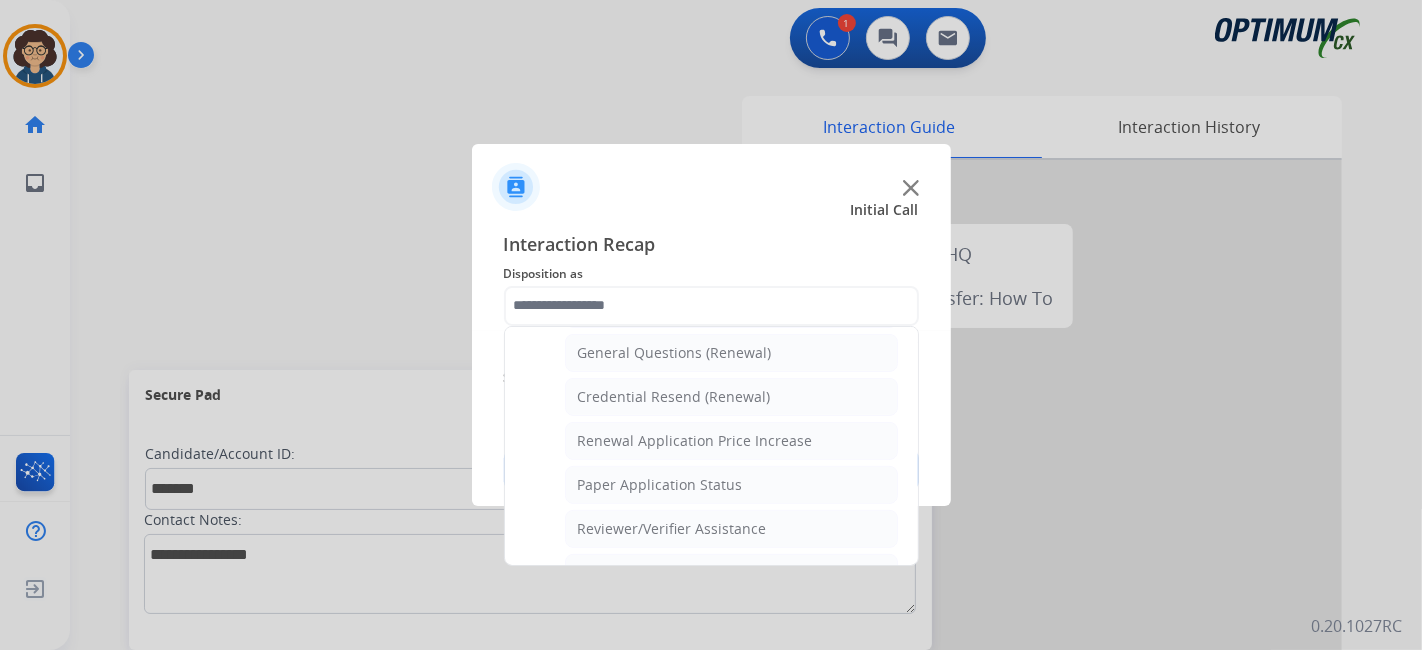 drag, startPoint x: 733, startPoint y: 347, endPoint x: 771, endPoint y: 359, distance: 39.849716 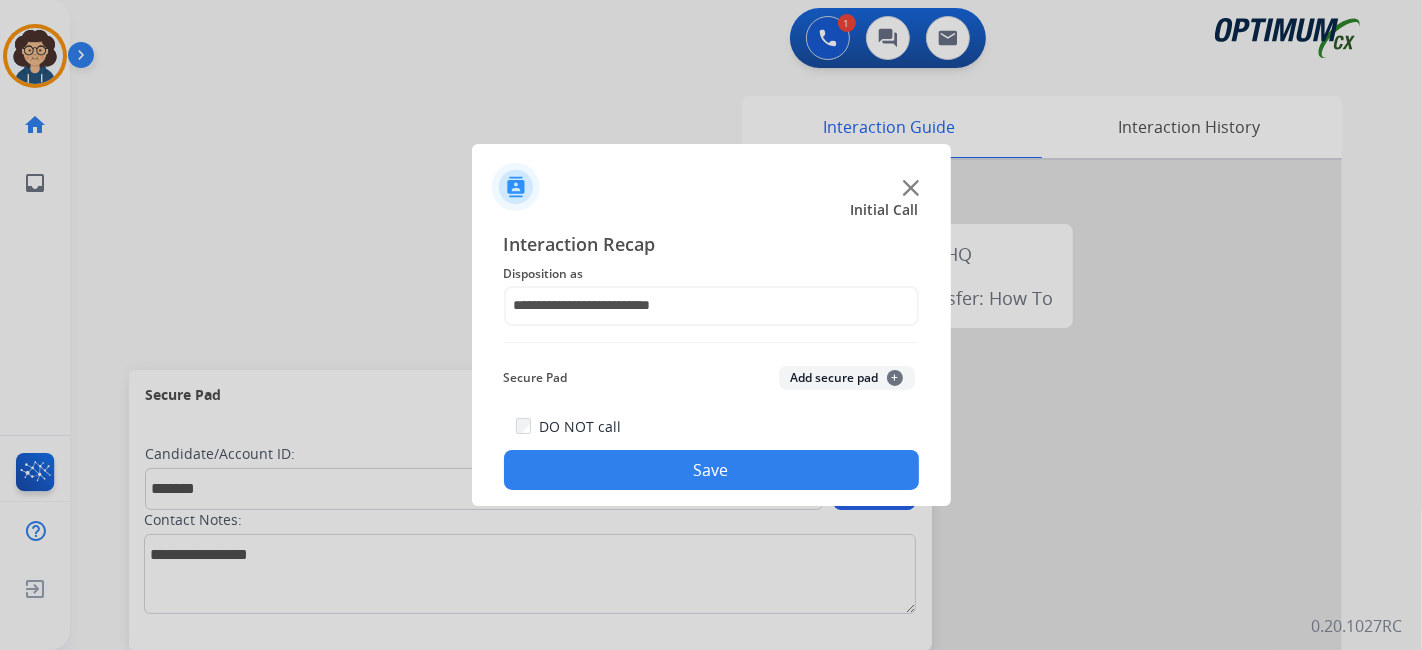 drag, startPoint x: 840, startPoint y: 392, endPoint x: 846, endPoint y: 381, distance: 12.529964 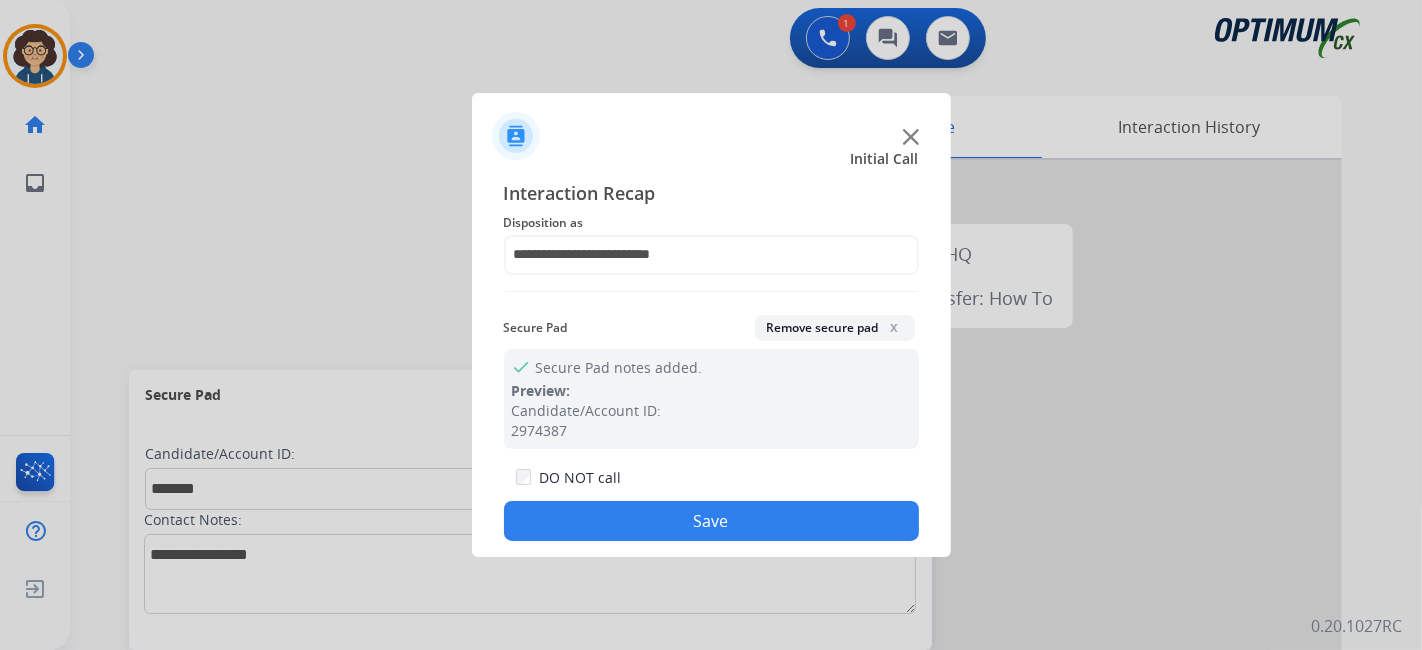 drag, startPoint x: 776, startPoint y: 527, endPoint x: 508, endPoint y: 21, distance: 572.5906 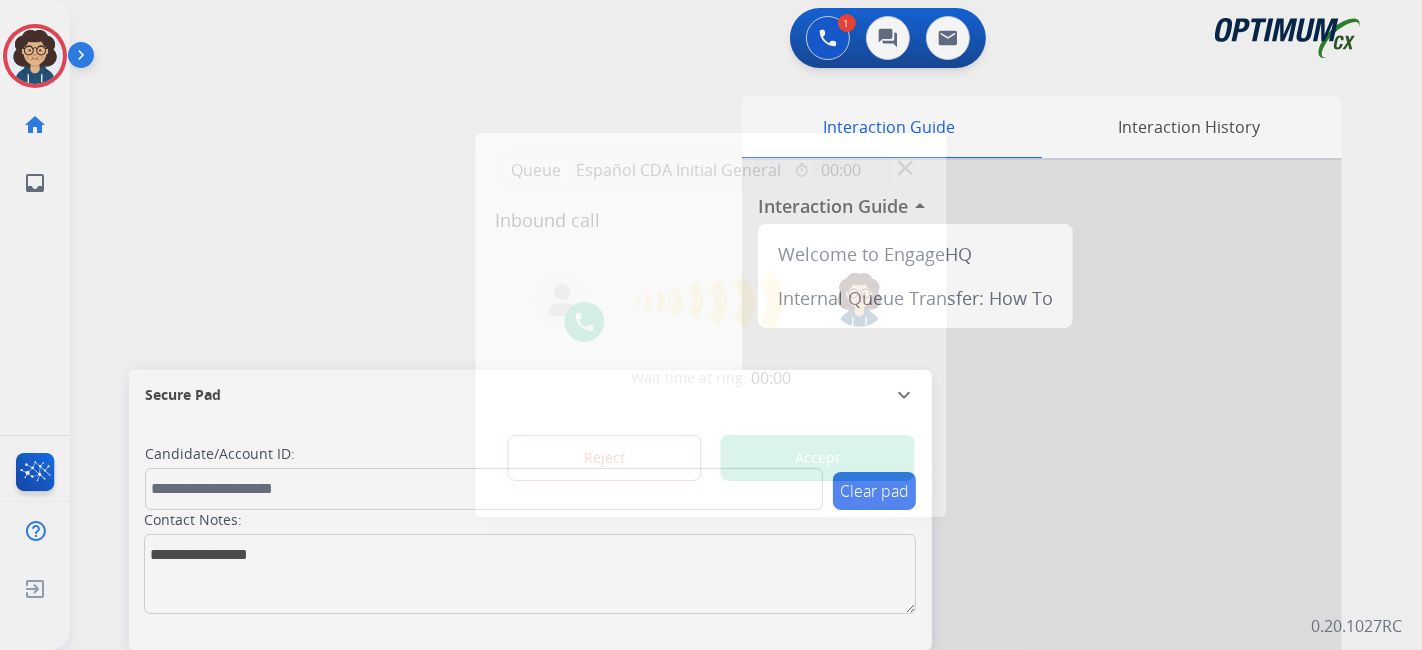 click on "Accept" at bounding box center (818, 458) 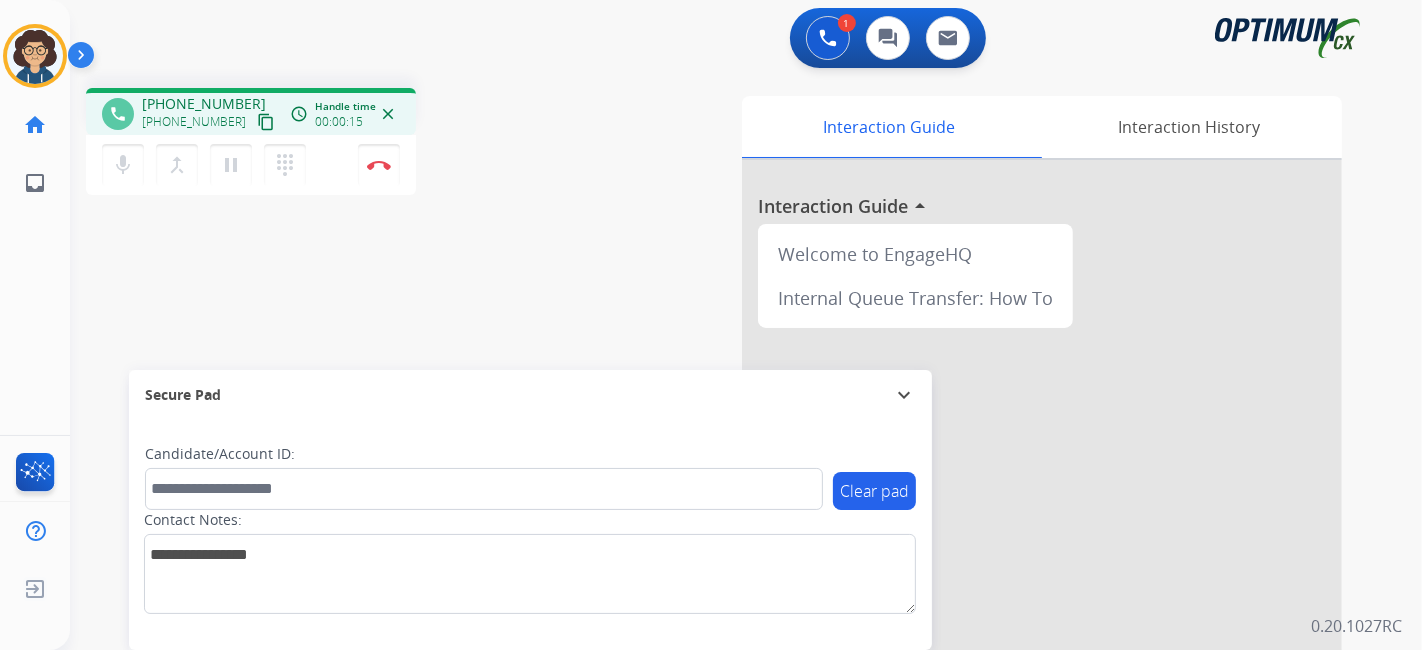 click on "content_copy" at bounding box center (266, 122) 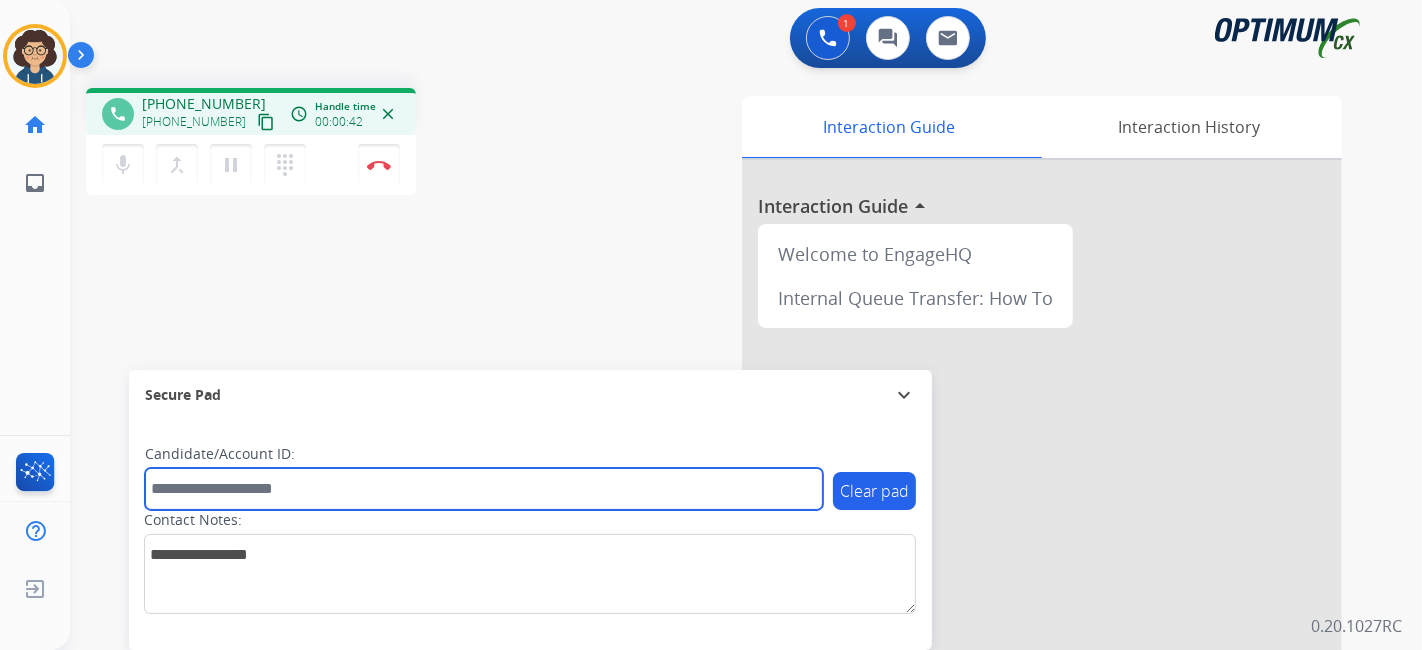 click at bounding box center (484, 489) 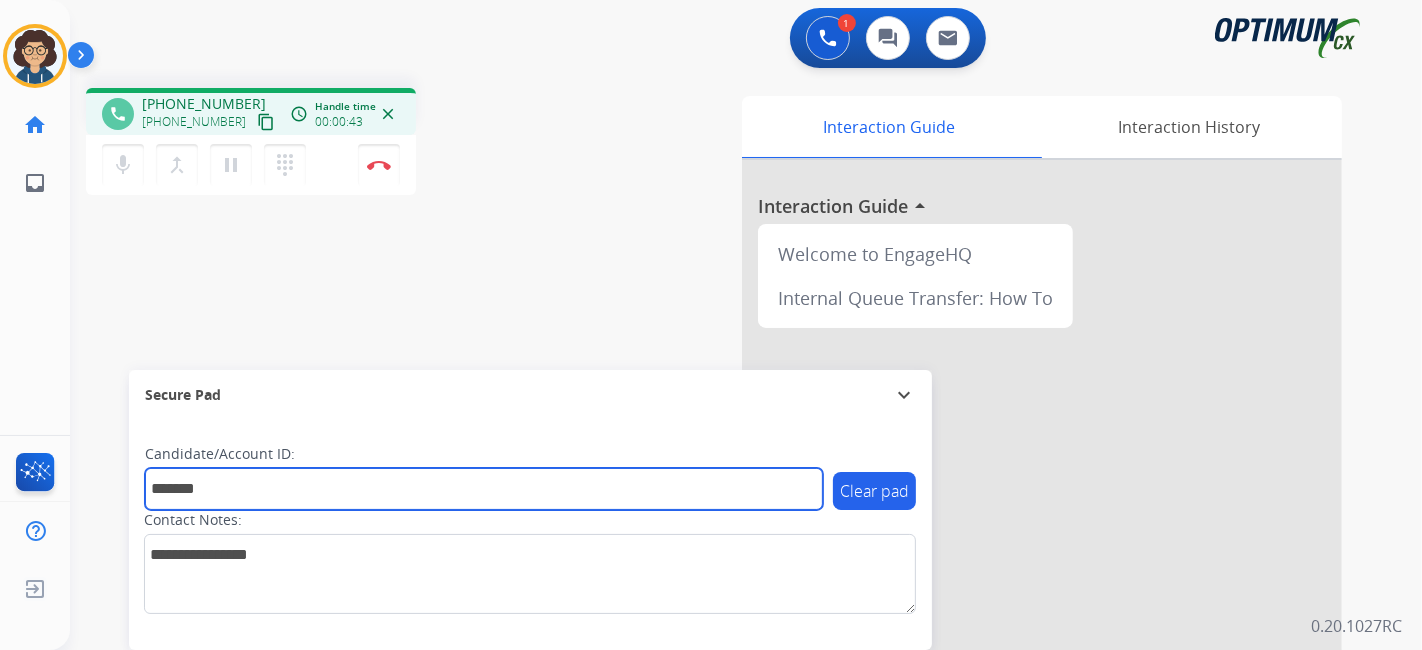 type on "*******" 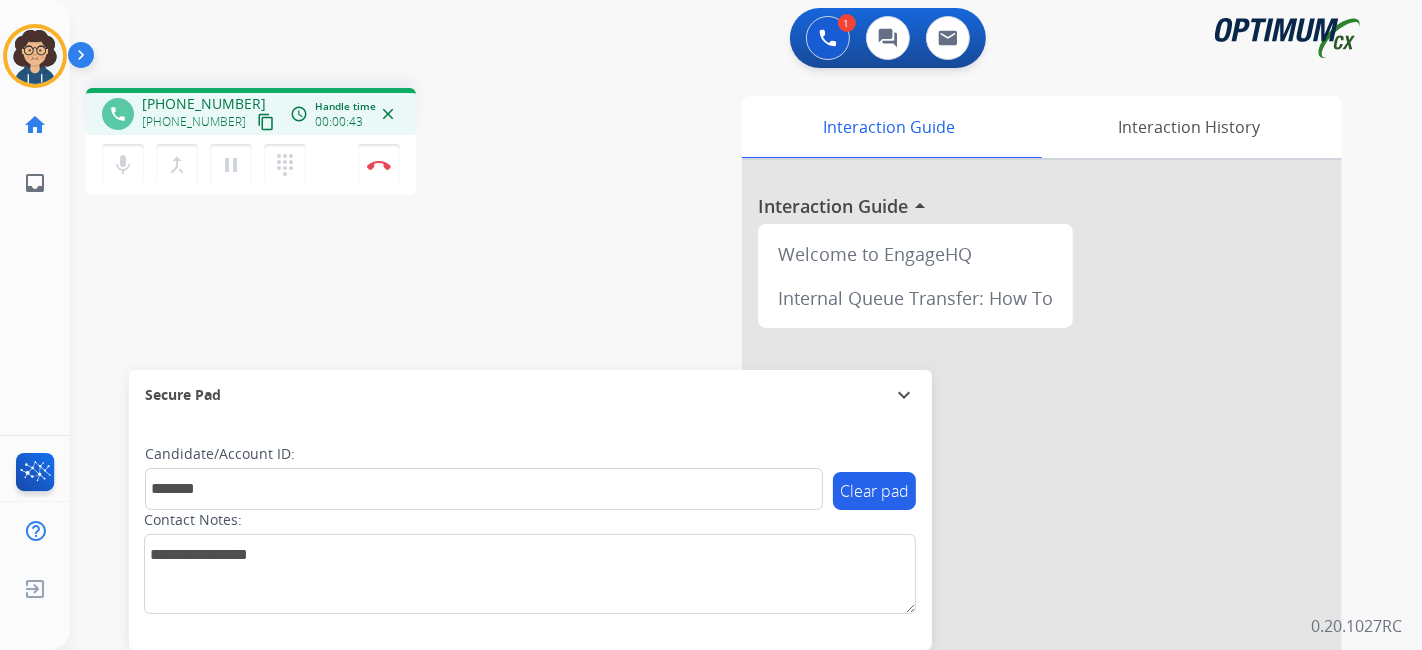drag, startPoint x: 531, startPoint y: 309, endPoint x: 429, endPoint y: 21, distance: 305.52905 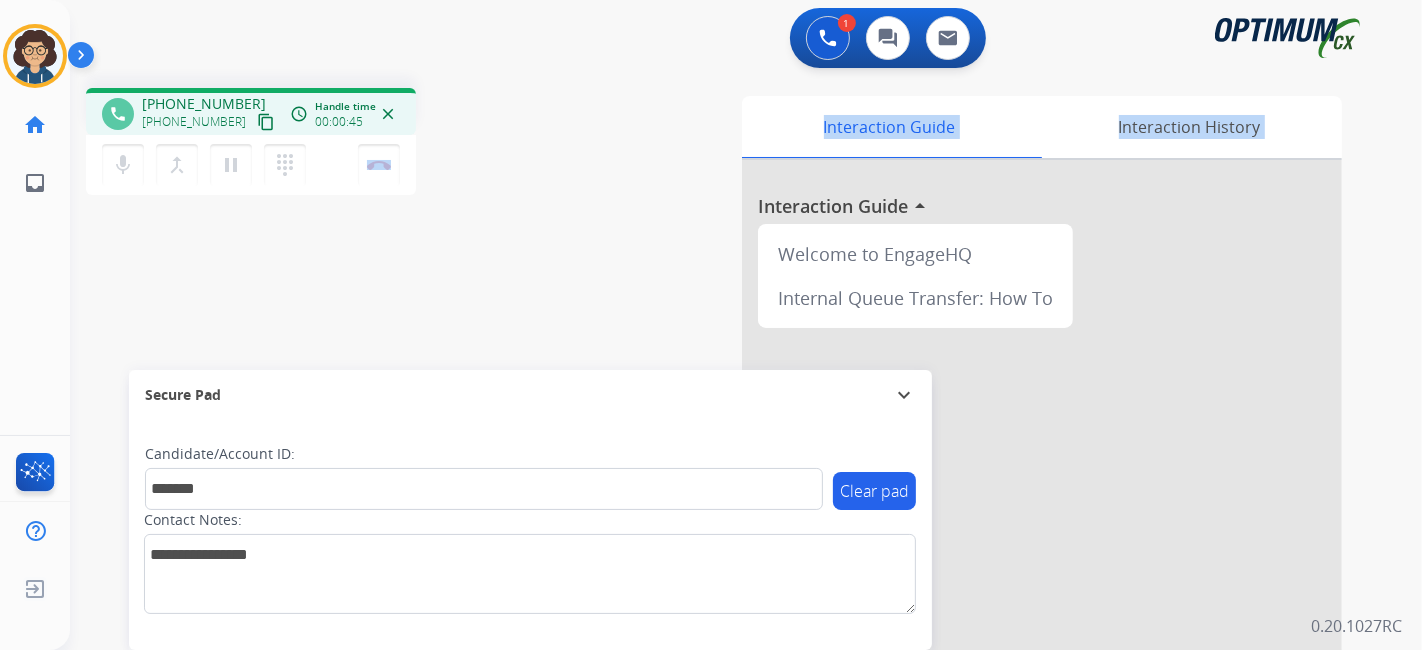 click on "phone +12039536359 +12039536359 content_copy access_time Call metrics Queue   00:19 Hold   00:00 Talk   00:32 Total   00:50 Handle time 00:00:45 close mic Mute merge_type Bridge pause Hold dialpad Dialpad Disconnect swap_horiz Break voice bridge close_fullscreen Connect 3-Way Call merge_type Separate 3-Way Call  Interaction Guide   Interaction History  Interaction Guide arrow_drop_up  Welcome to EngageHQ   Internal Queue Transfer: How To  Secure Pad expand_more Clear pad Candidate/Account ID: ******* Contact Notes:" at bounding box center [722, 489] 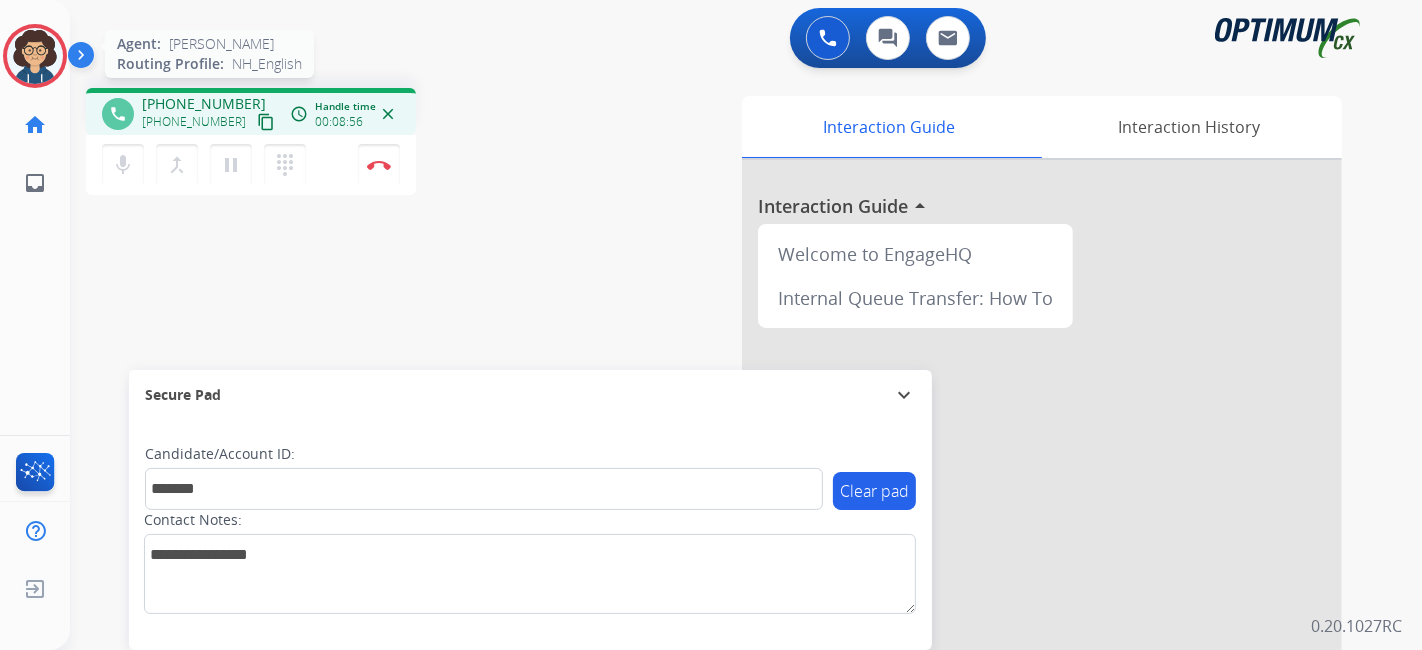 click at bounding box center (35, 56) 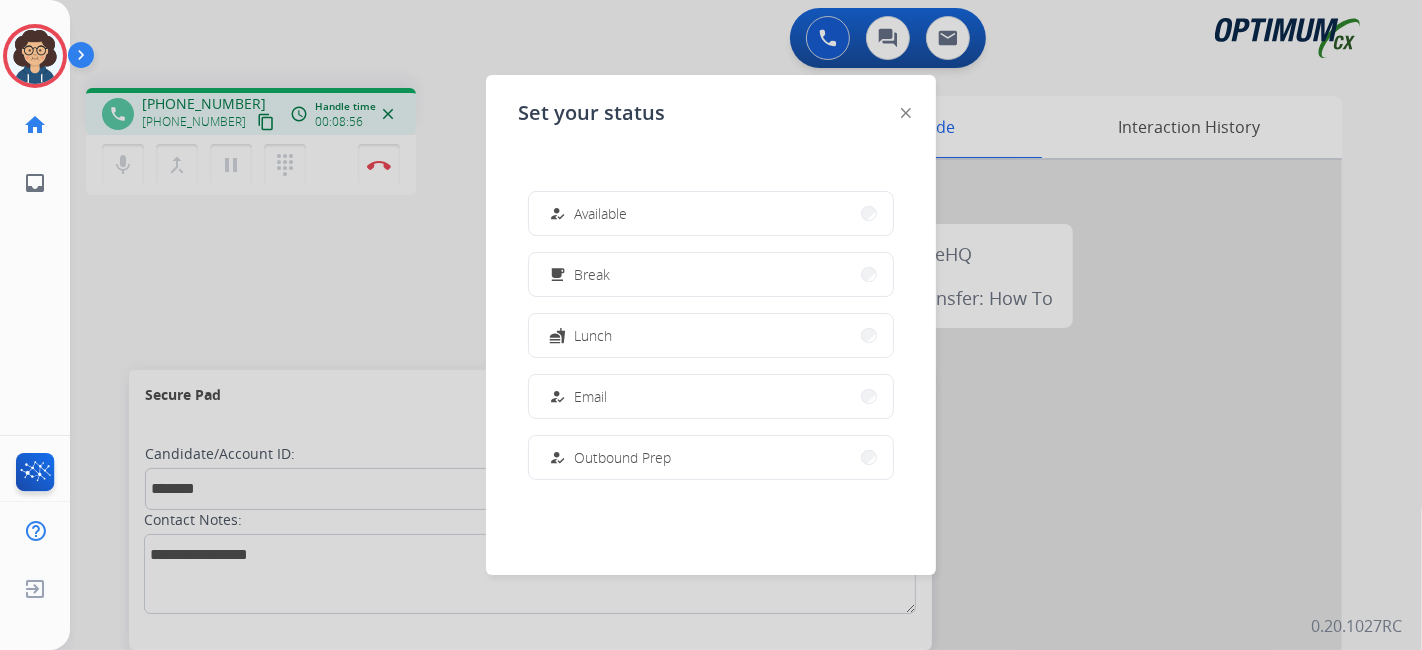 scroll, scrollTop: 498, scrollLeft: 0, axis: vertical 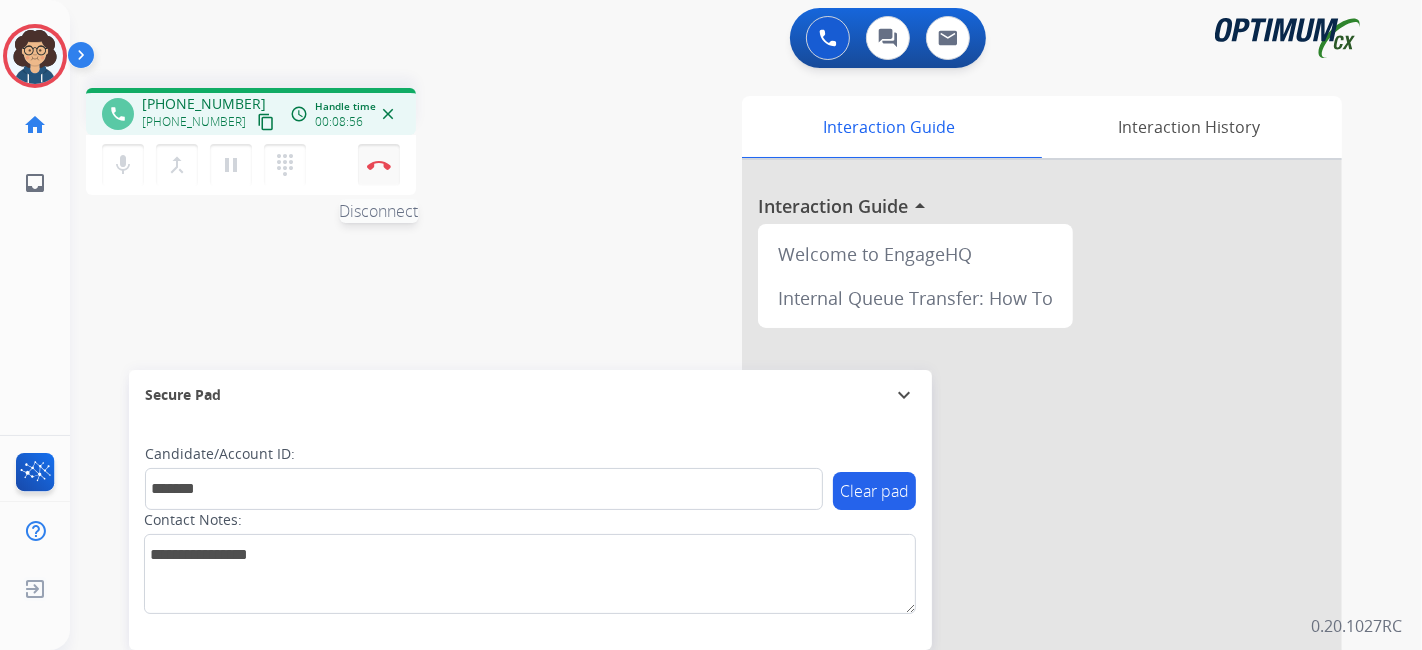 click at bounding box center [379, 165] 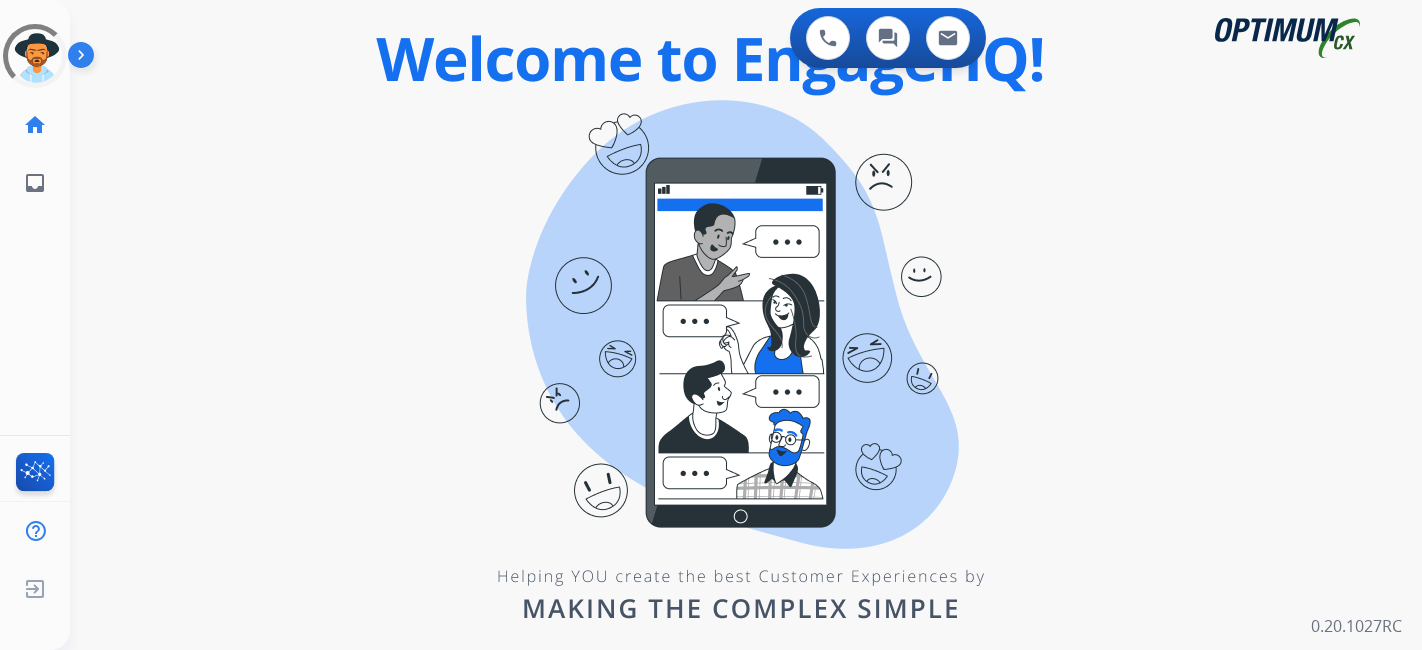 scroll, scrollTop: 0, scrollLeft: 0, axis: both 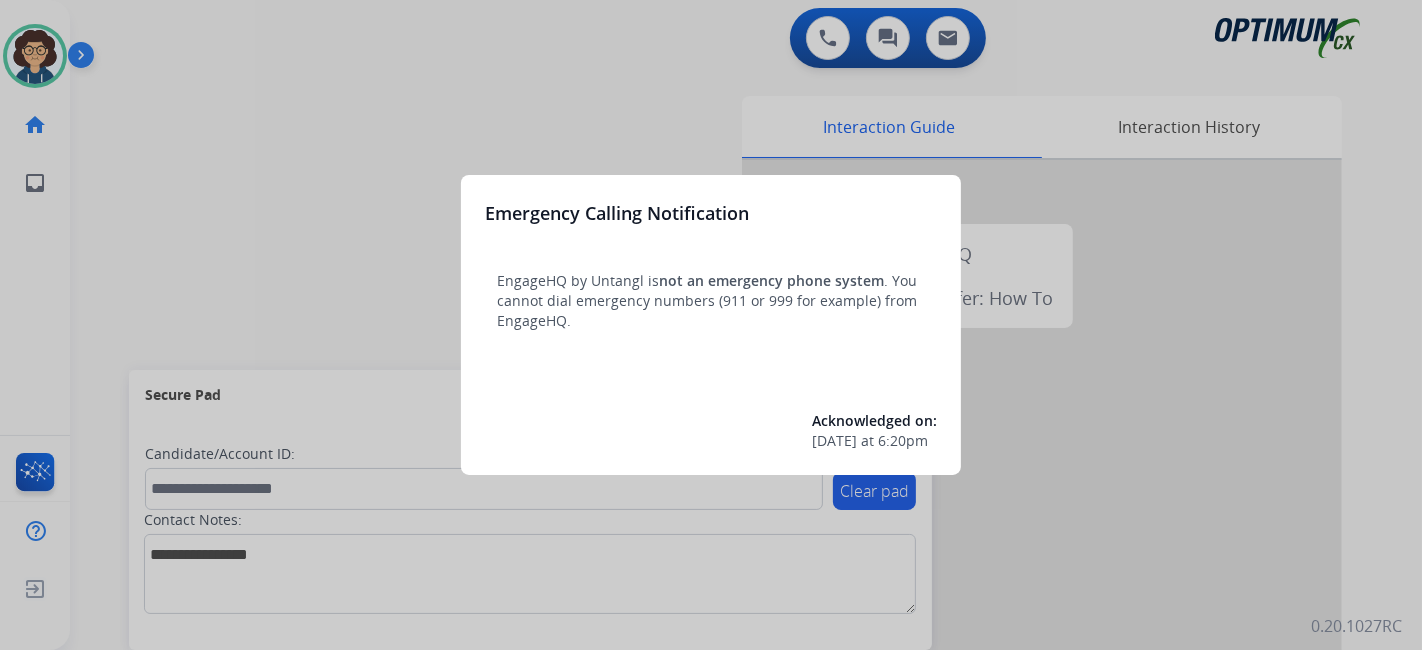 click at bounding box center [711, 325] 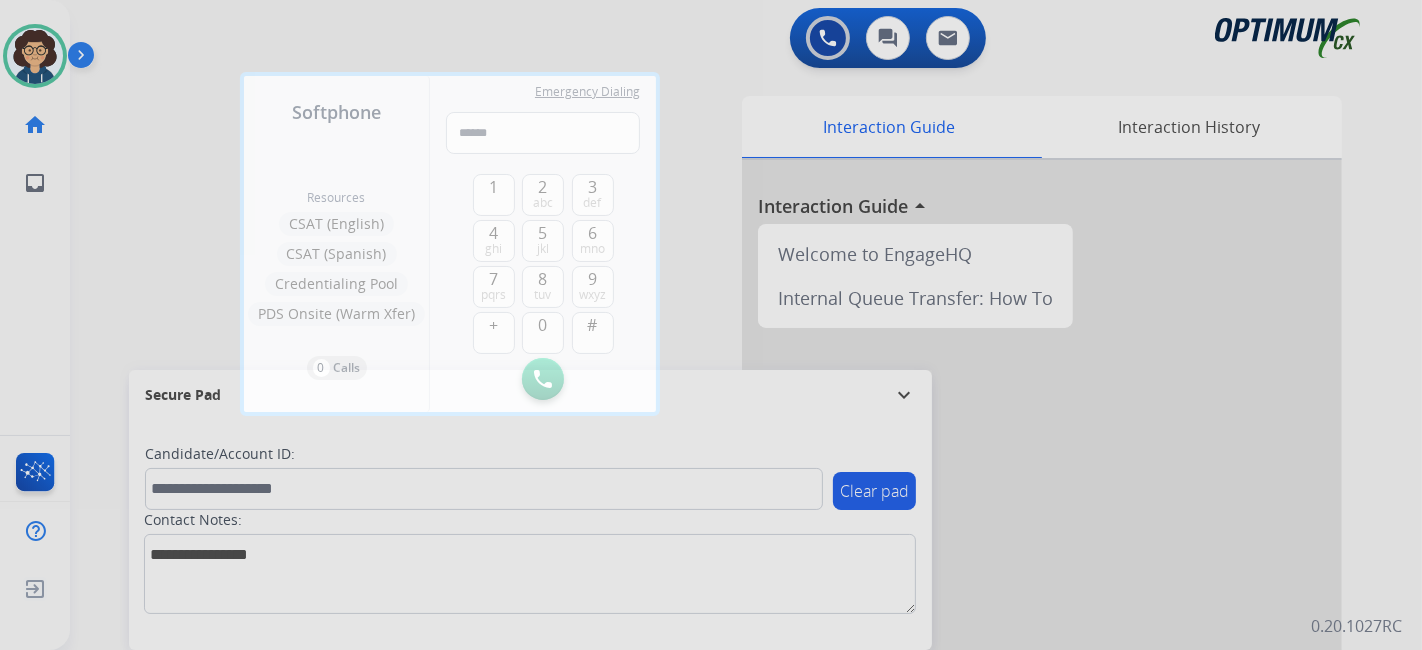 click at bounding box center (711, 325) 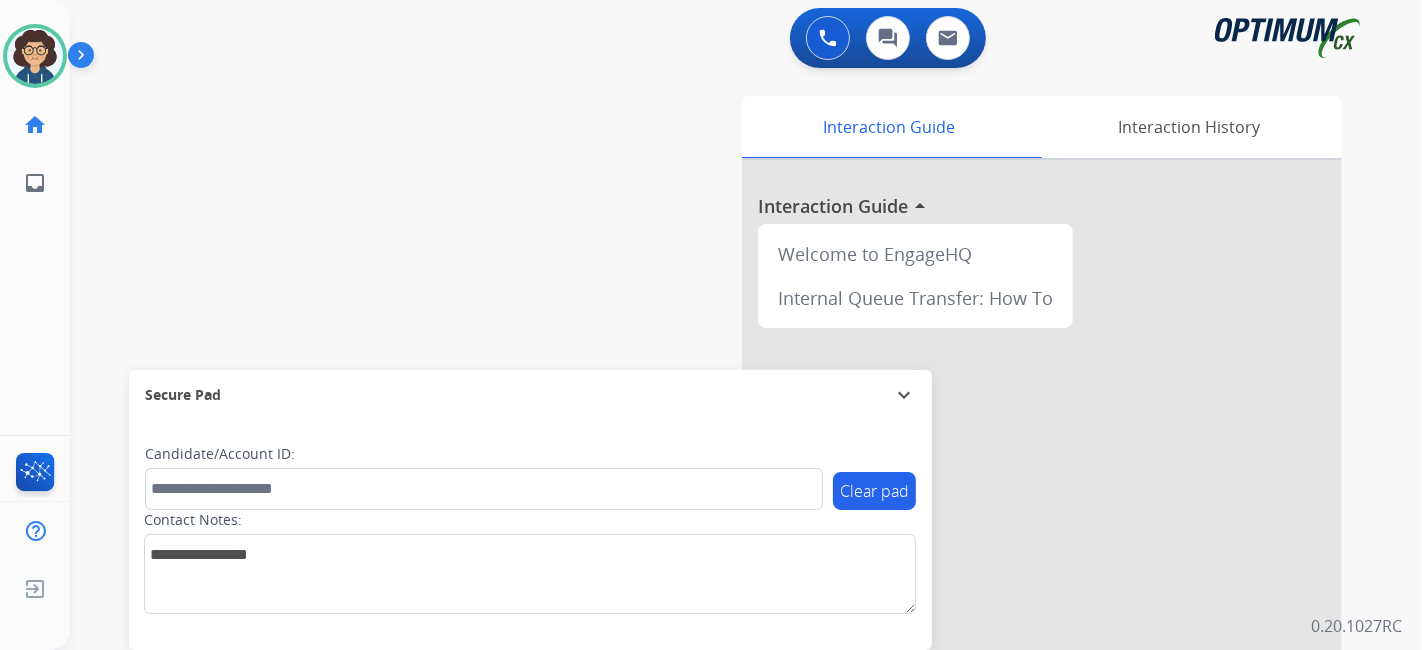 drag, startPoint x: 127, startPoint y: 201, endPoint x: 96, endPoint y: 183, distance: 35.846897 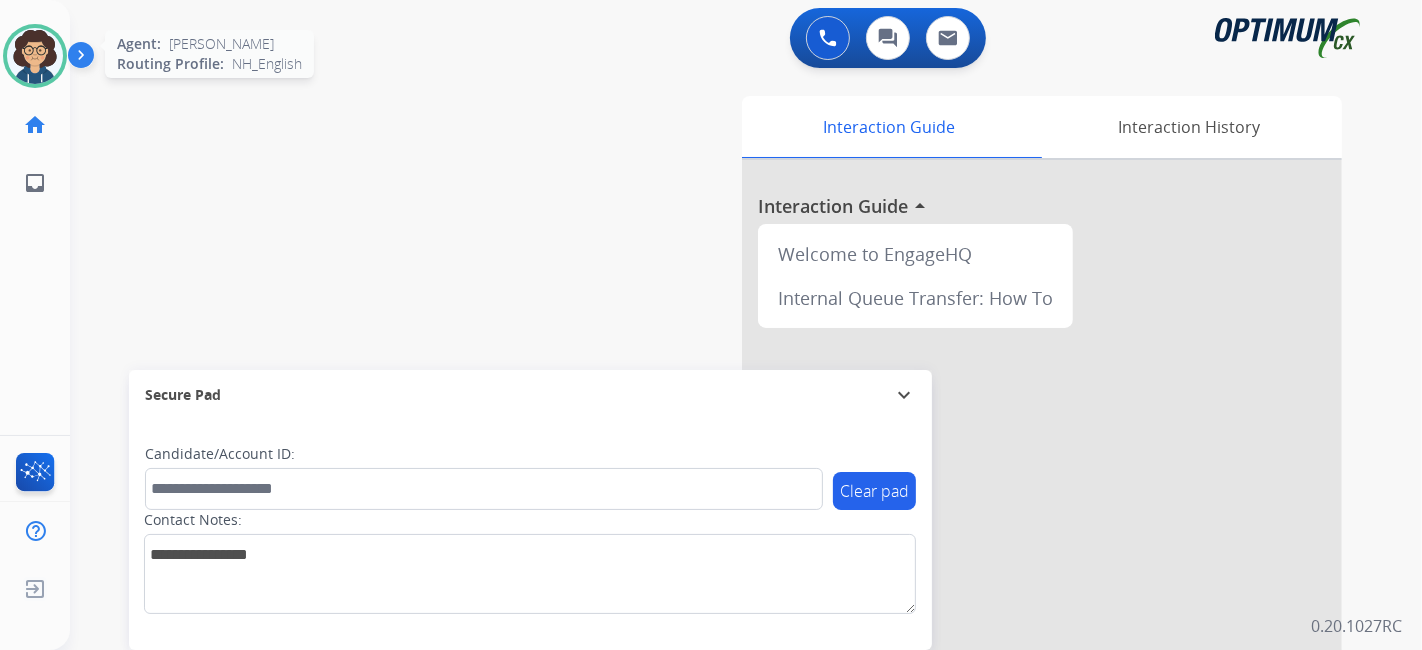 click at bounding box center (35, 56) 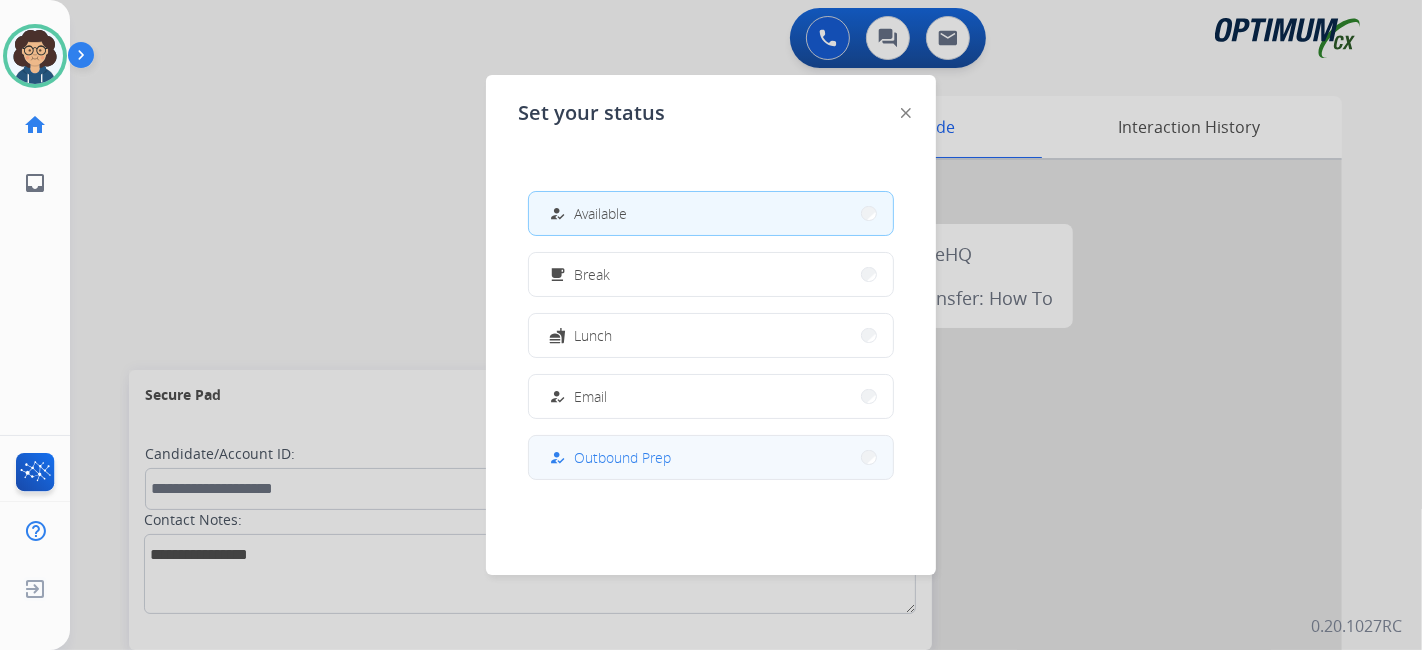 click on "how_to_reg Outbound Prep" at bounding box center (711, 457) 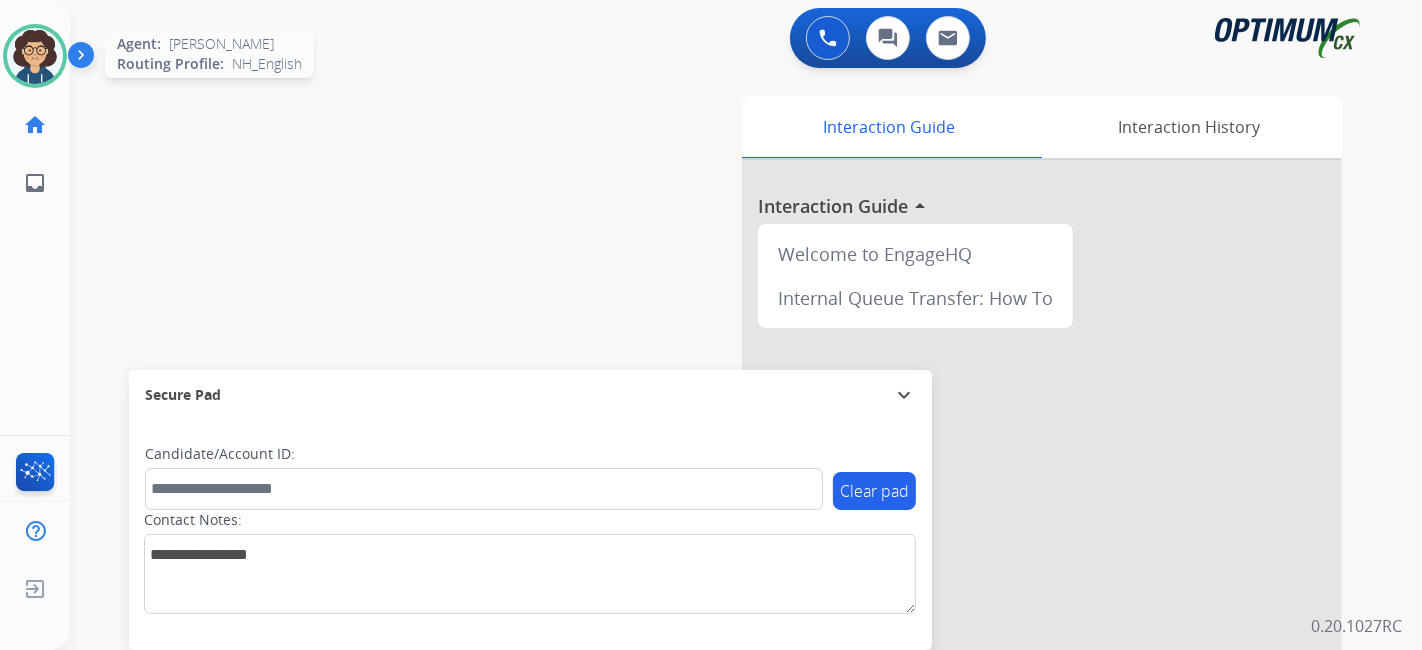 click at bounding box center (35, 56) 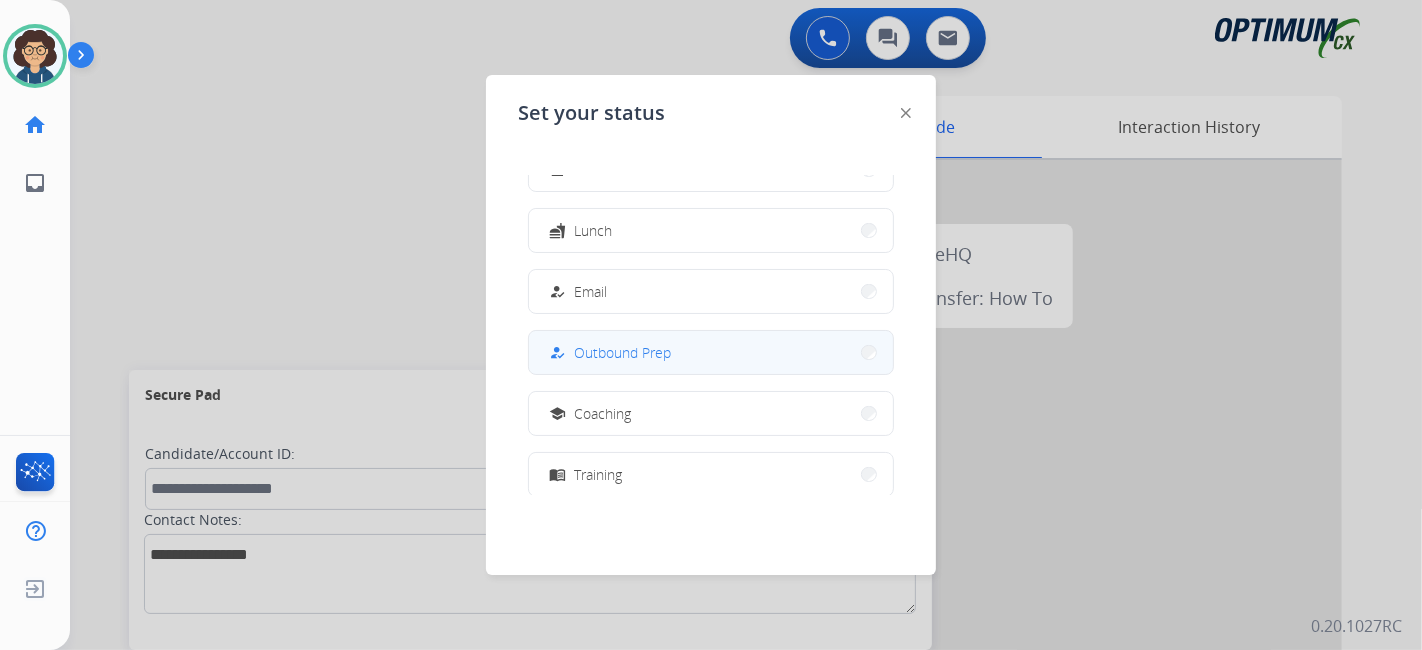 scroll, scrollTop: 122, scrollLeft: 0, axis: vertical 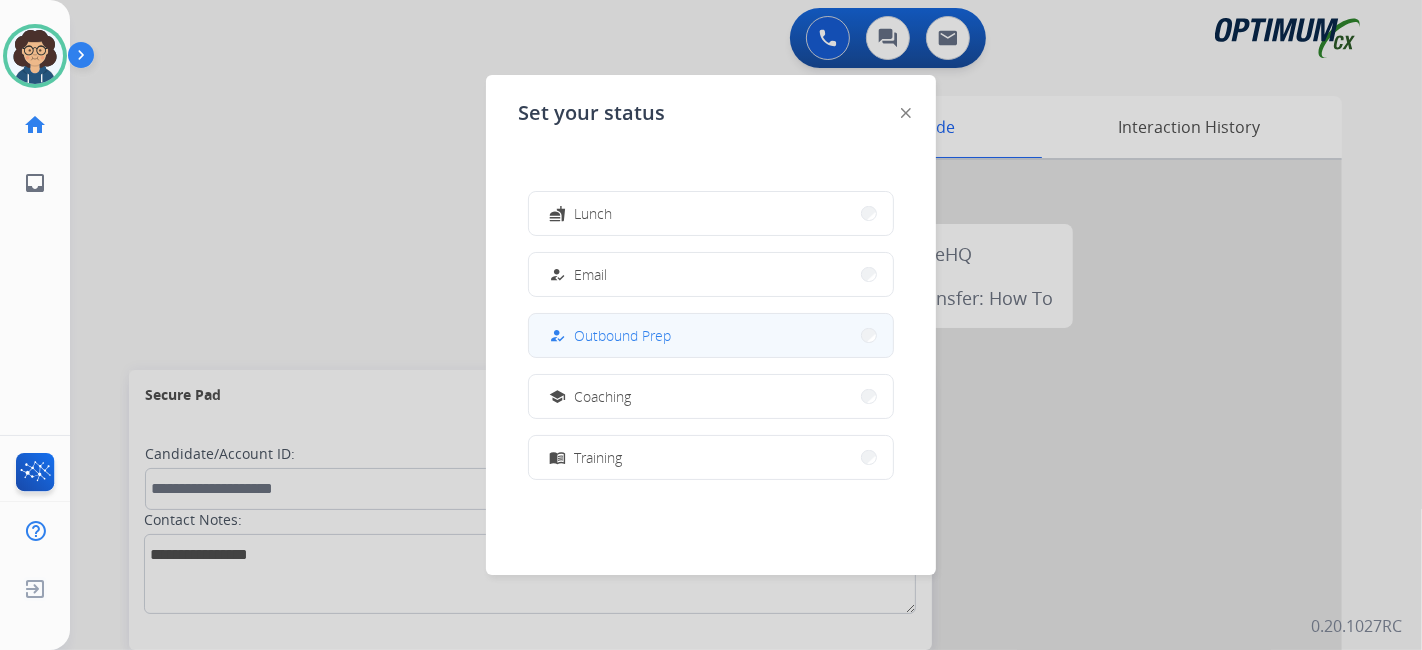 click on "how_to_reg Outbound Prep" at bounding box center [711, 335] 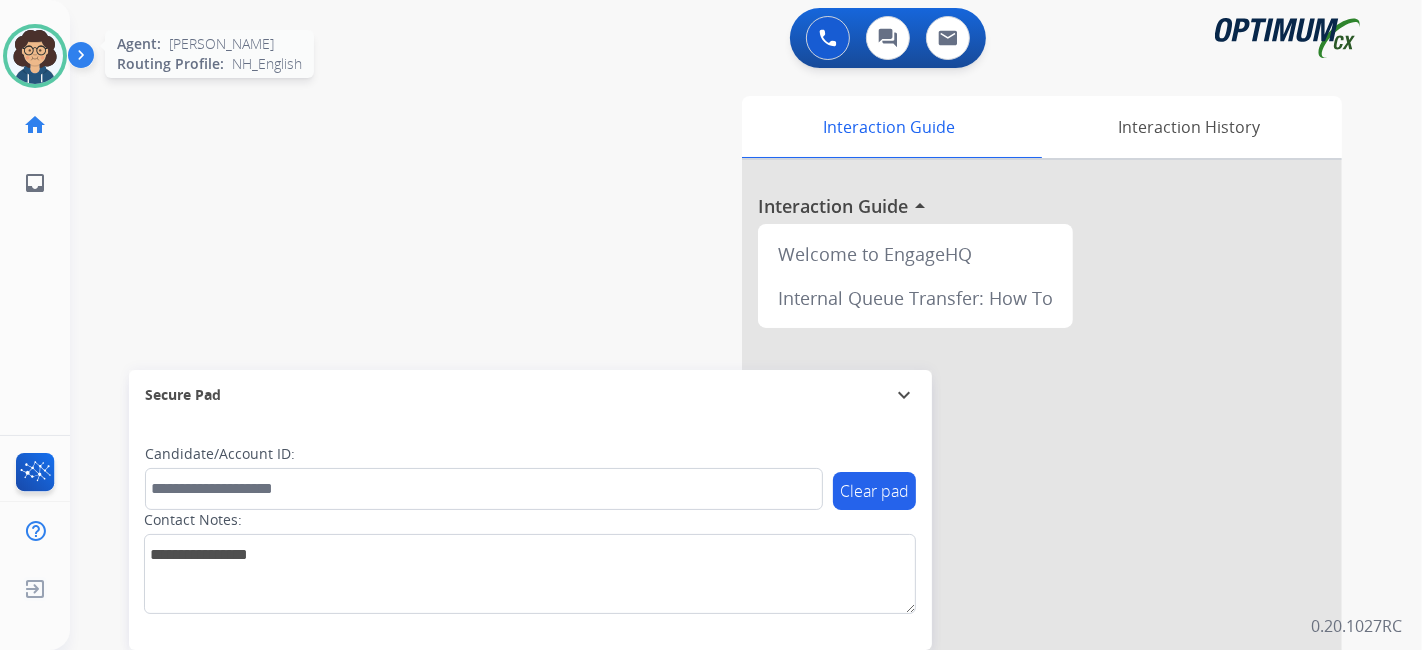 click at bounding box center [35, 56] 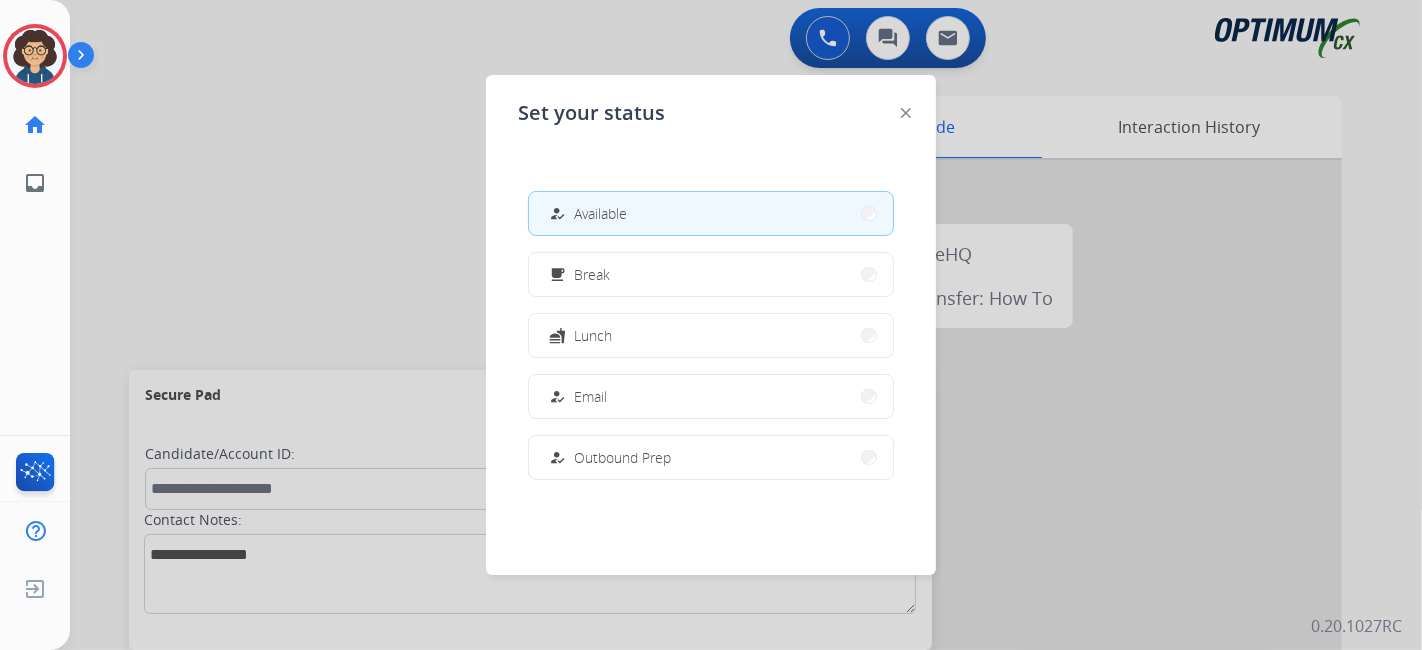 click at bounding box center (711, 325) 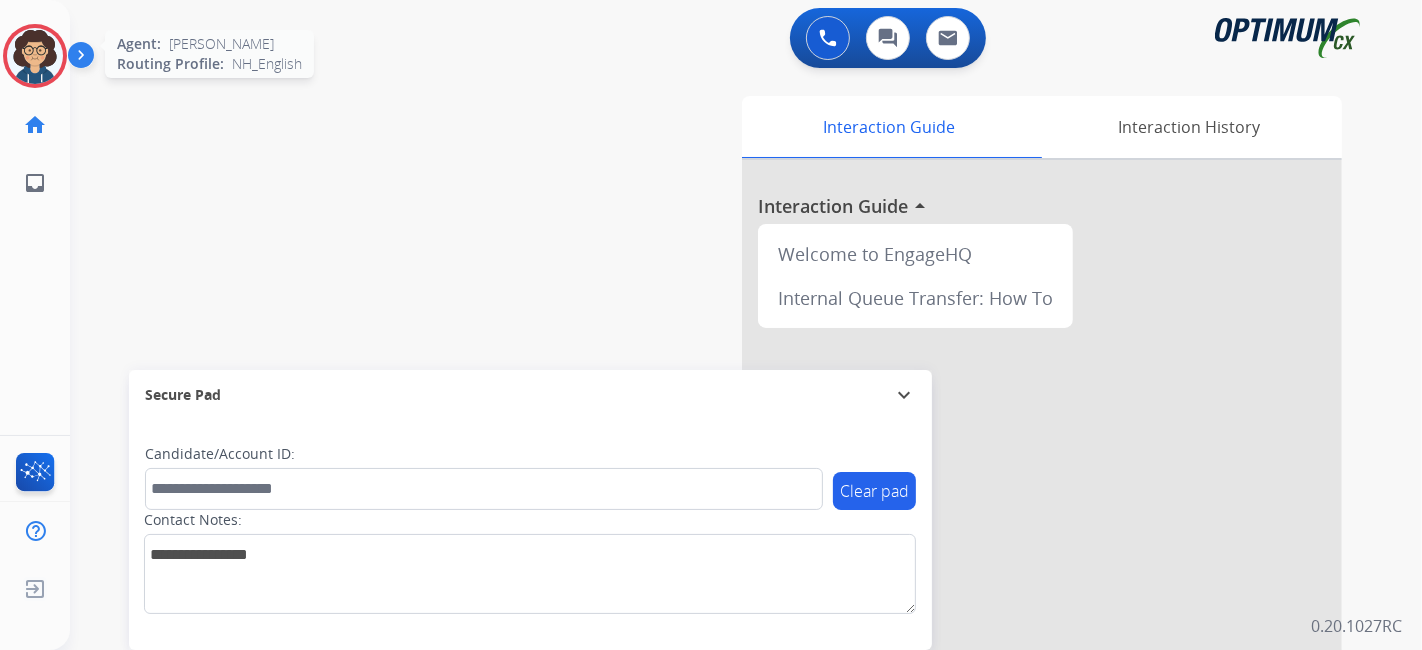 click at bounding box center (35, 56) 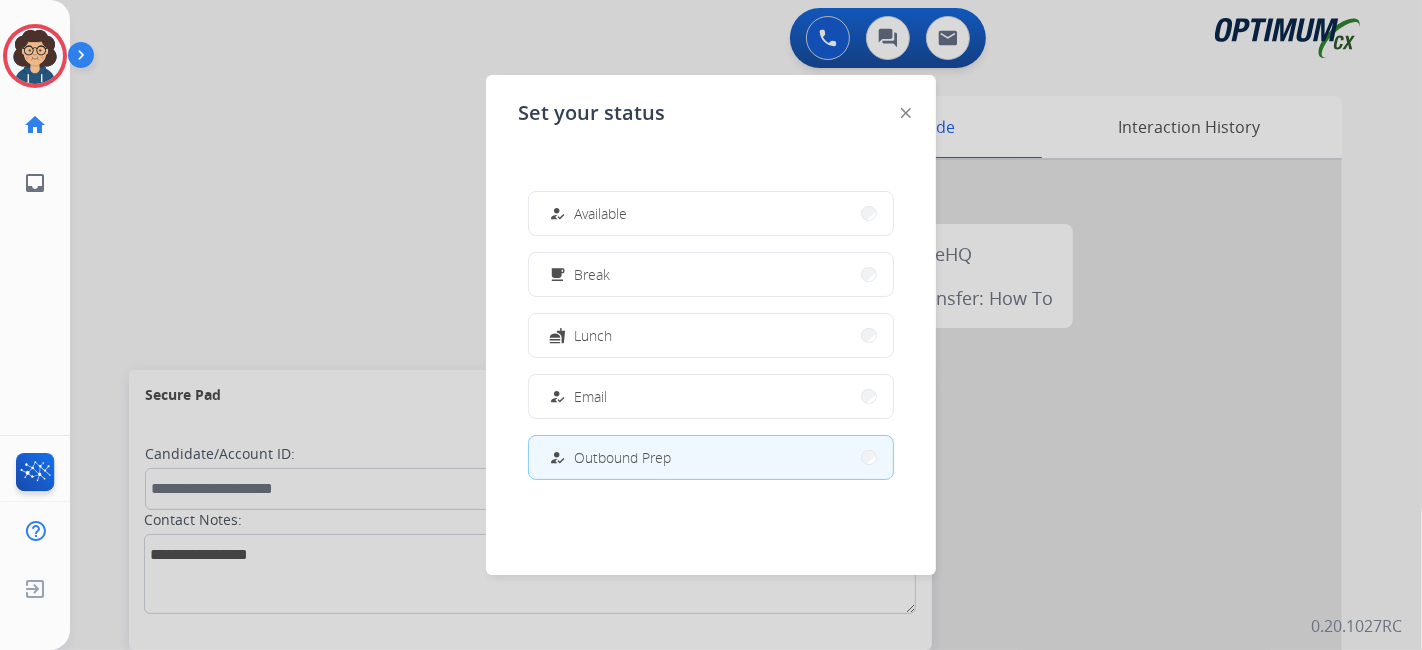 drag, startPoint x: 301, startPoint y: 157, endPoint x: 780, endPoint y: 91, distance: 483.5256 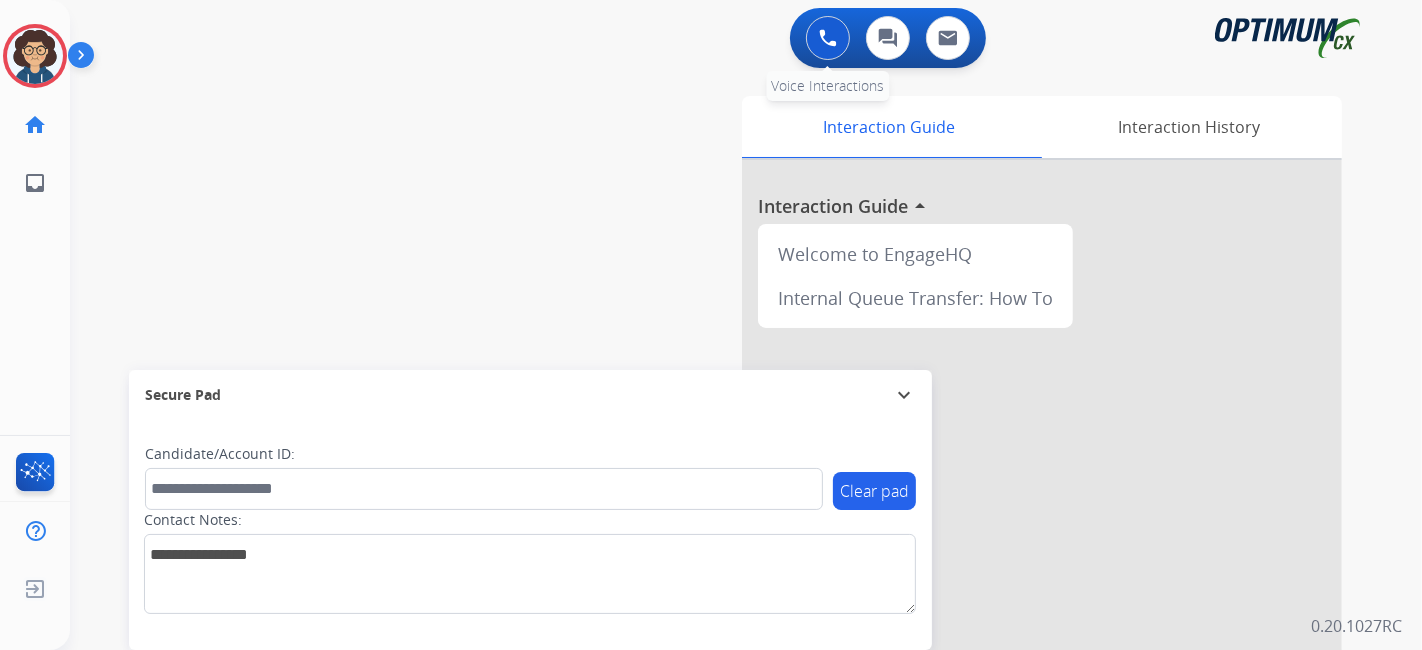 click at bounding box center [828, 38] 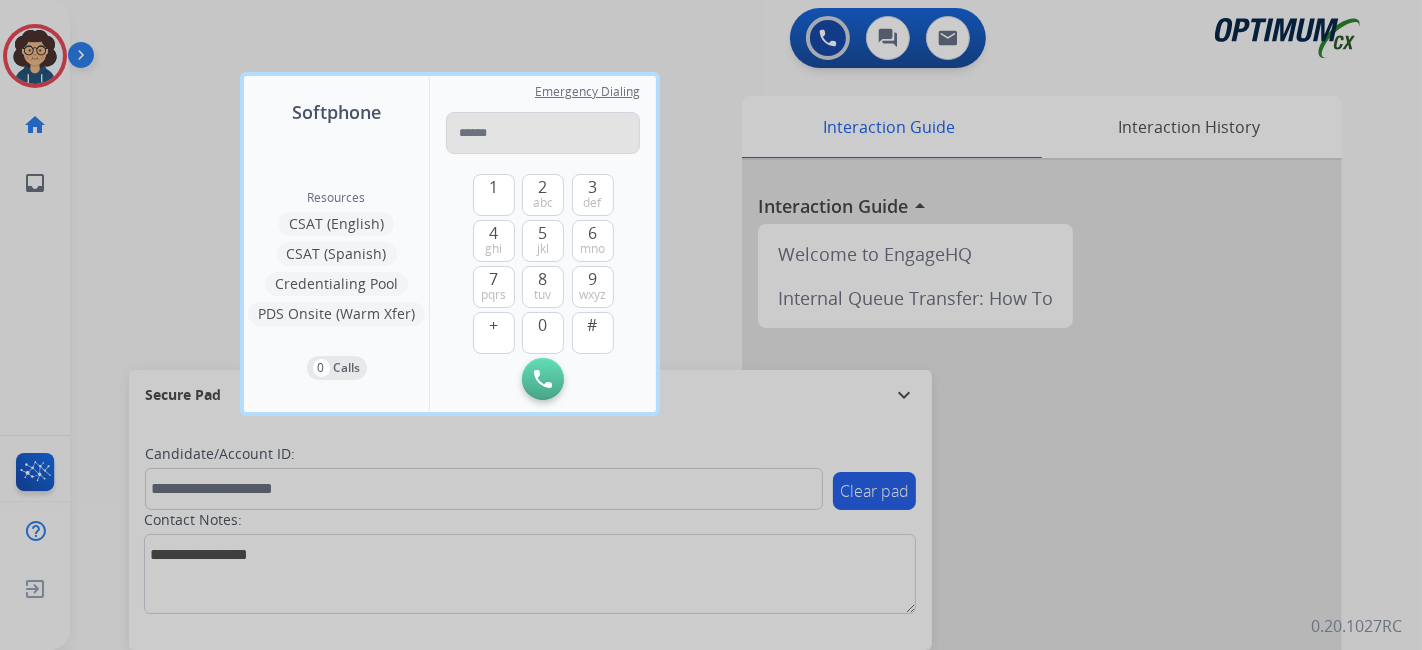 click at bounding box center (543, 133) 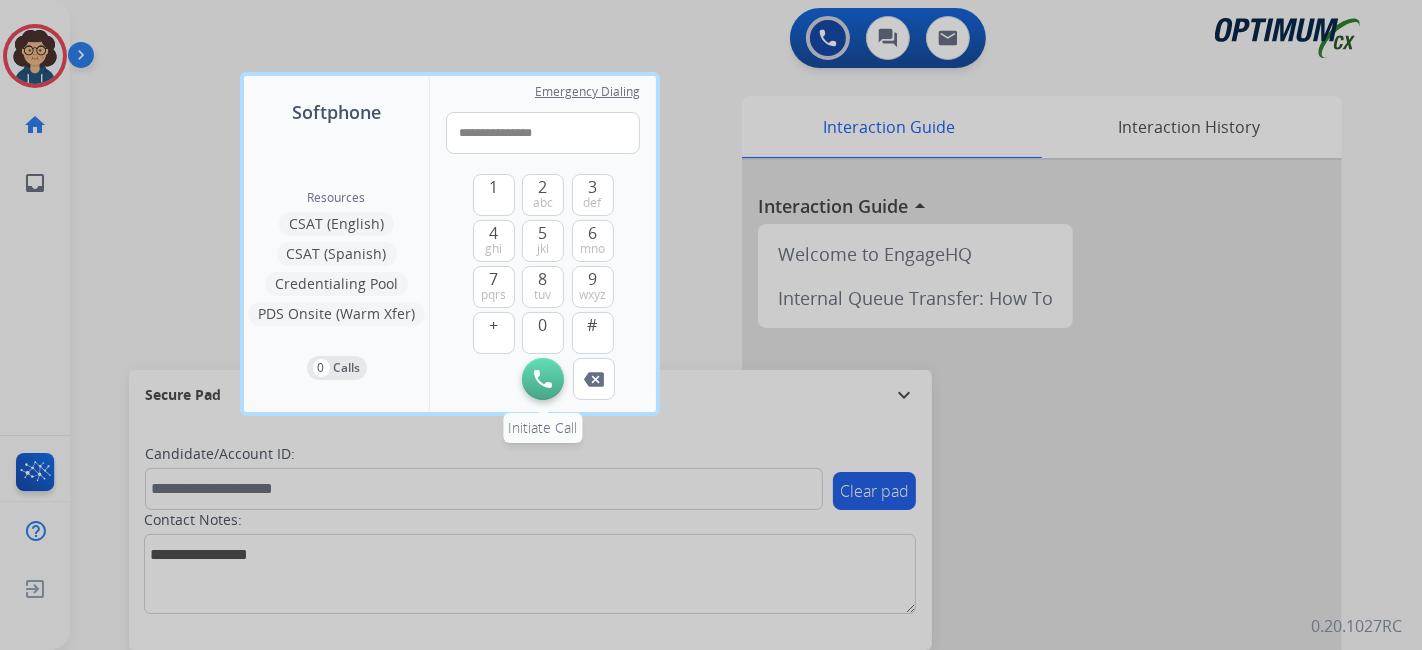 type on "**********" 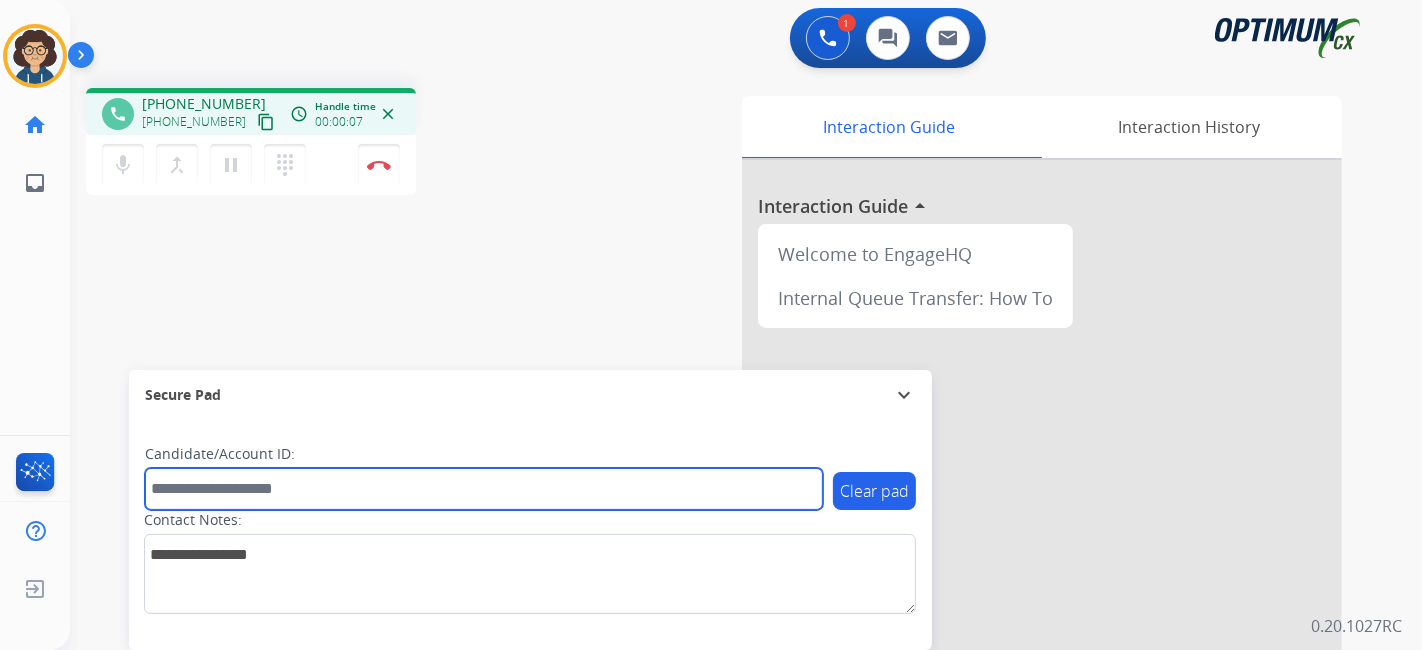 click at bounding box center (484, 489) 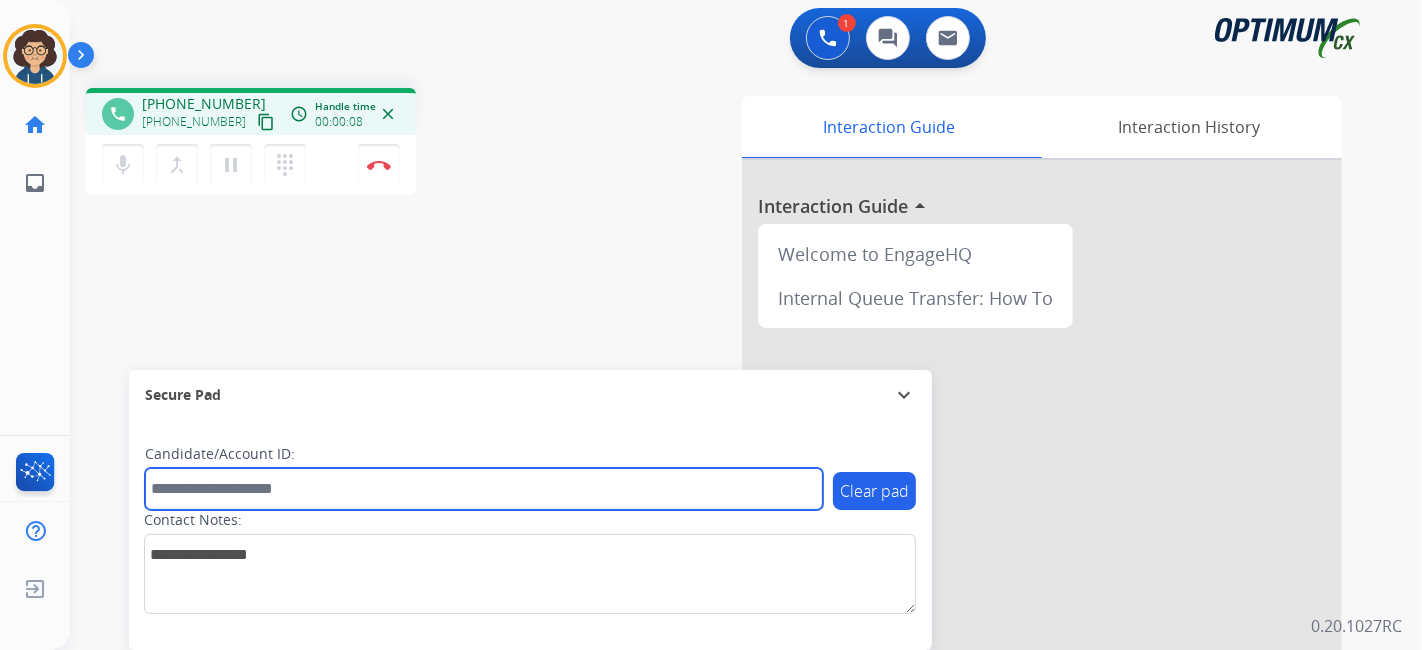 paste on "*******" 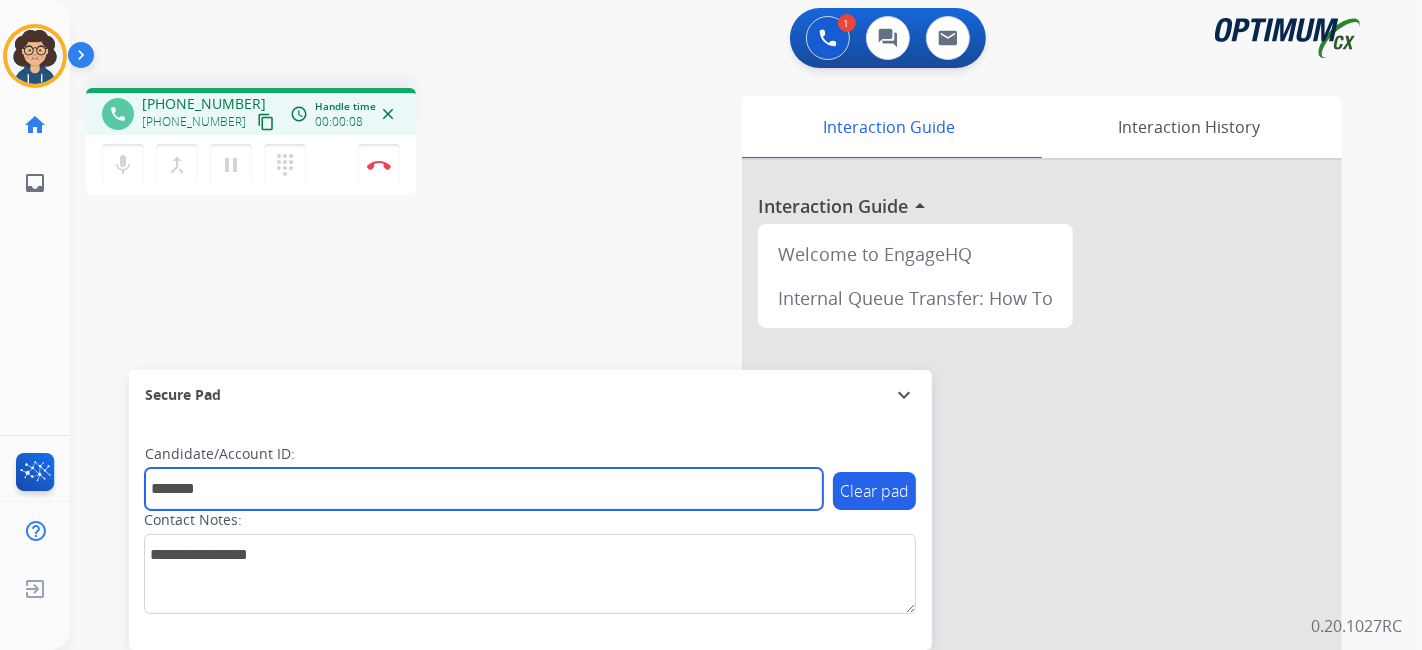 type on "*******" 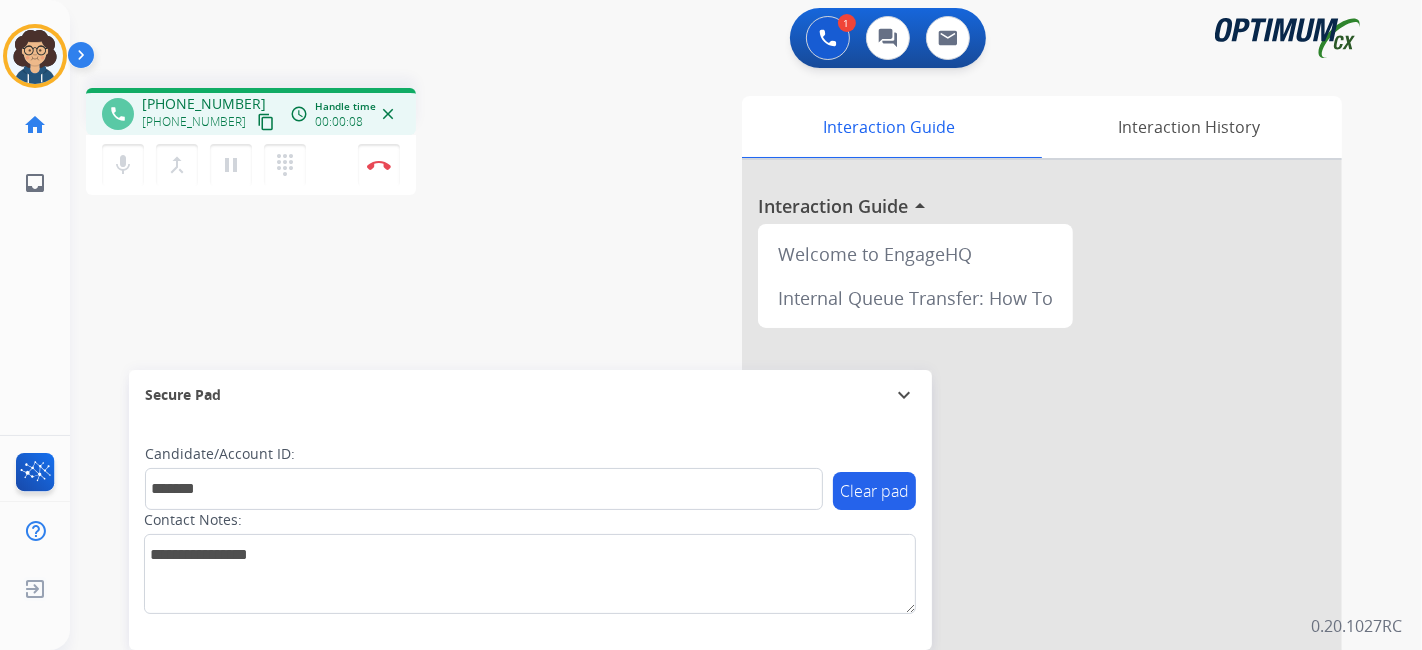 drag, startPoint x: 506, startPoint y: 325, endPoint x: 506, endPoint y: 255, distance: 70 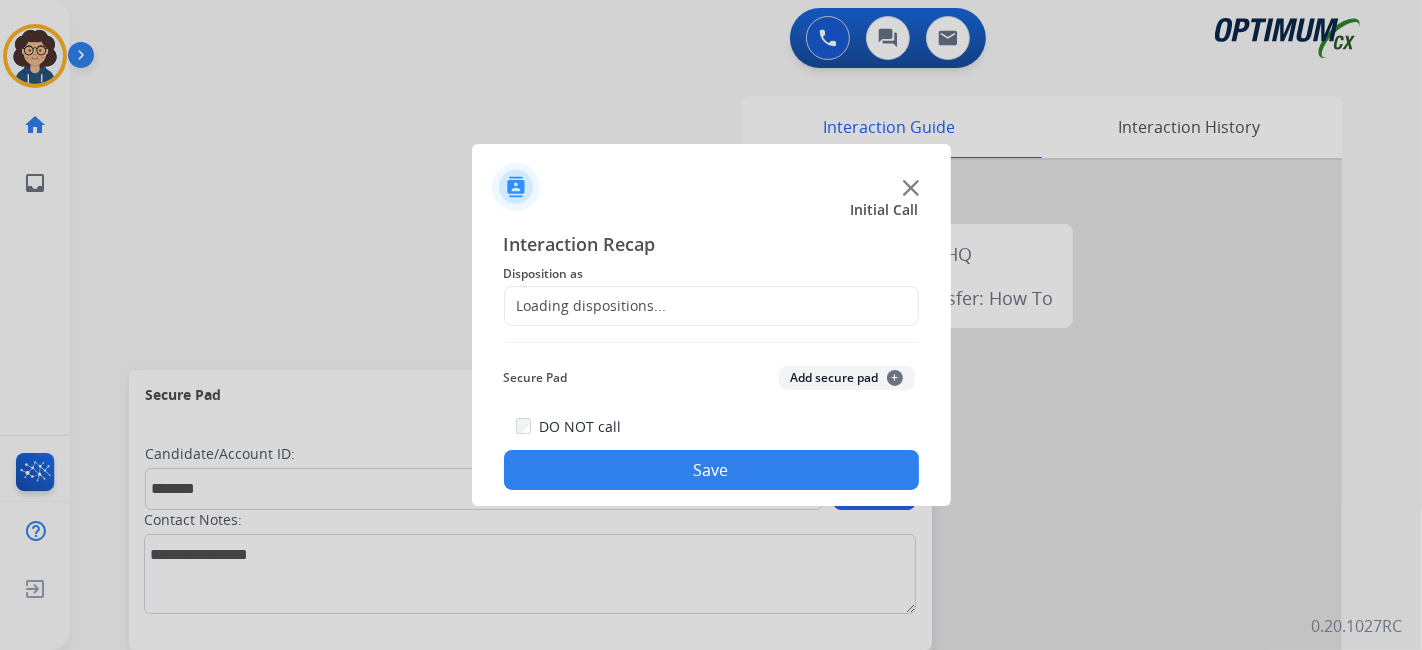 click on "Loading dispositions..." 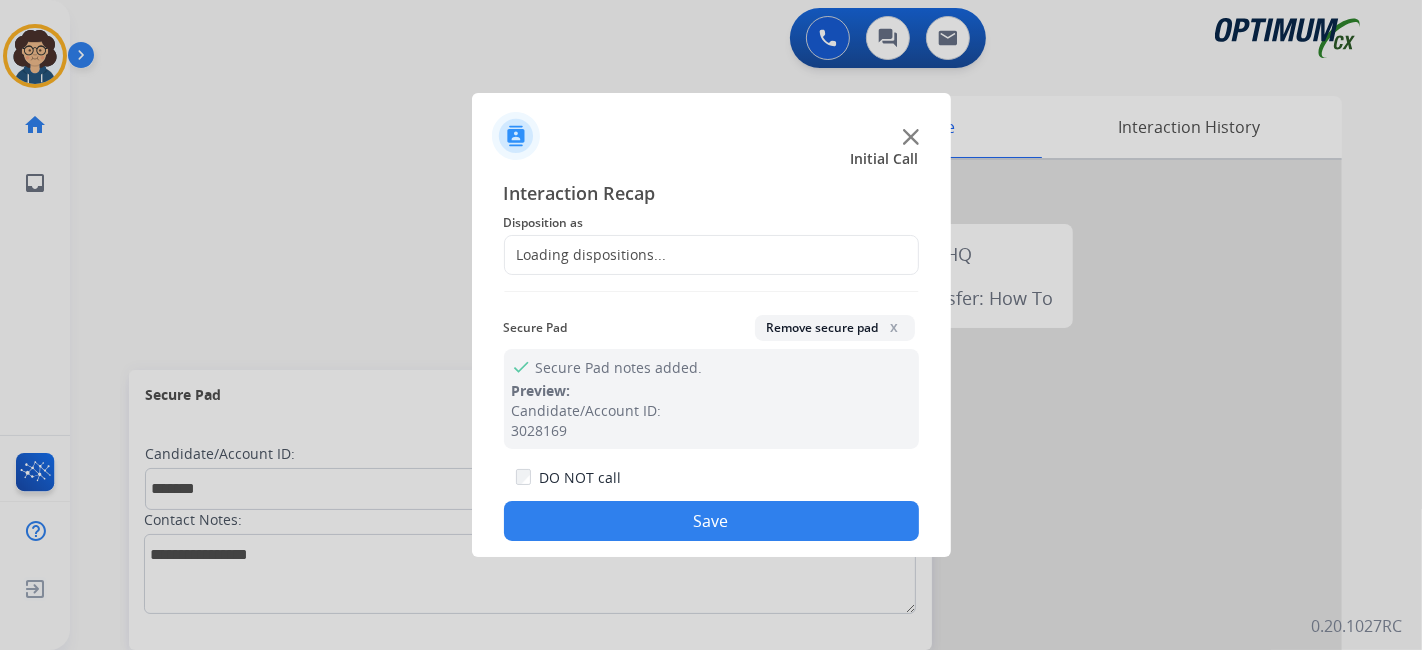 click on "Interaction Recap Disposition as    Loading dispositions... Secure Pad  Remove secure pad  x check Secure Pad notes added. Preview: Candidate/Account ID: 3028169  DO NOT call  Save" 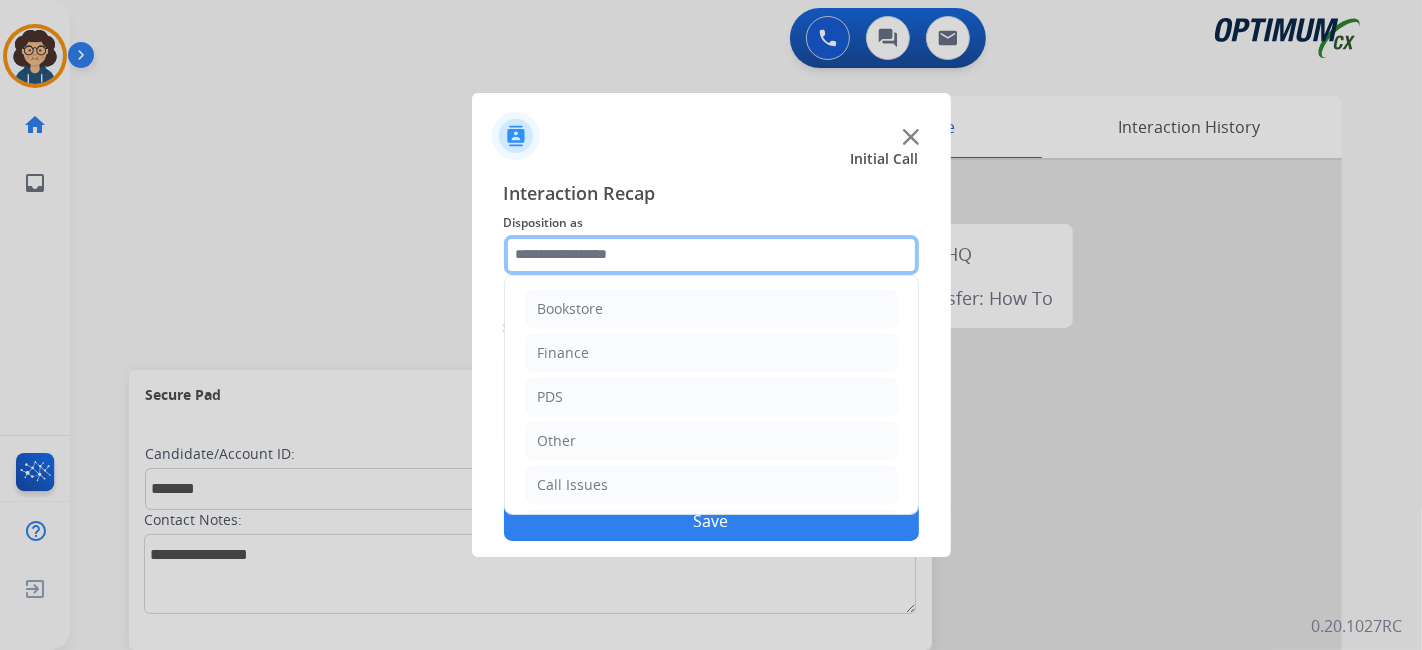 click 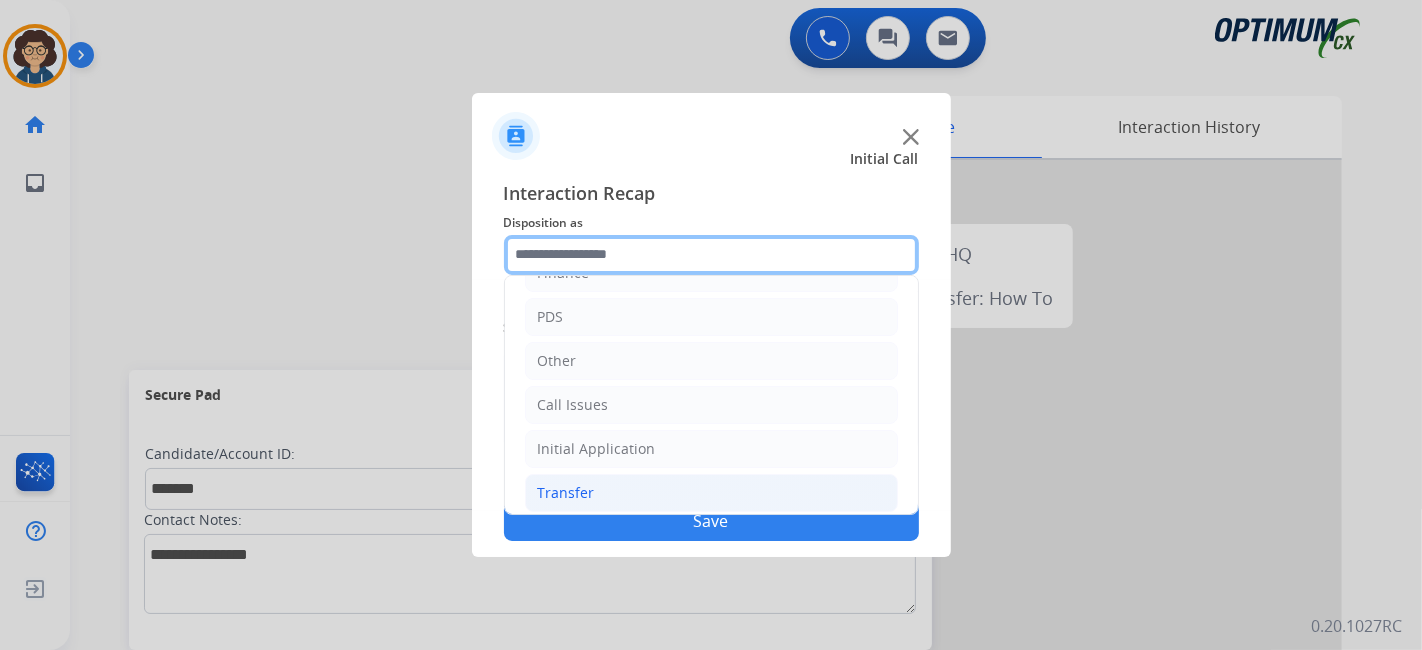 scroll, scrollTop: 131, scrollLeft: 0, axis: vertical 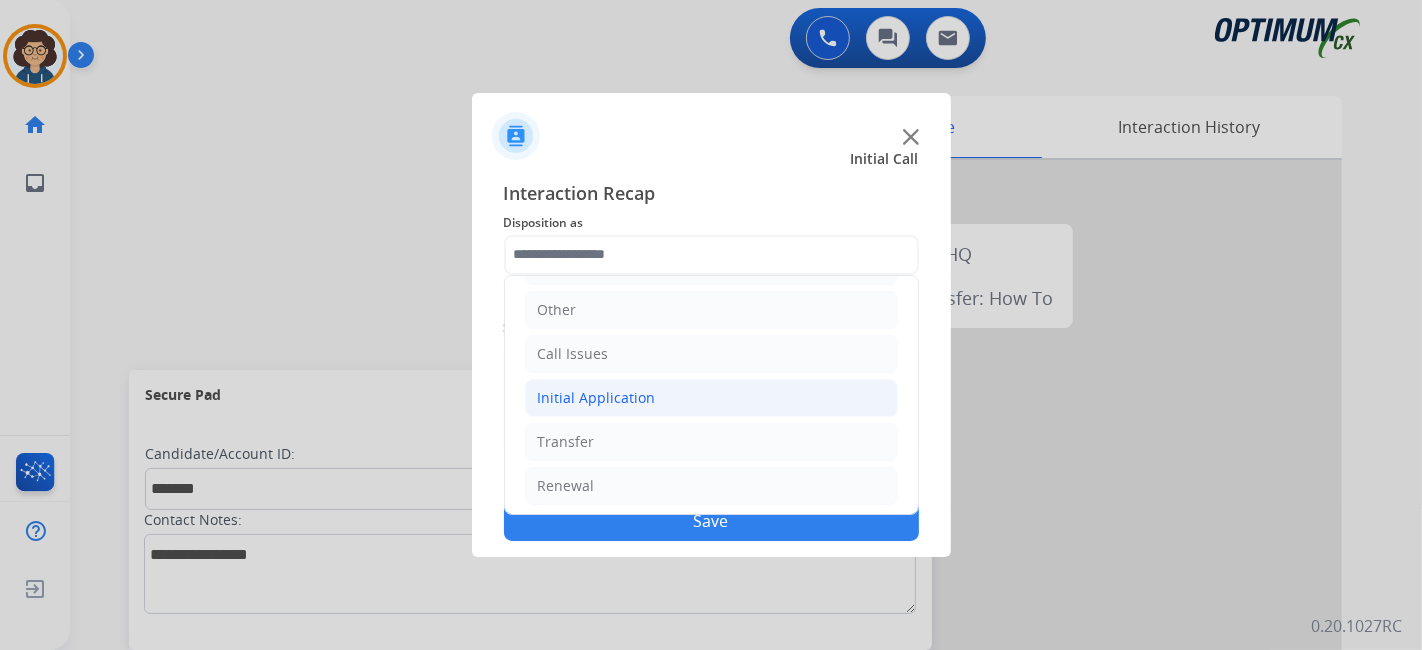 click on "Initial Application" 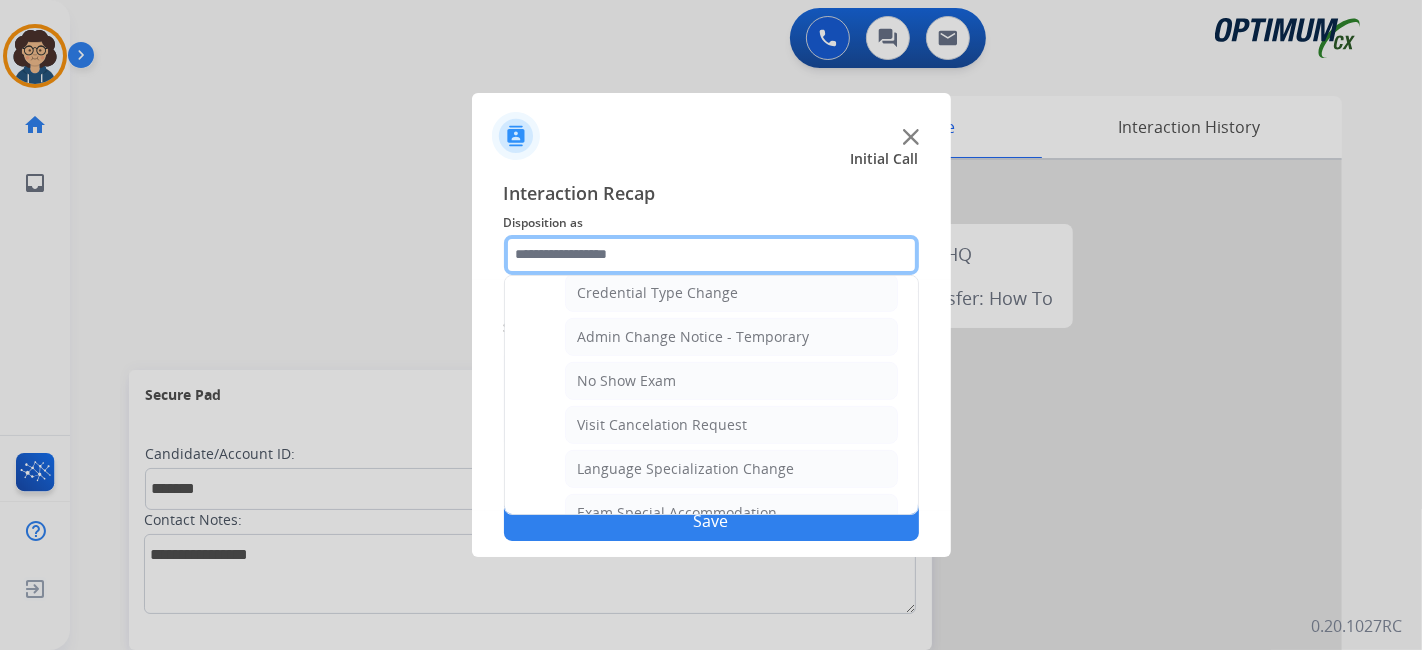 scroll, scrollTop: 864, scrollLeft: 0, axis: vertical 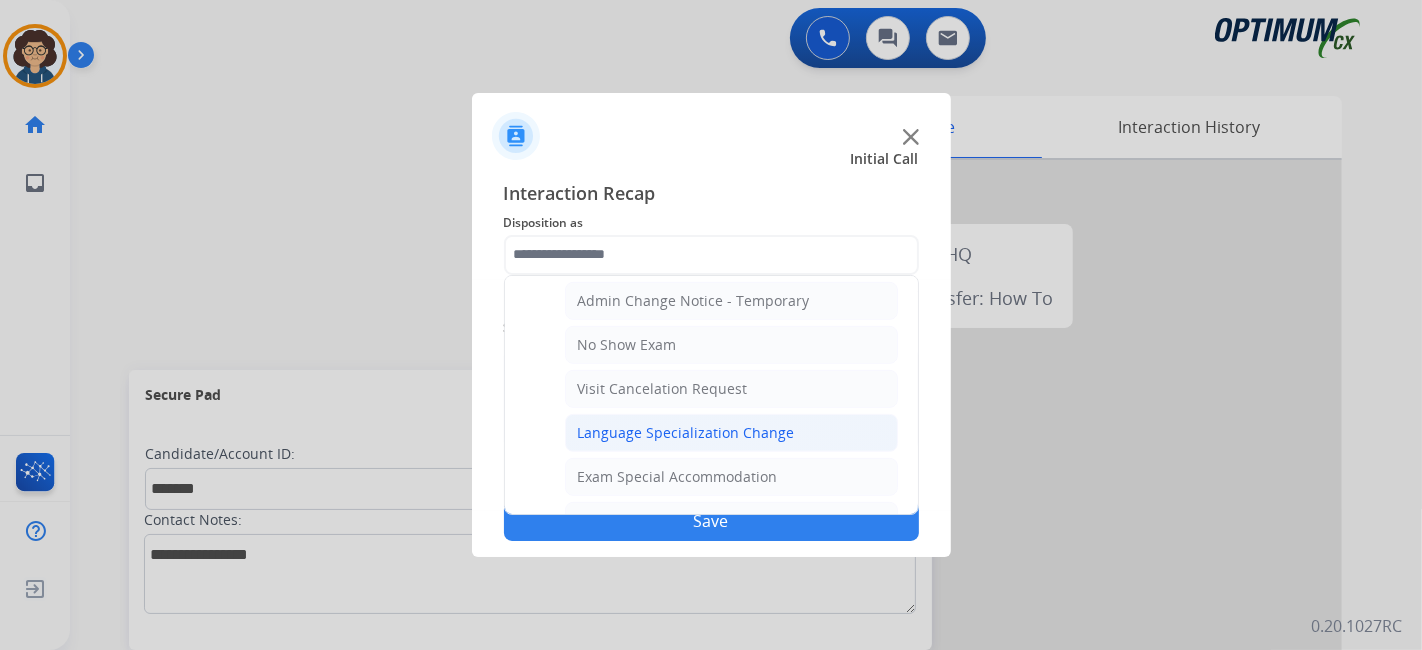 click on "Language Specialization Change" 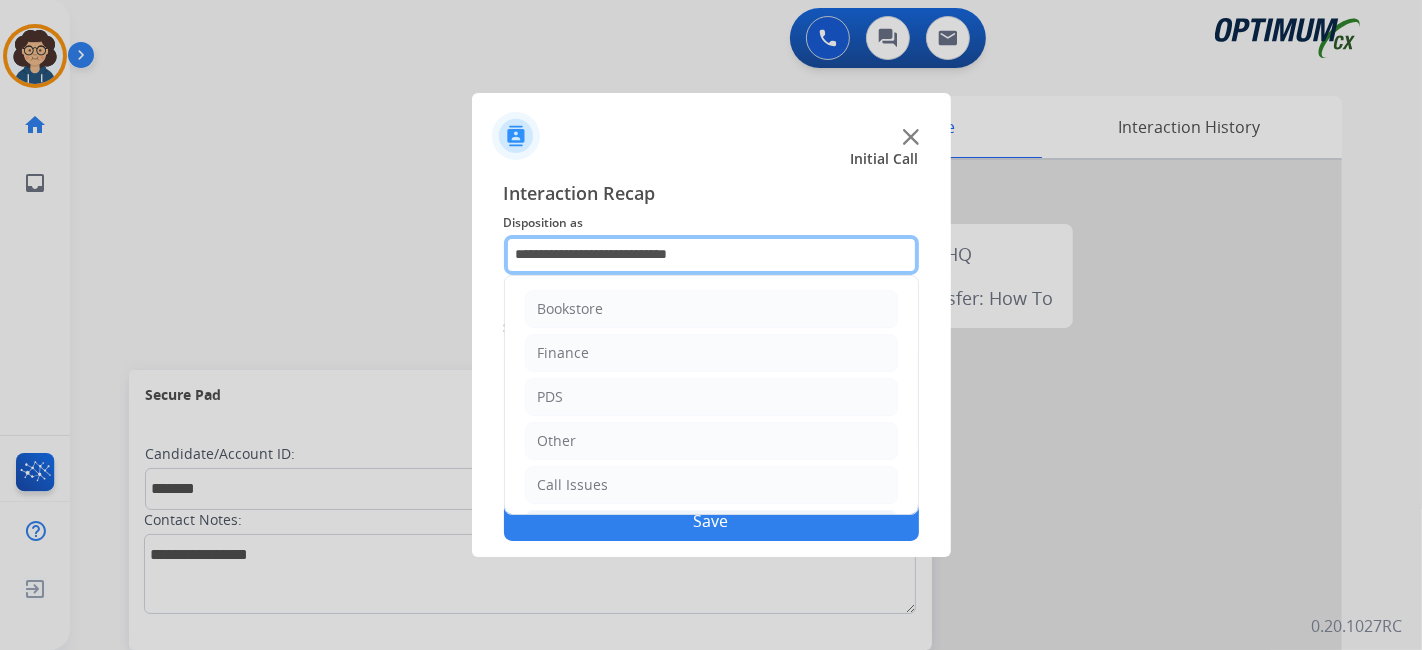 click on "**********" 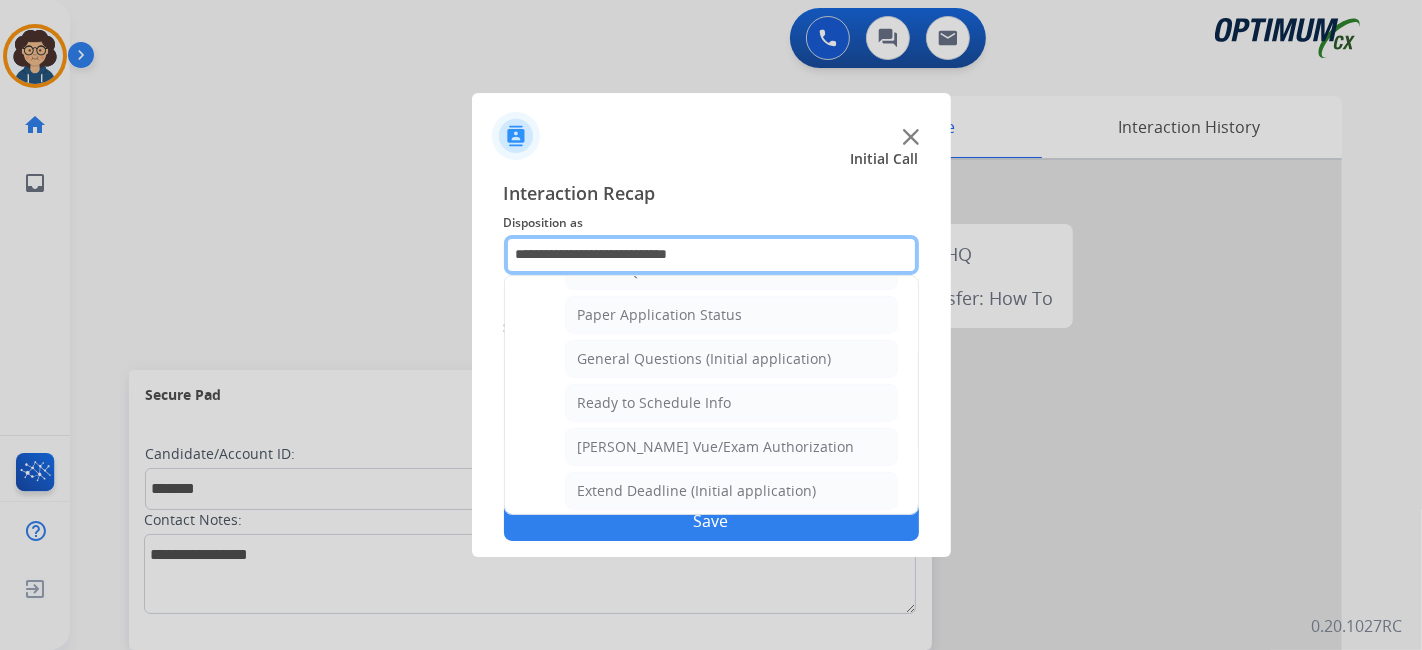 scroll, scrollTop: 1149, scrollLeft: 0, axis: vertical 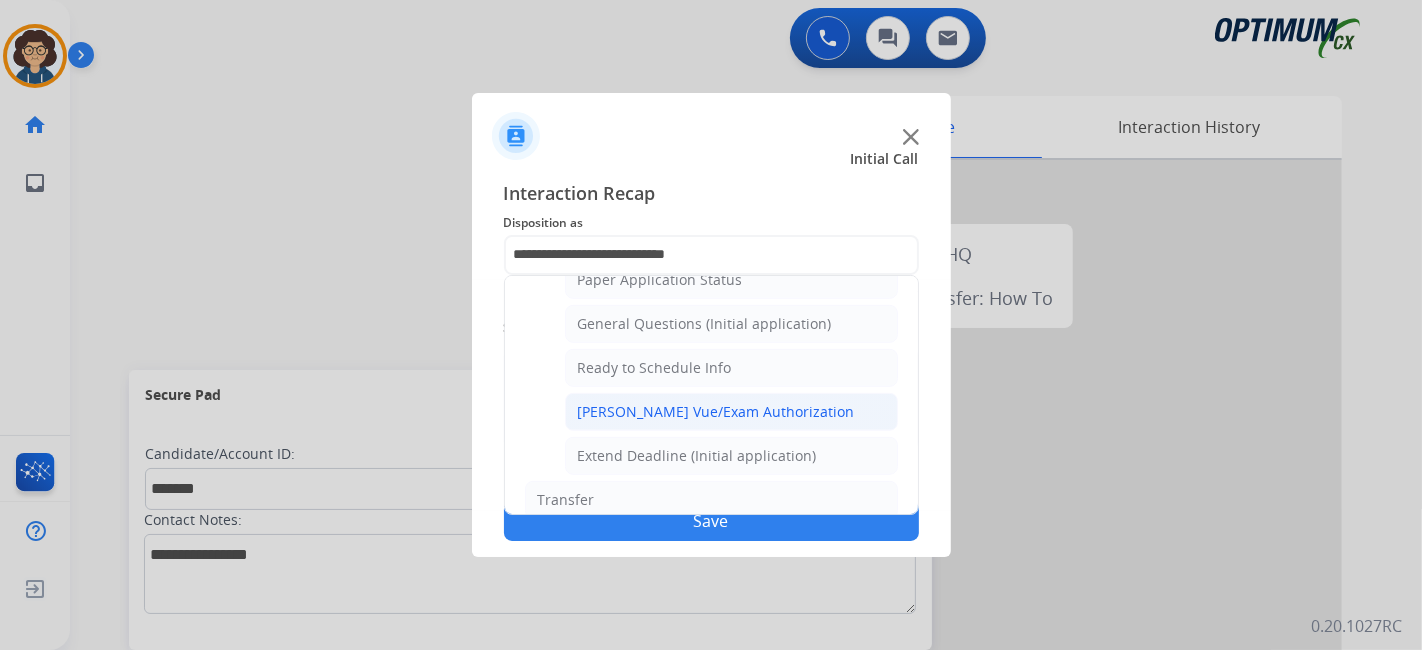 click on "Pearson Vue/Exam Authorization" 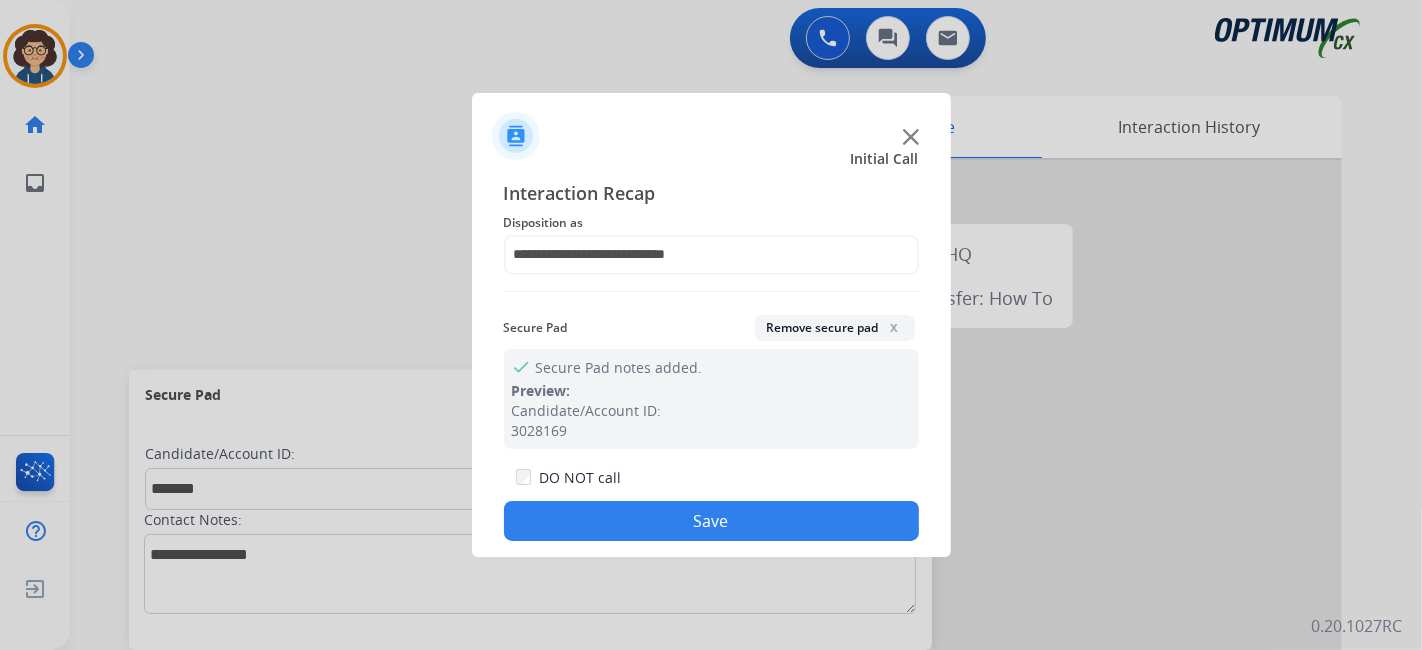 click on "Save" 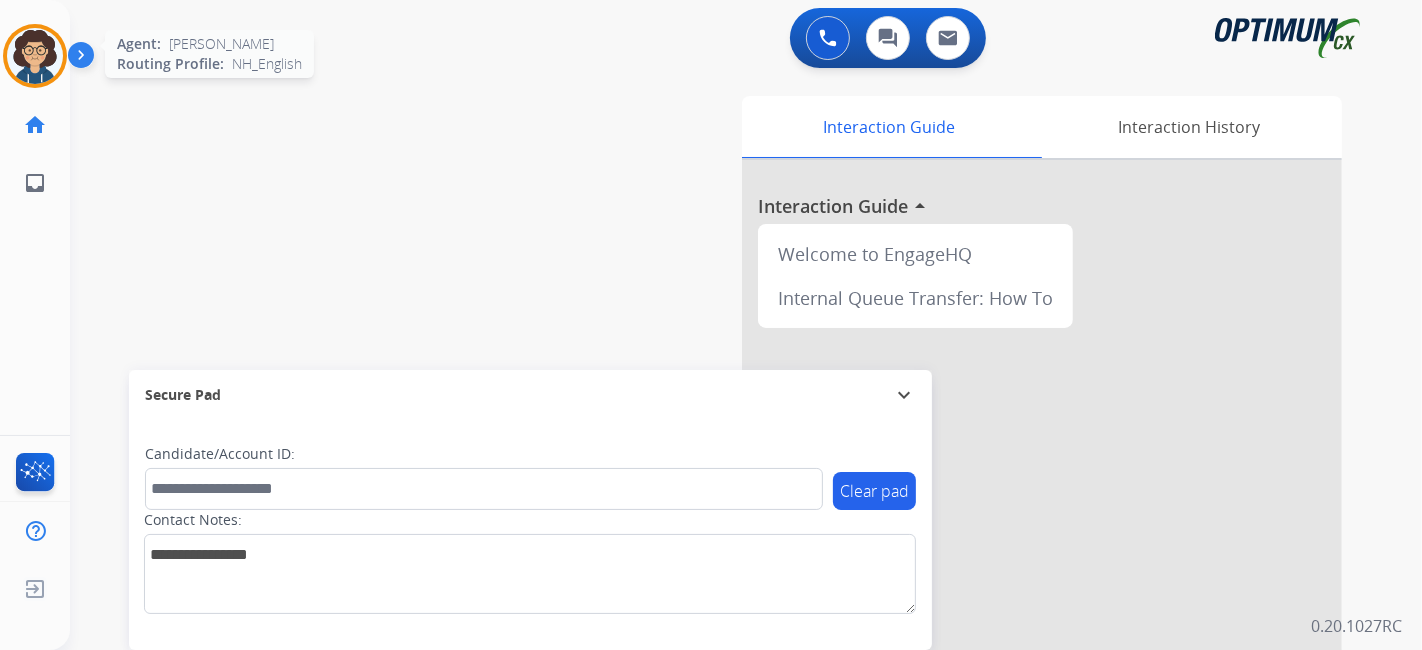 click at bounding box center (35, 56) 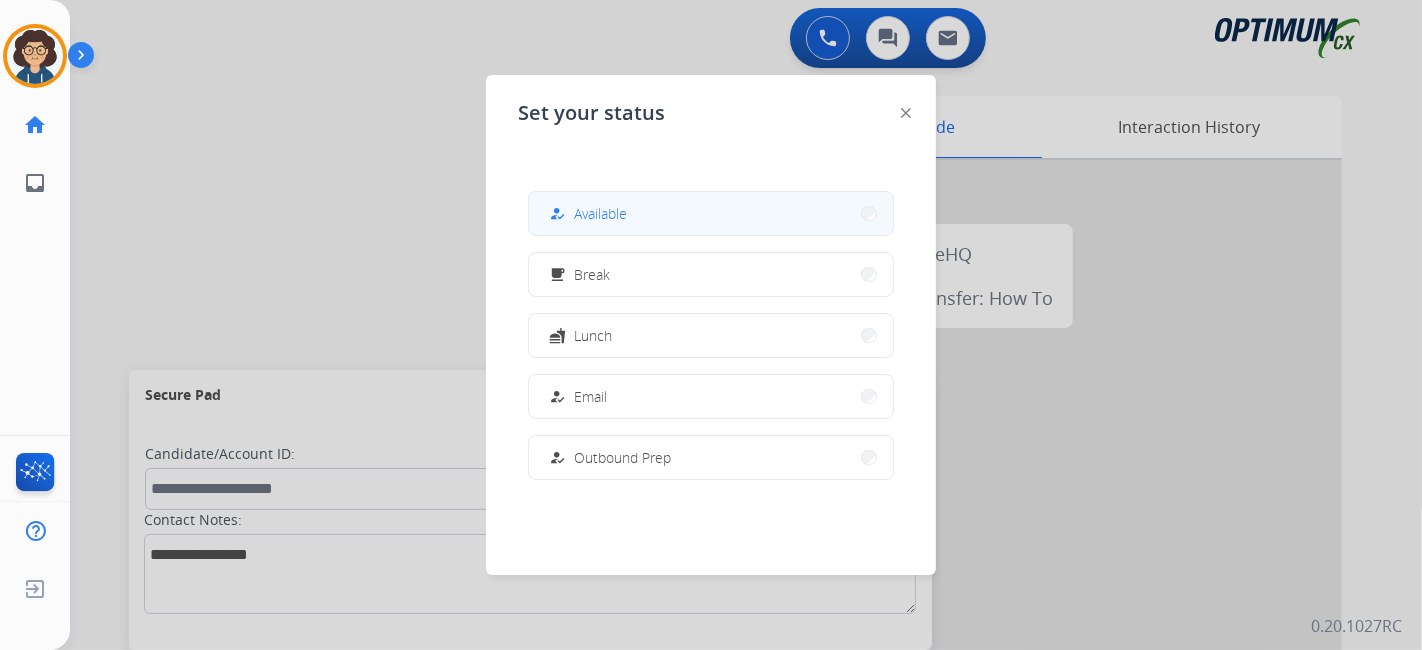 click on "how_to_reg Available" at bounding box center (711, 213) 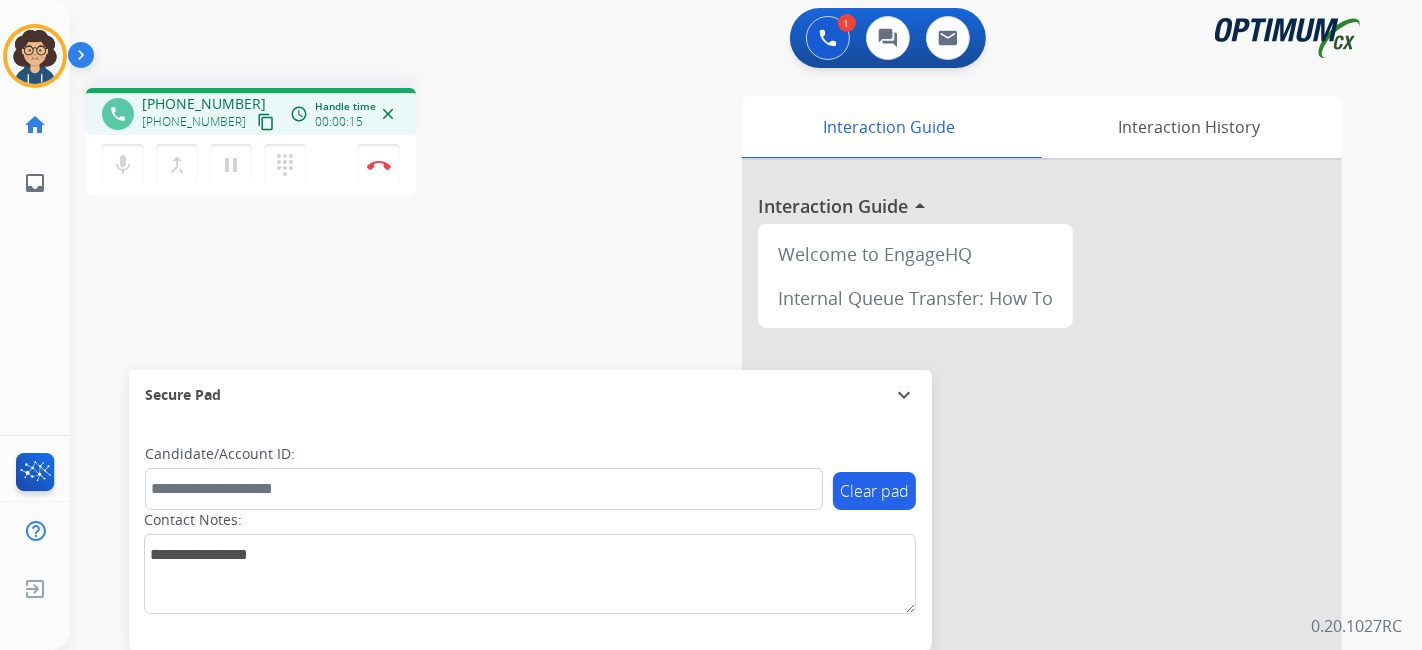 drag, startPoint x: 251, startPoint y: 122, endPoint x: 353, endPoint y: 11, distance: 150.74814 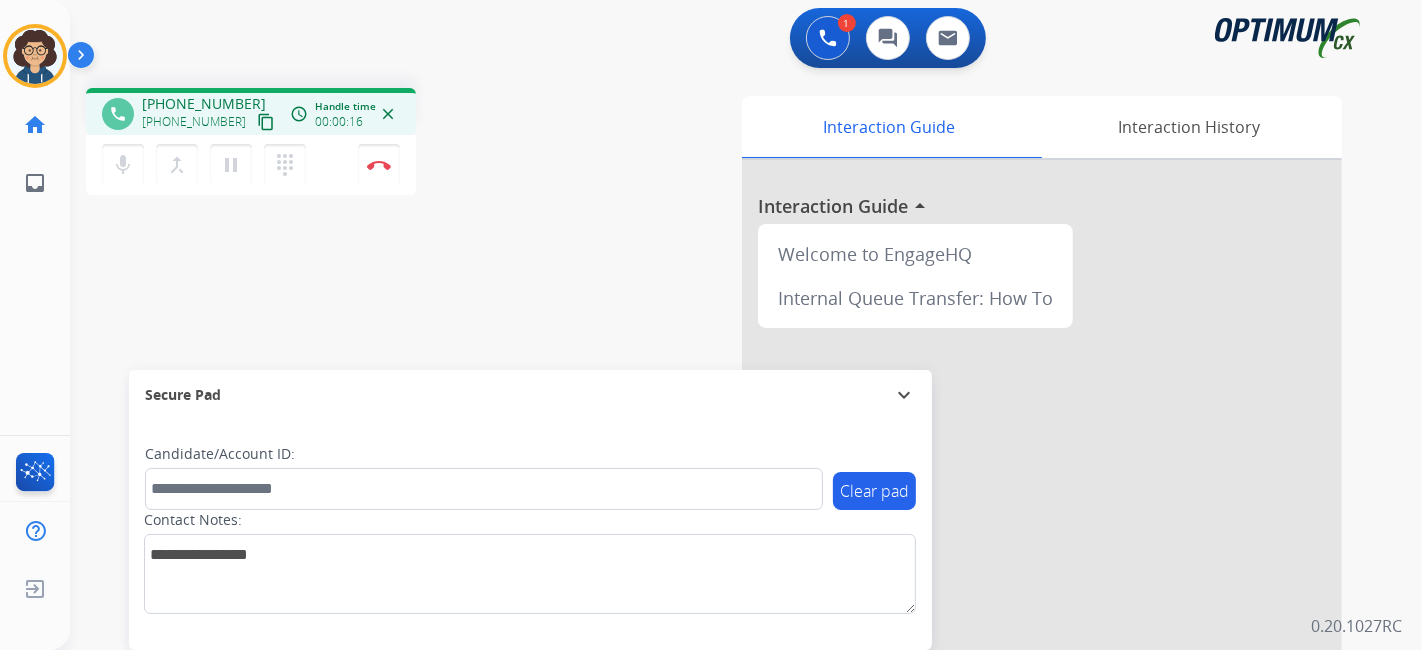 drag, startPoint x: 242, startPoint y: 117, endPoint x: 257, endPoint y: 86, distance: 34.43835 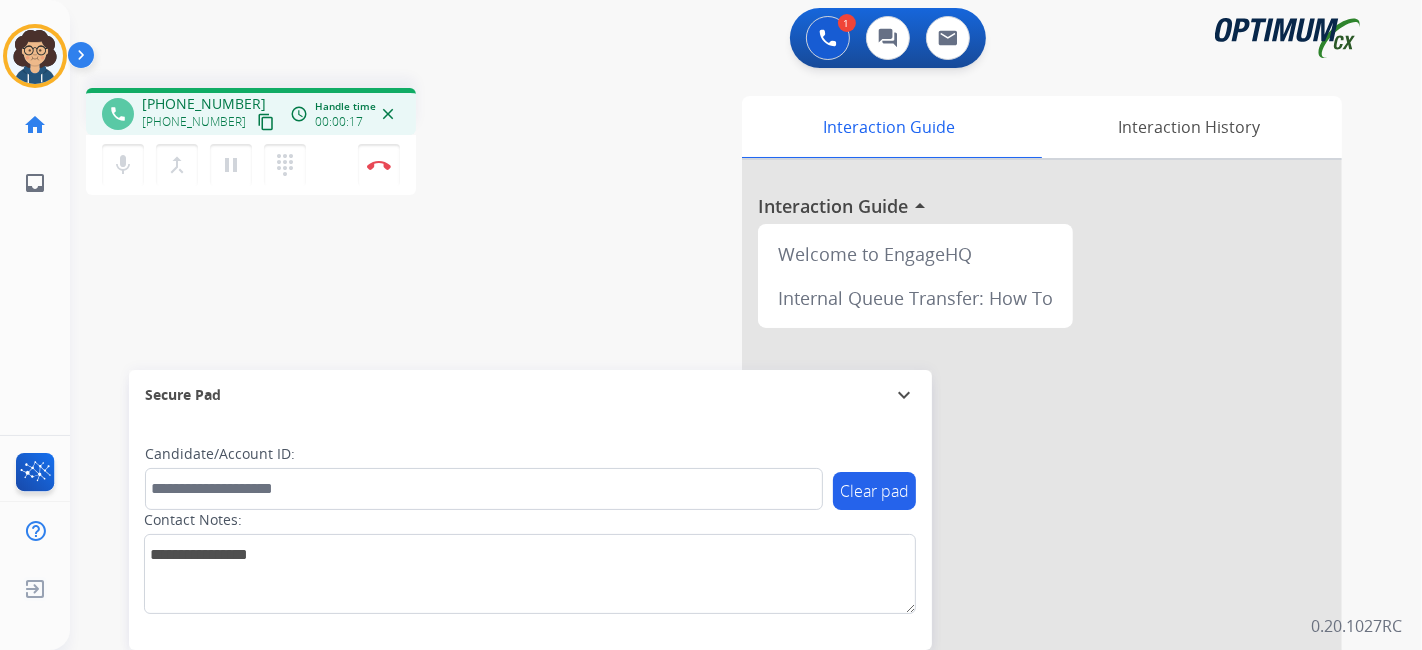 click on "content_copy" at bounding box center [266, 122] 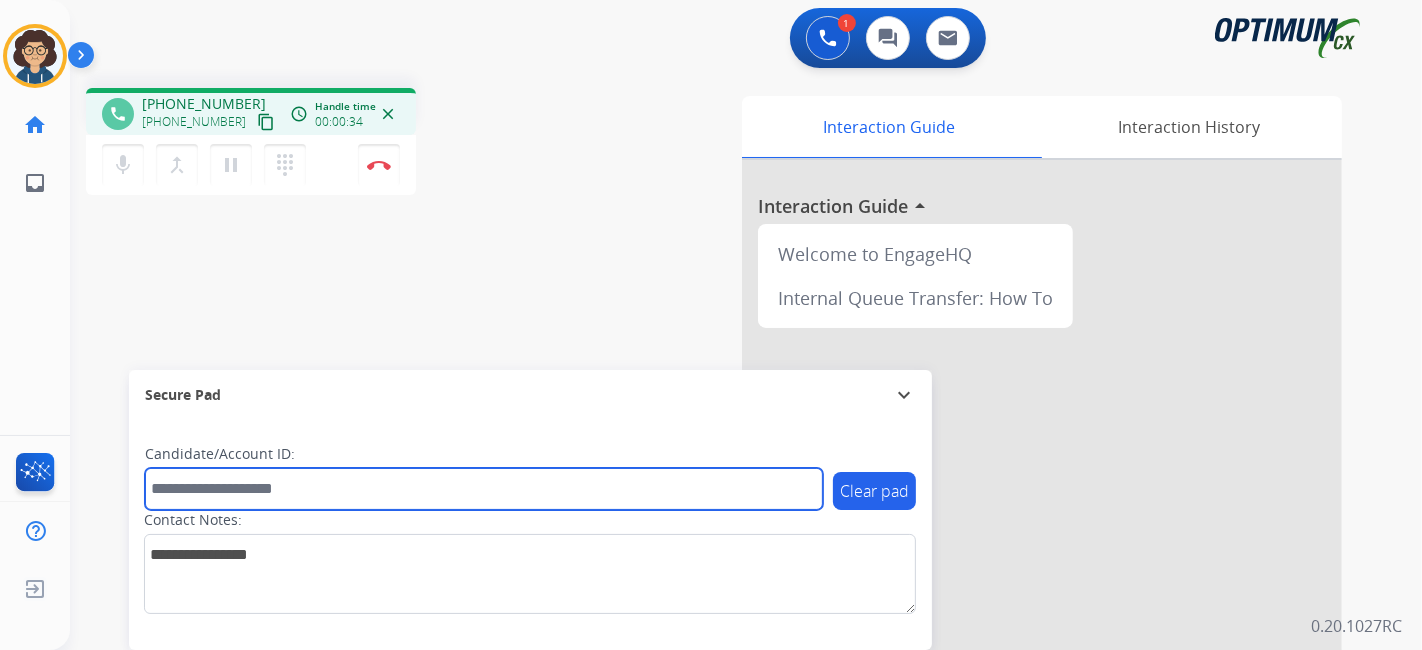 click at bounding box center [484, 489] 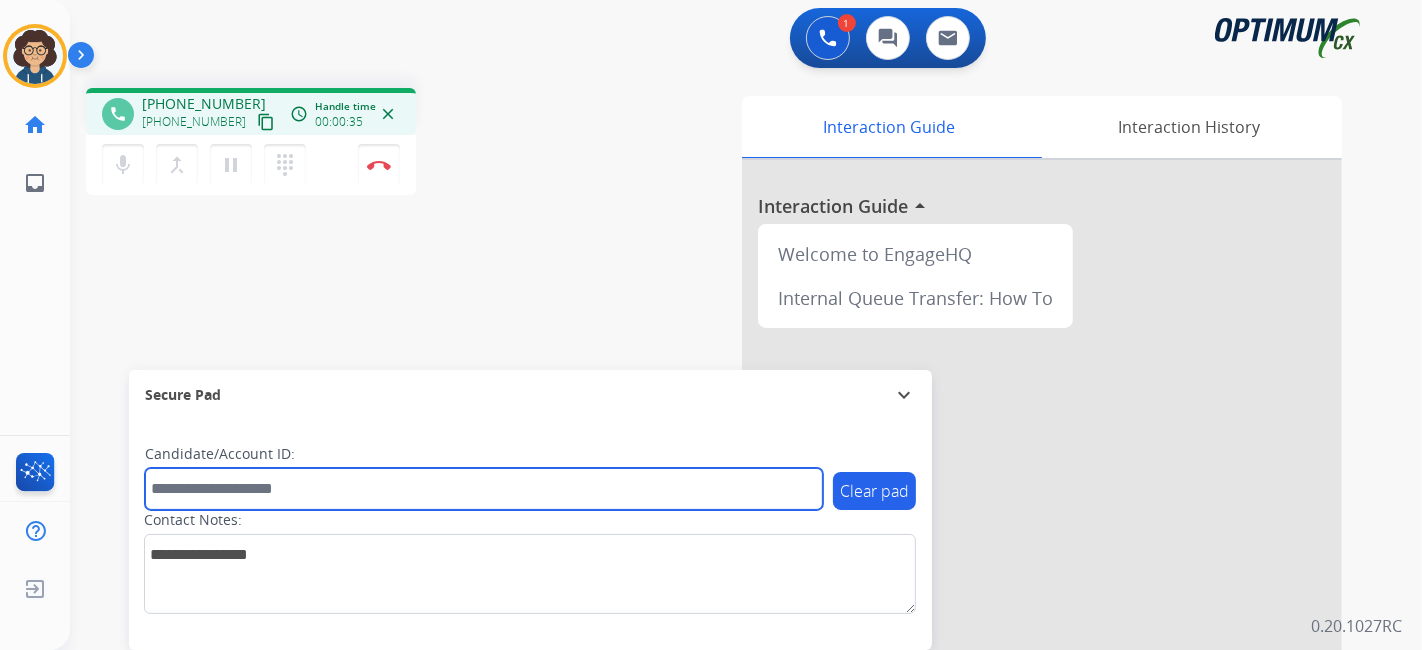 paste on "*******" 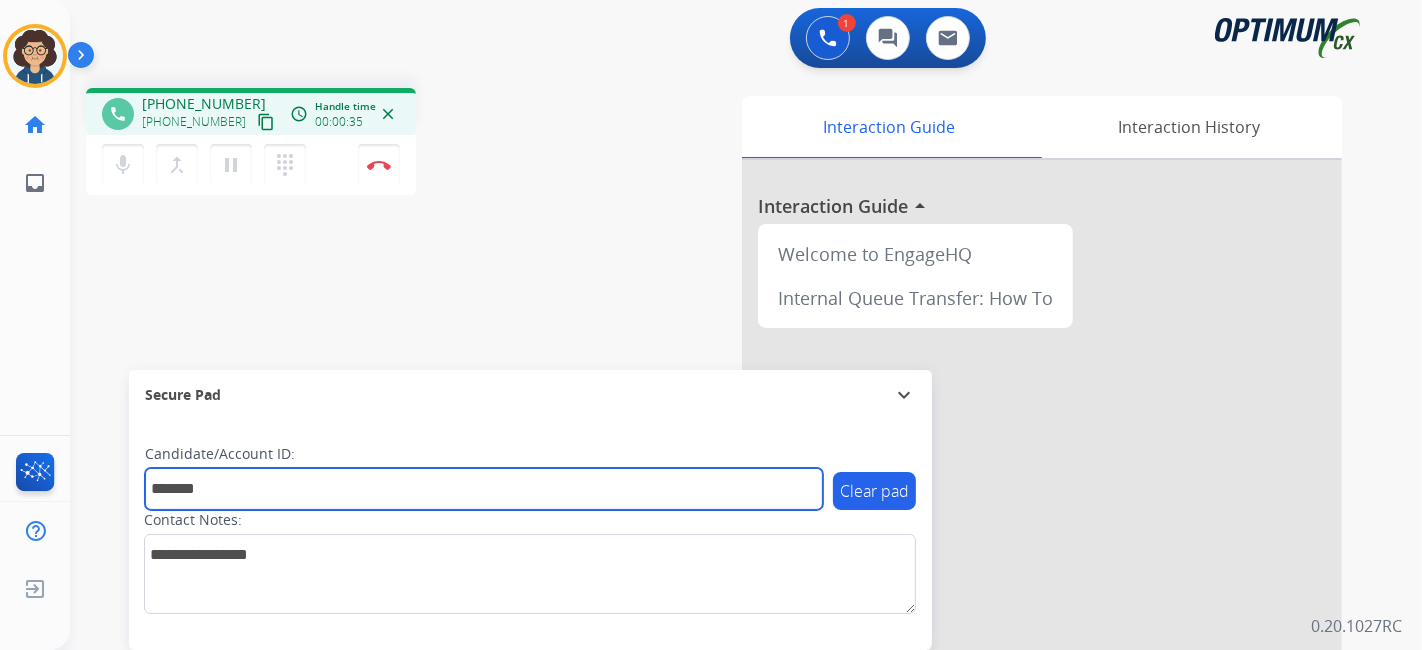 type on "*******" 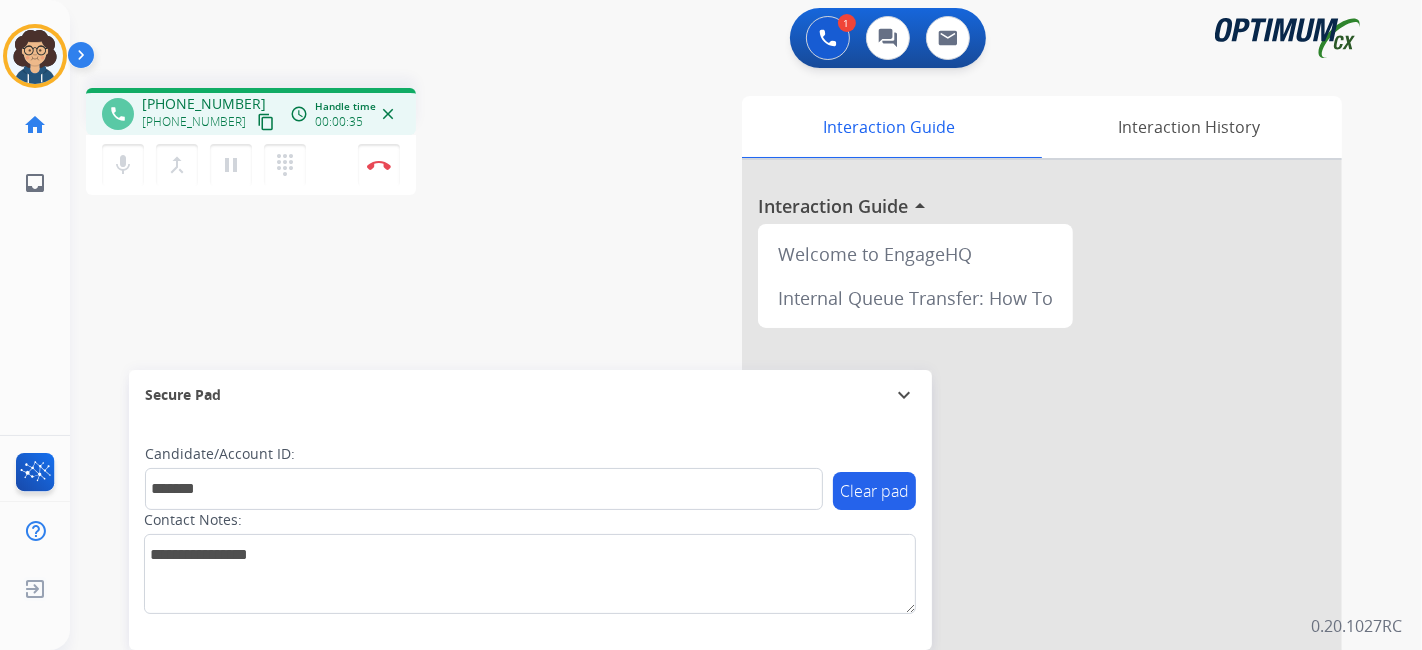 click on "phone +14072419290 +14072419290 content_copy access_time Call metrics Queue   00:09 Hold   00:00 Talk   00:36 Total   00:44 Handle time 00:00:35 close mic Mute merge_type Bridge pause Hold dialpad Dialpad Disconnect swap_horiz Break voice bridge close_fullscreen Connect 3-Way Call merge_type Separate 3-Way Call  Interaction Guide   Interaction History  Interaction Guide arrow_drop_up  Welcome to EngageHQ   Internal Queue Transfer: How To  Secure Pad expand_more Clear pad Candidate/Account ID: ******* Contact Notes:" at bounding box center [722, 489] 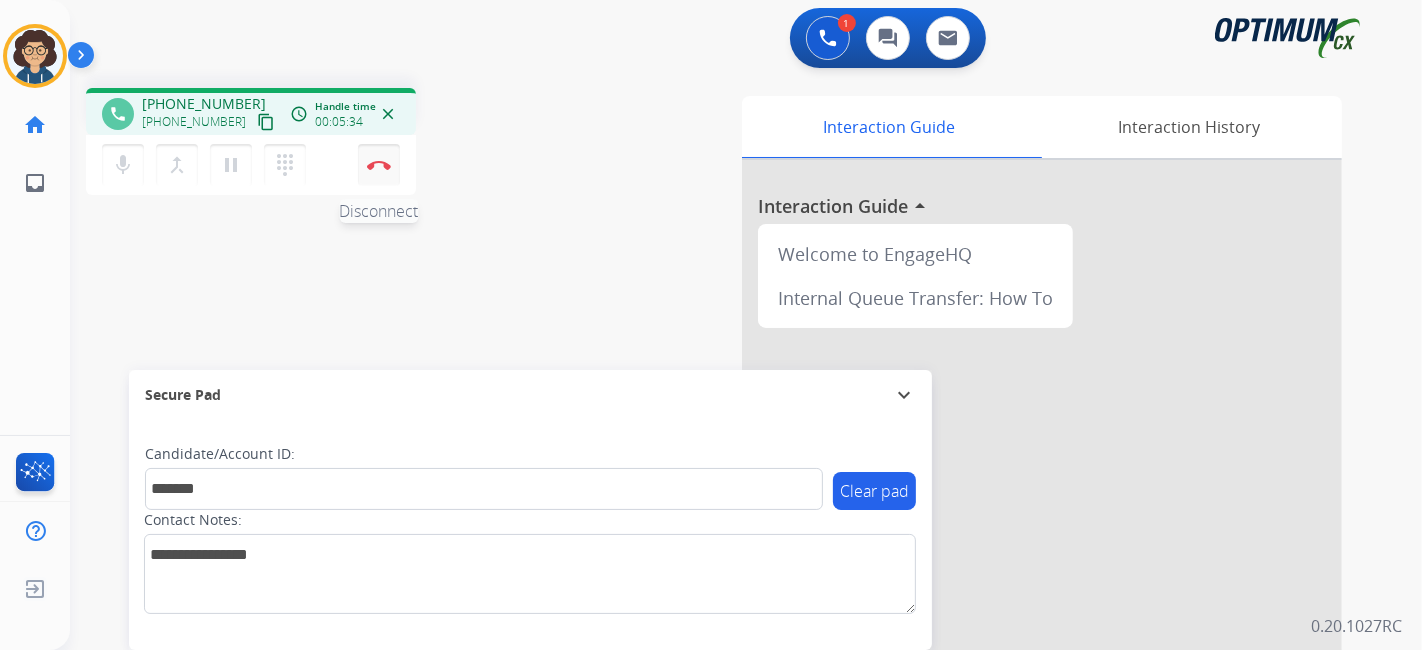 click at bounding box center (379, 165) 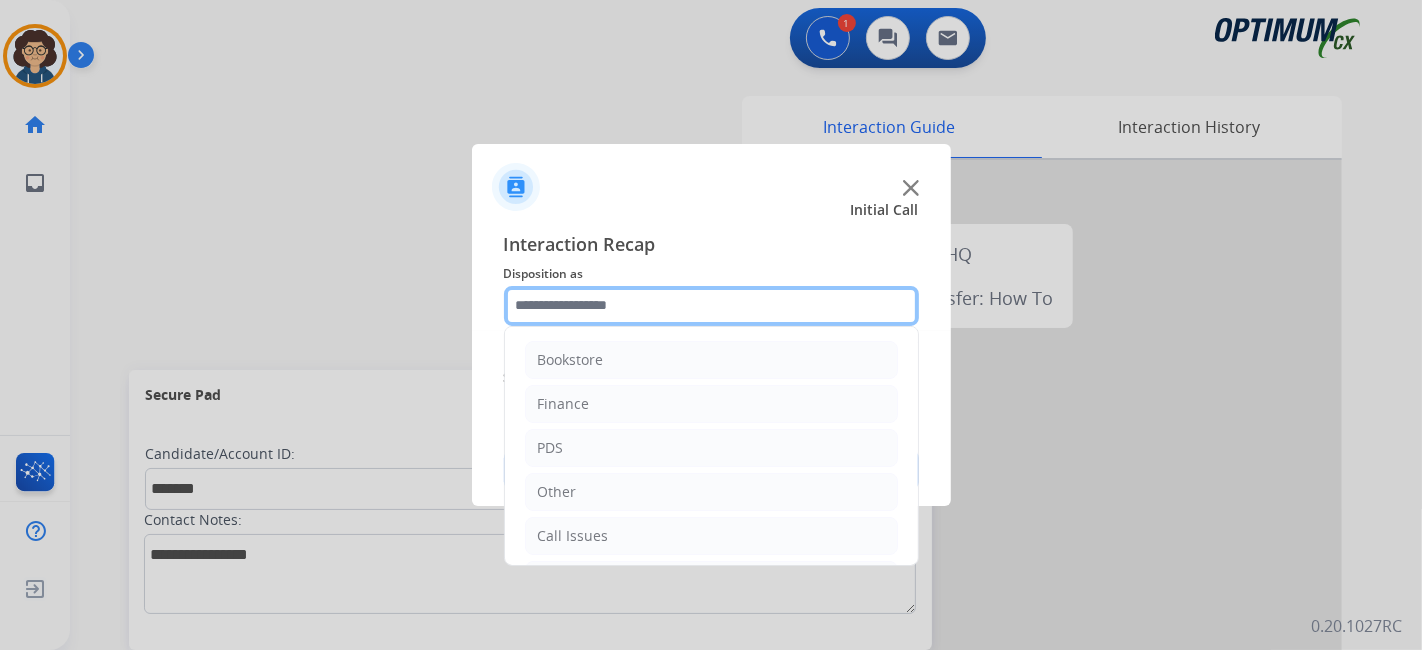 click 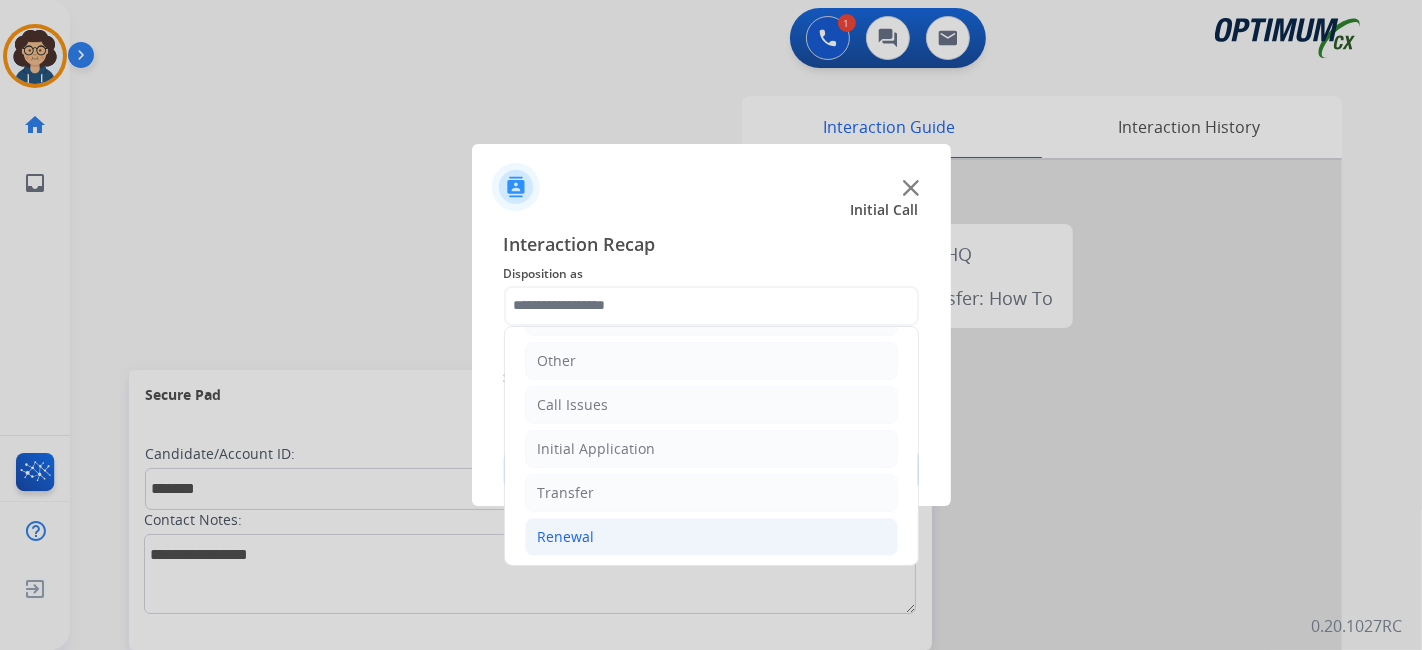 click on "Renewal" 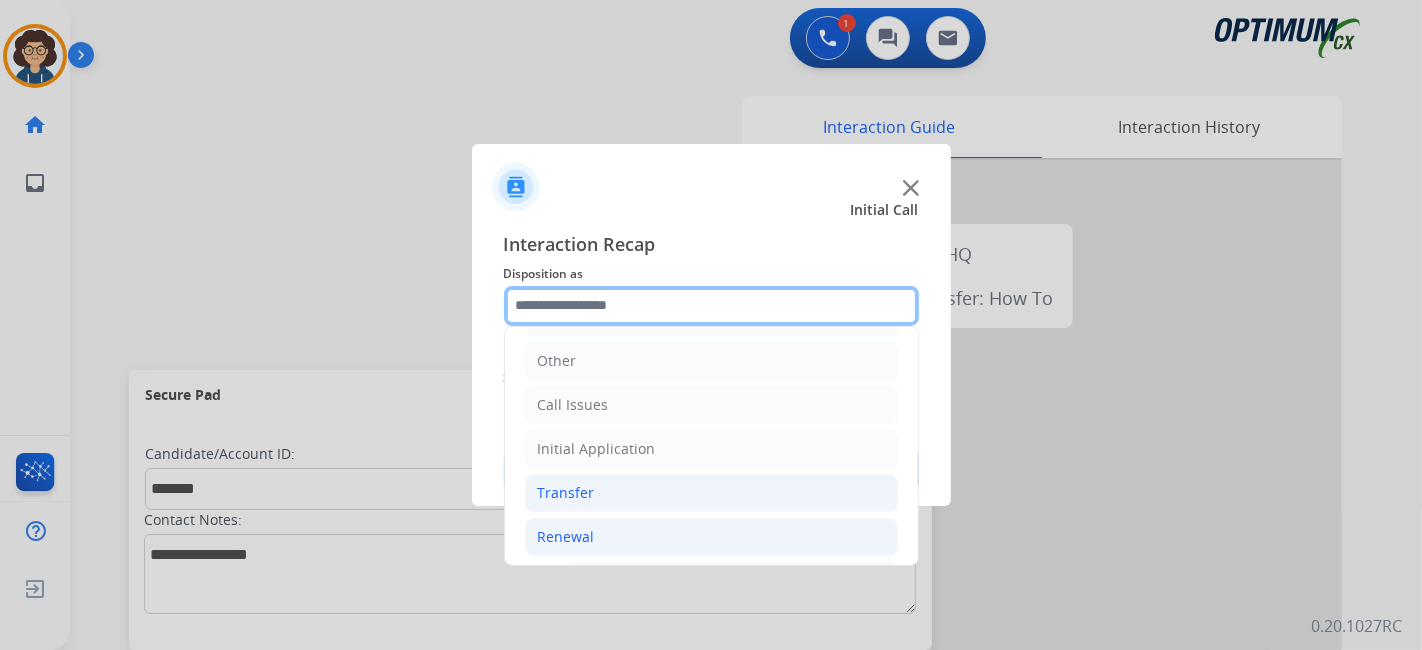 scroll, scrollTop: 760, scrollLeft: 0, axis: vertical 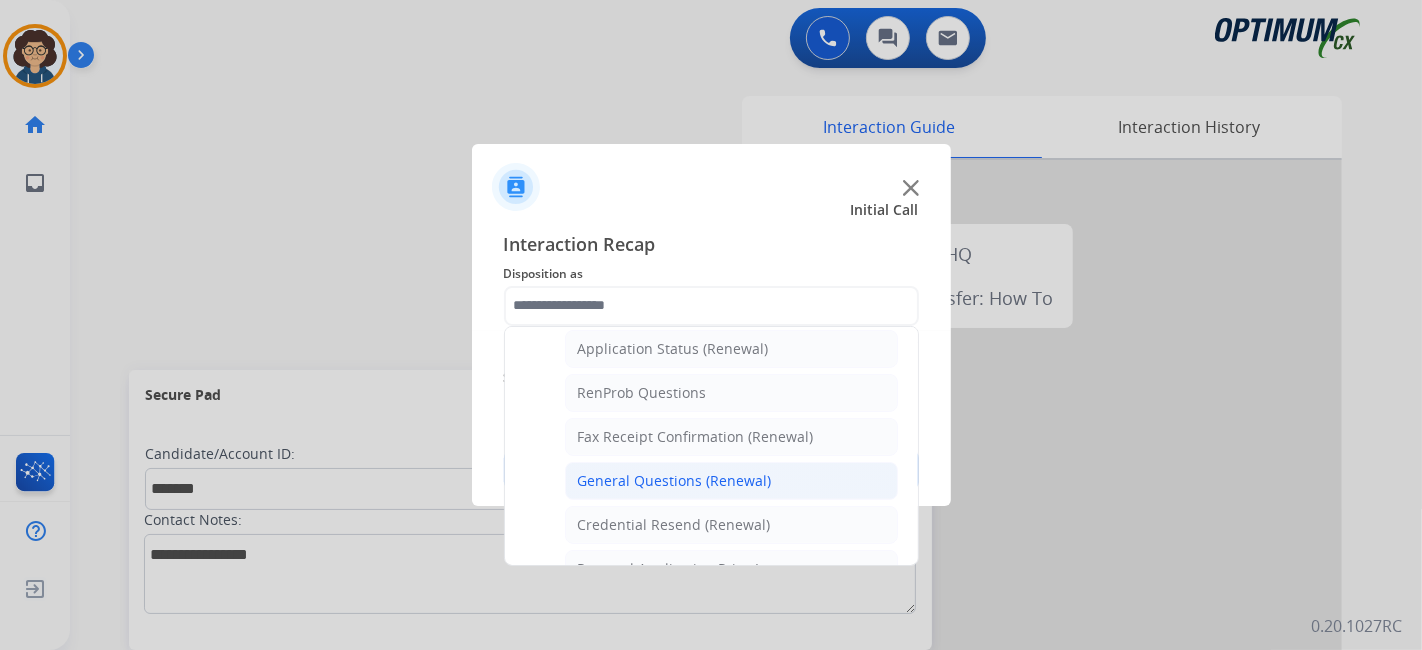 click on "General Questions (Renewal)" 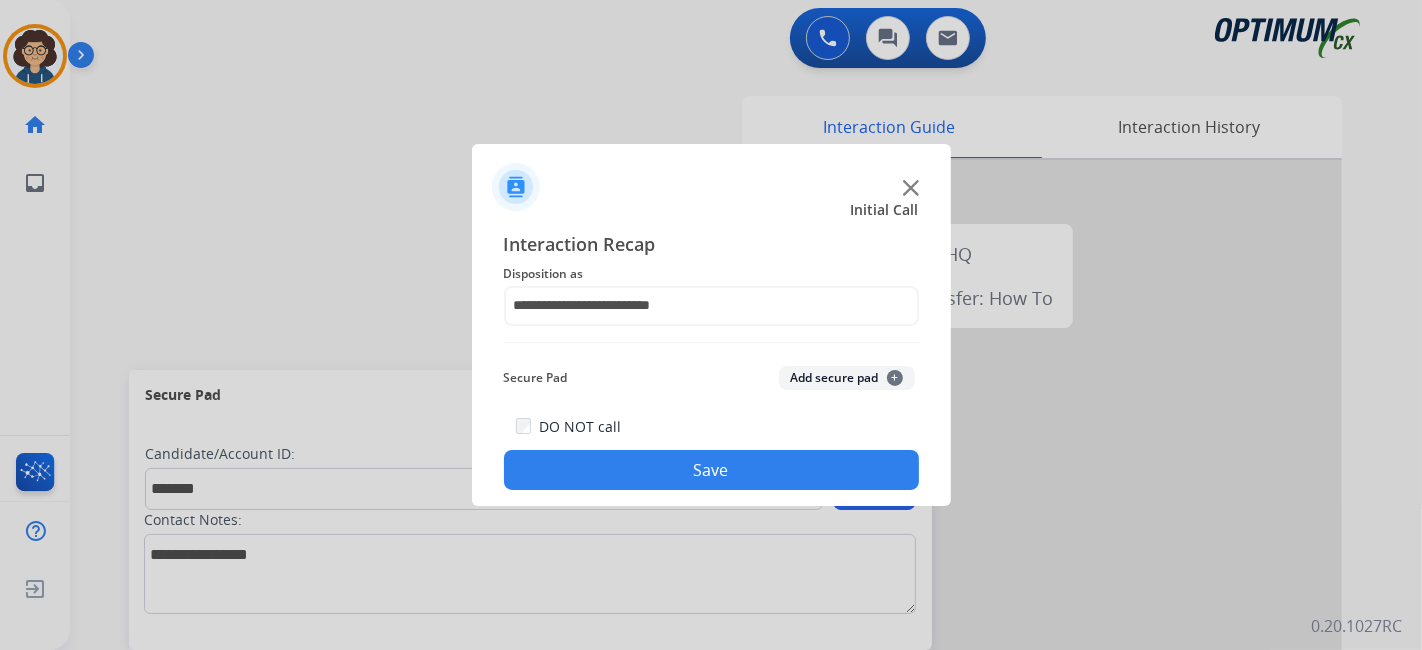 drag, startPoint x: 837, startPoint y: 381, endPoint x: 768, endPoint y: 515, distance: 150.7216 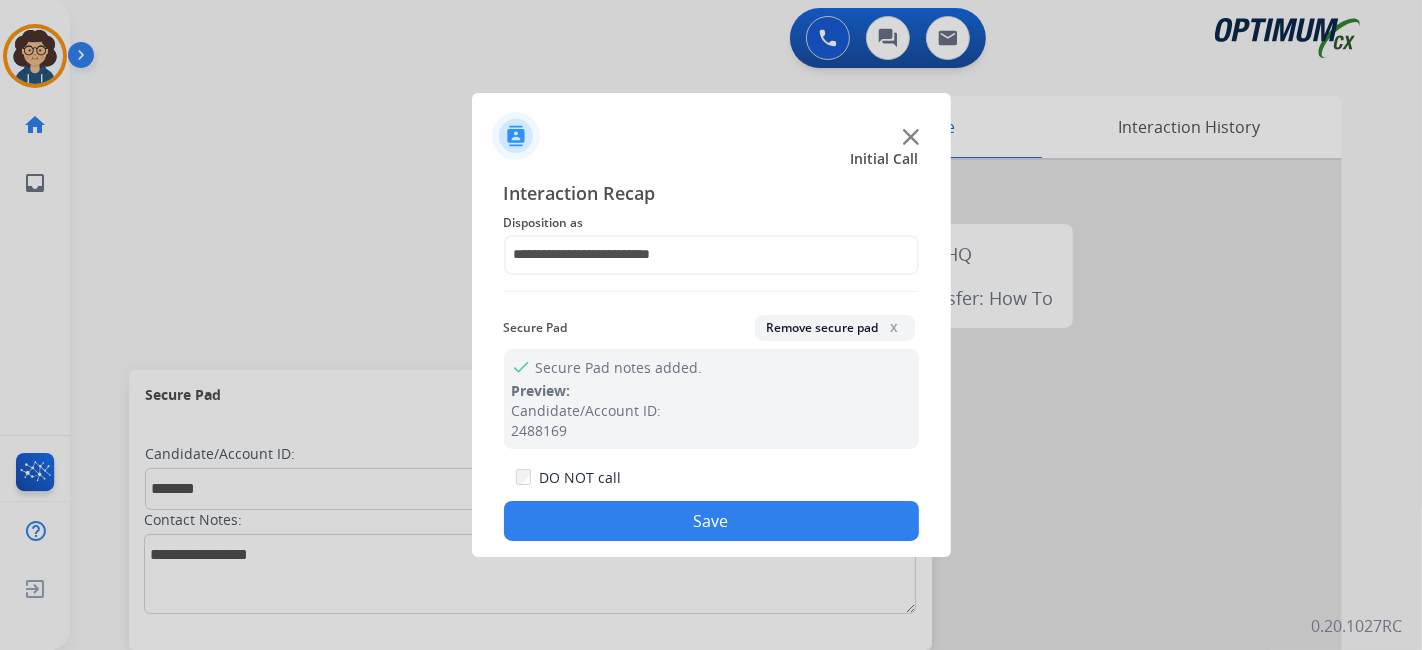 drag, startPoint x: 762, startPoint y: 518, endPoint x: 528, endPoint y: 9, distance: 560.21155 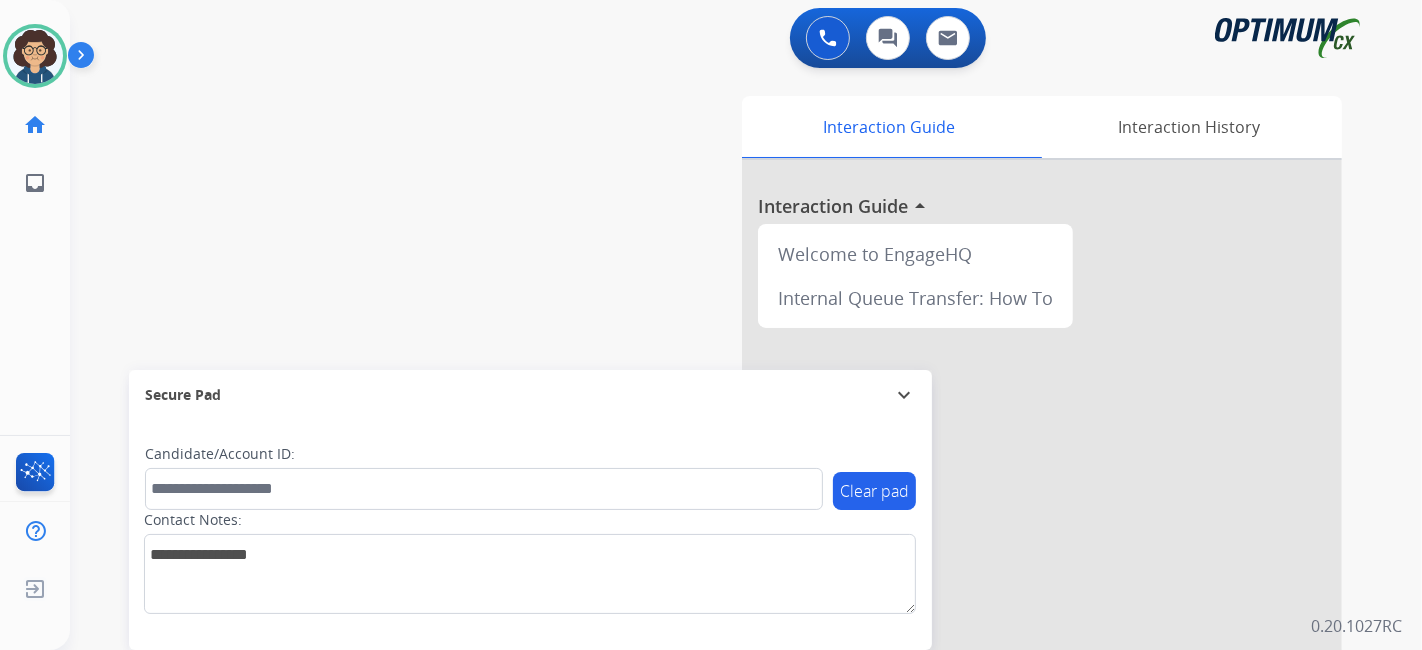 click on "swap_horiz Break voice bridge close_fullscreen Connect 3-Way Call merge_type Separate 3-Way Call  Interaction Guide   Interaction History  Interaction Guide arrow_drop_up  Welcome to EngageHQ   Internal Queue Transfer: How To  Secure Pad expand_more Clear pad Candidate/Account ID: Contact Notes:" at bounding box center (722, 489) 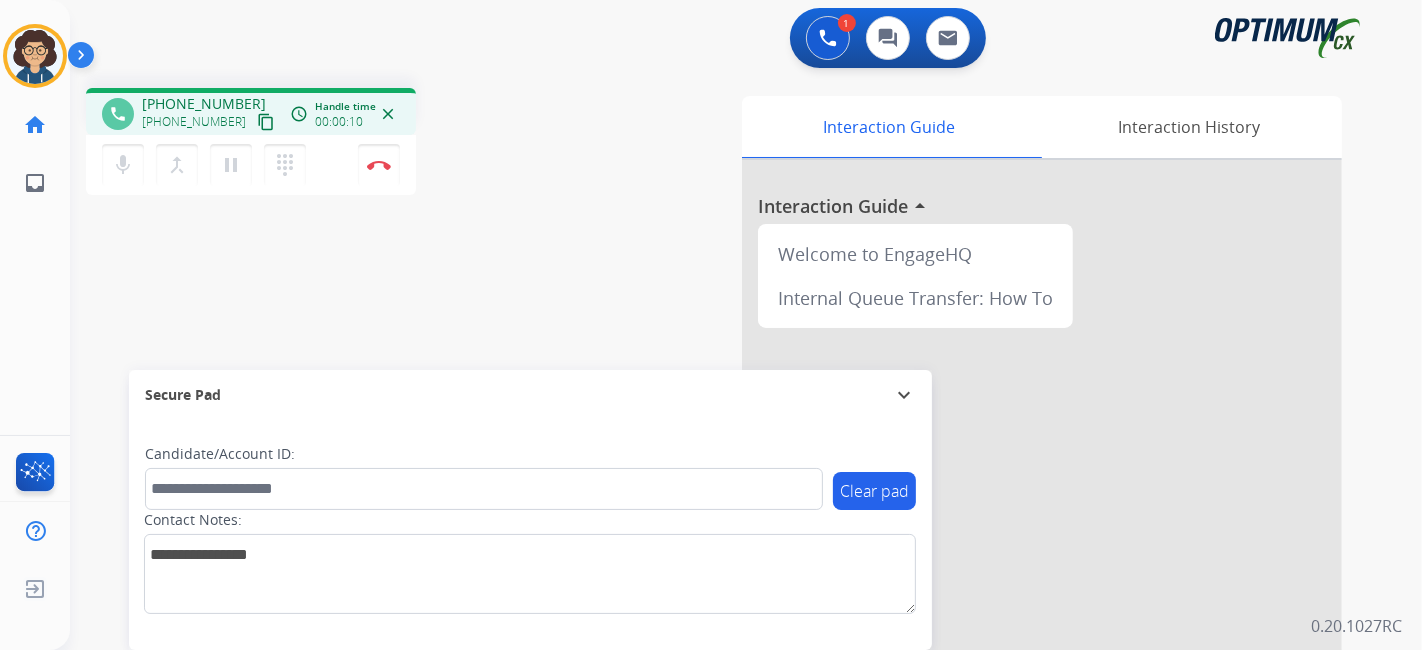drag, startPoint x: 242, startPoint y: 118, endPoint x: 362, endPoint y: 1, distance: 167.59773 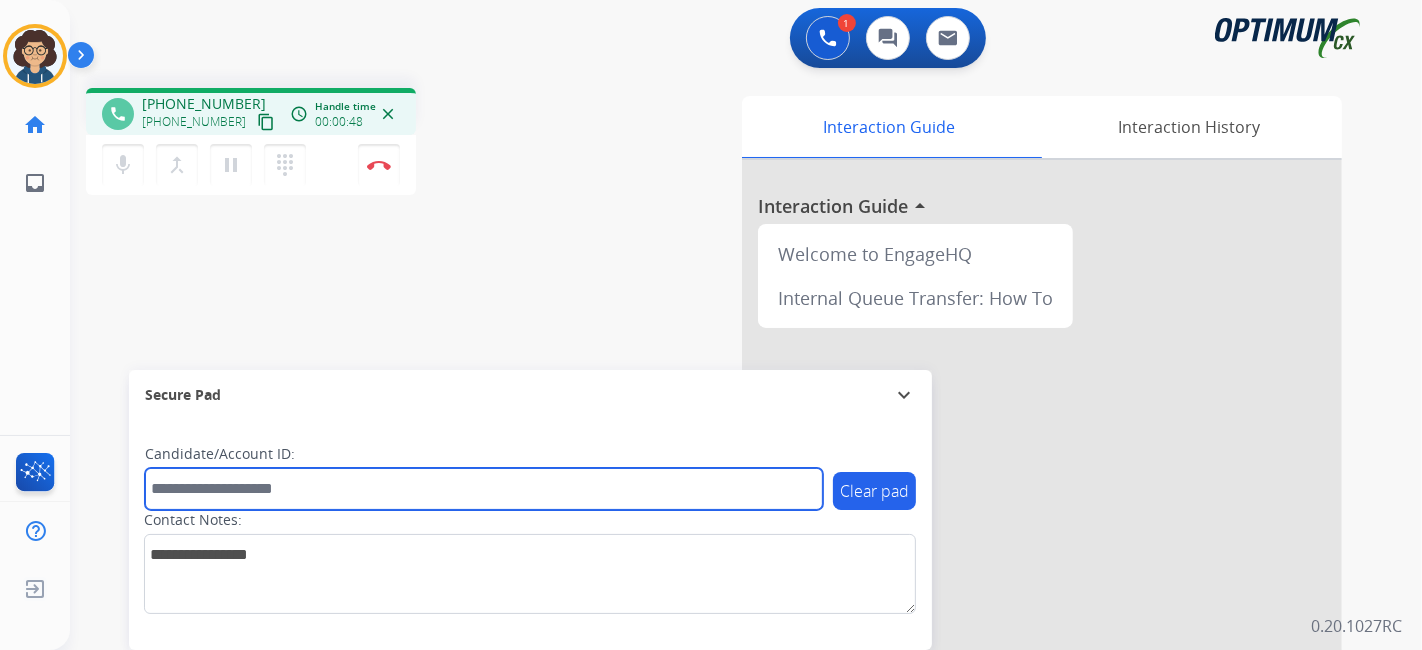click at bounding box center (484, 489) 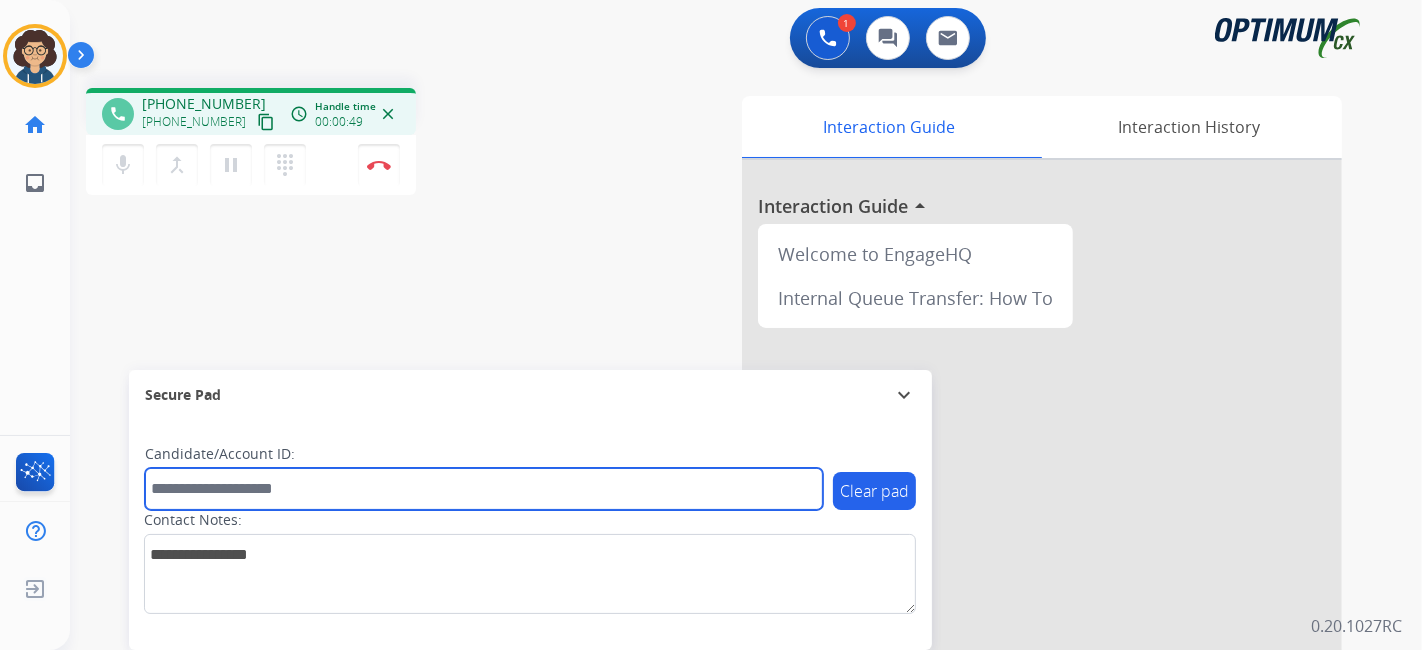 paste on "*******" 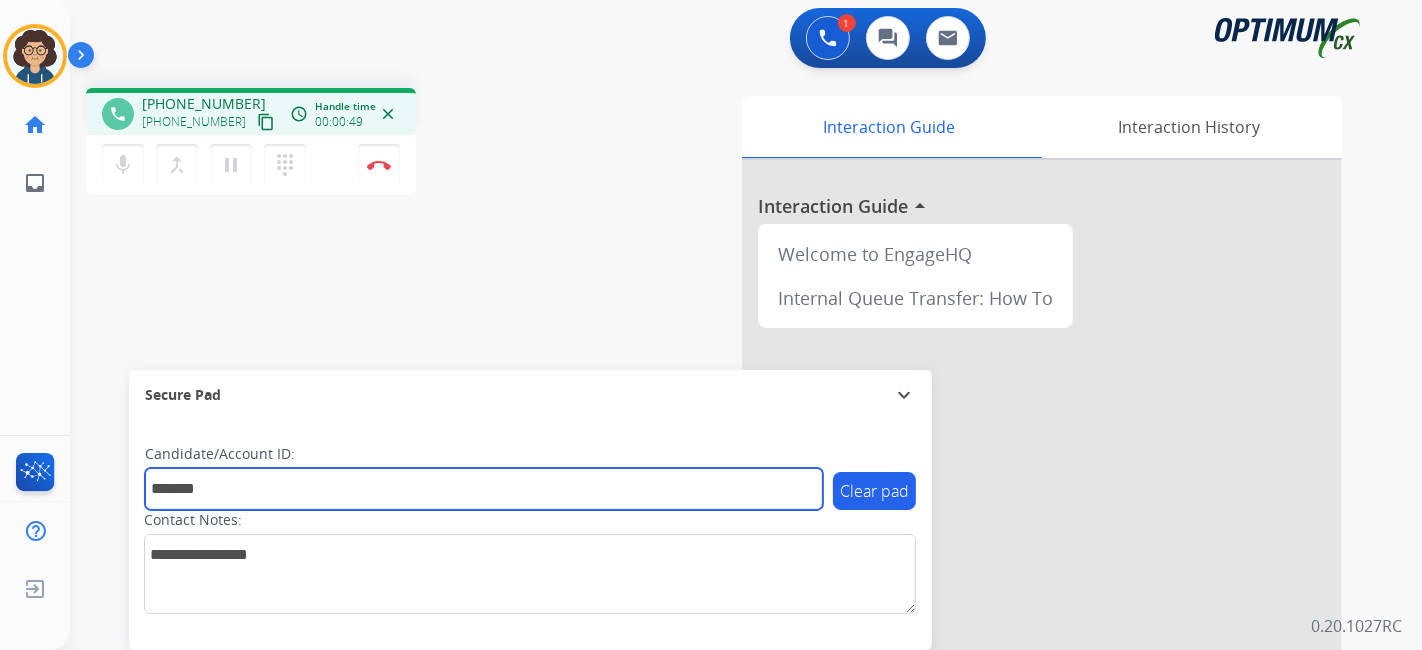 type on "*******" 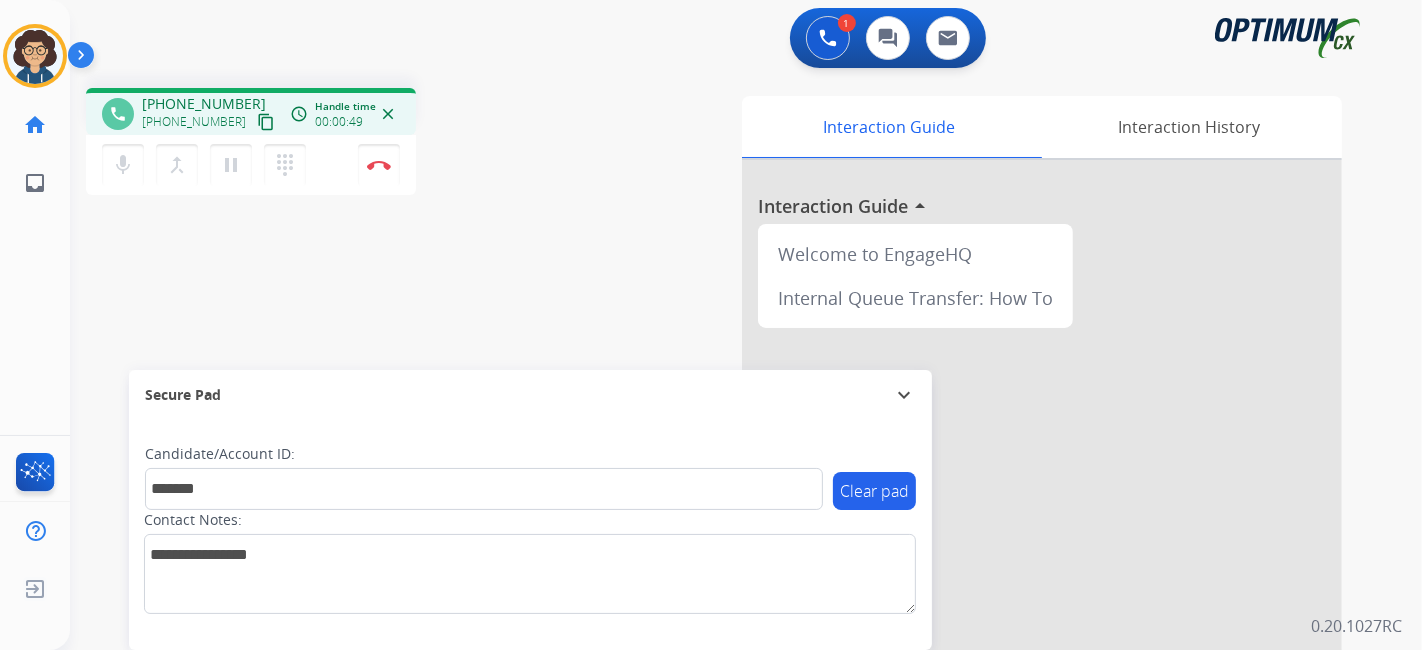 click on "phone +14074048057 +14074048057 content_copy access_time Call metrics Queue   00:09 Hold   00:00 Talk   00:42 Total   00:50 Handle time 00:00:49 close mic Mute merge_type Bridge pause Hold dialpad Dialpad Disconnect swap_horiz Break voice bridge close_fullscreen Connect 3-Way Call merge_type Separate 3-Way Call  Interaction Guide   Interaction History  Interaction Guide arrow_drop_up  Welcome to EngageHQ   Internal Queue Transfer: How To  Secure Pad expand_more Clear pad Candidate/Account ID: ******* Contact Notes:" at bounding box center (722, 489) 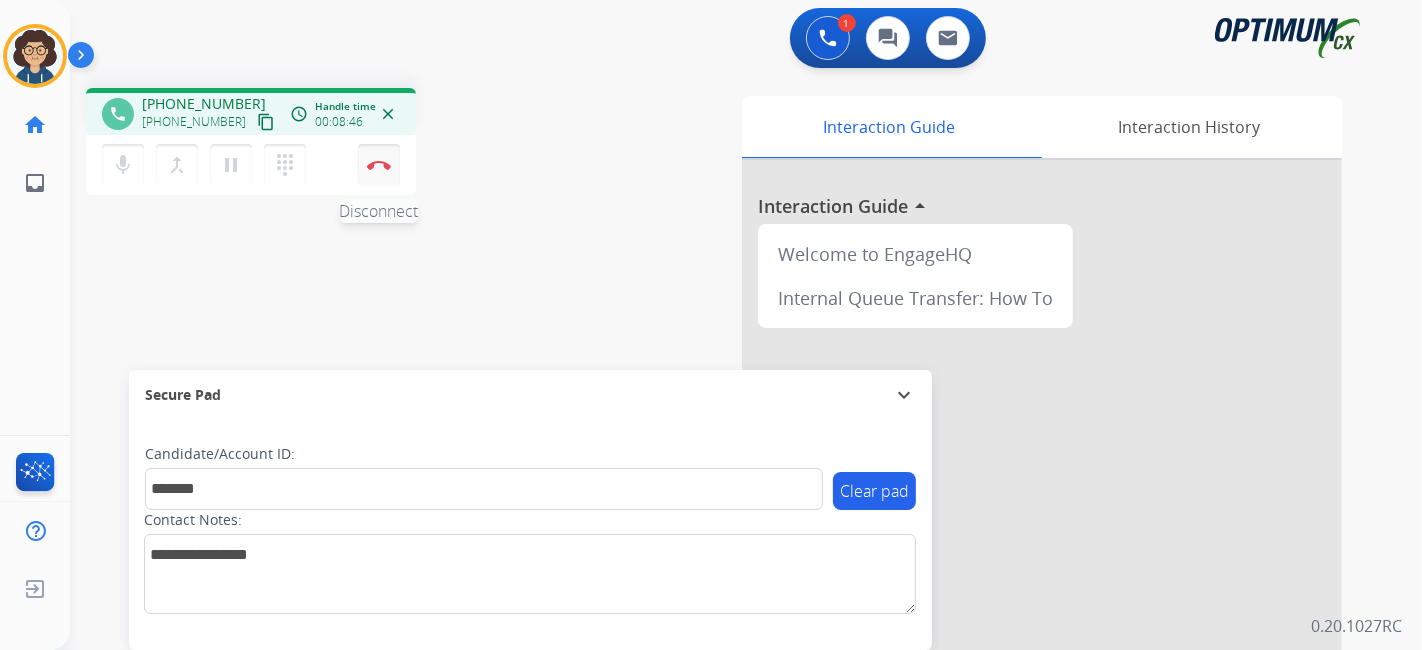 click at bounding box center (379, 165) 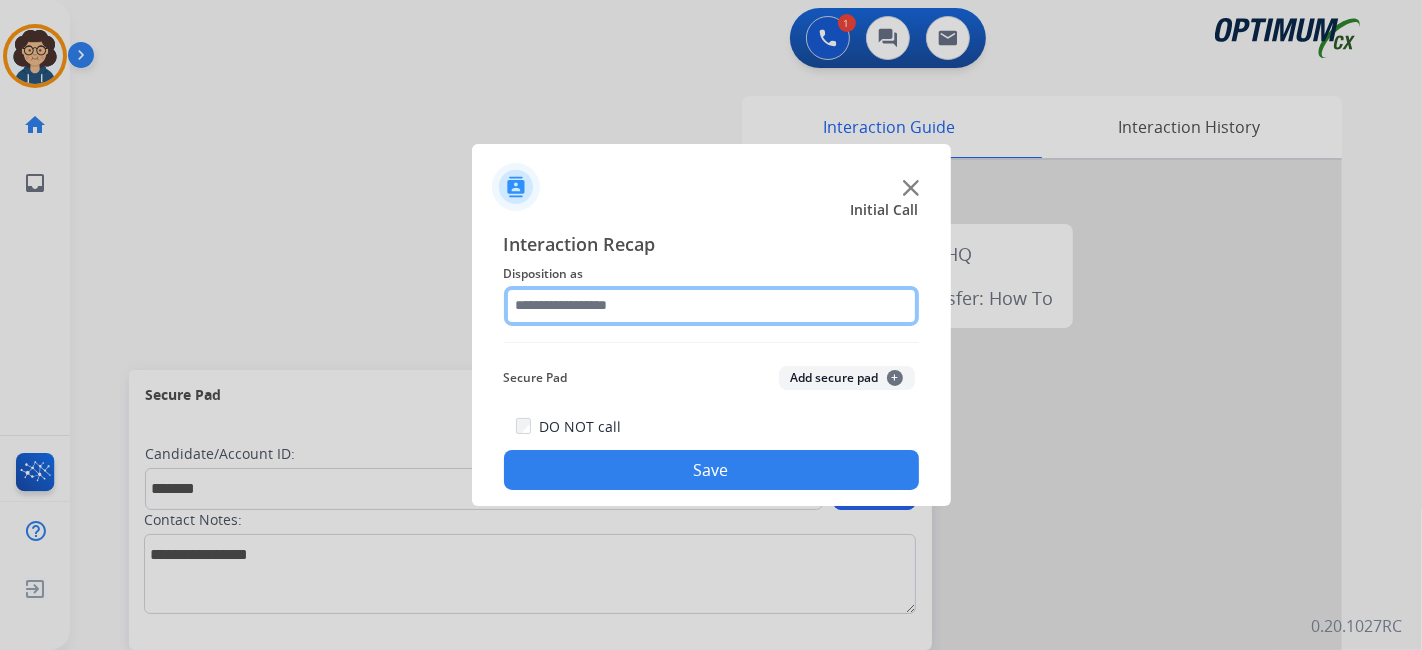 click 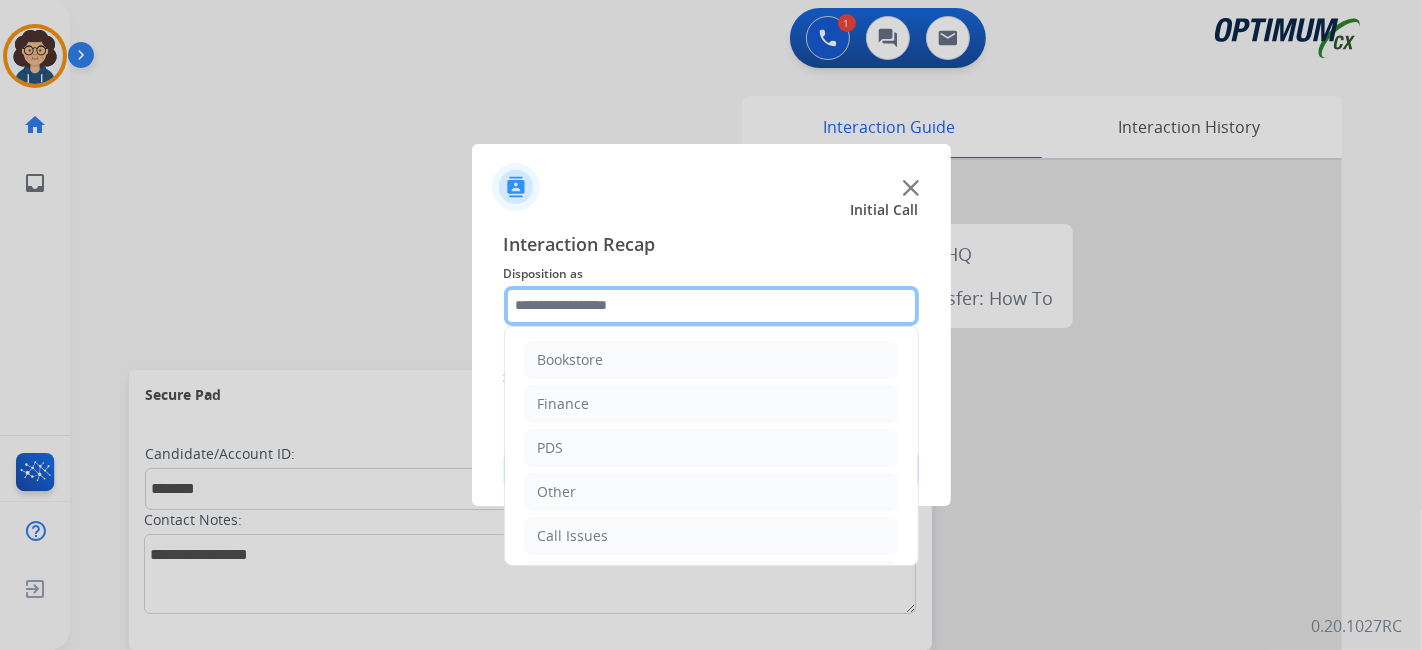 scroll, scrollTop: 131, scrollLeft: 0, axis: vertical 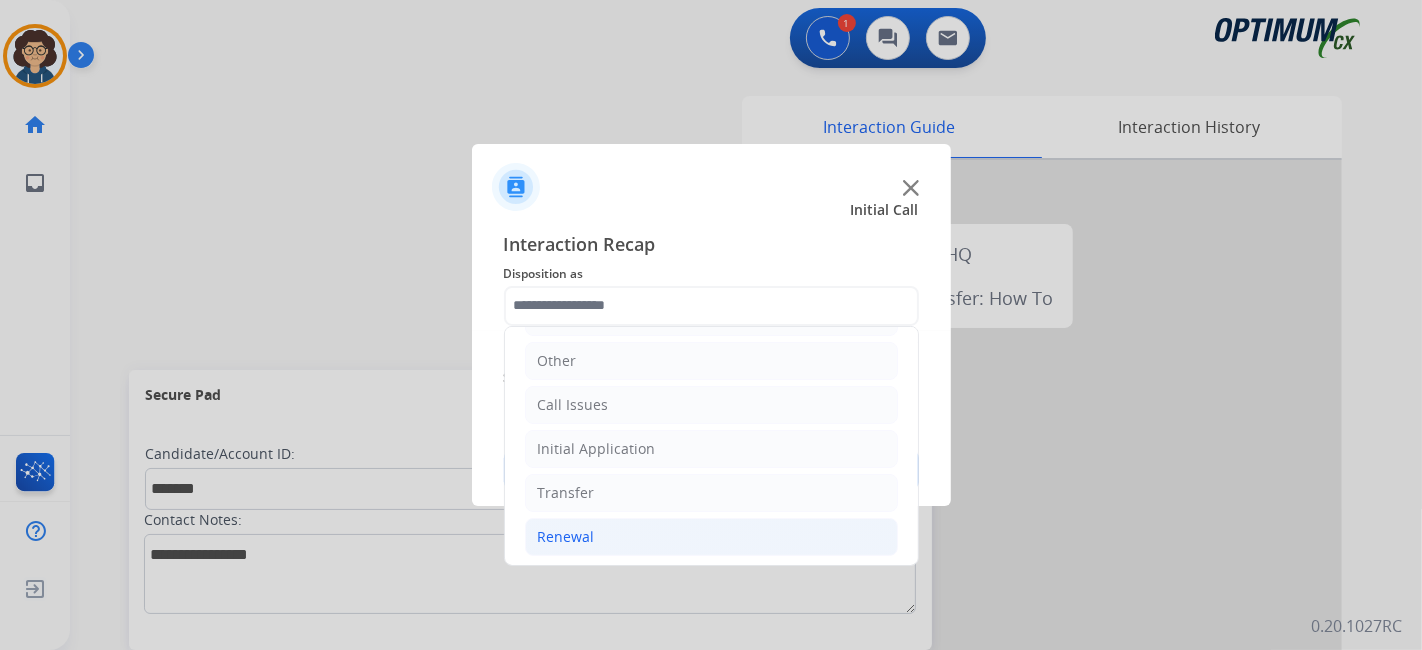 click on "Renewal" 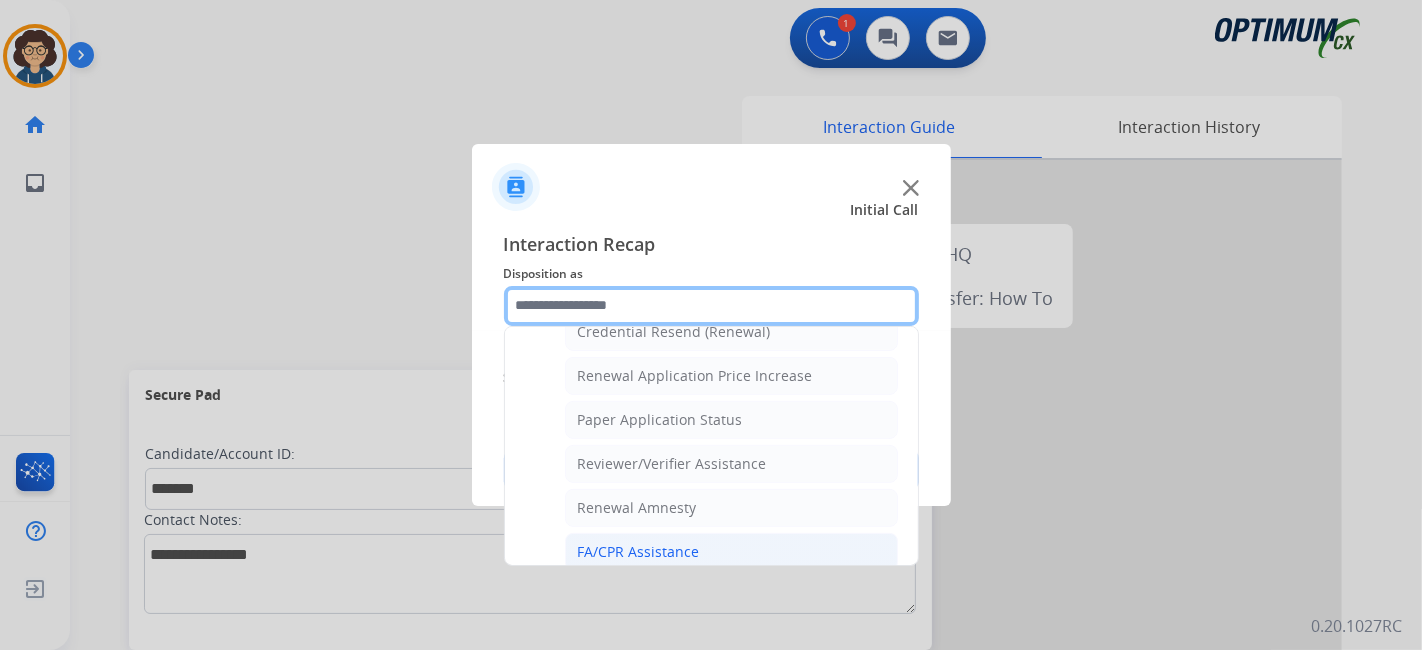 scroll, scrollTop: 676, scrollLeft: 0, axis: vertical 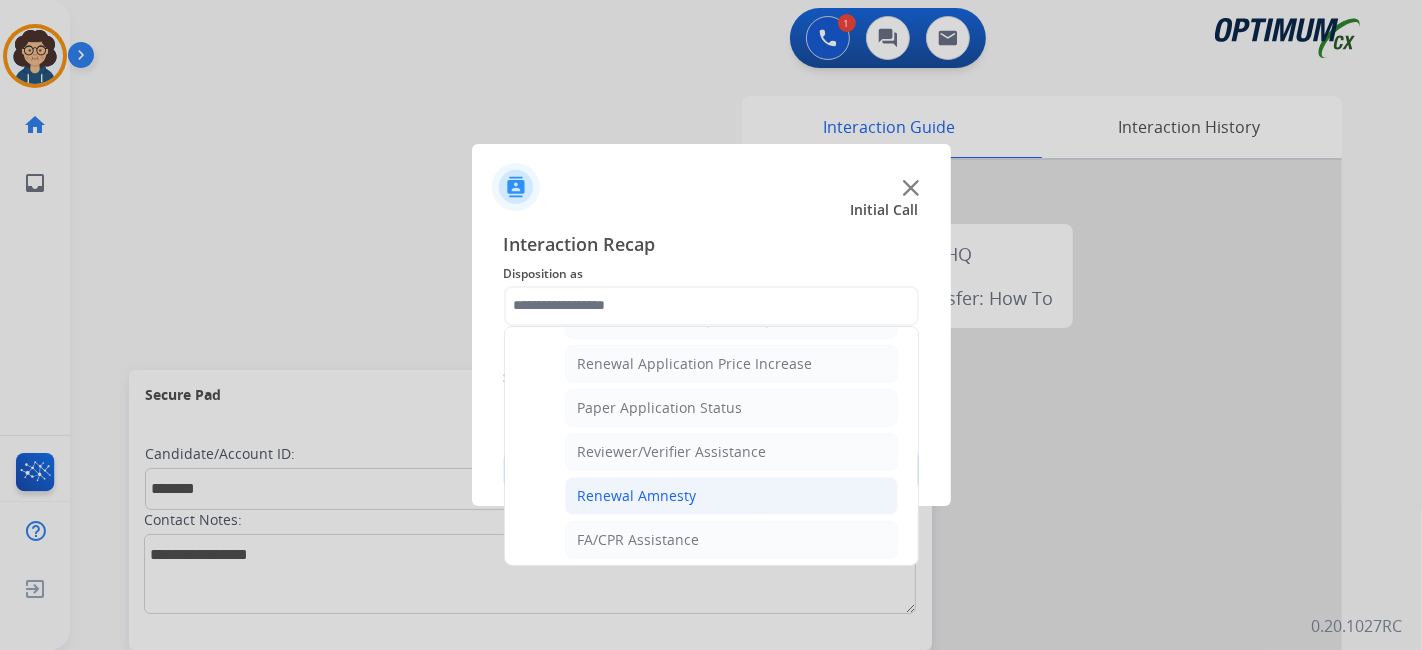 click on "Renewal Amnesty" 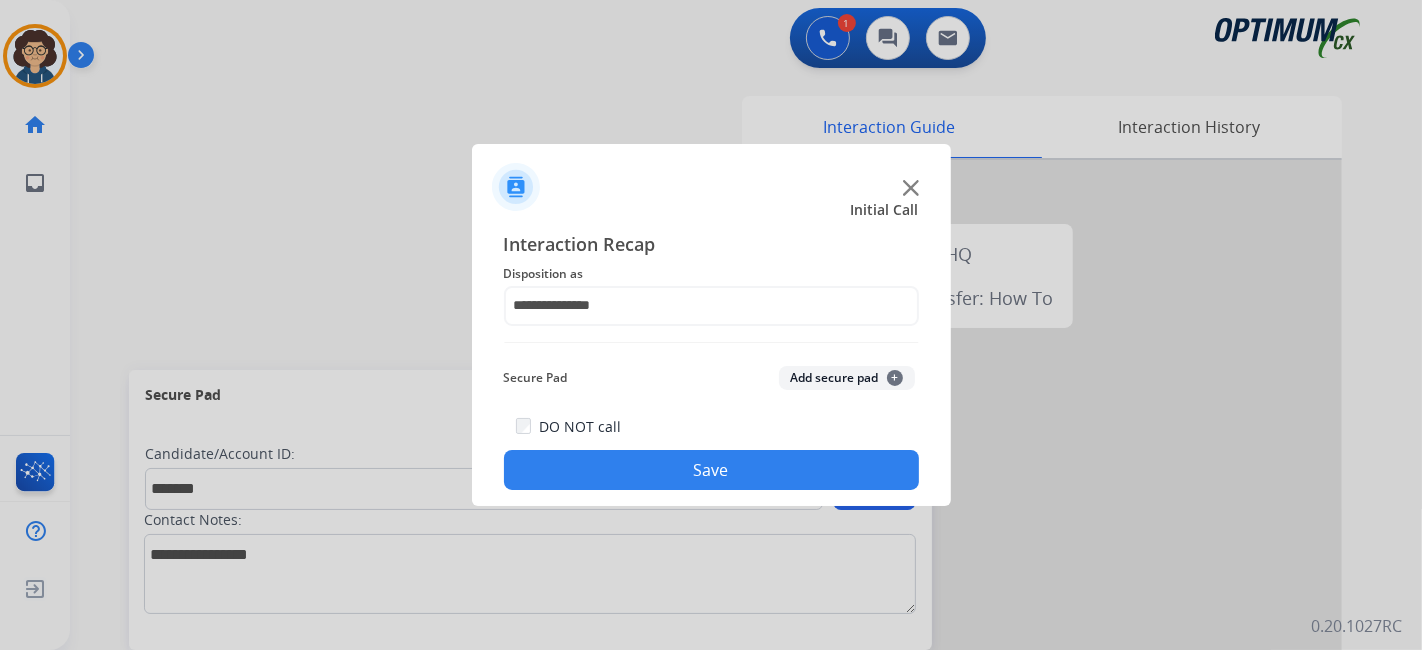 click on "Add secure pad  +" 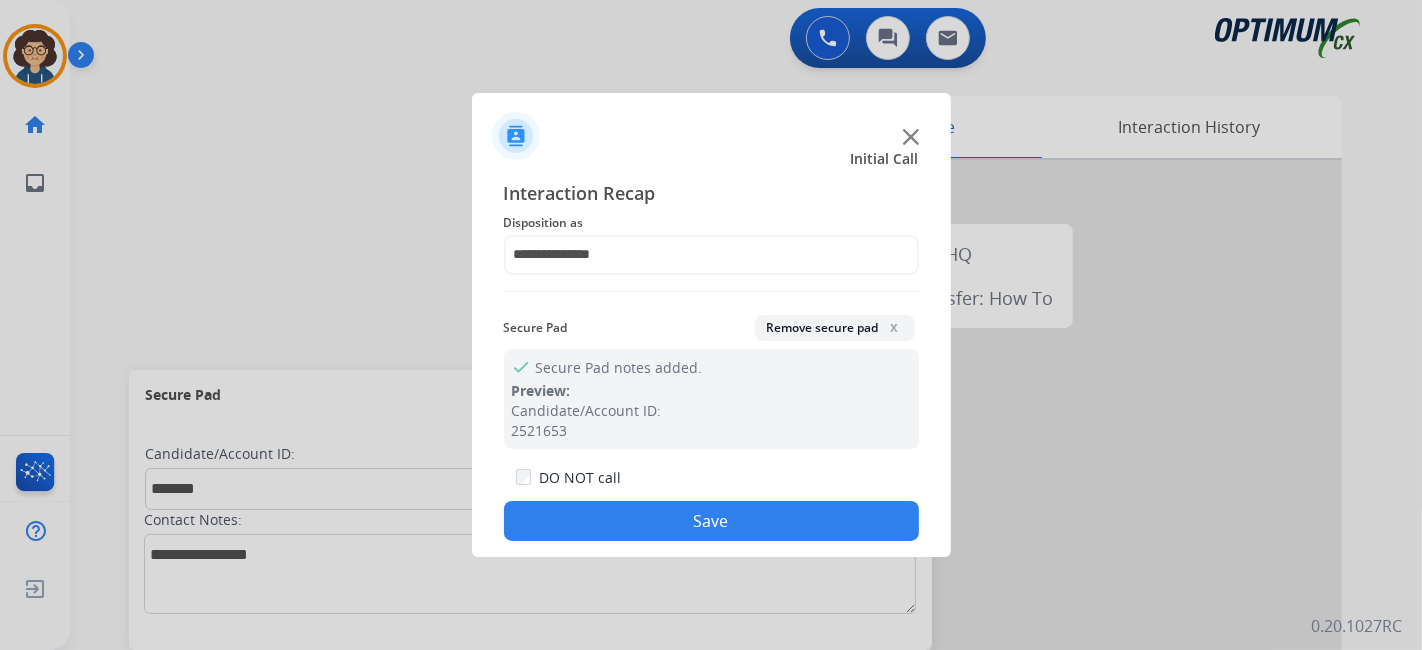 drag, startPoint x: 709, startPoint y: 548, endPoint x: 708, endPoint y: 532, distance: 16.03122 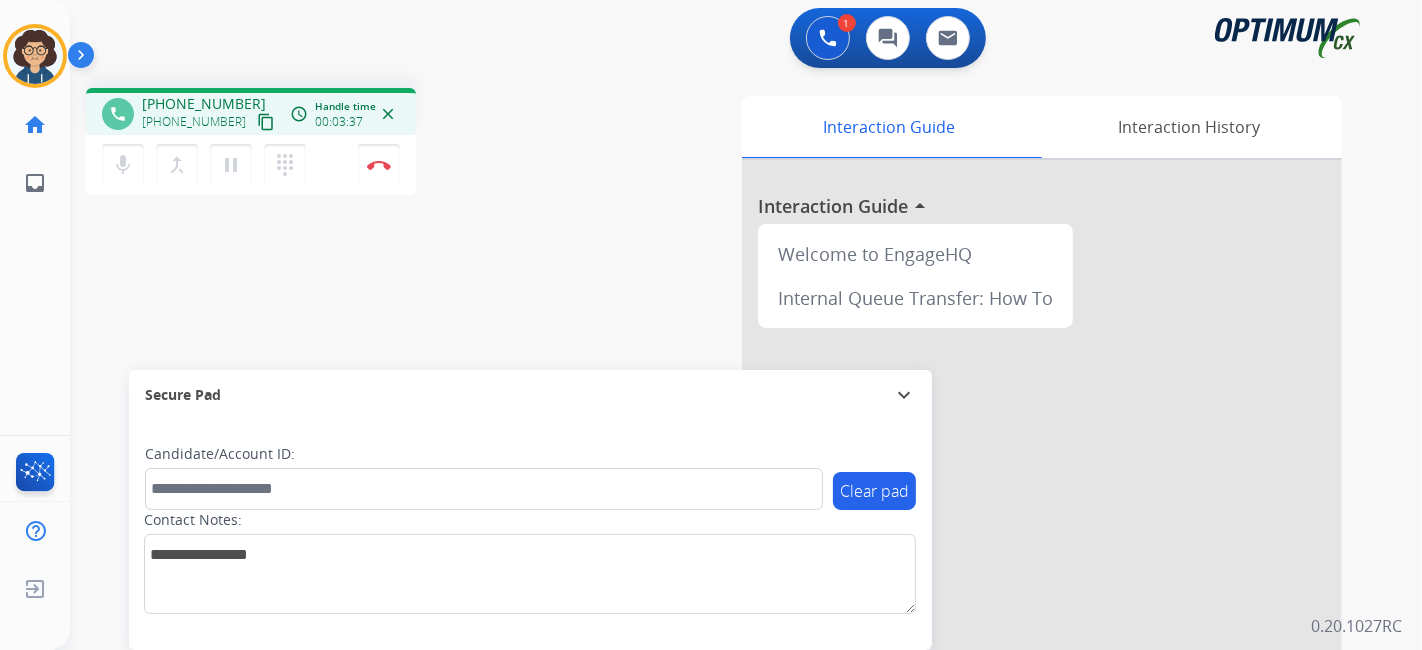 click on "phone +14078668762 +14078668762 content_copy access_time Call metrics Queue   00:11 Hold   00:00 Talk   03:38 Total   03:48 Handle time 00:03:37 close mic Mute merge_type Bridge pause Hold dialpad Dialpad Disconnect swap_horiz Break voice bridge close_fullscreen Connect 3-Way Call merge_type Separate 3-Way Call  Interaction Guide   Interaction History  Interaction Guide arrow_drop_up  Welcome to EngageHQ   Internal Queue Transfer: How To  Secure Pad expand_more Clear pad Candidate/Account ID: Contact Notes:" at bounding box center [722, 489] 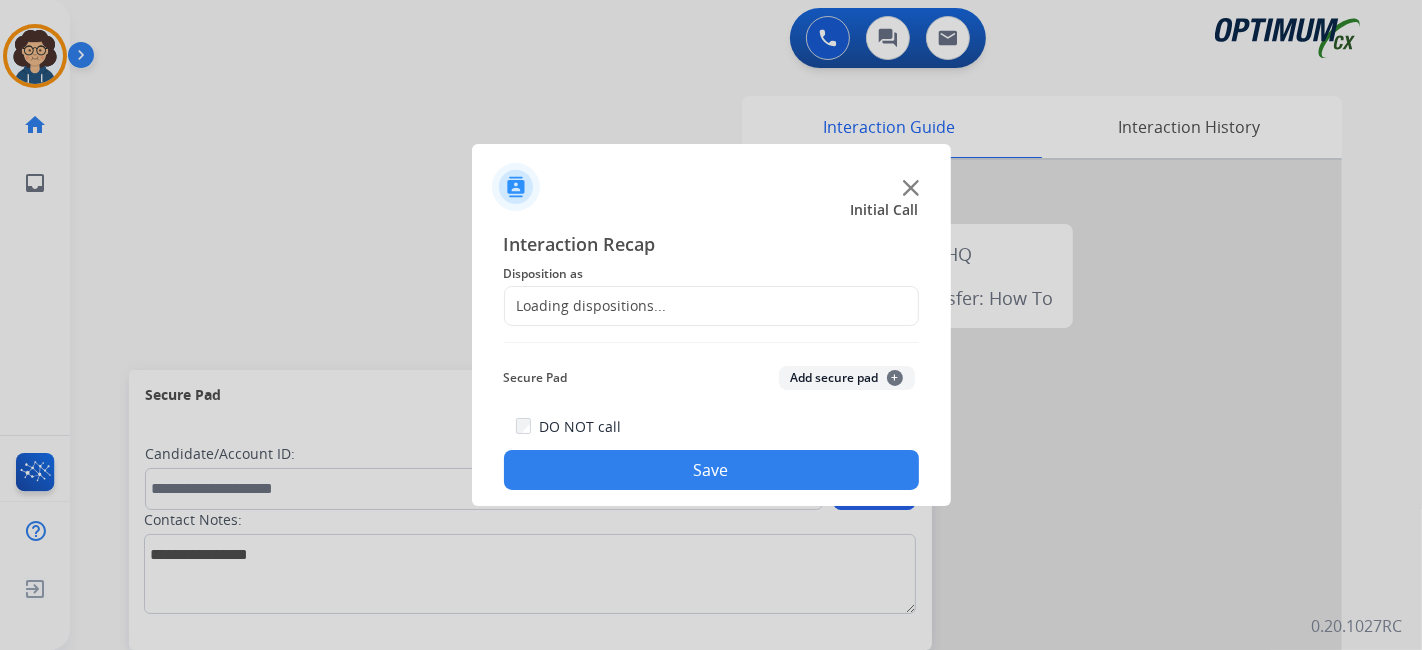 click at bounding box center [711, 325] 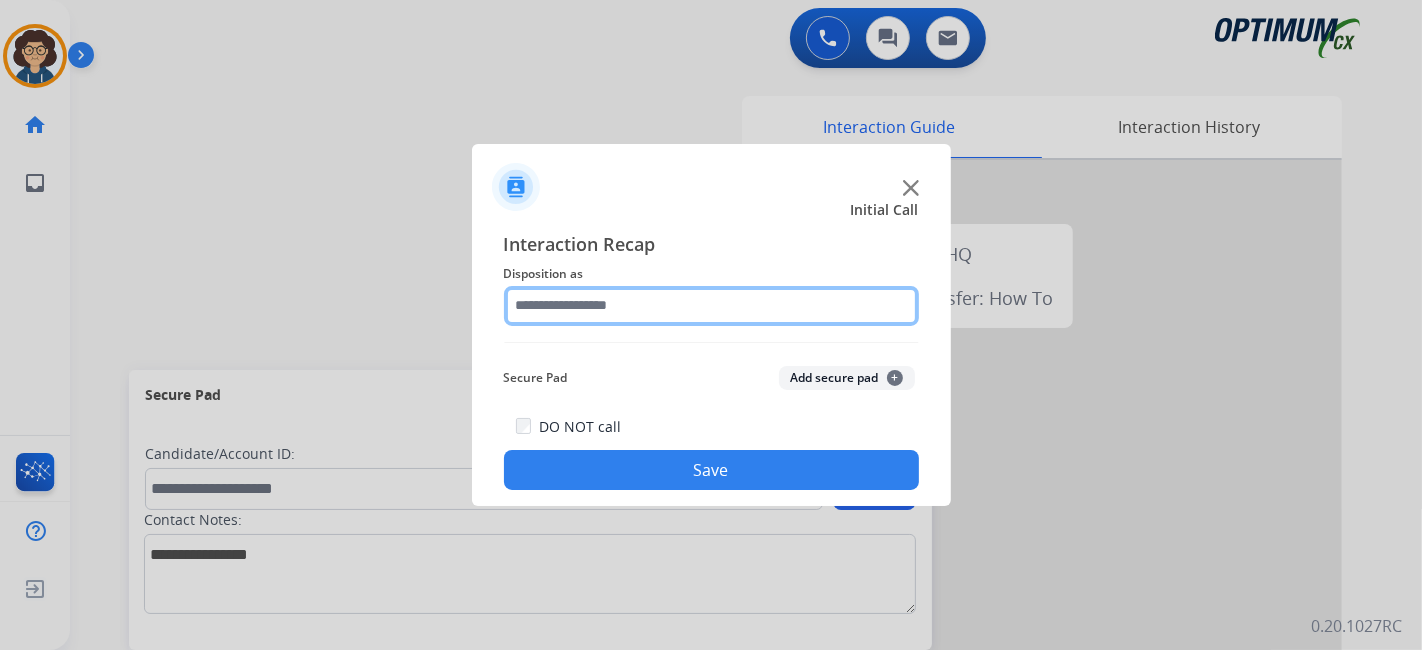 click 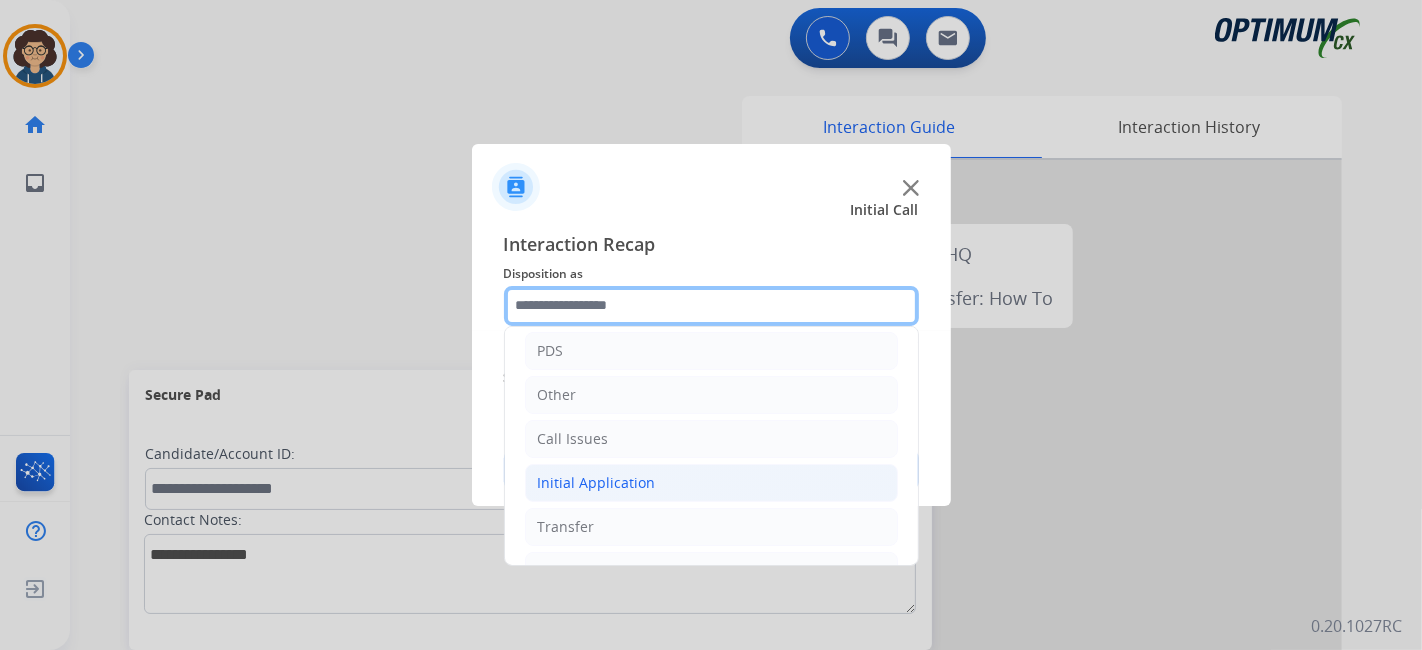 scroll, scrollTop: 131, scrollLeft: 0, axis: vertical 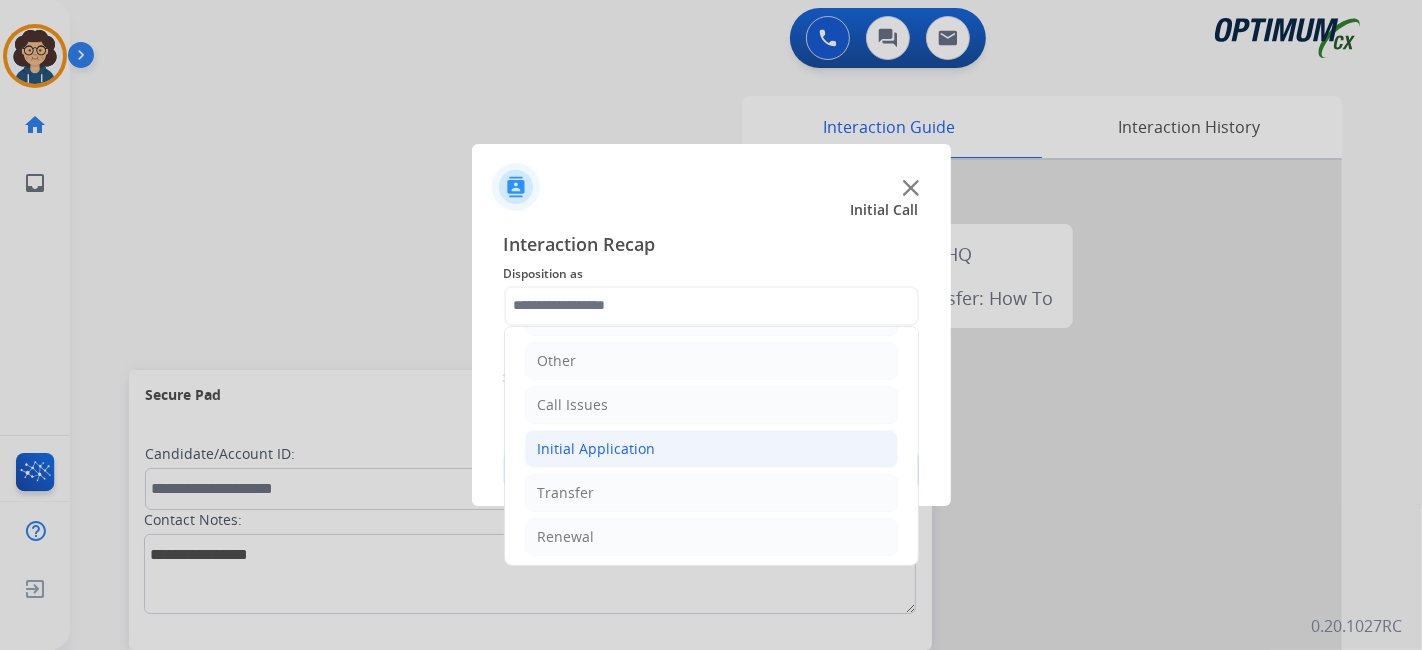 click on "Initial Application" 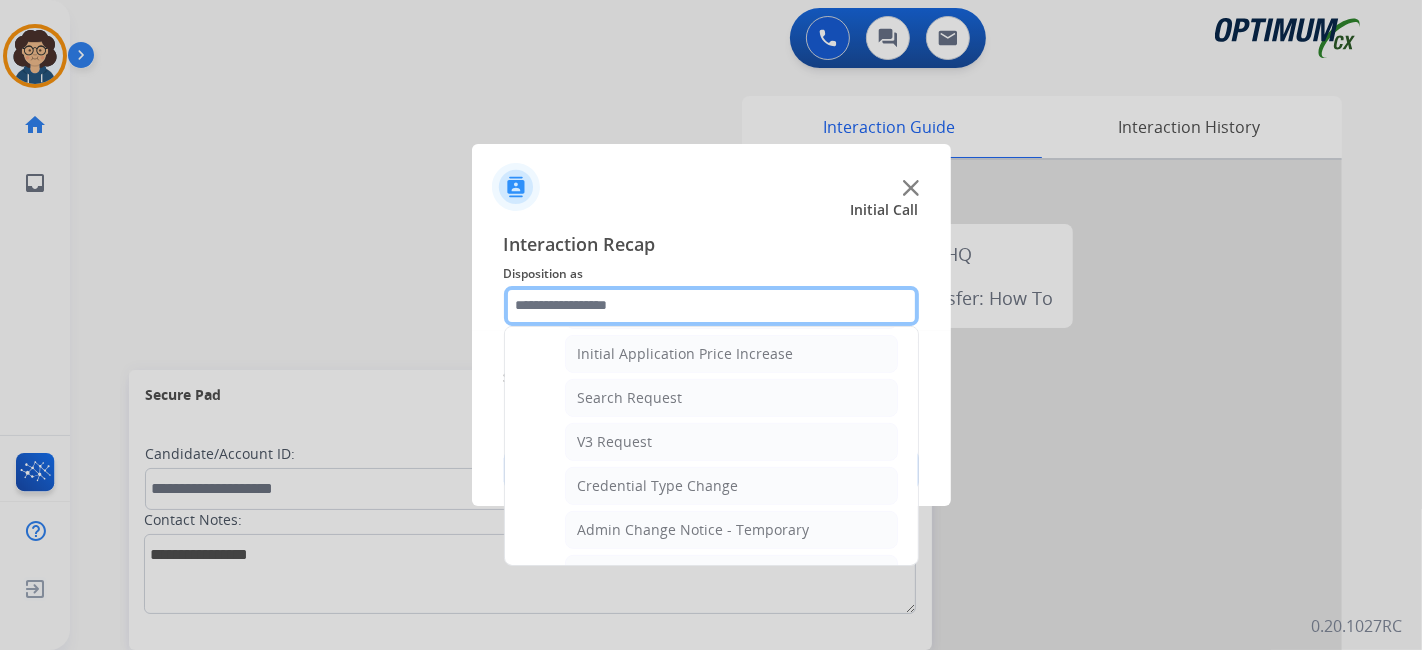 scroll, scrollTop: 708, scrollLeft: 0, axis: vertical 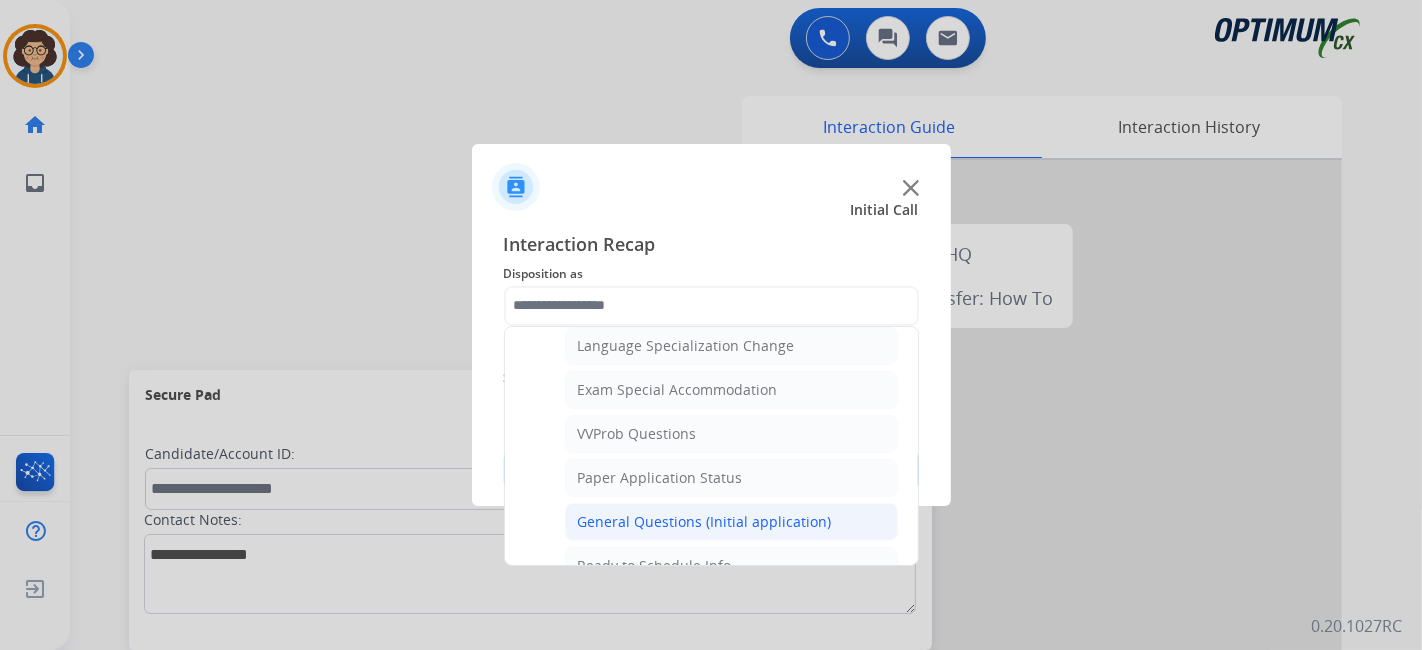 click on "General Questions (Initial application)" 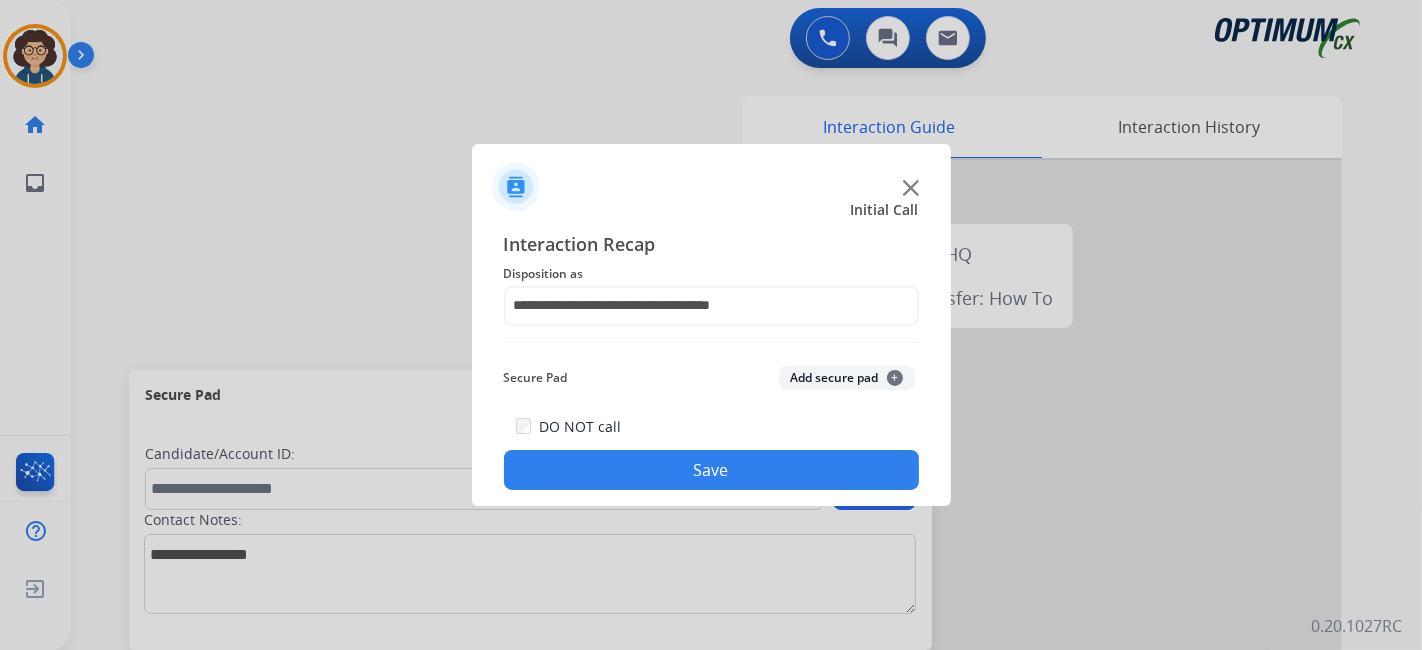 click on "Save" 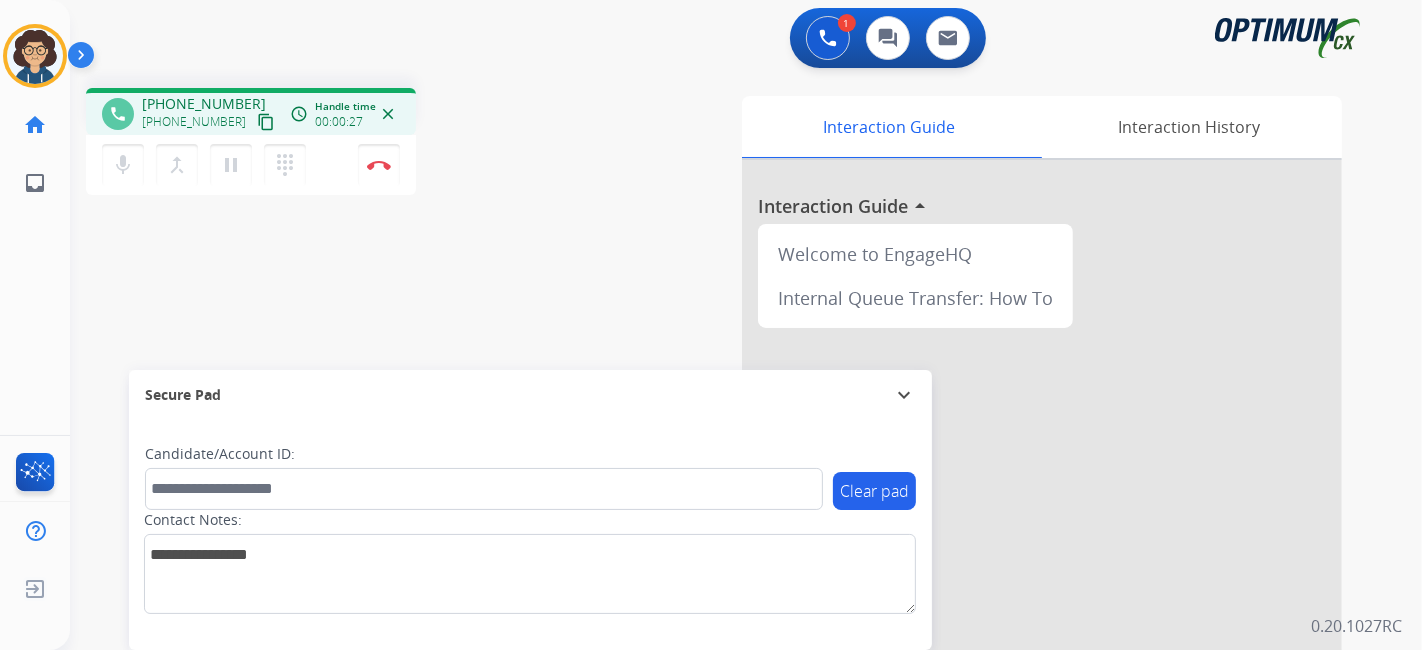 click on "content_copy" at bounding box center (266, 122) 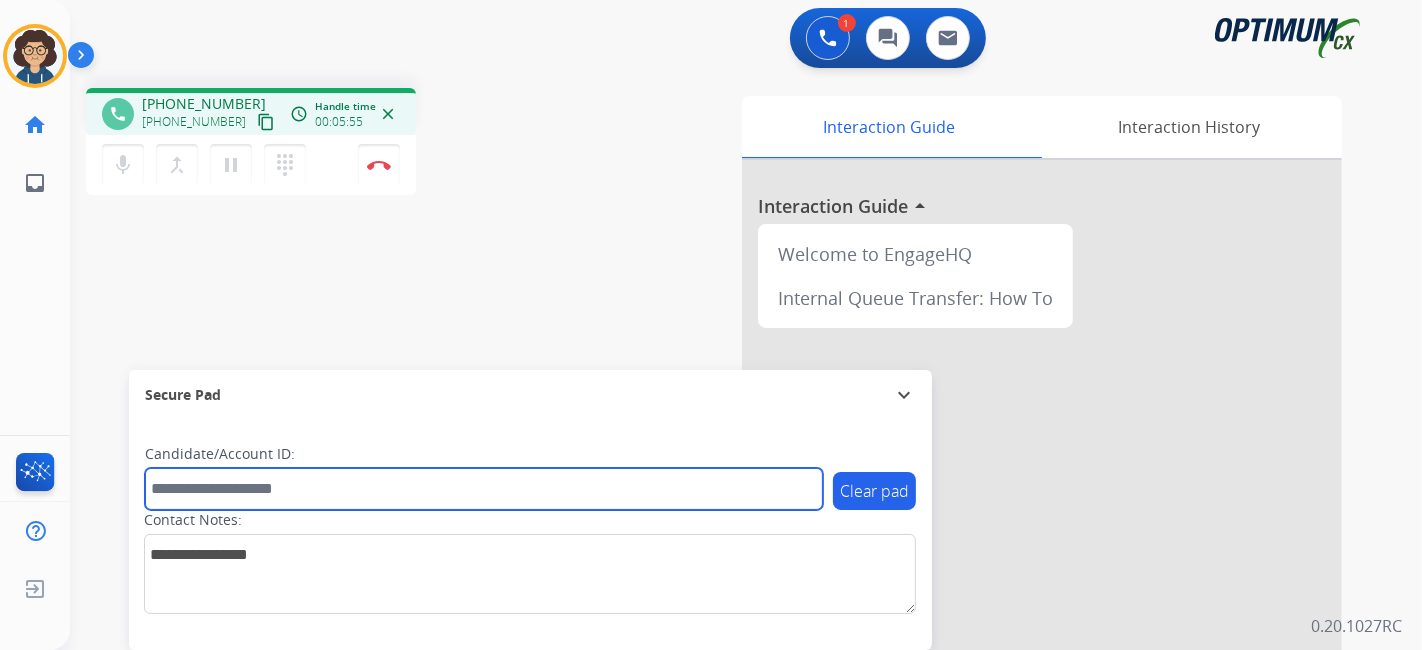 click at bounding box center (484, 489) 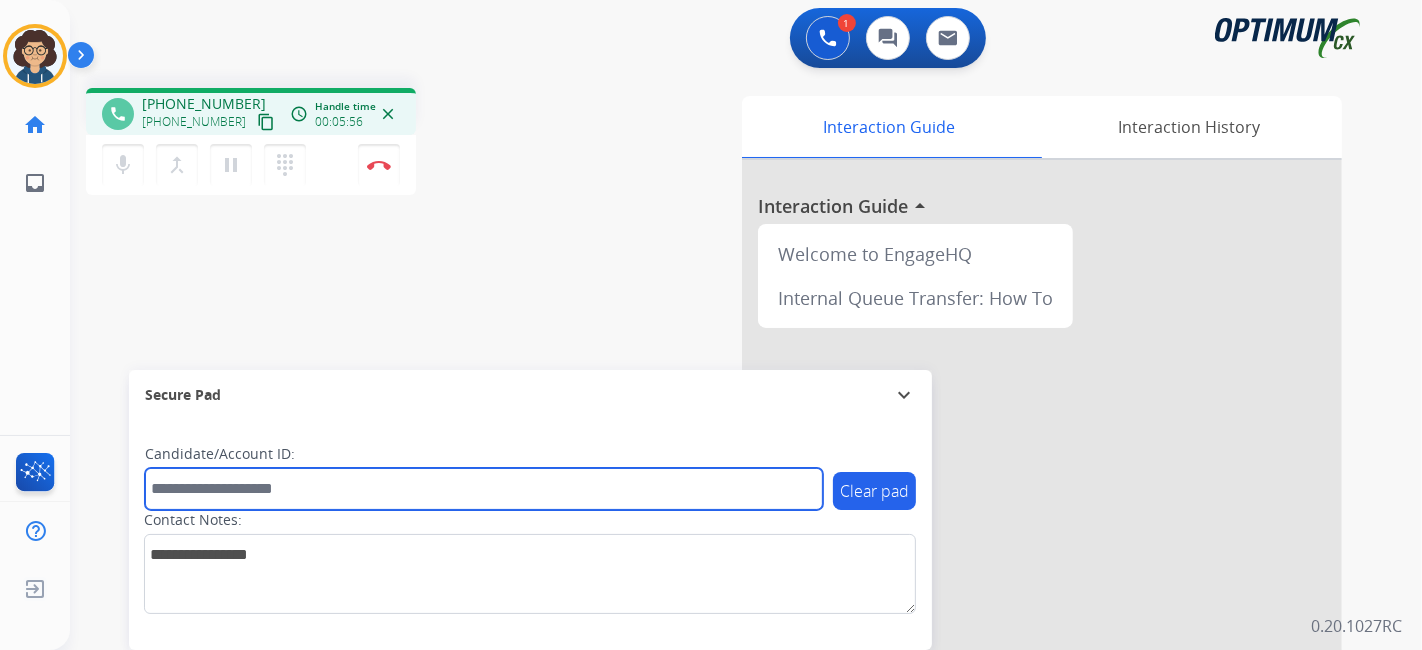 paste on "*******" 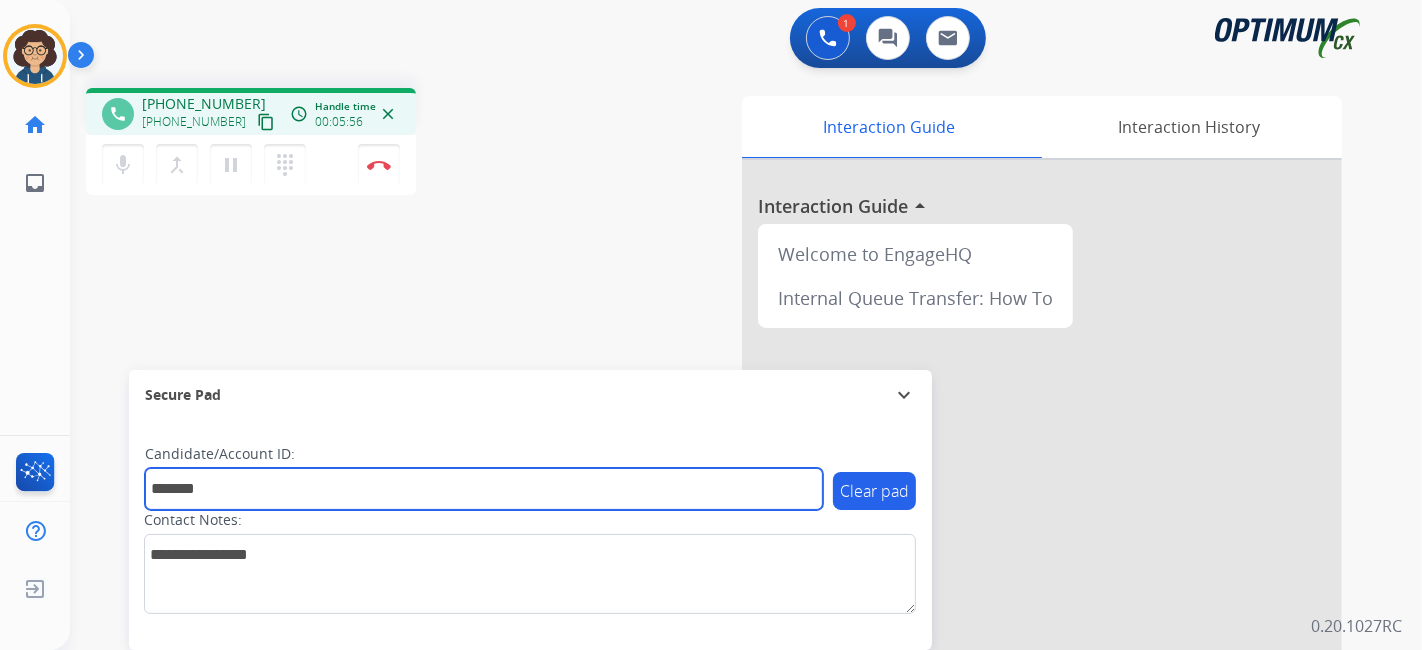 type on "*******" 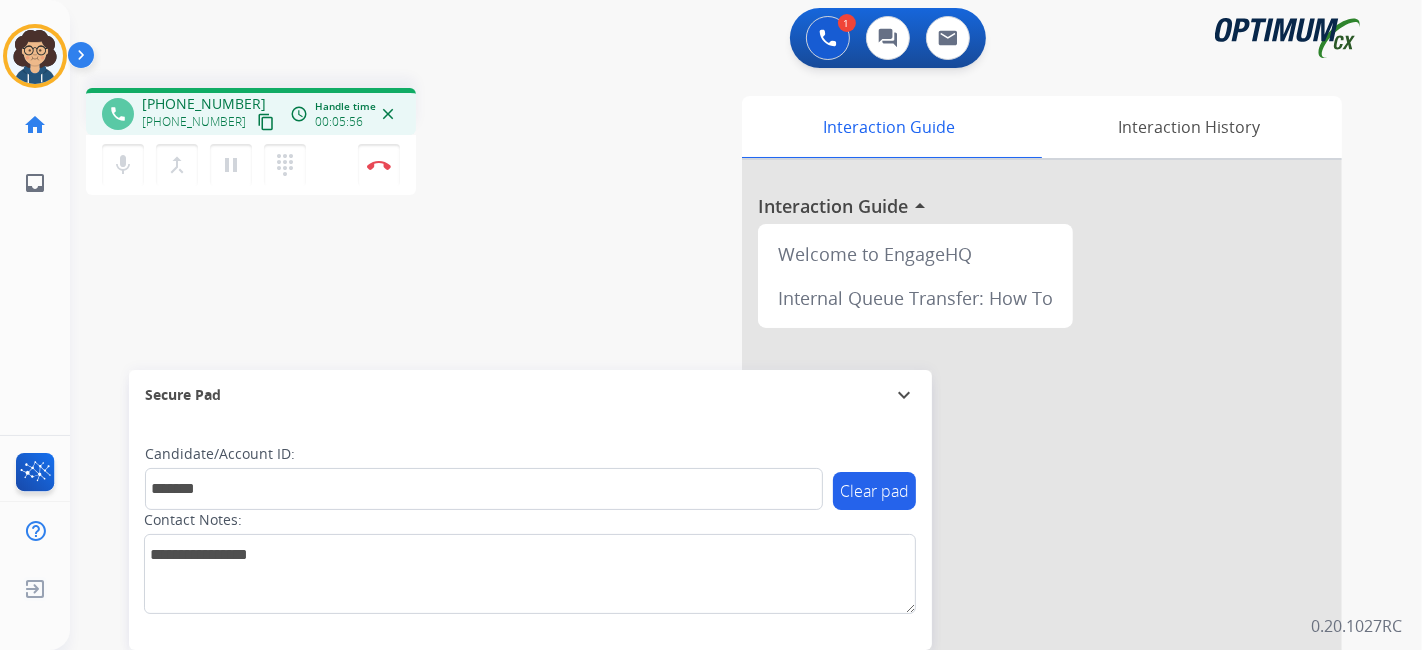 click on "phone +17574629011 +17574629011 content_copy access_time Call metrics Queue   00:09 Hold   00:00 Talk   05:57 Total   06:05 Handle time 00:05:56 close mic Mute merge_type Bridge pause Hold dialpad Dialpad Disconnect swap_horiz Break voice bridge close_fullscreen Connect 3-Way Call merge_type Separate 3-Way Call  Interaction Guide   Interaction History  Interaction Guide arrow_drop_up  Welcome to EngageHQ   Internal Queue Transfer: How To  Secure Pad expand_more Clear pad Candidate/Account ID: ******* Contact Notes:" at bounding box center [722, 489] 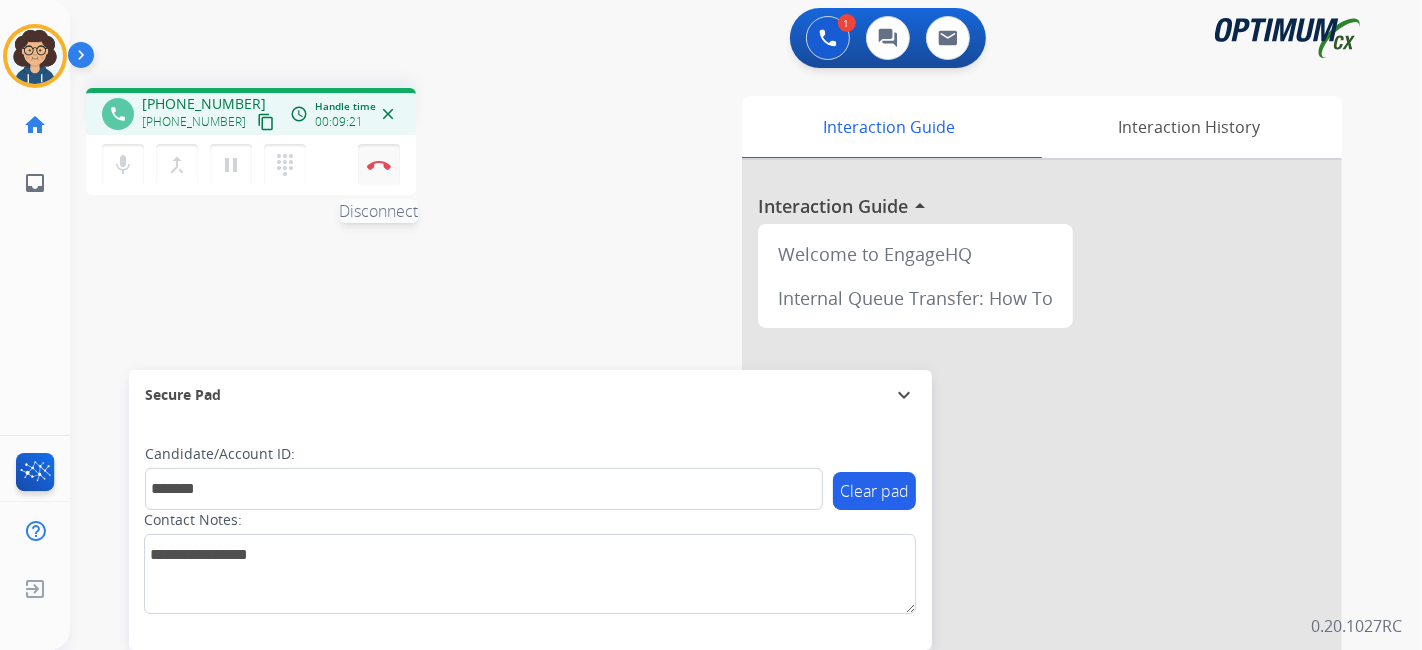 click at bounding box center (379, 165) 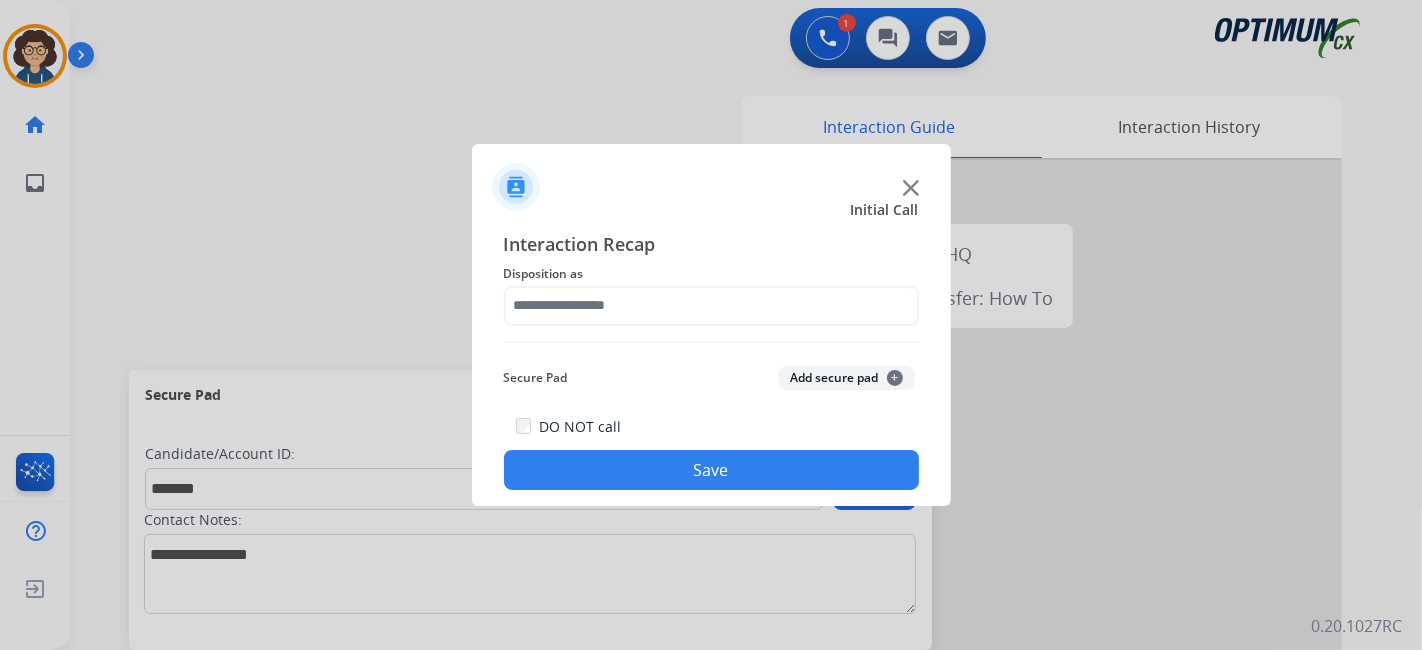 drag, startPoint x: 642, startPoint y: 331, endPoint x: 655, endPoint y: 319, distance: 17.691807 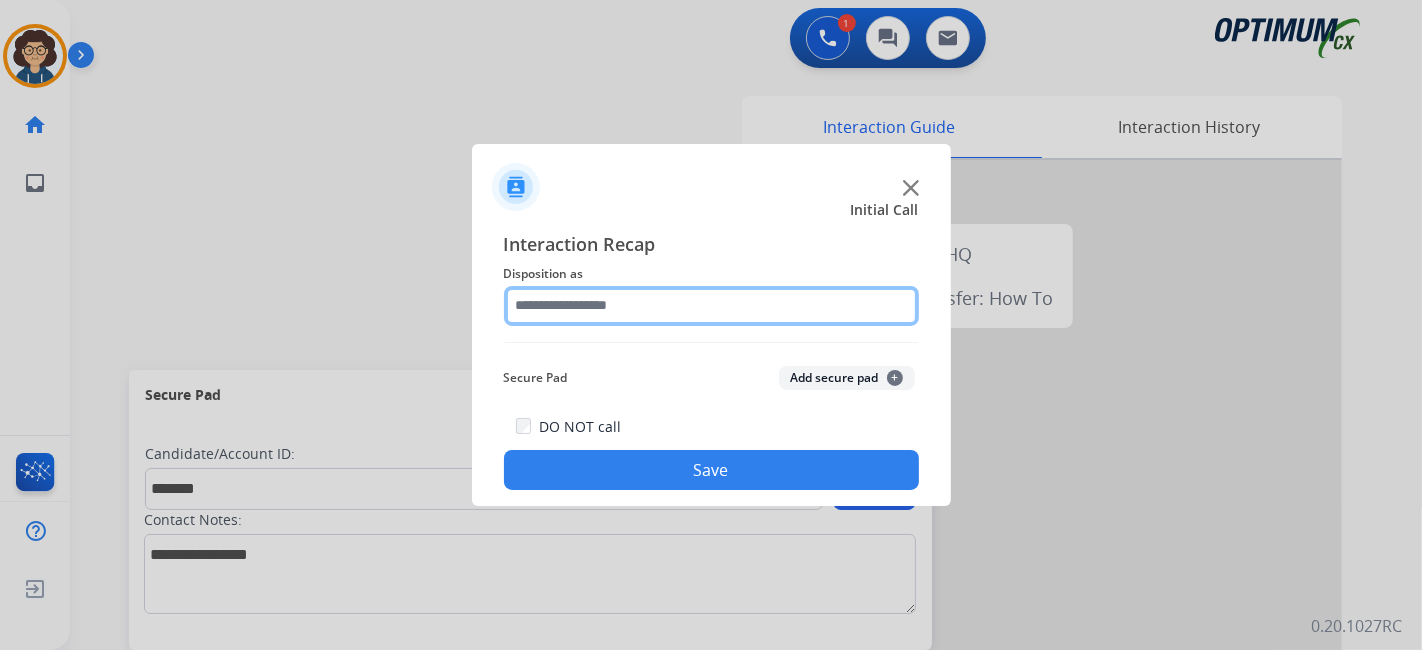 click 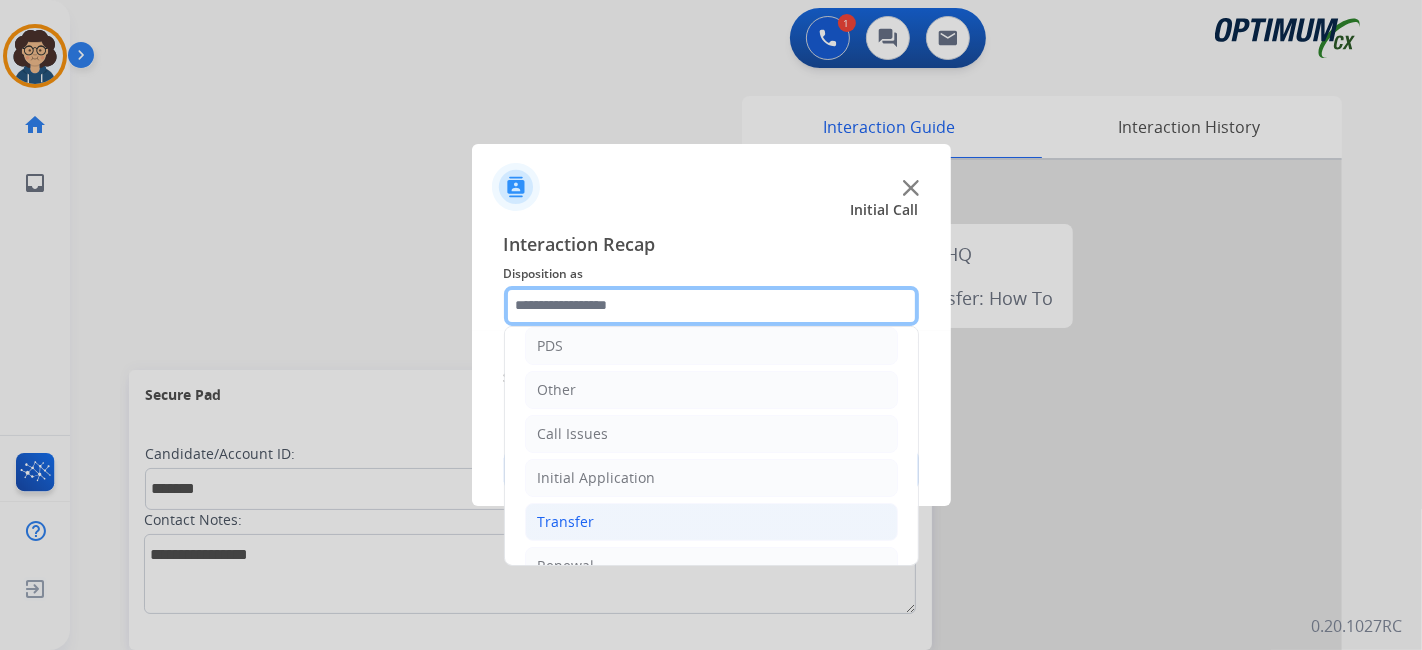 scroll, scrollTop: 131, scrollLeft: 0, axis: vertical 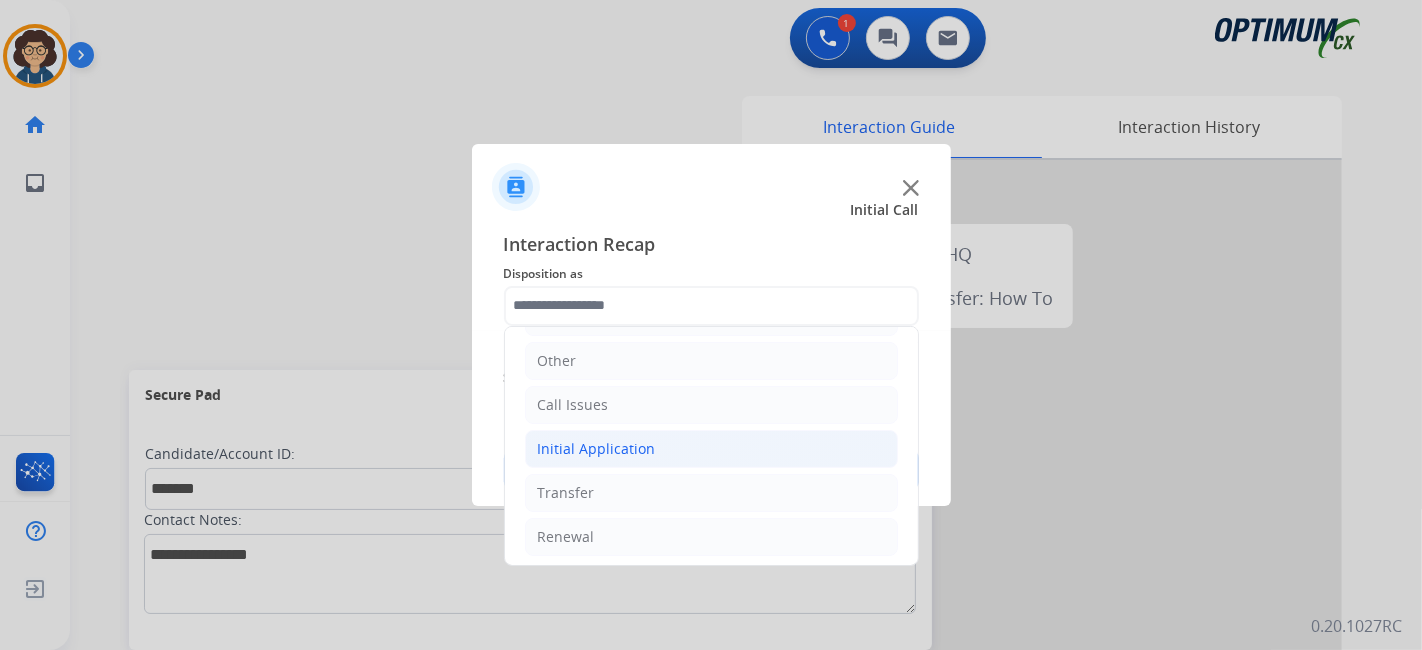 click on "Initial Application" 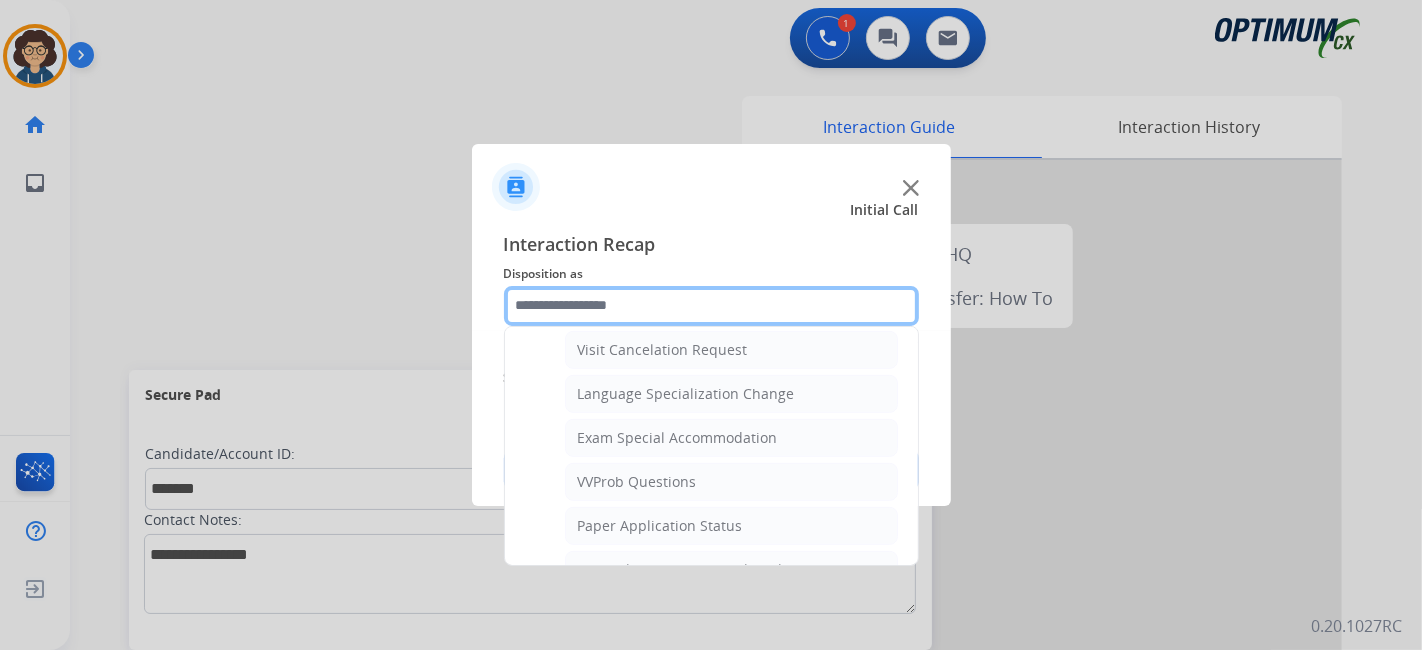 scroll, scrollTop: 1042, scrollLeft: 0, axis: vertical 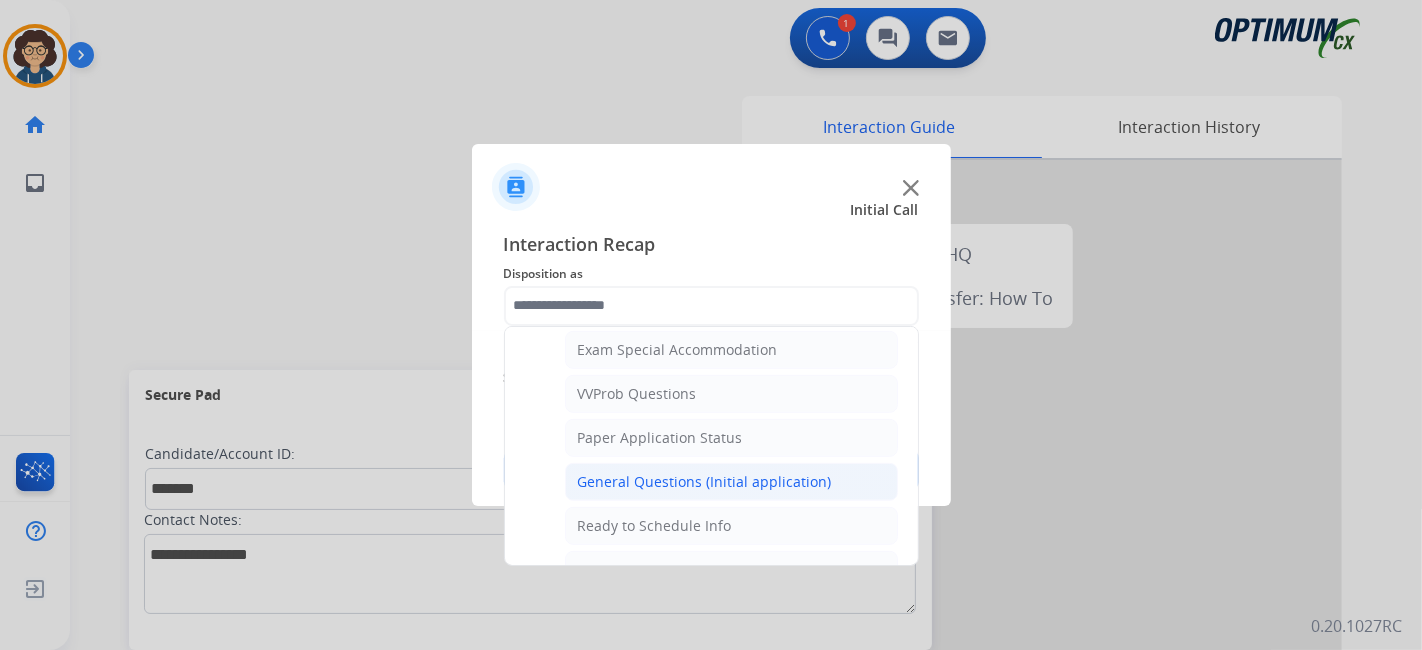 click on "General Questions (Initial application)" 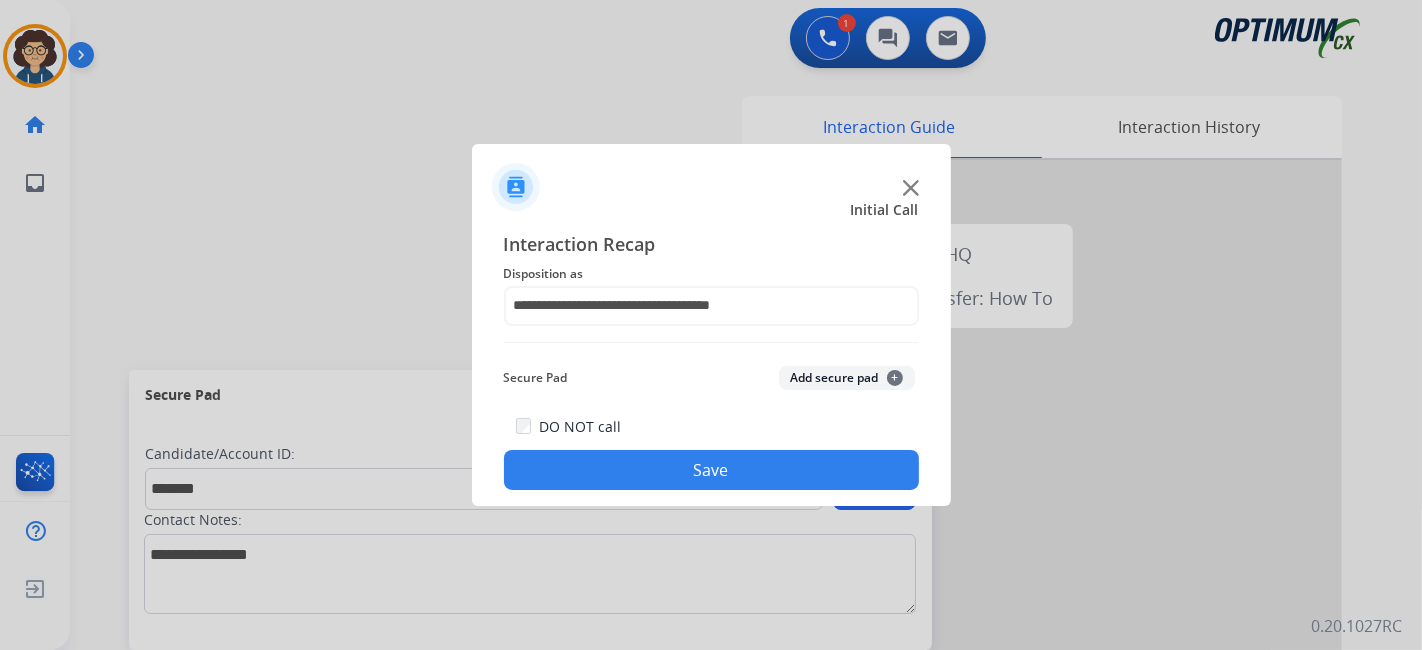click on "Secure Pad  Add secure pad  +" 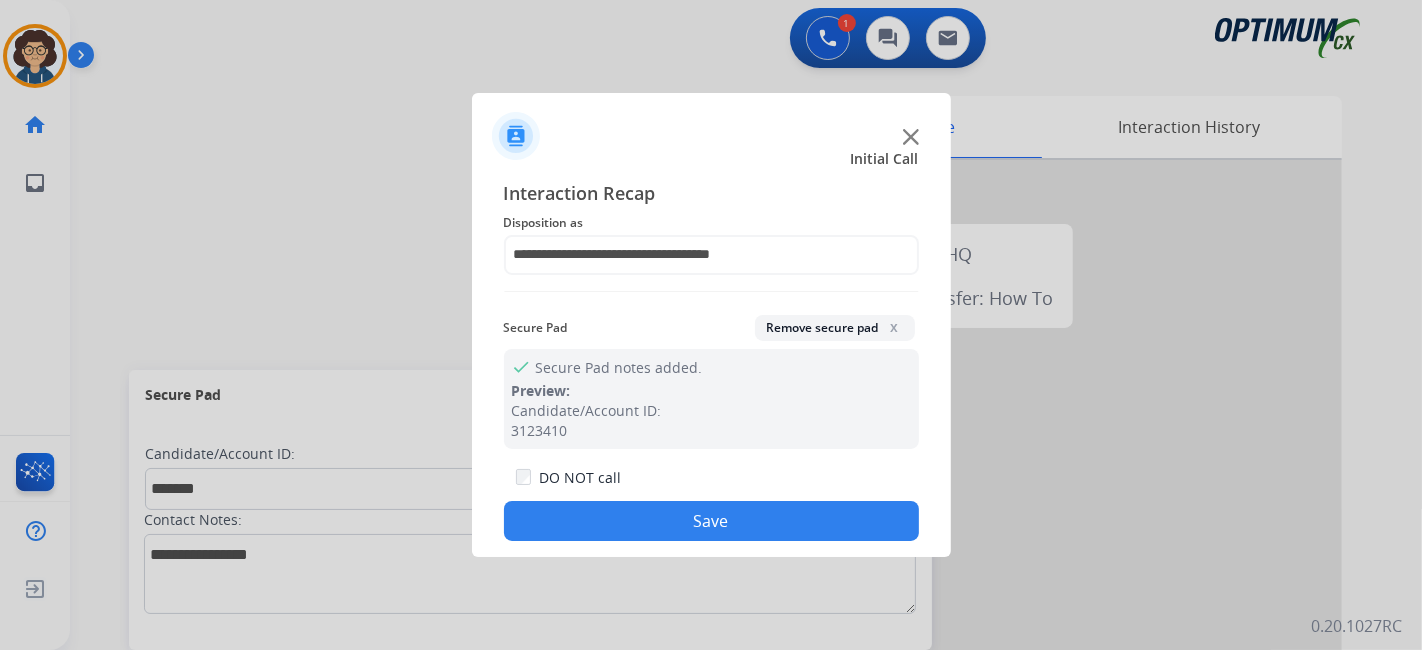 drag, startPoint x: 711, startPoint y: 535, endPoint x: 565, endPoint y: 119, distance: 440.8764 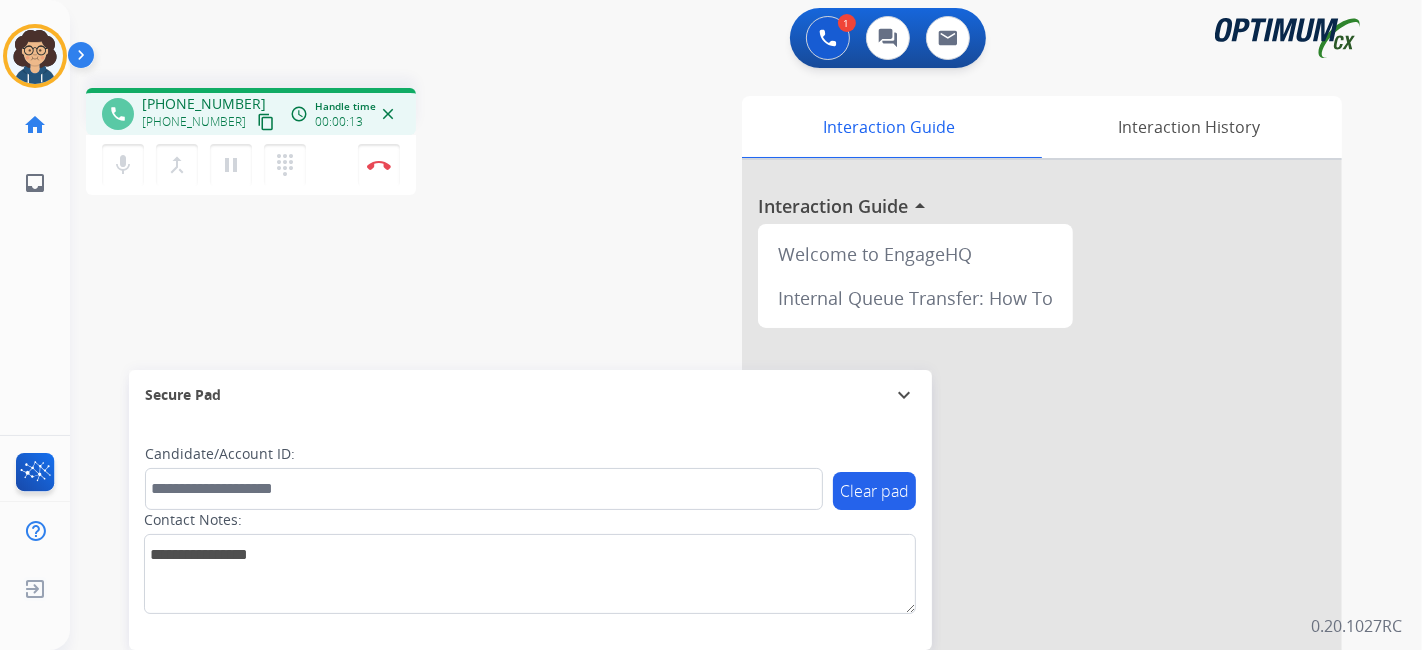 drag, startPoint x: 235, startPoint y: 123, endPoint x: 278, endPoint y: 95, distance: 51.312767 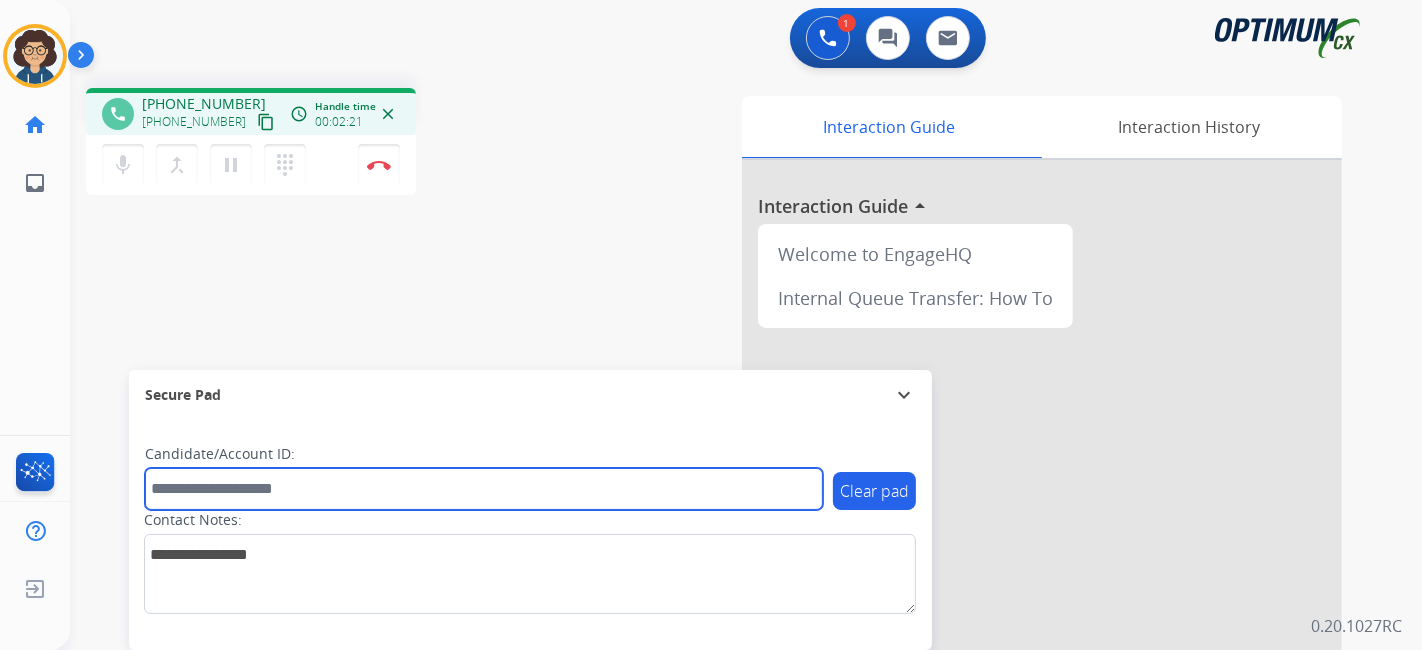 click at bounding box center [484, 489] 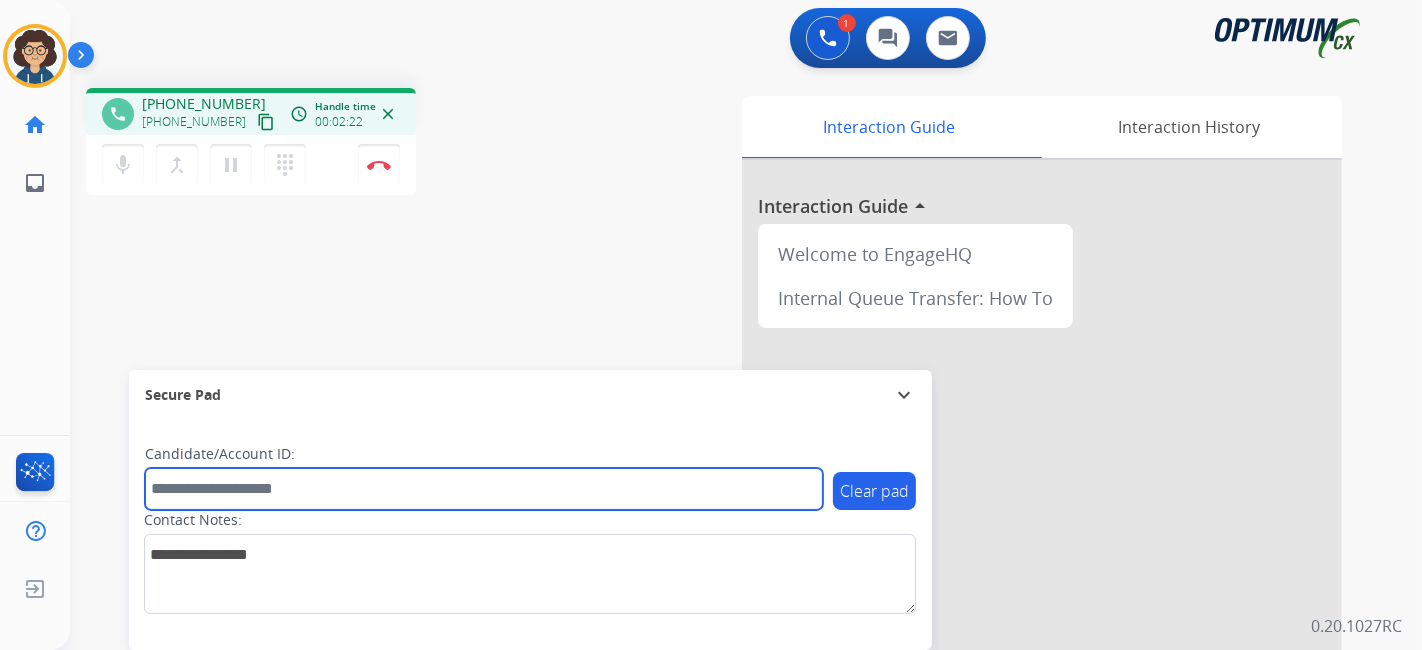 paste on "*******" 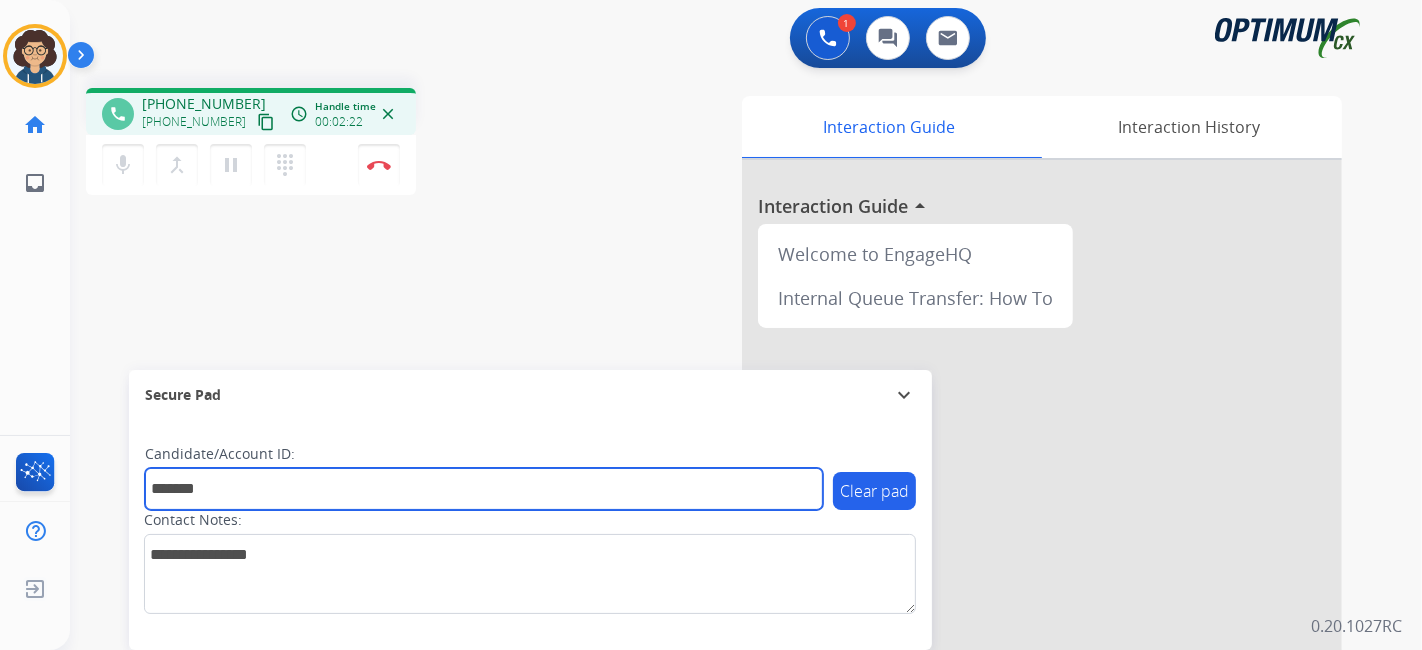 type on "*******" 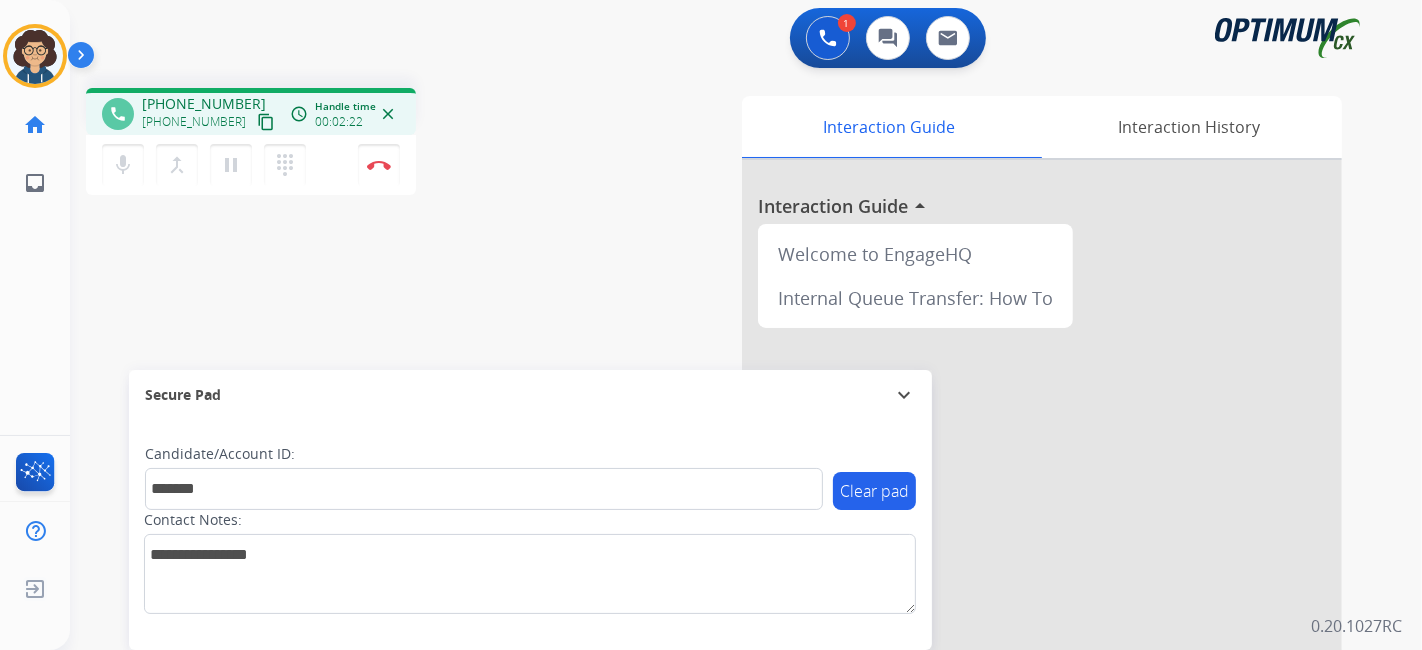 drag, startPoint x: 501, startPoint y: 283, endPoint x: 496, endPoint y: 38, distance: 245.05101 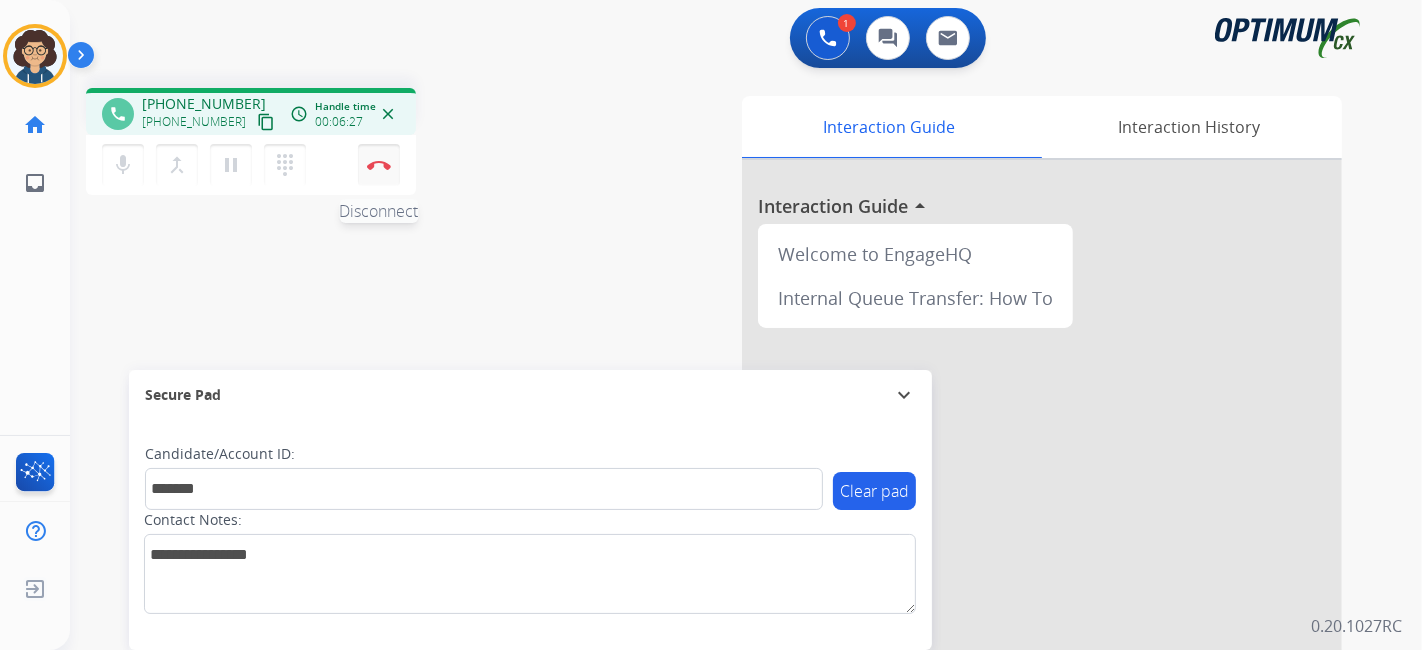 click at bounding box center (379, 165) 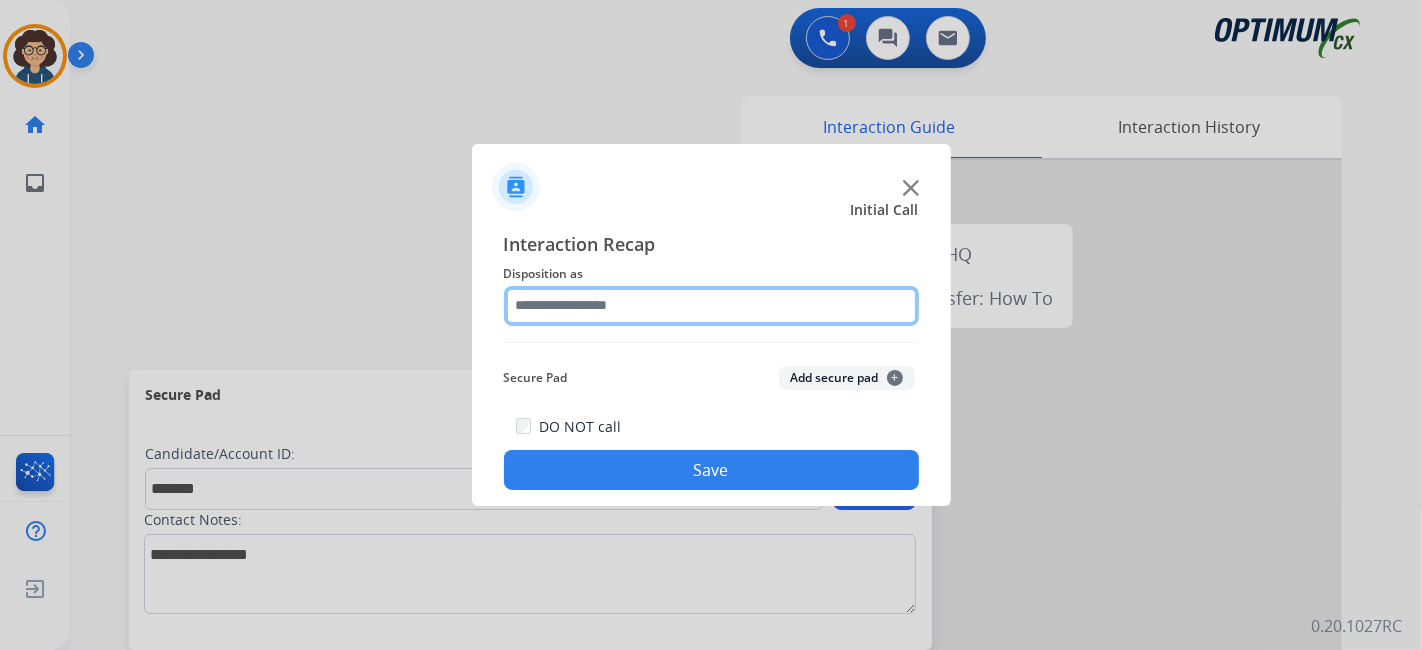 click 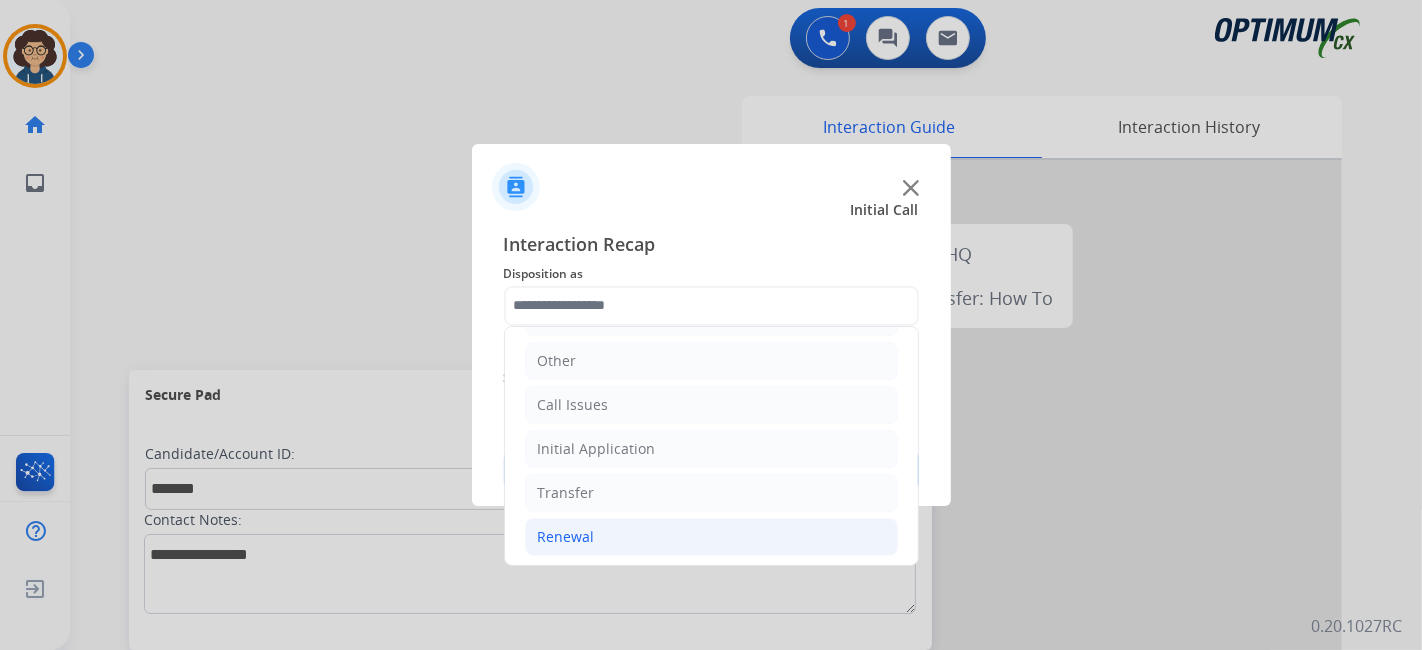 click on "Renewal" 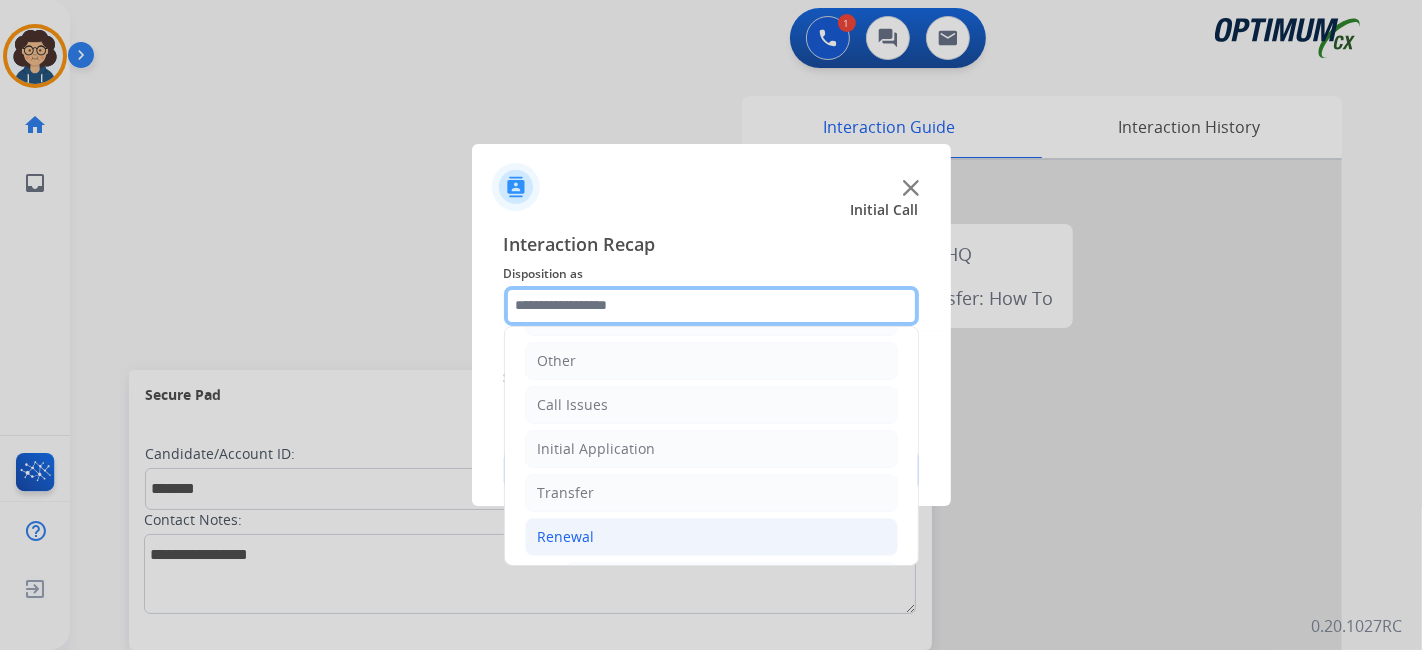 scroll, scrollTop: 760, scrollLeft: 0, axis: vertical 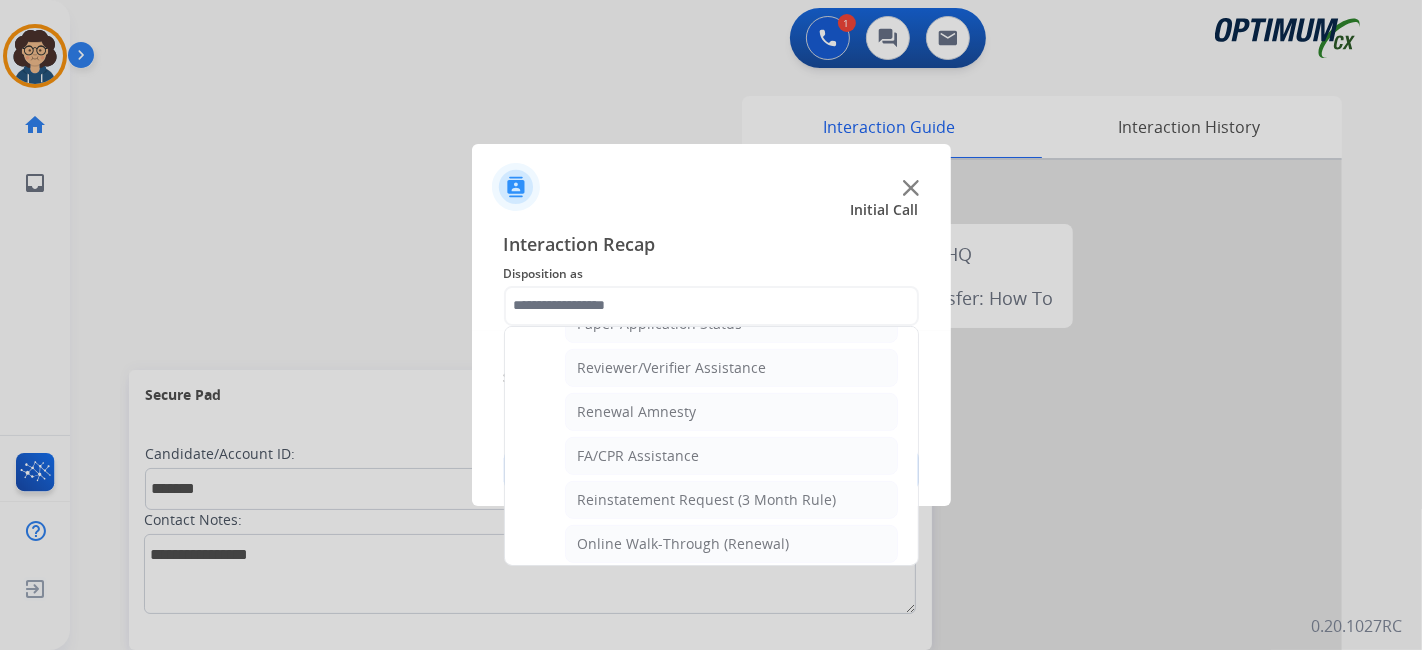 drag, startPoint x: 738, startPoint y: 406, endPoint x: 793, endPoint y: 384, distance: 59.236813 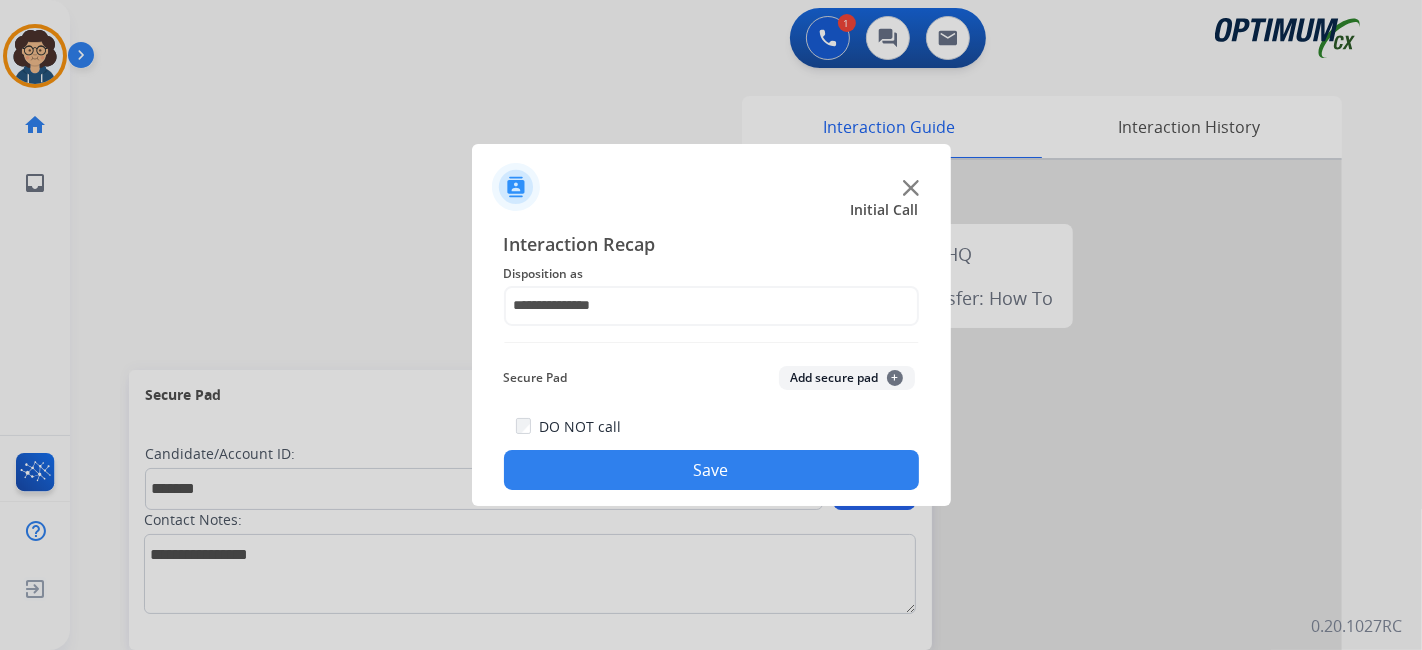 click on "Add secure pad  +" 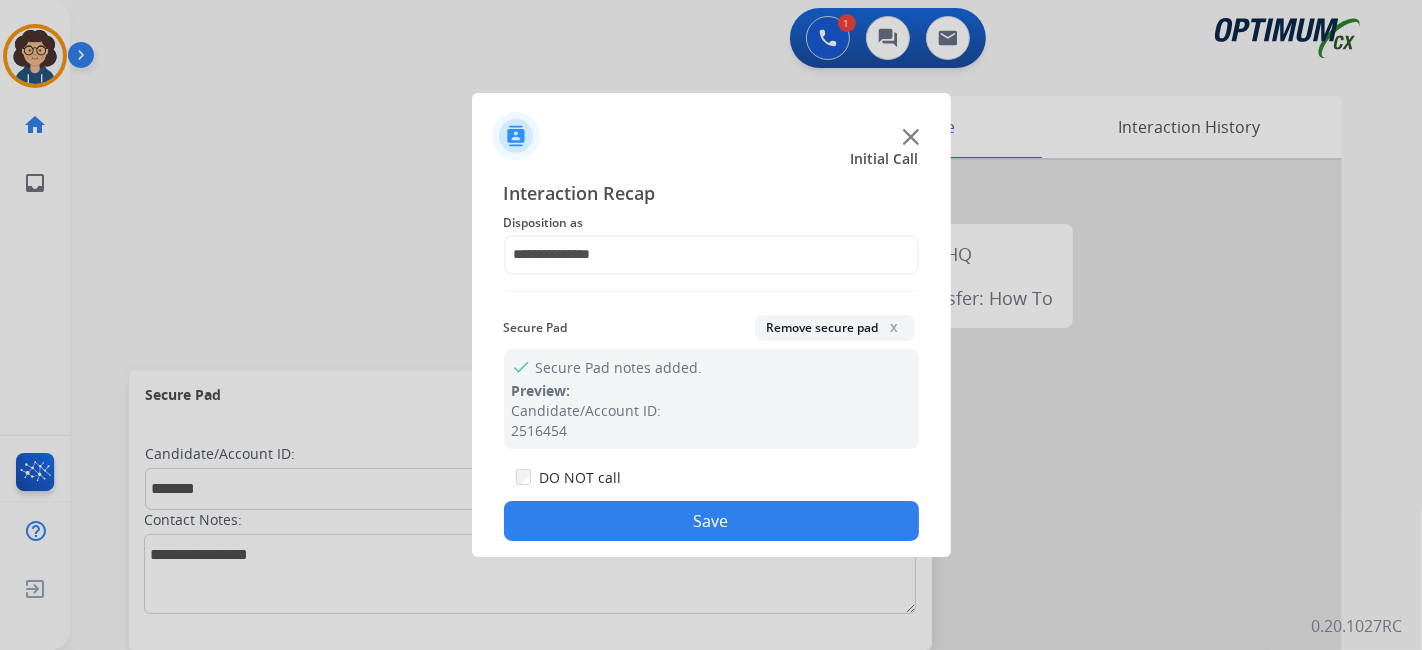 drag, startPoint x: 725, startPoint y: 521, endPoint x: 528, endPoint y: 41, distance: 518.8535 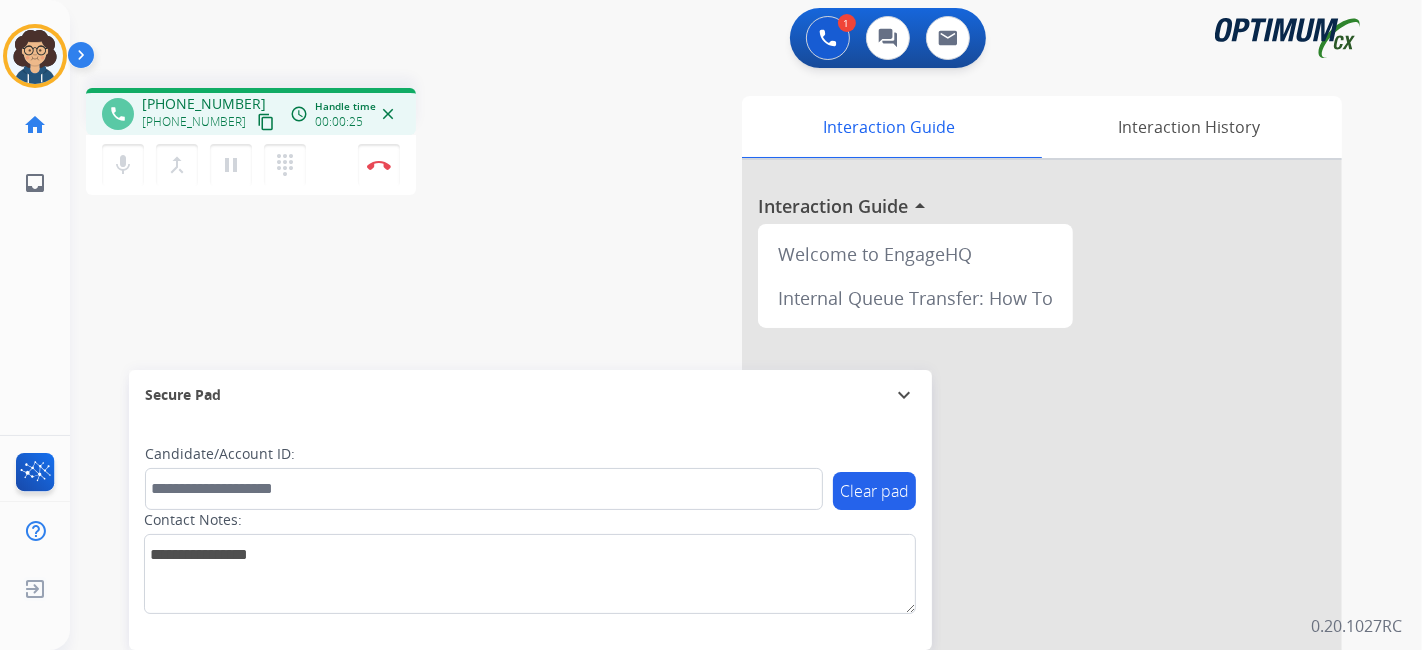click on "content_copy" at bounding box center [266, 122] 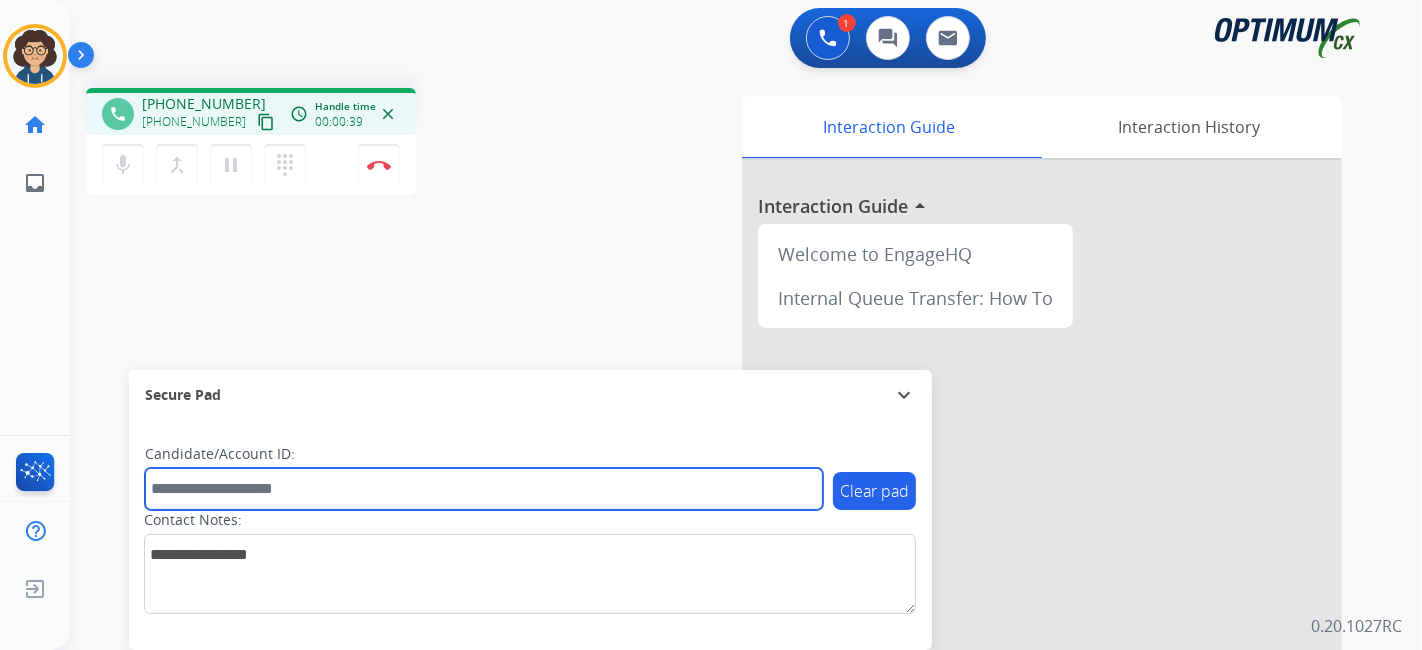 click at bounding box center [484, 489] 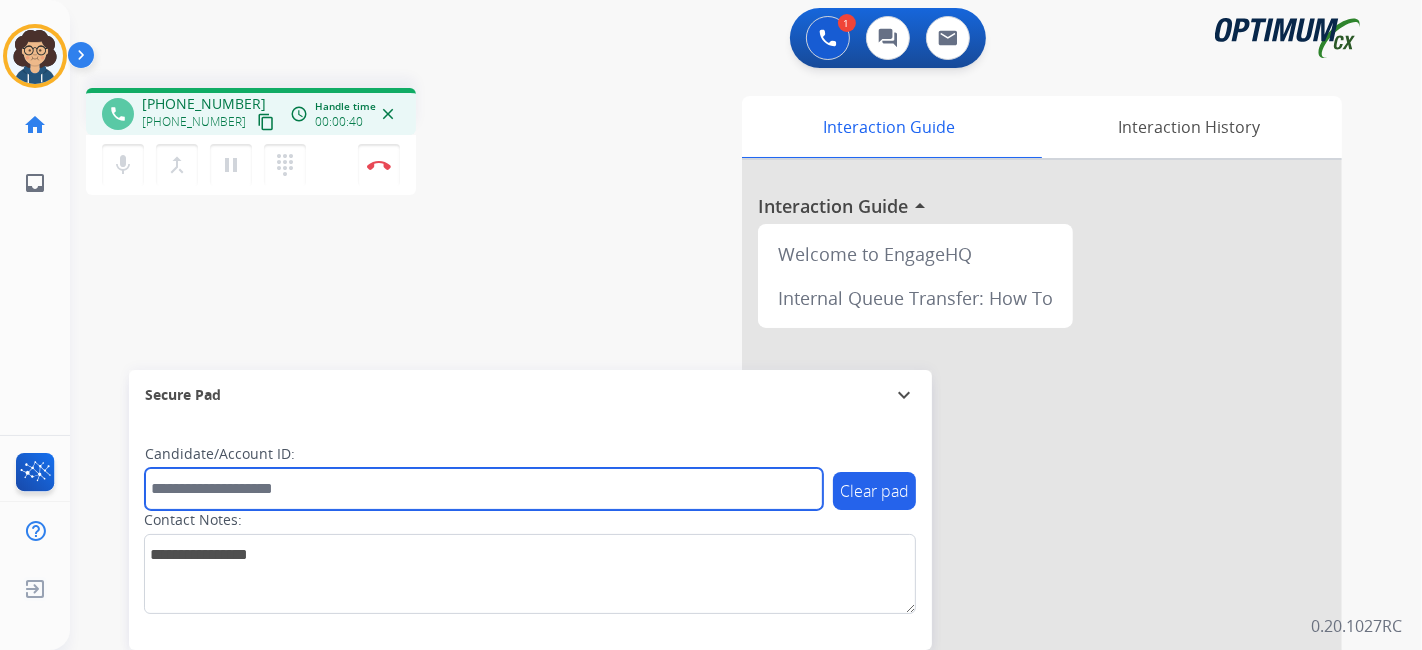 paste on "*******" 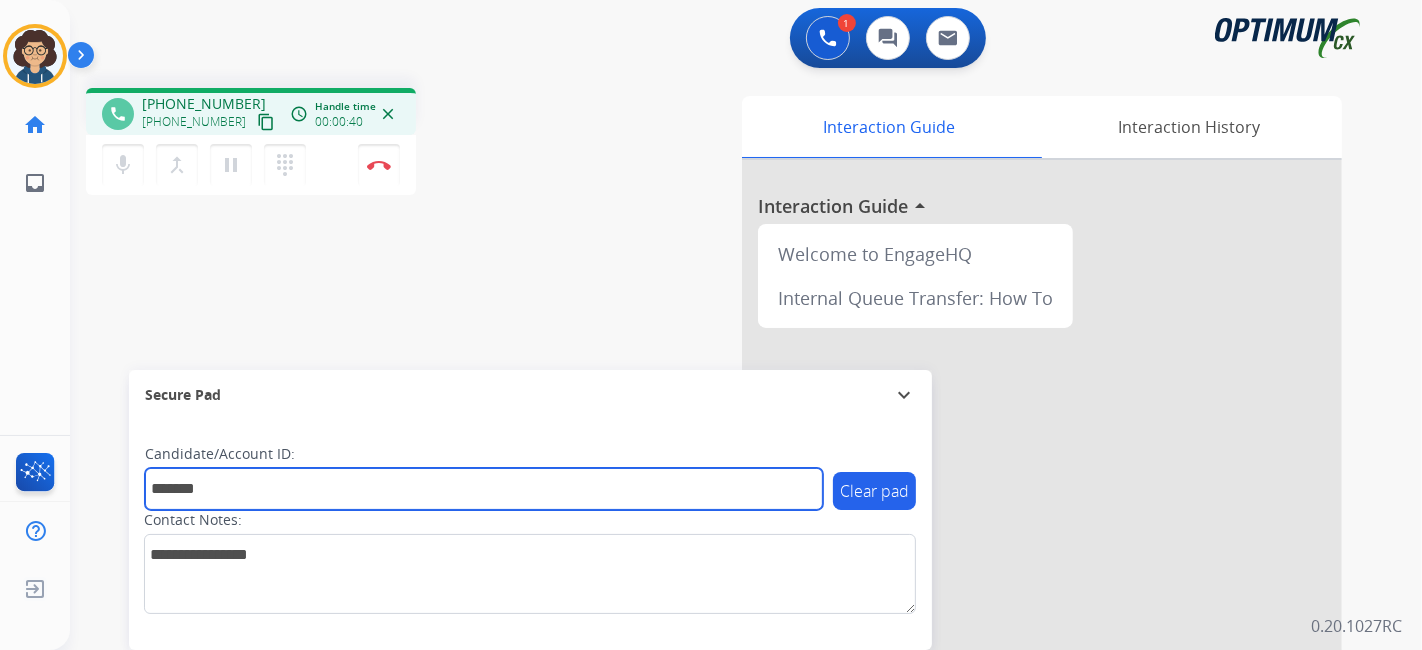 type on "*******" 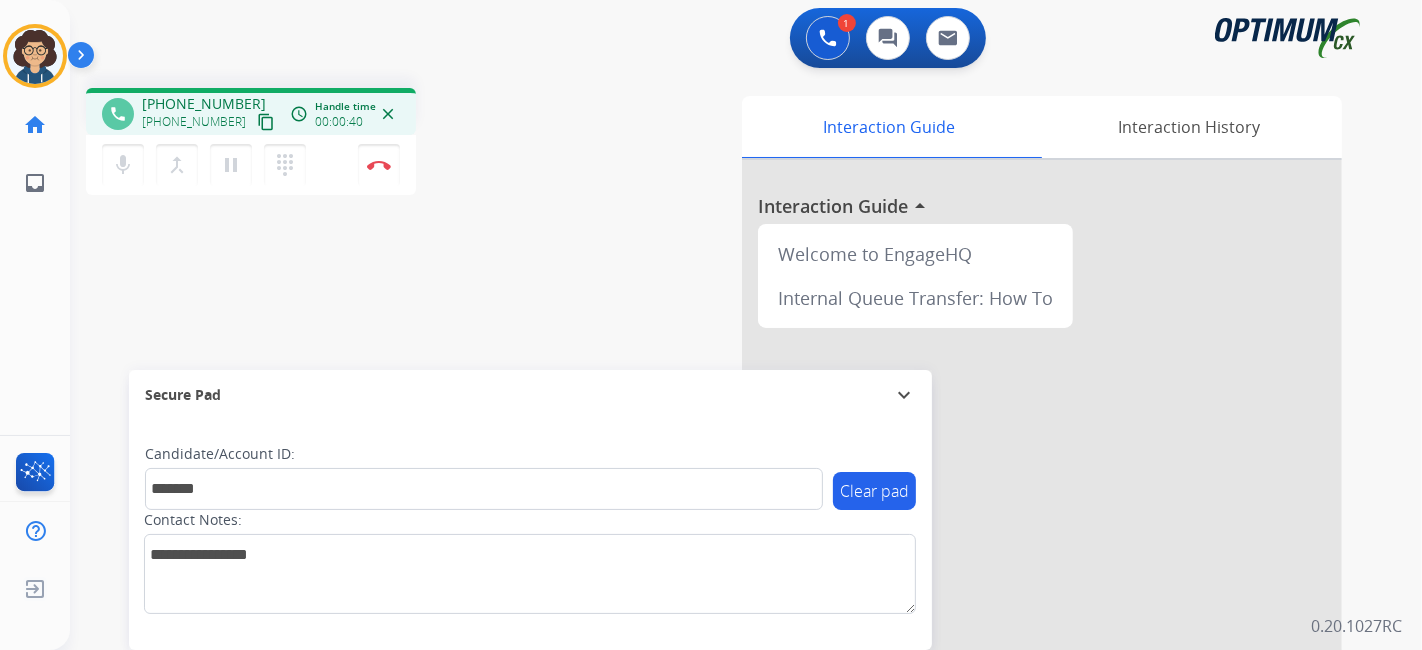 drag, startPoint x: 488, startPoint y: 270, endPoint x: 478, endPoint y: 15, distance: 255.196 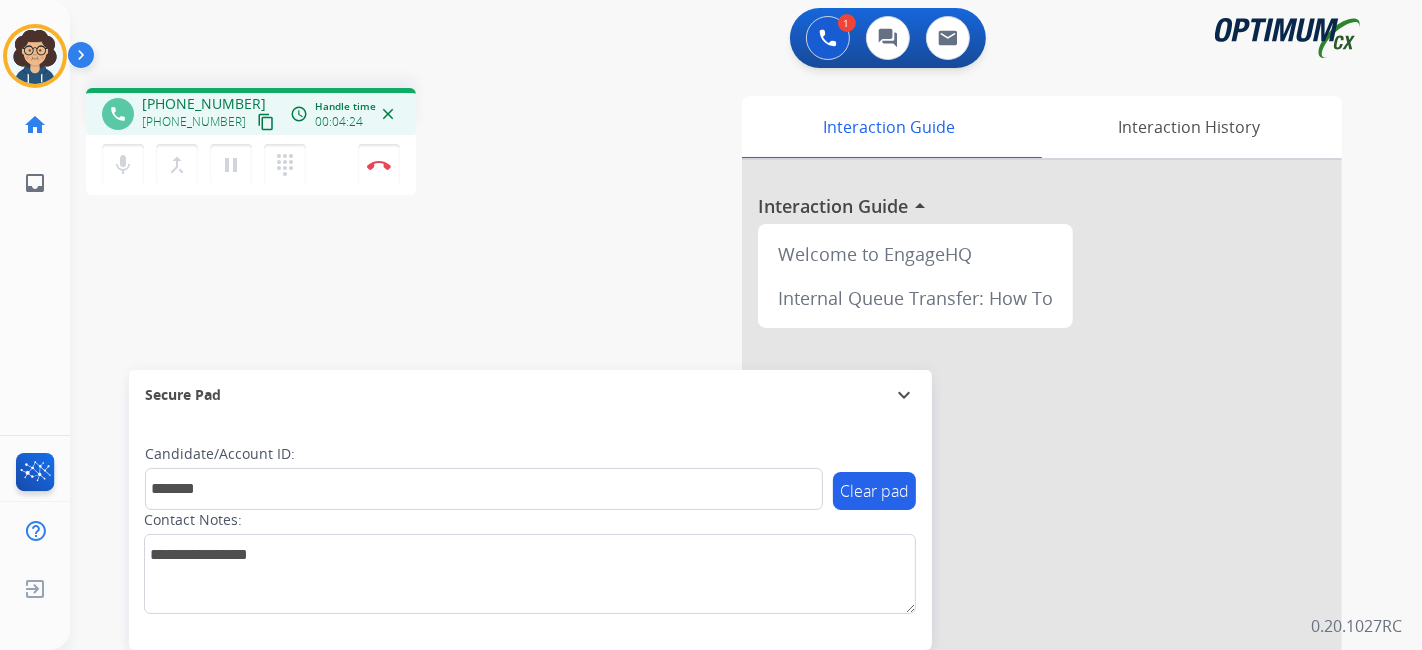 click on "content_copy" at bounding box center [266, 122] 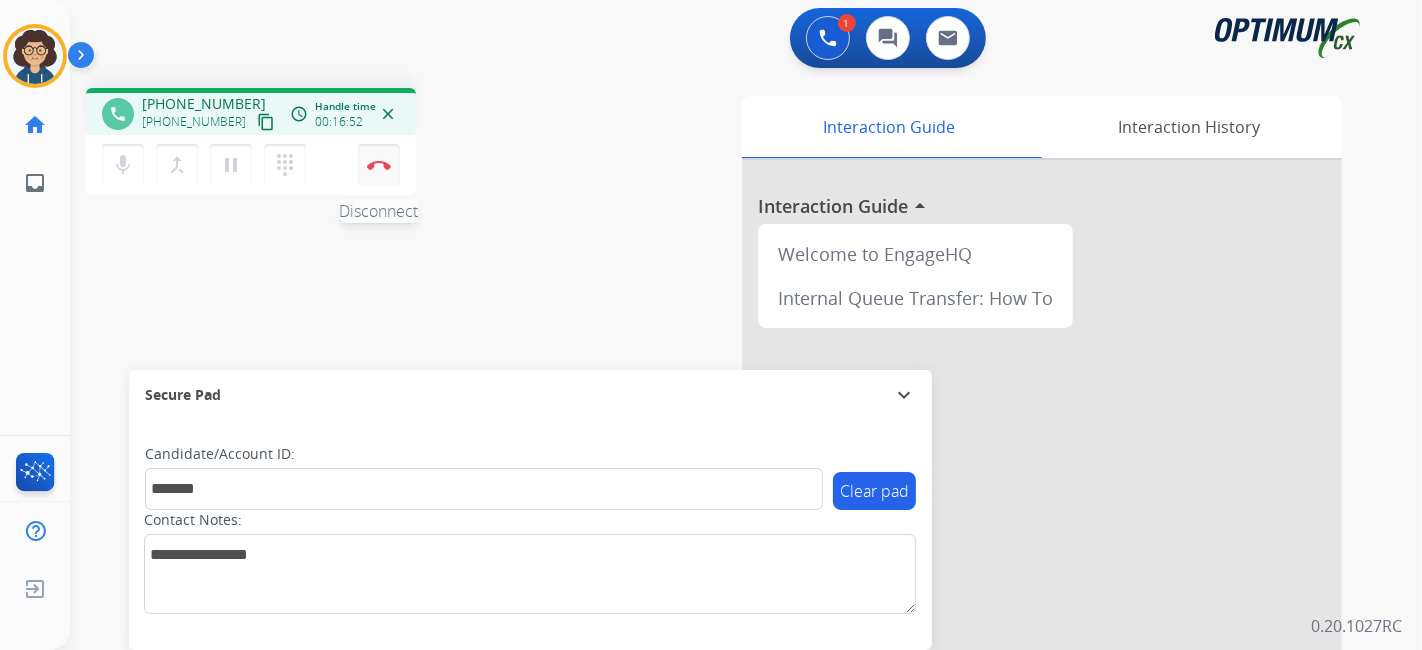 click on "Disconnect" at bounding box center (379, 165) 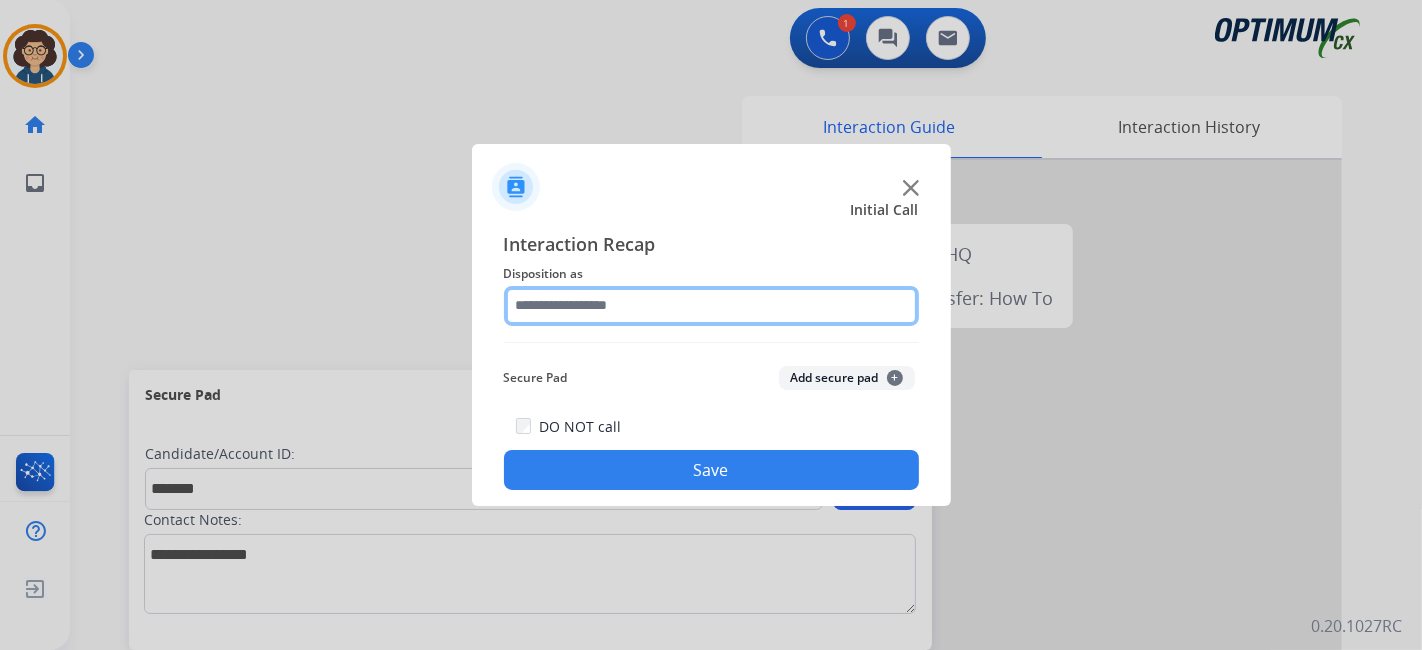 click 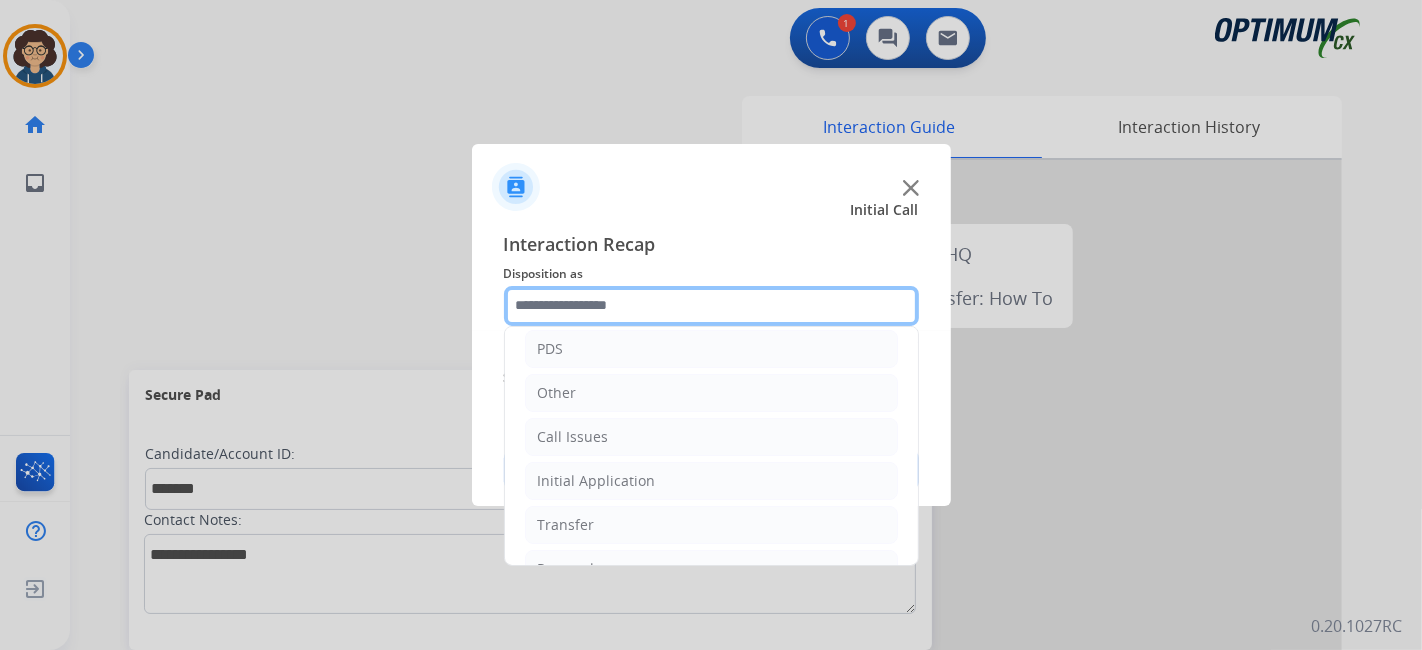 scroll, scrollTop: 131, scrollLeft: 0, axis: vertical 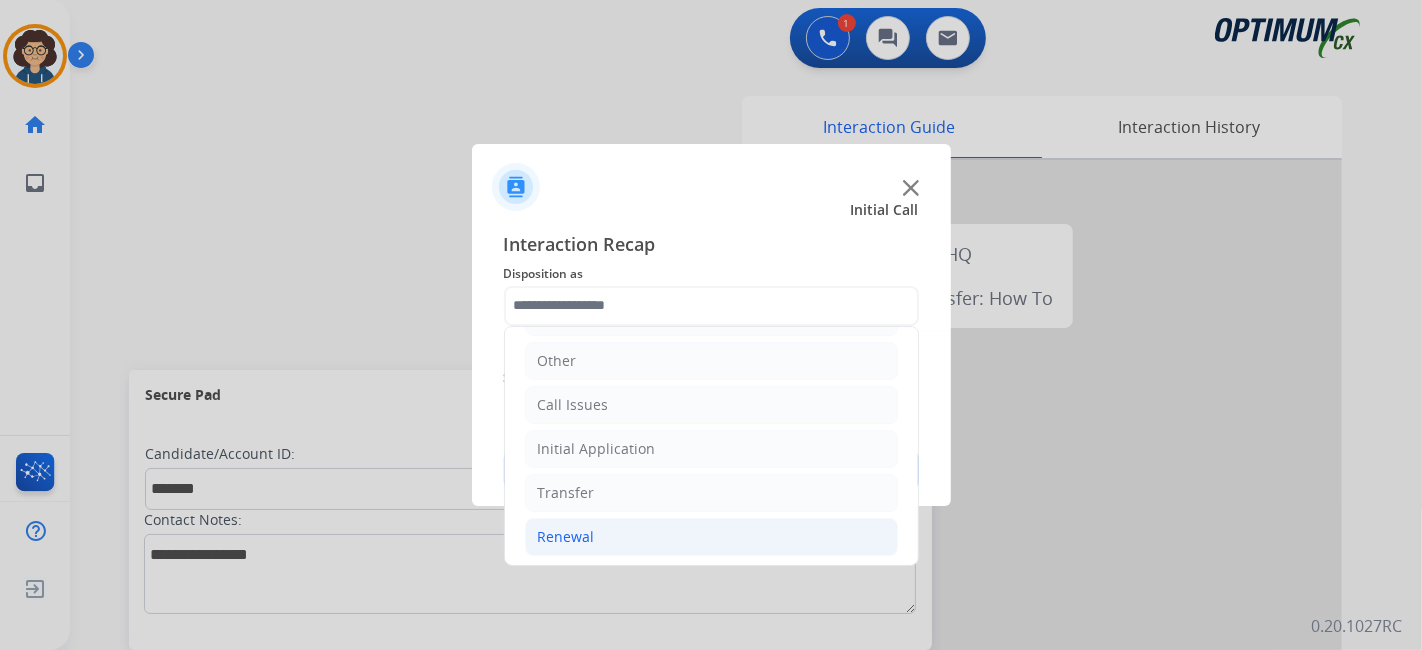 click on "Renewal" 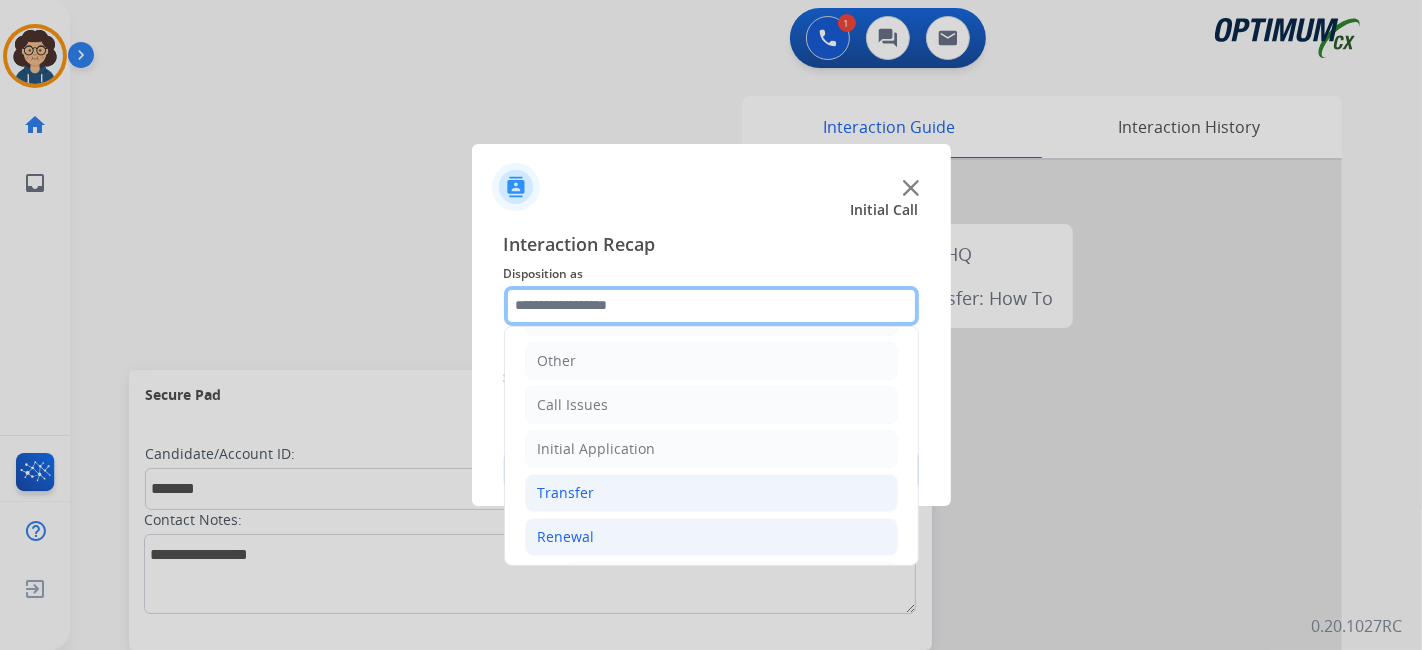 scroll, scrollTop: 686, scrollLeft: 0, axis: vertical 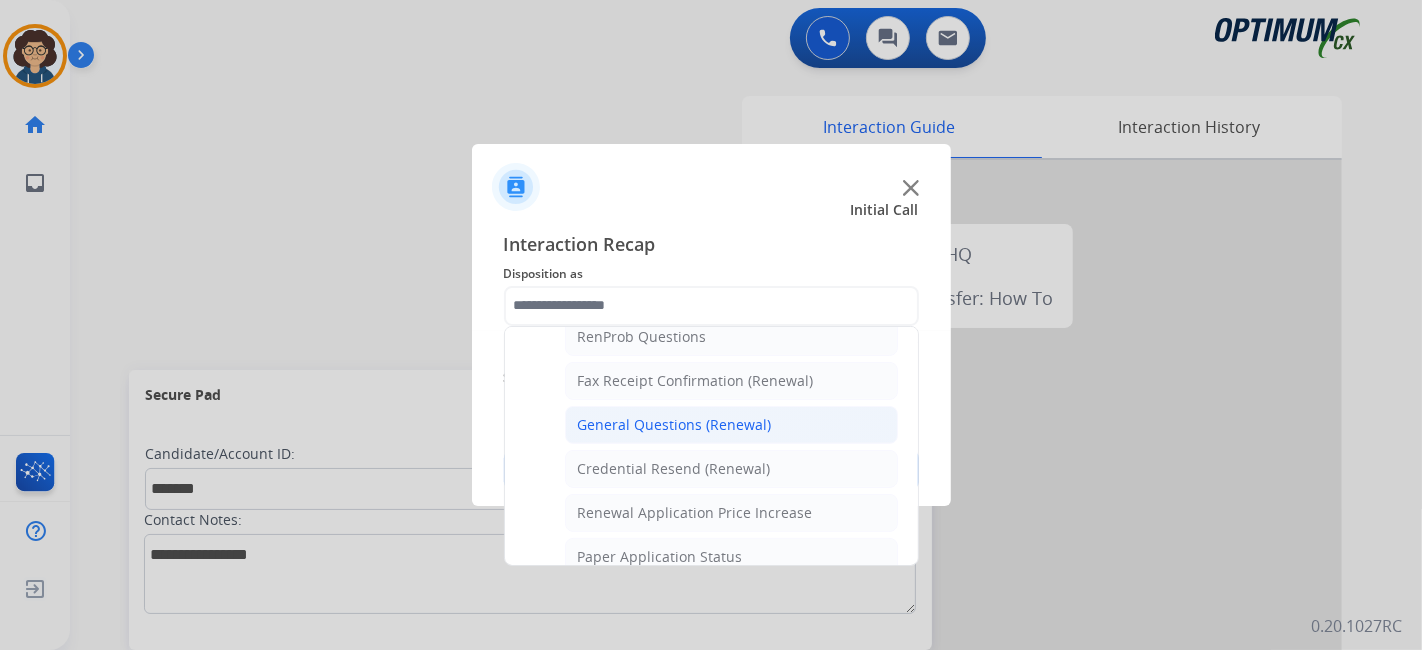 click on "General Questions (Renewal)" 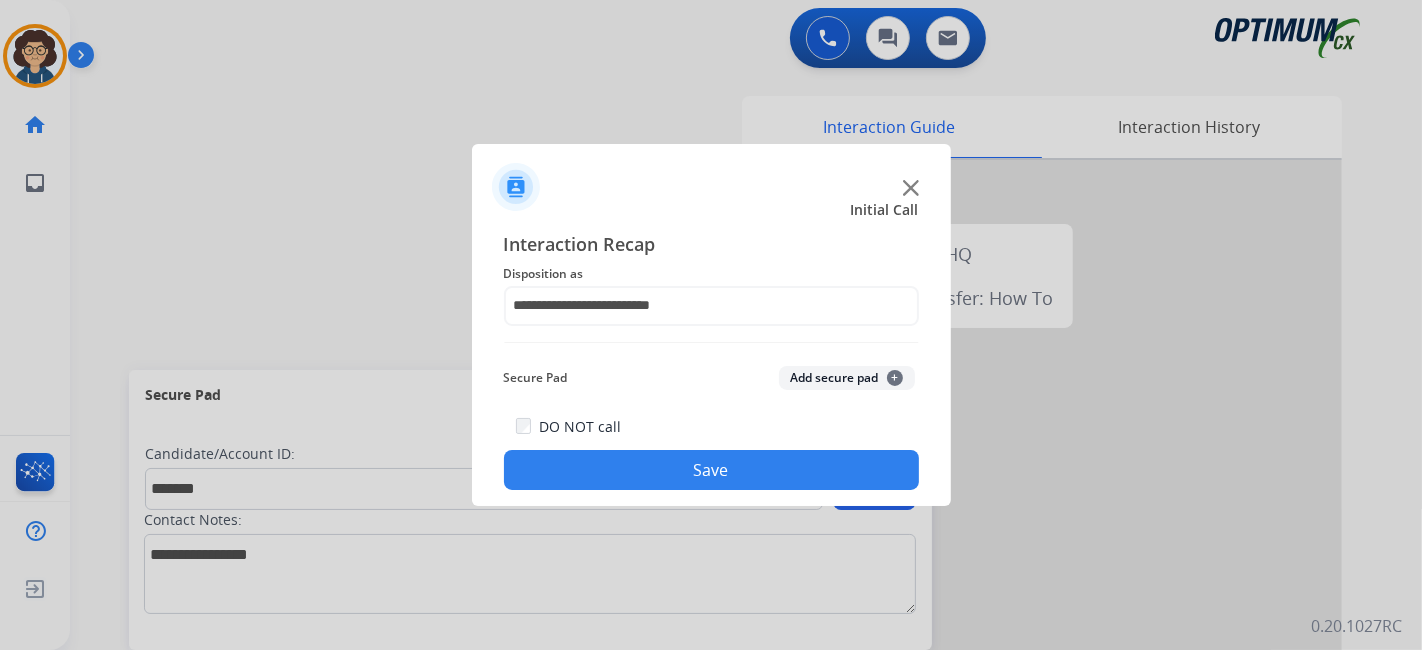 drag, startPoint x: 863, startPoint y: 382, endPoint x: 847, endPoint y: 414, distance: 35.77709 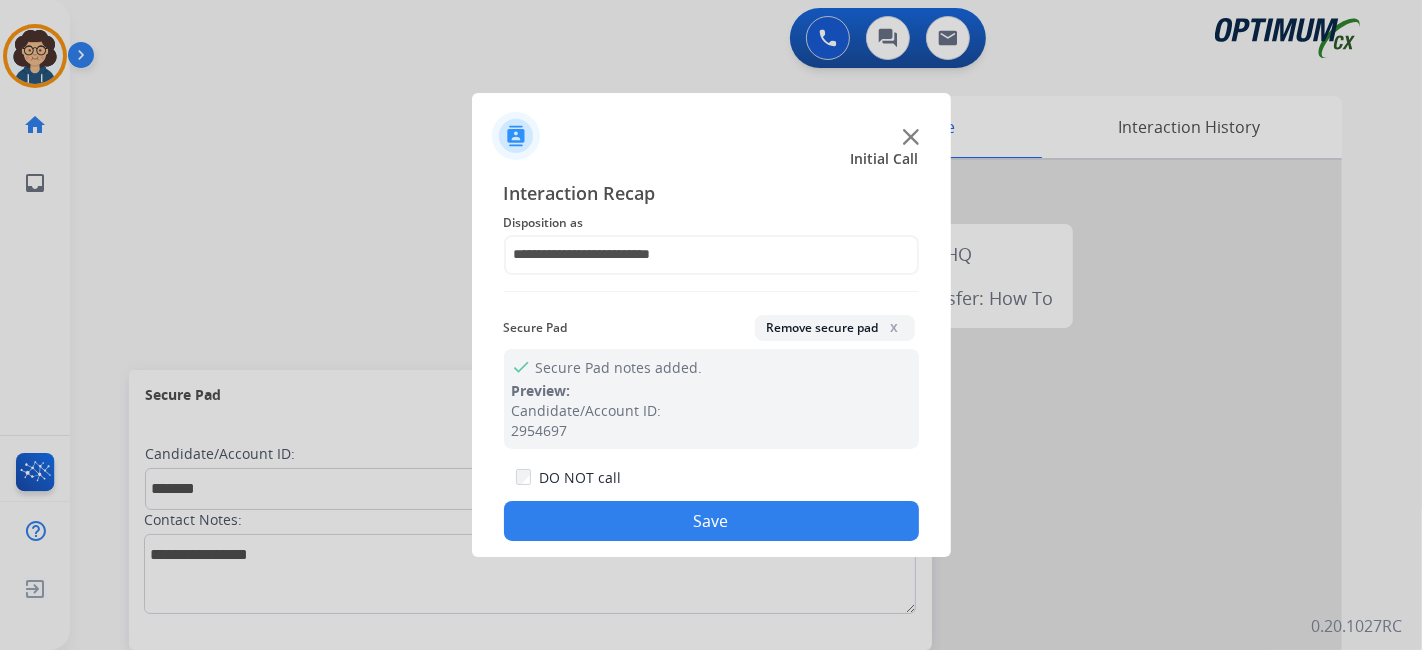 click on "Save" 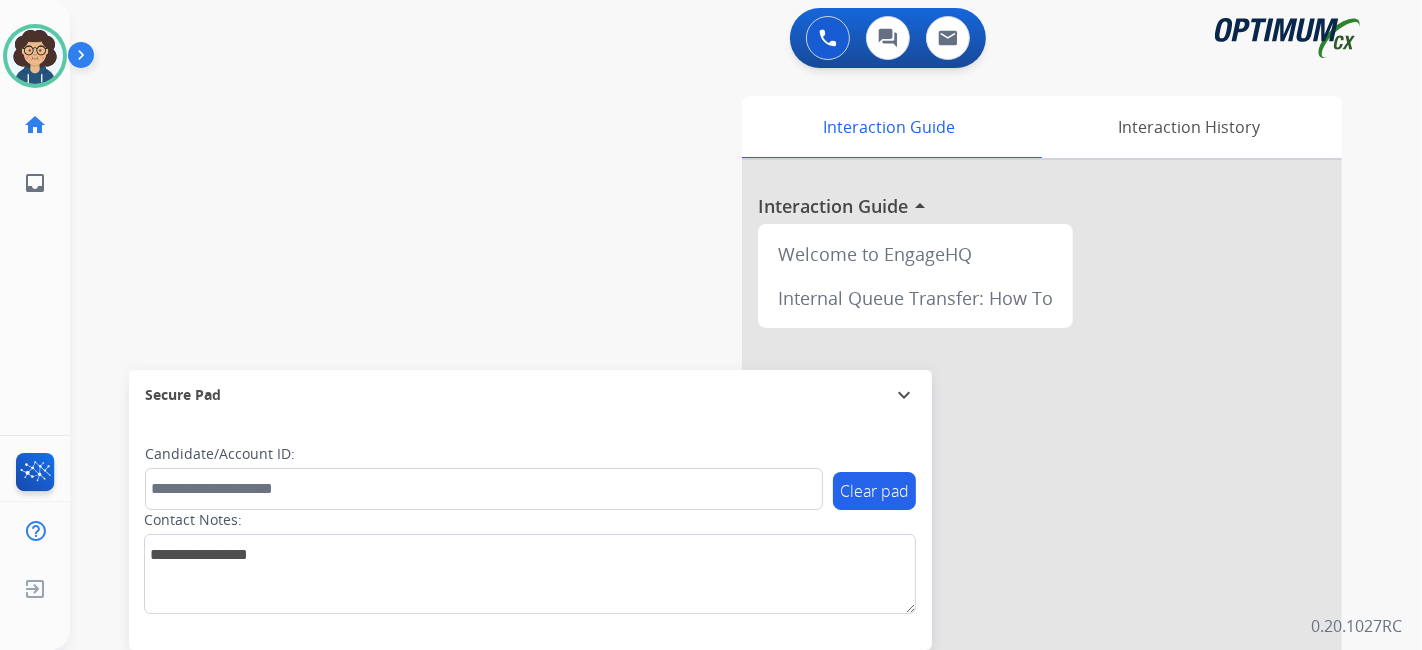 click on "swap_horiz Break voice bridge close_fullscreen Connect 3-Way Call merge_type Separate 3-Way Call  Interaction Guide   Interaction History  Interaction Guide arrow_drop_up  Welcome to EngageHQ   Internal Queue Transfer: How To  Secure Pad expand_more Clear pad Candidate/Account ID: Contact Notes:" at bounding box center (722, 489) 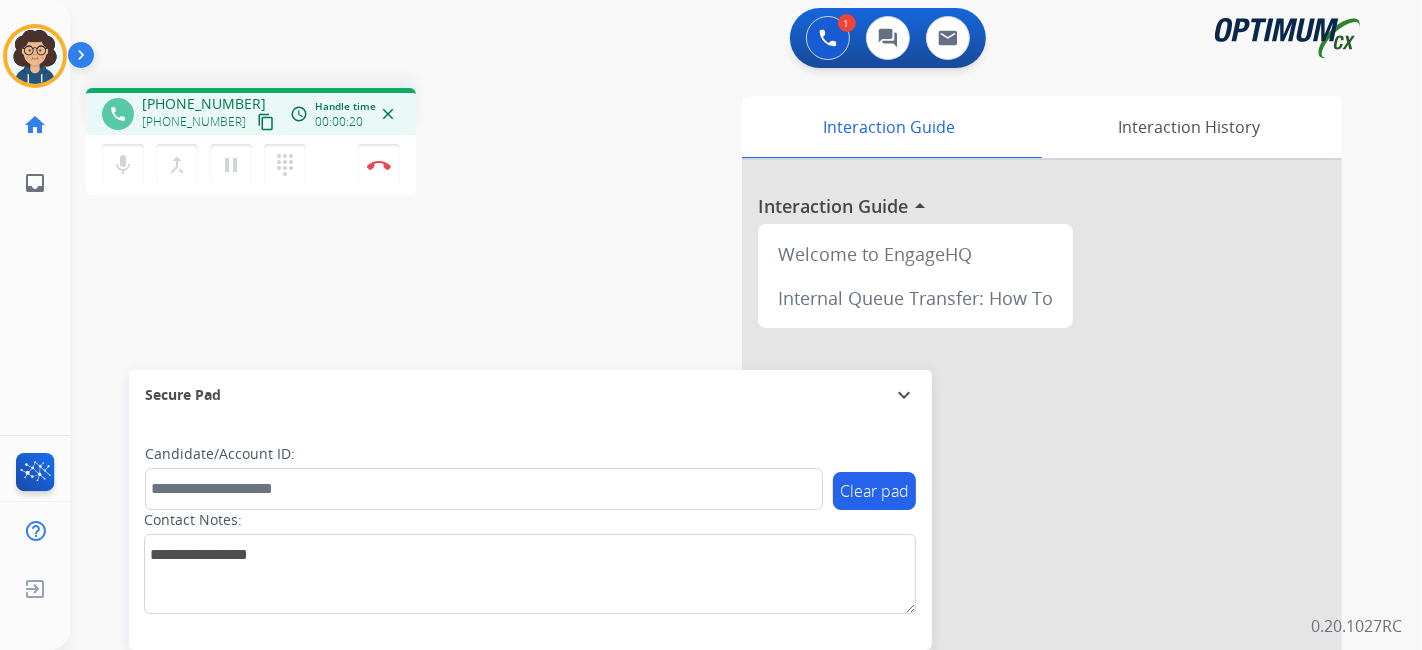 click on "content_copy" at bounding box center (266, 122) 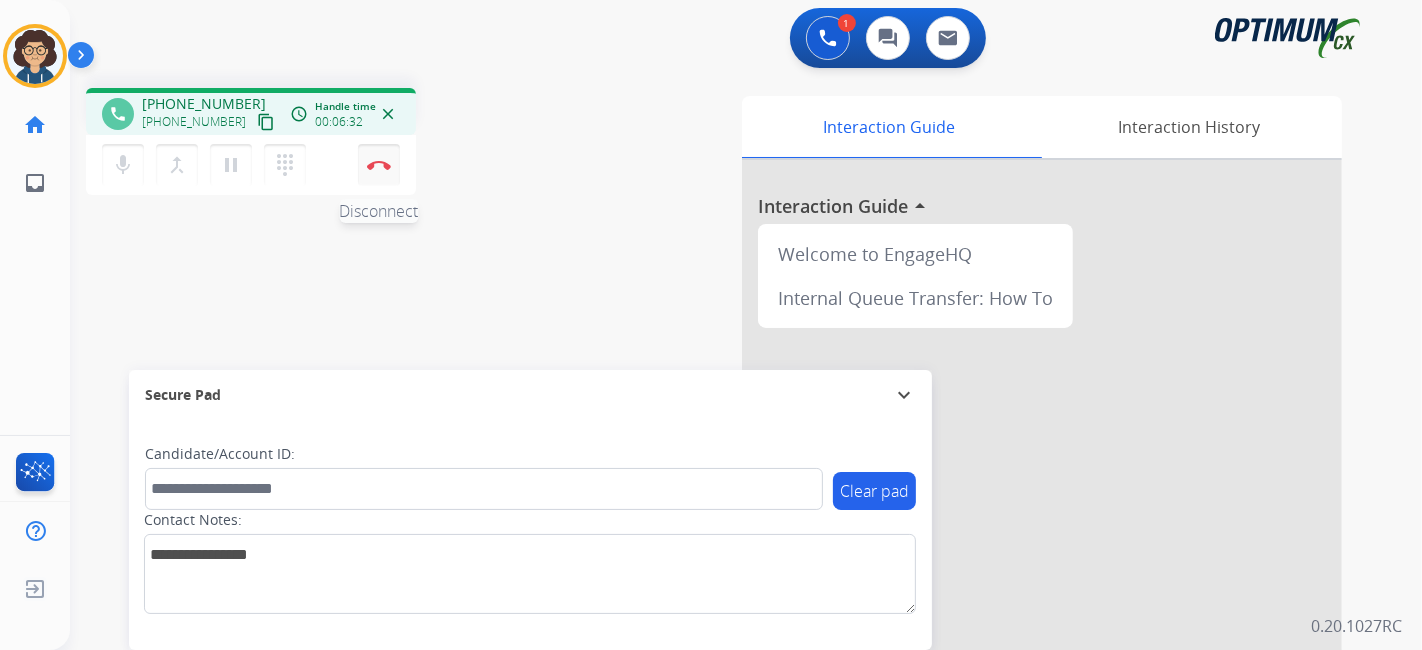 click on "Disconnect" at bounding box center [379, 165] 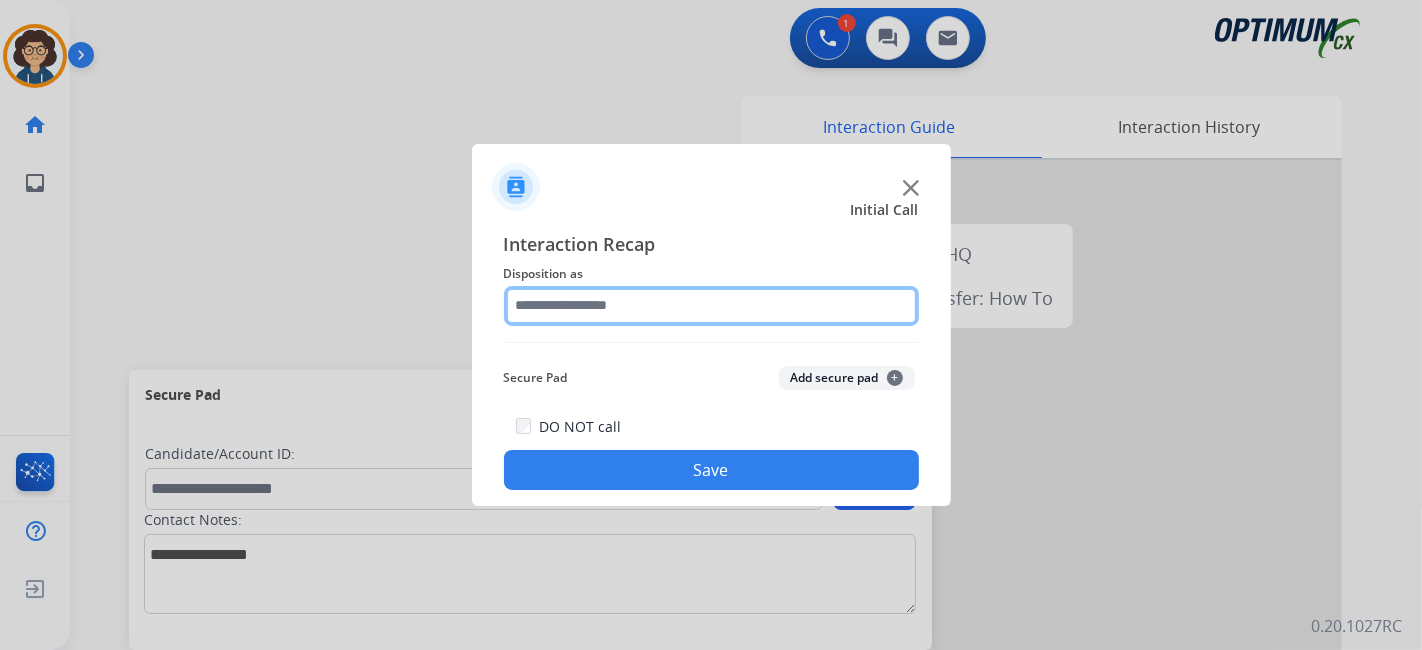 click 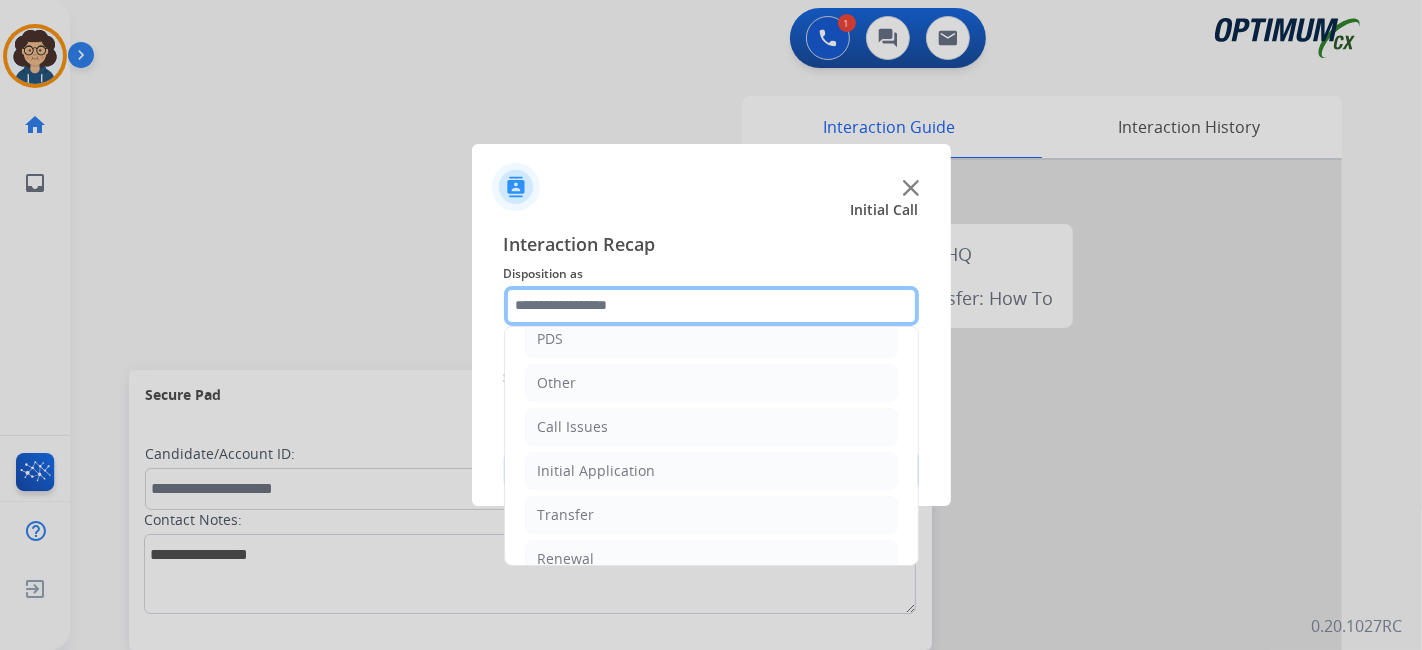 scroll, scrollTop: 131, scrollLeft: 0, axis: vertical 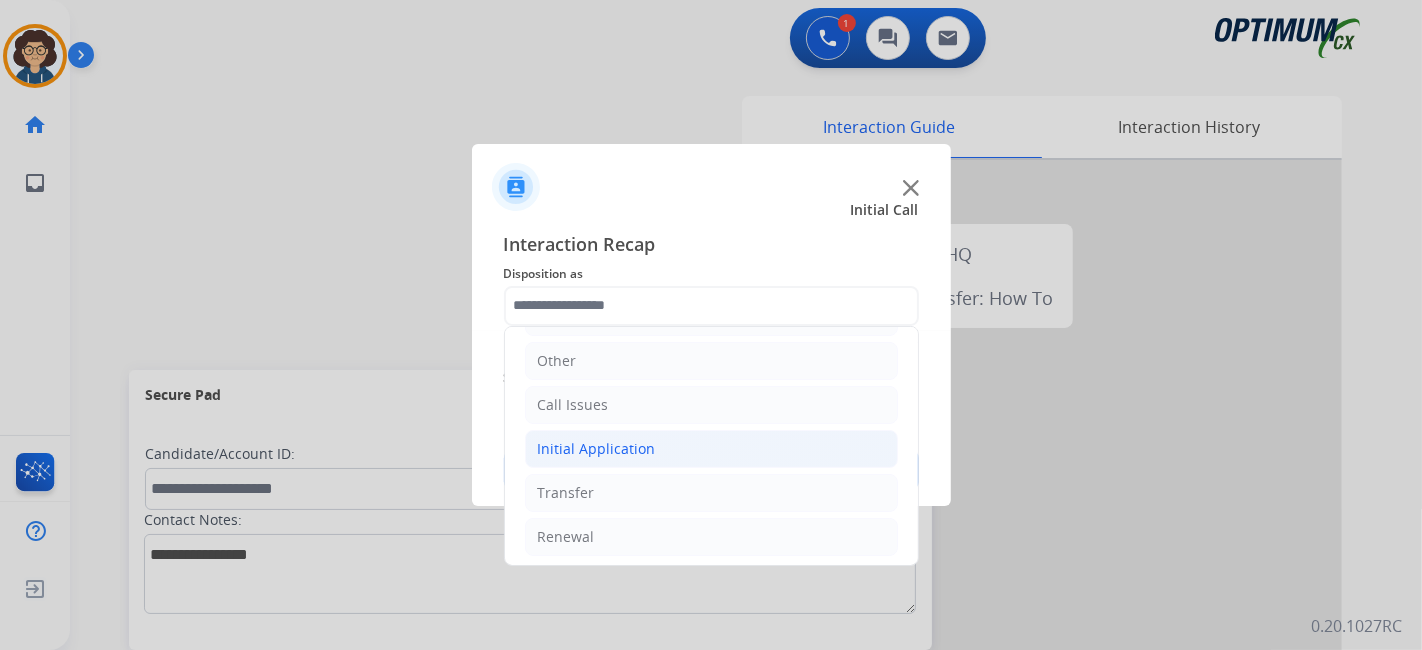 click on "Initial Application" 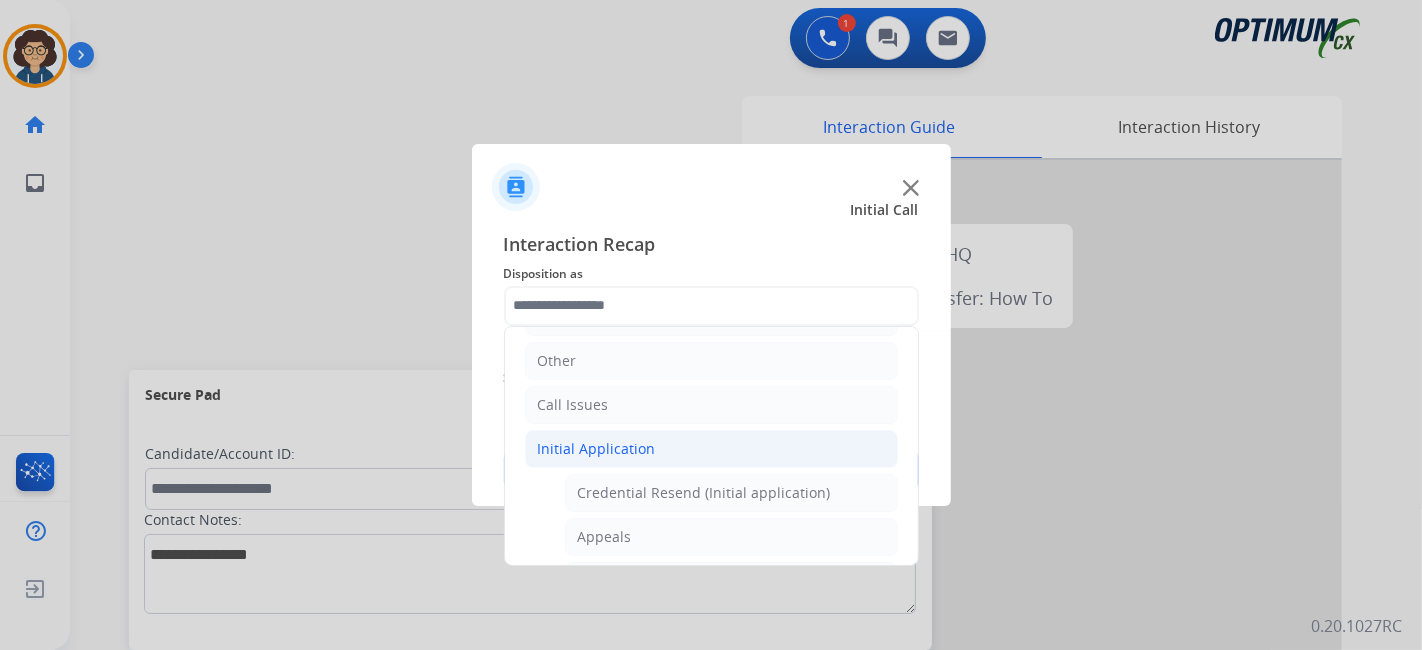 click on "Bookstore   Finance   PDS   Other   Call Issues   Initial Application   Credential Resend (Initial application)   Appeals   Stuck in Staff Review   Paper Exam Status   Online Walk-Through (Initial application)   Names Change Questions/Assistance (Initial application)   Endorsement Number Not Working   No Show VV   Fax Receipt Confirmation (Initial application)   Initial Application Price Increase   Search Request   V3 Request   Credential Type Change   Admin Change Notice - Temporary   No Show Exam   Visit Cancelation Request   Language Specialization Change   Exam Special Accommodation   VVProb Questions   Paper Application Status   General Questions (Initial application)   Ready to Schedule Info   Pearson Vue/Exam Authorization   Extend Deadline (Initial application)   Transfer   Renewal" 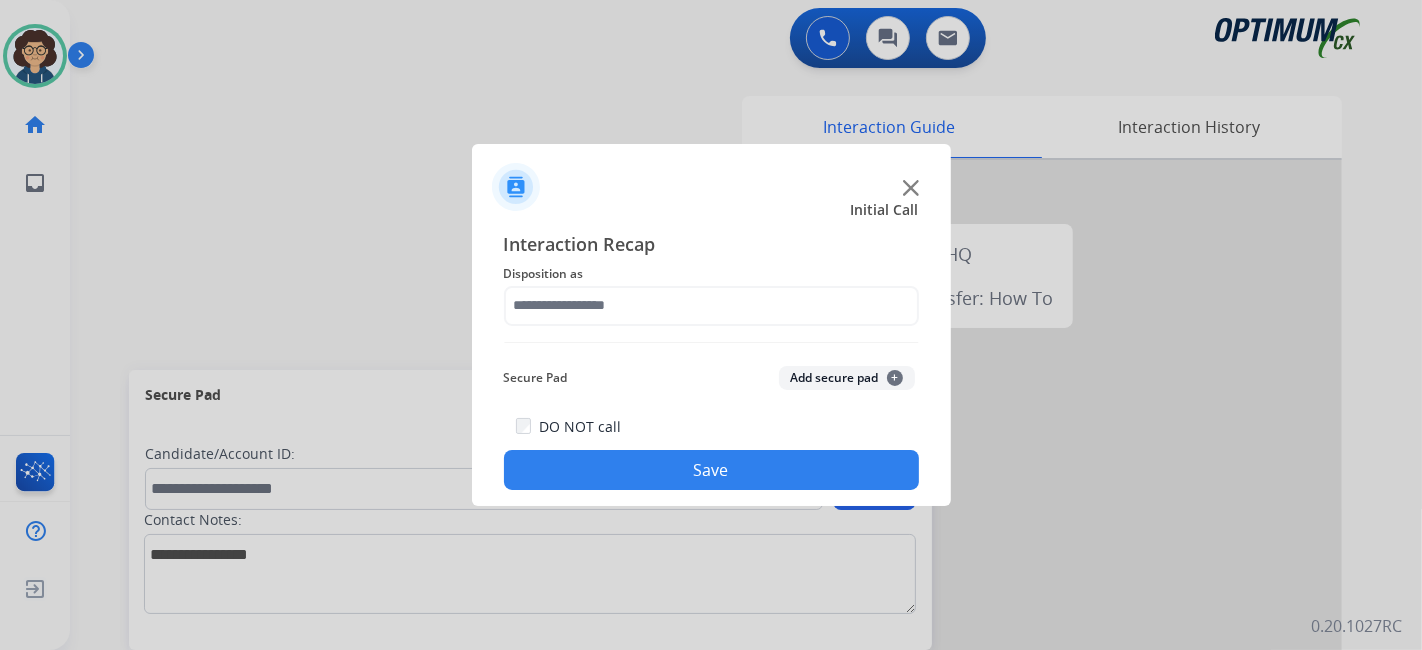 click on "Add secure pad  +" 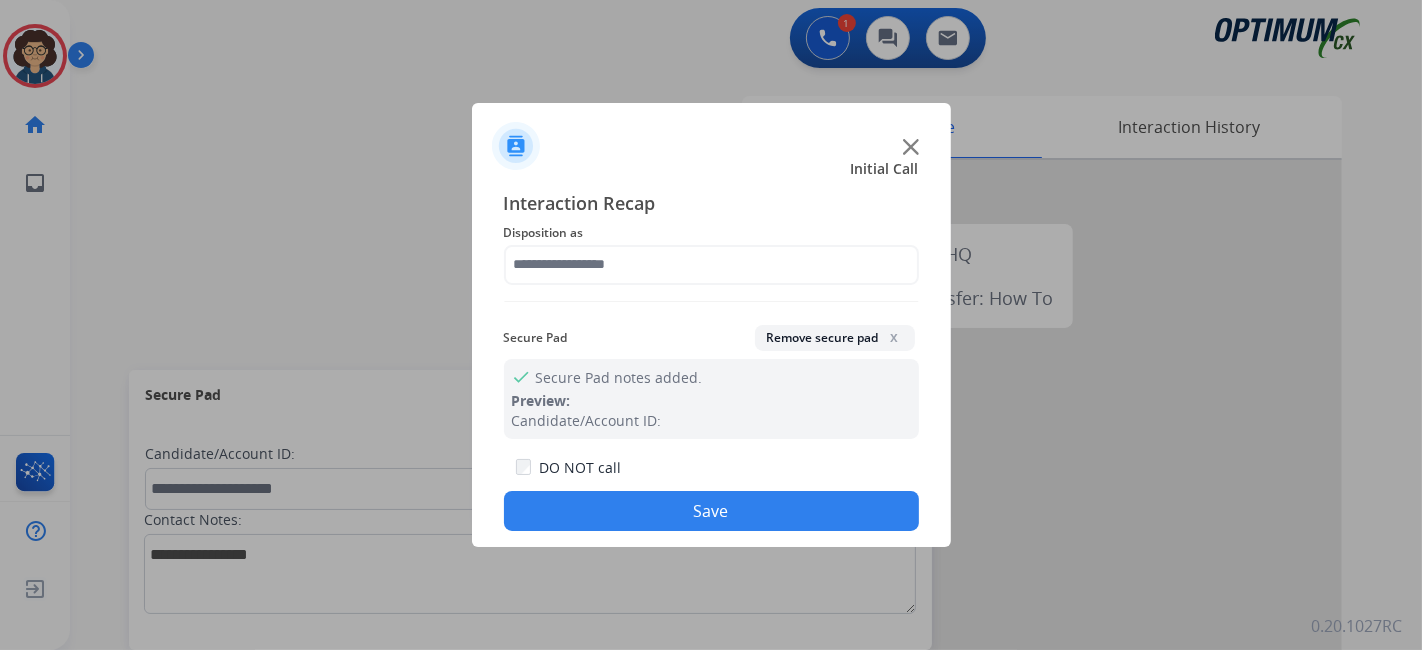 click on "Remove secure pad  x" 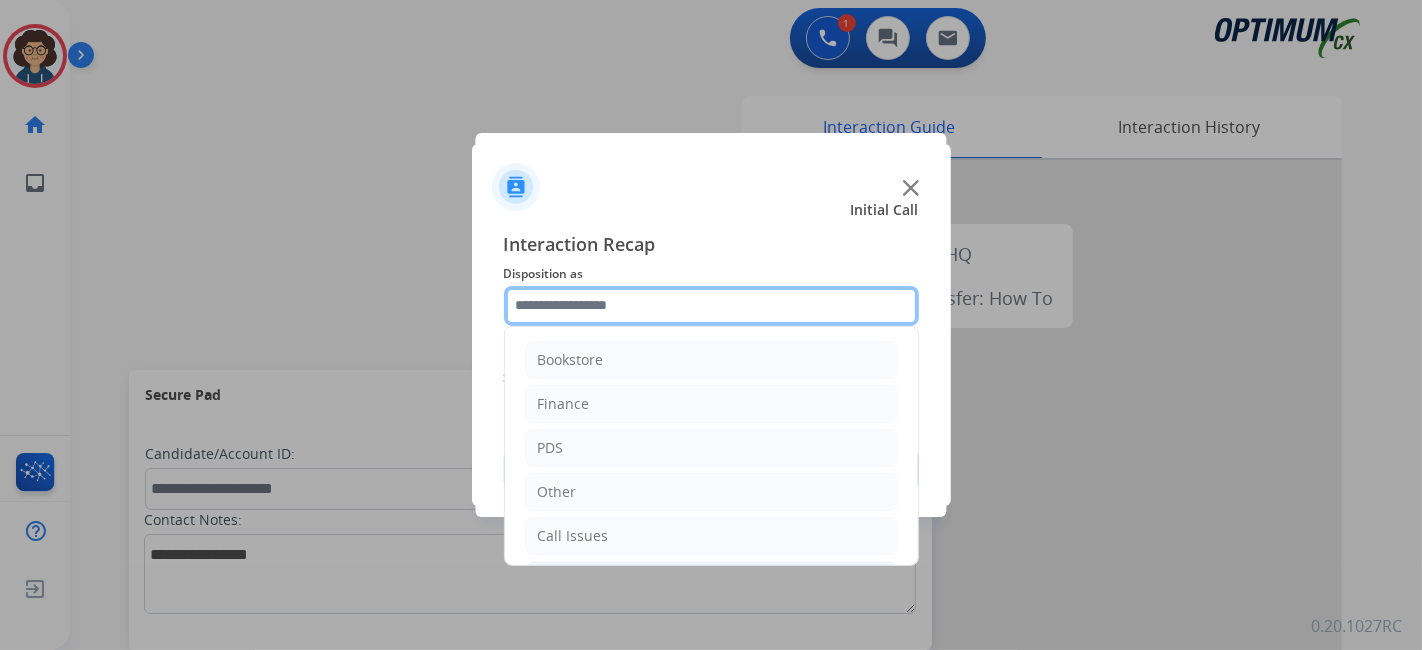 click 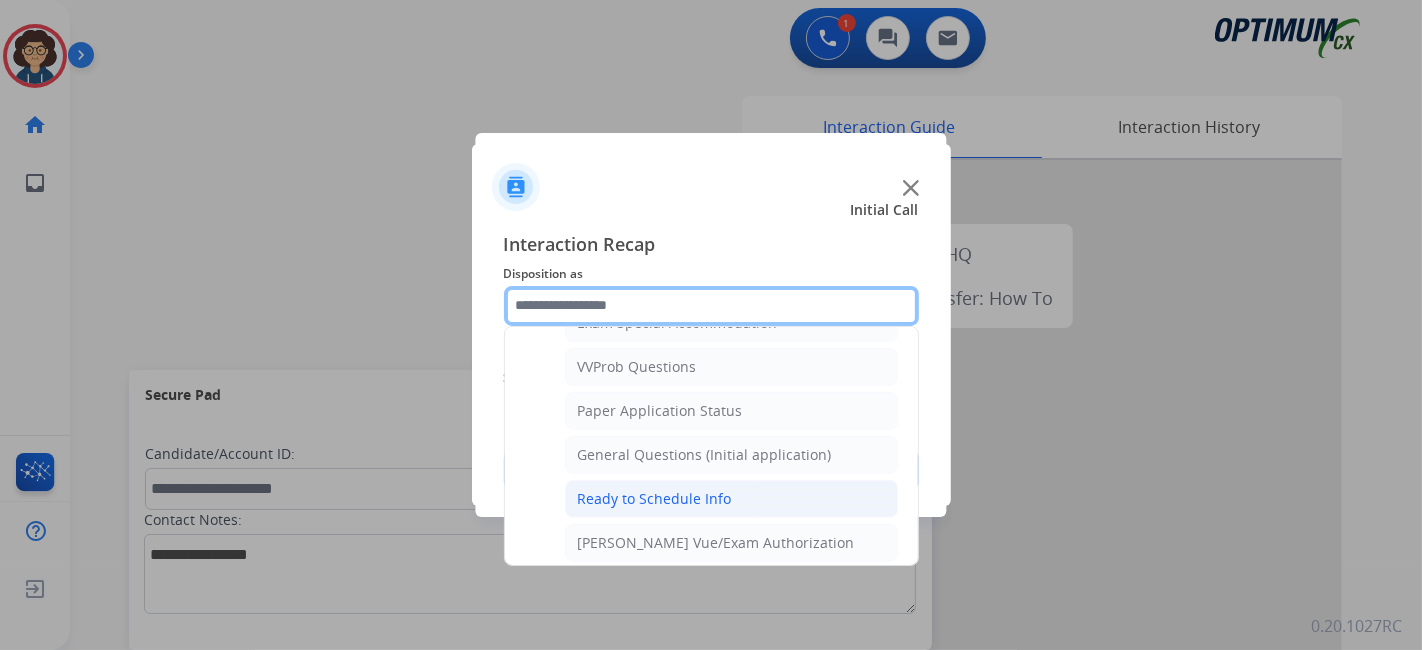 scroll, scrollTop: 1079, scrollLeft: 0, axis: vertical 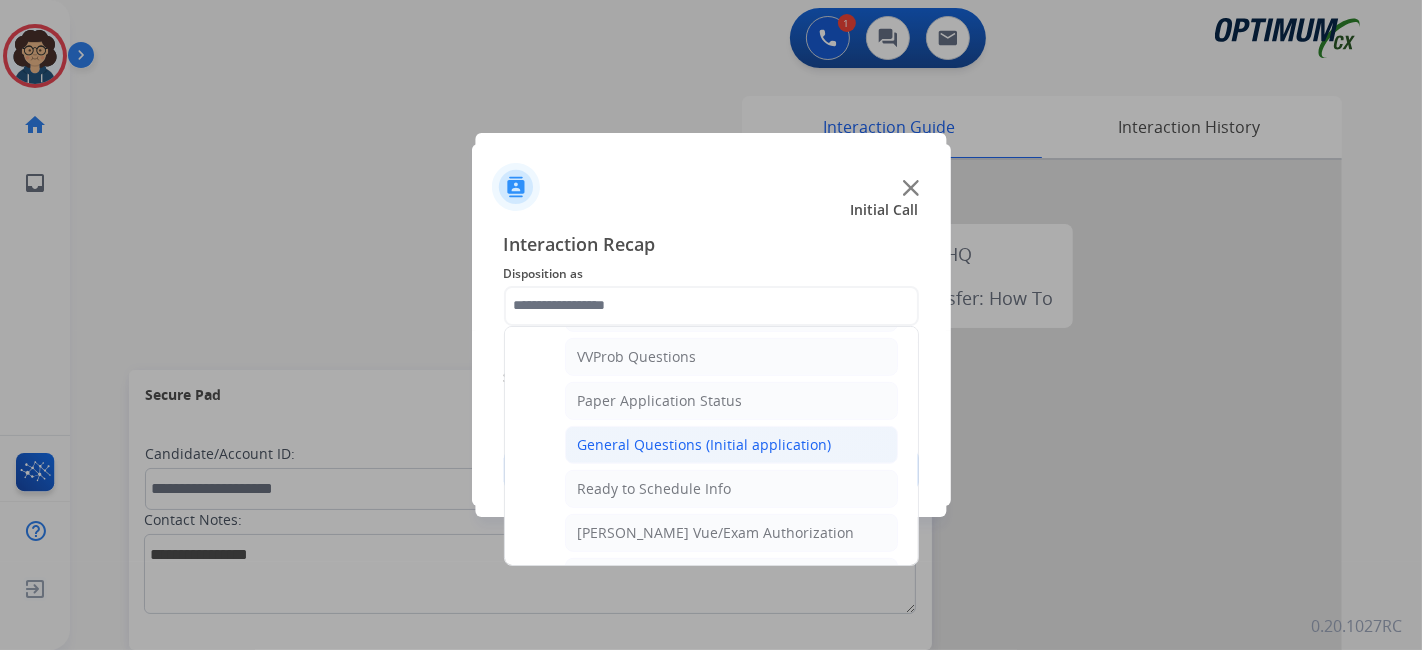 click on "General Questions (Initial application)" 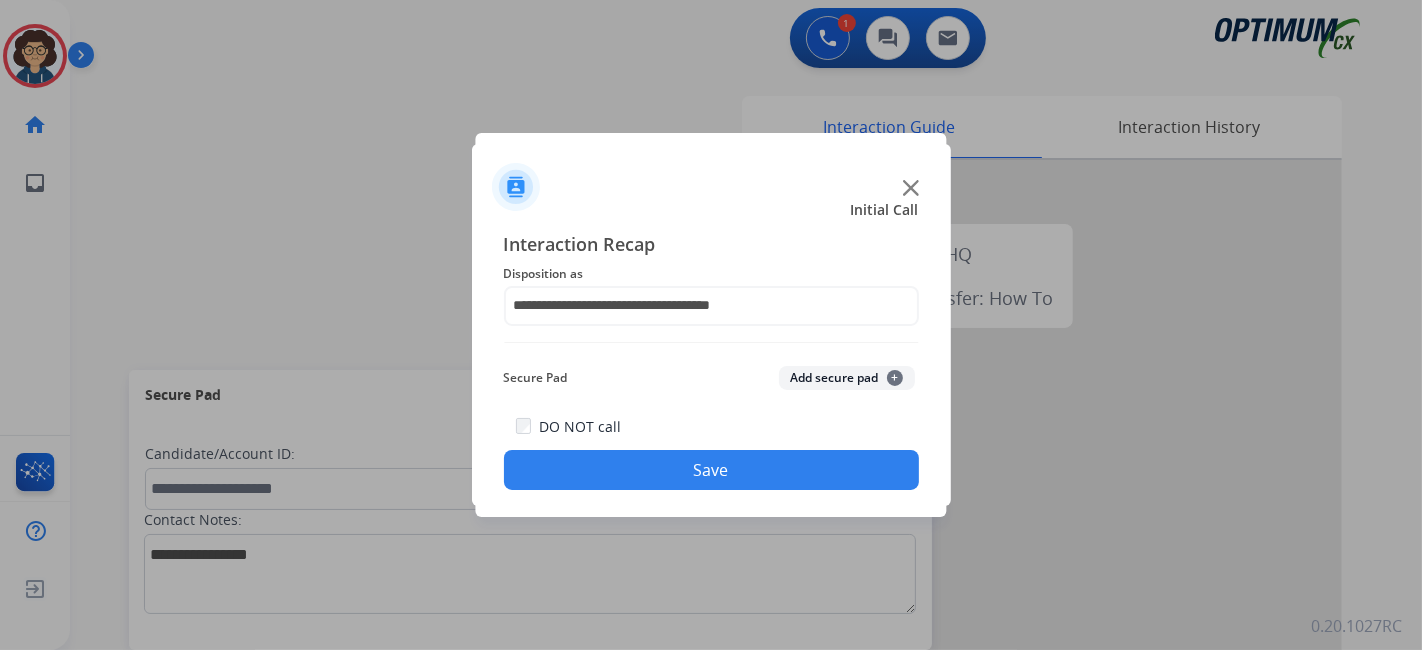 click on "Save" 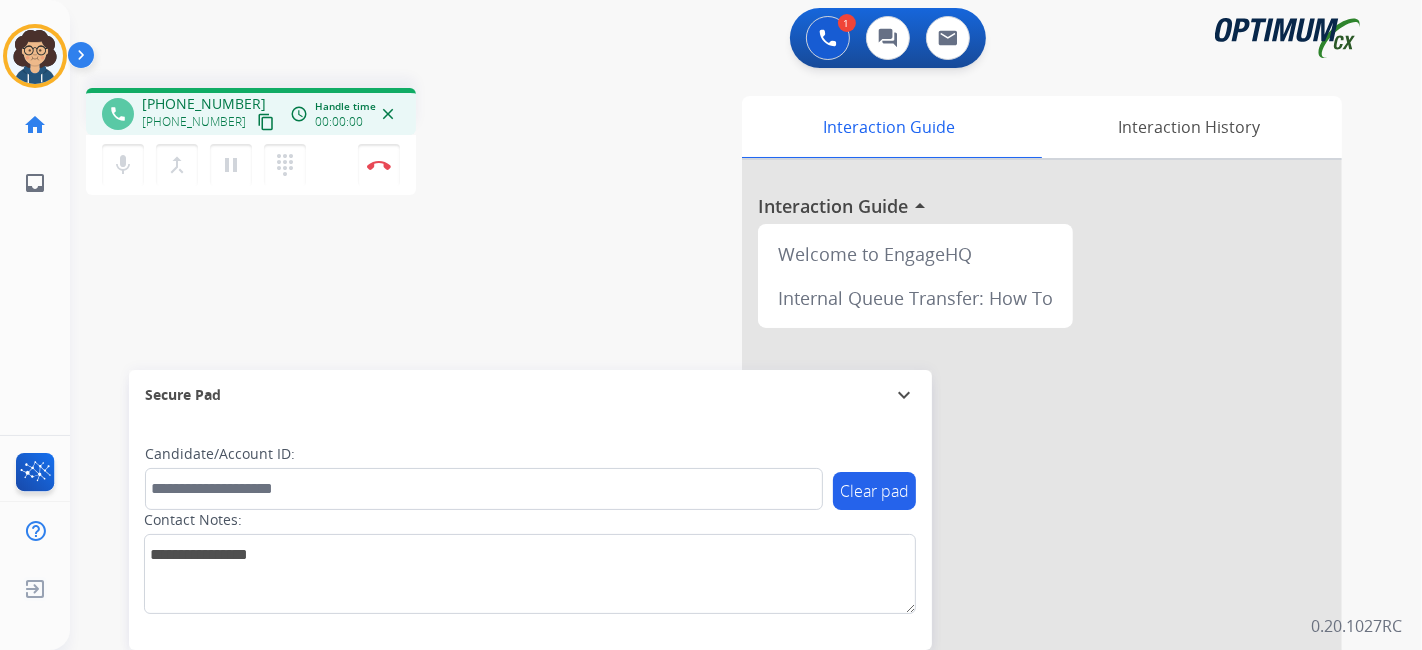 click on "content_copy" at bounding box center [266, 122] 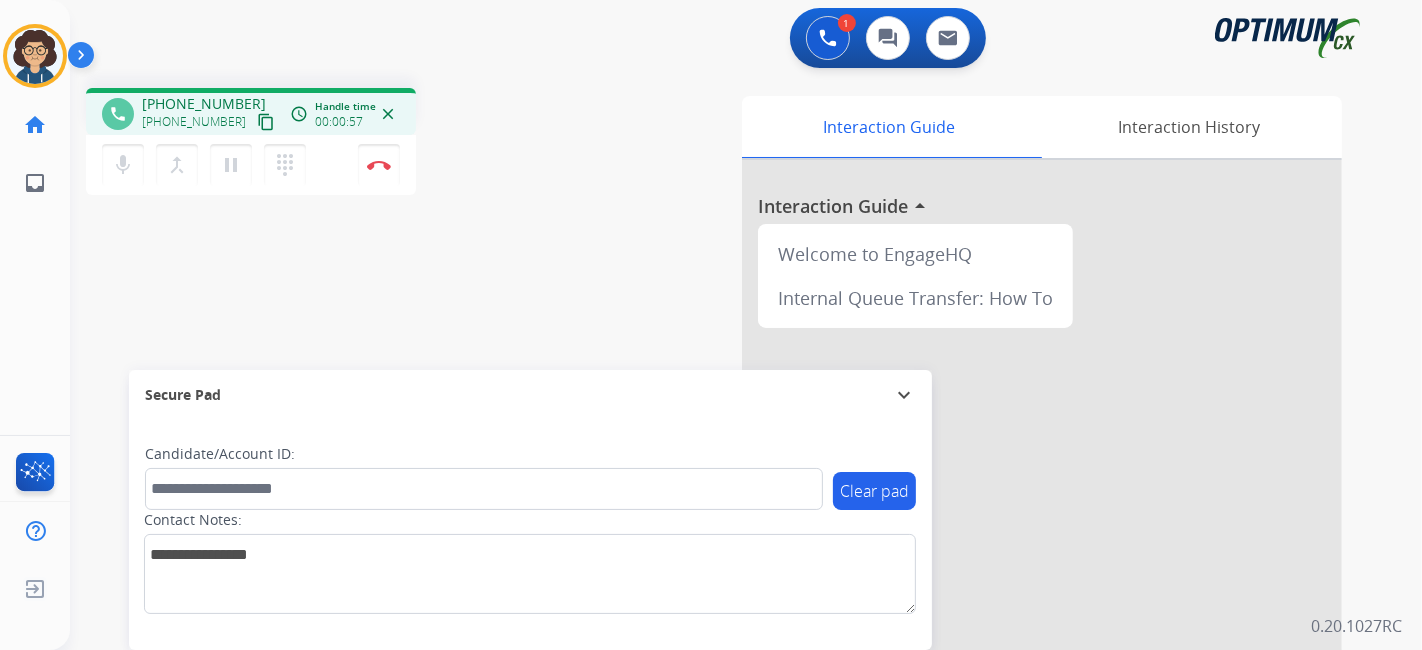 click on "content_copy" at bounding box center (266, 122) 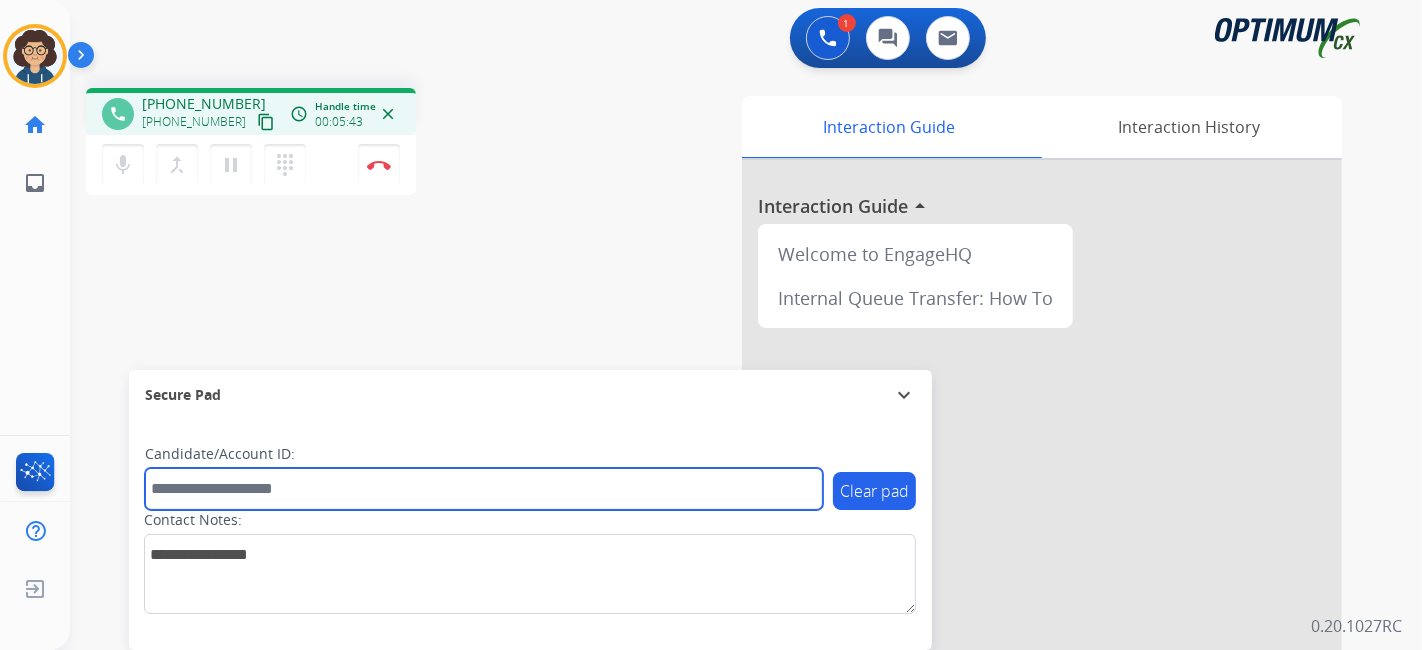 click at bounding box center (484, 489) 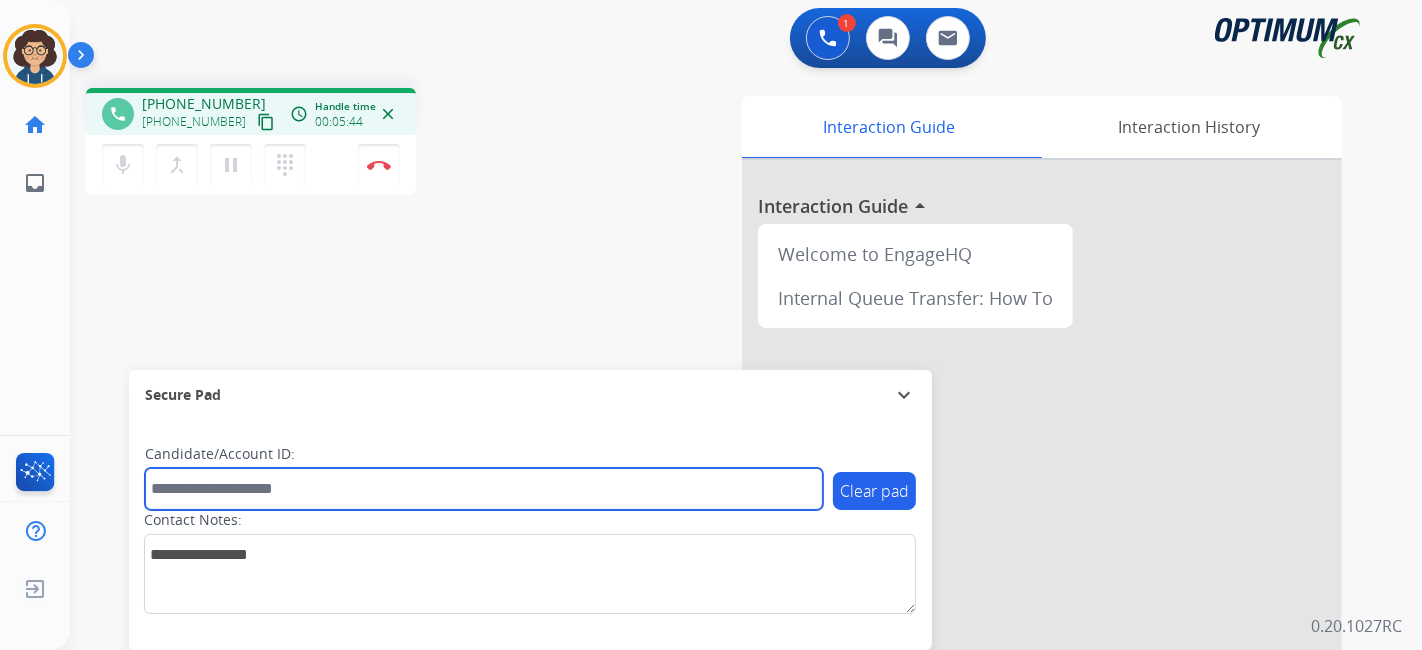 paste on "*******" 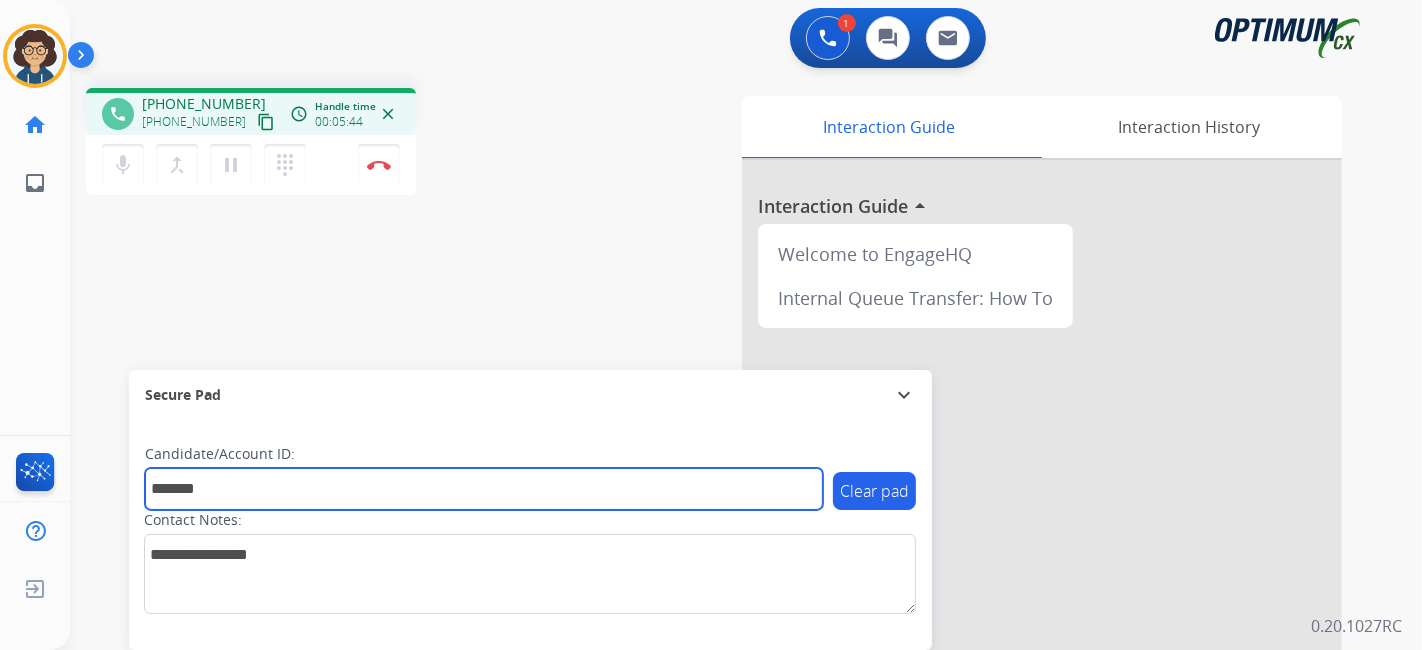 type on "*******" 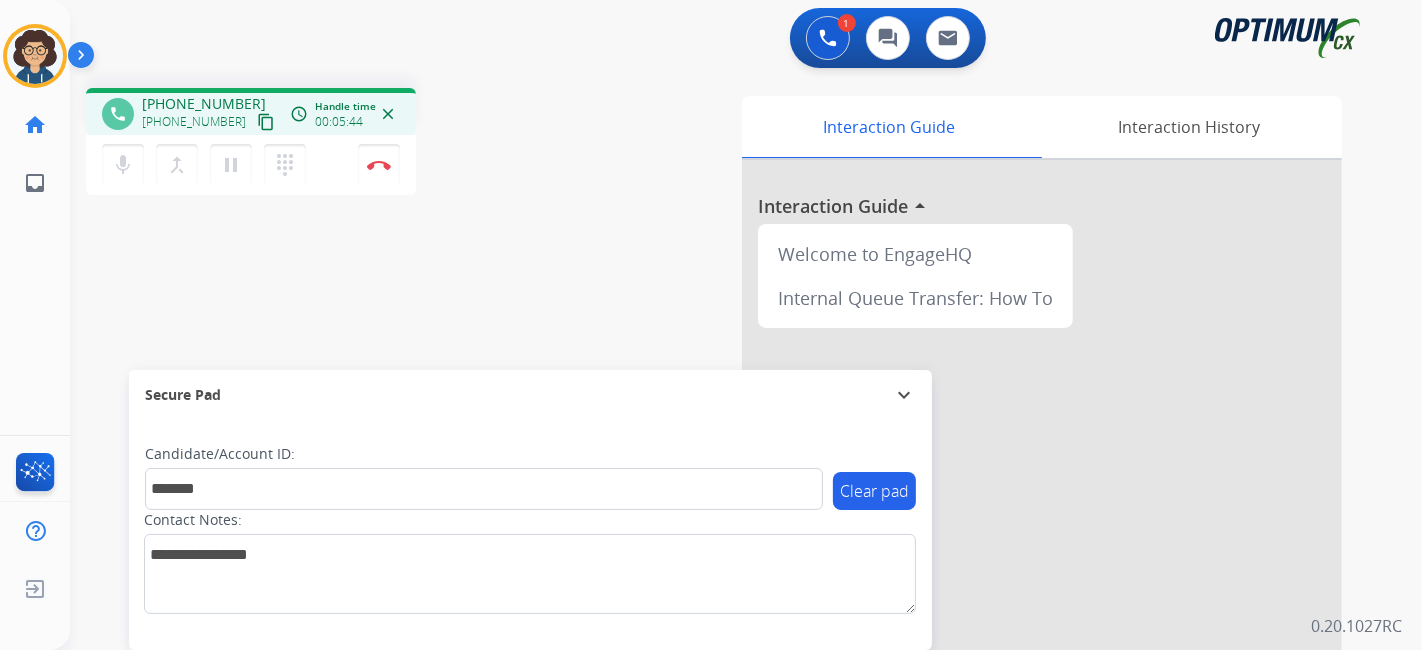drag, startPoint x: 459, startPoint y: 333, endPoint x: 459, endPoint y: 314, distance: 19 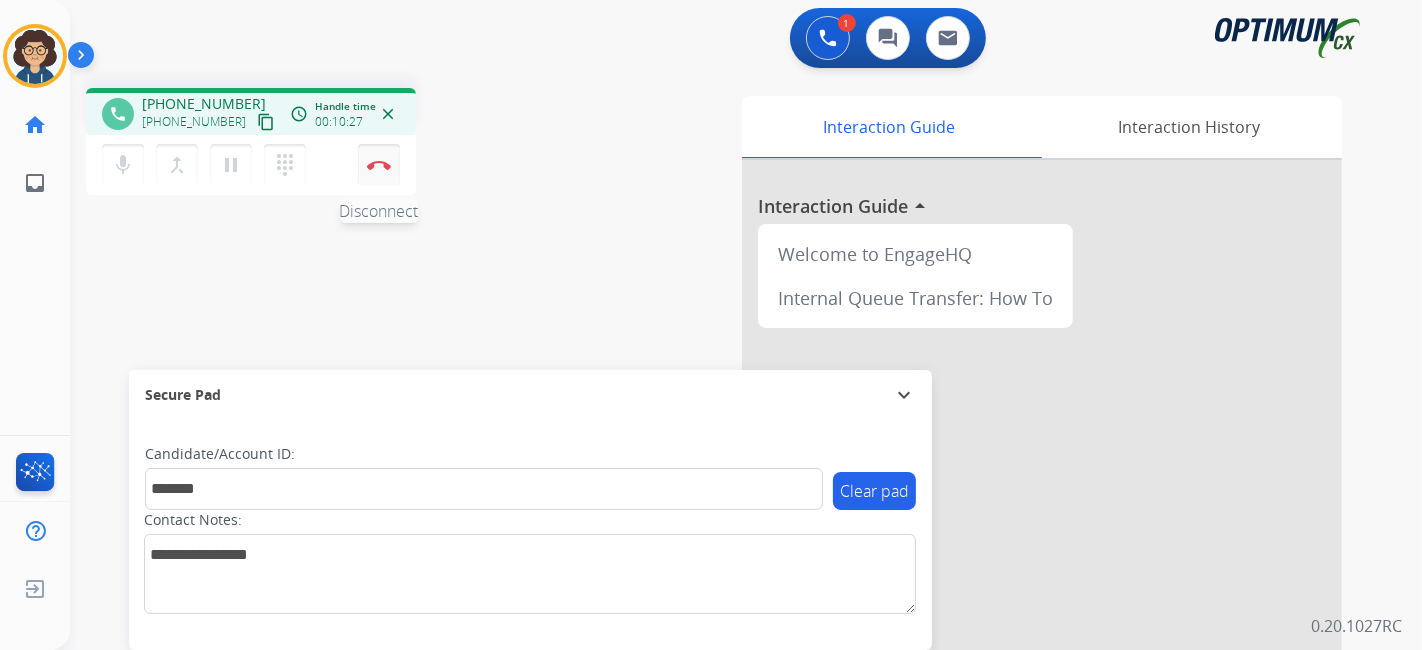 click at bounding box center [379, 165] 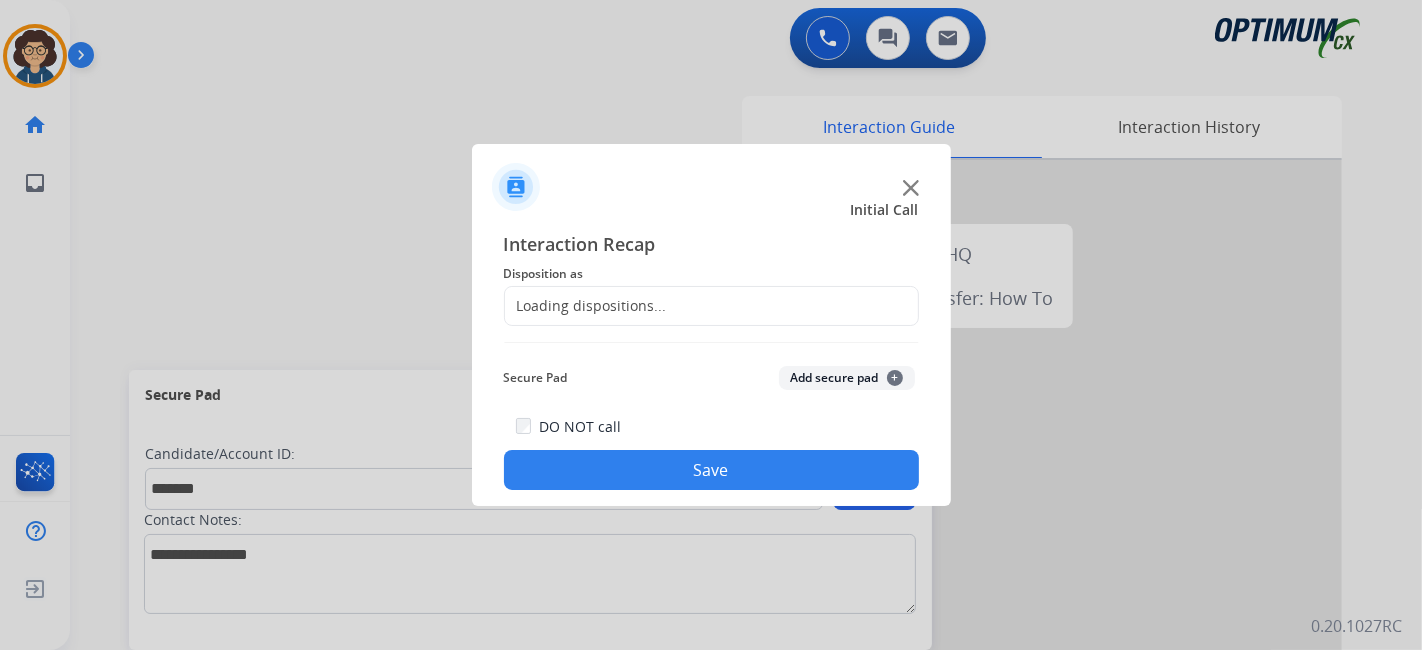 click on "Loading dispositions..." 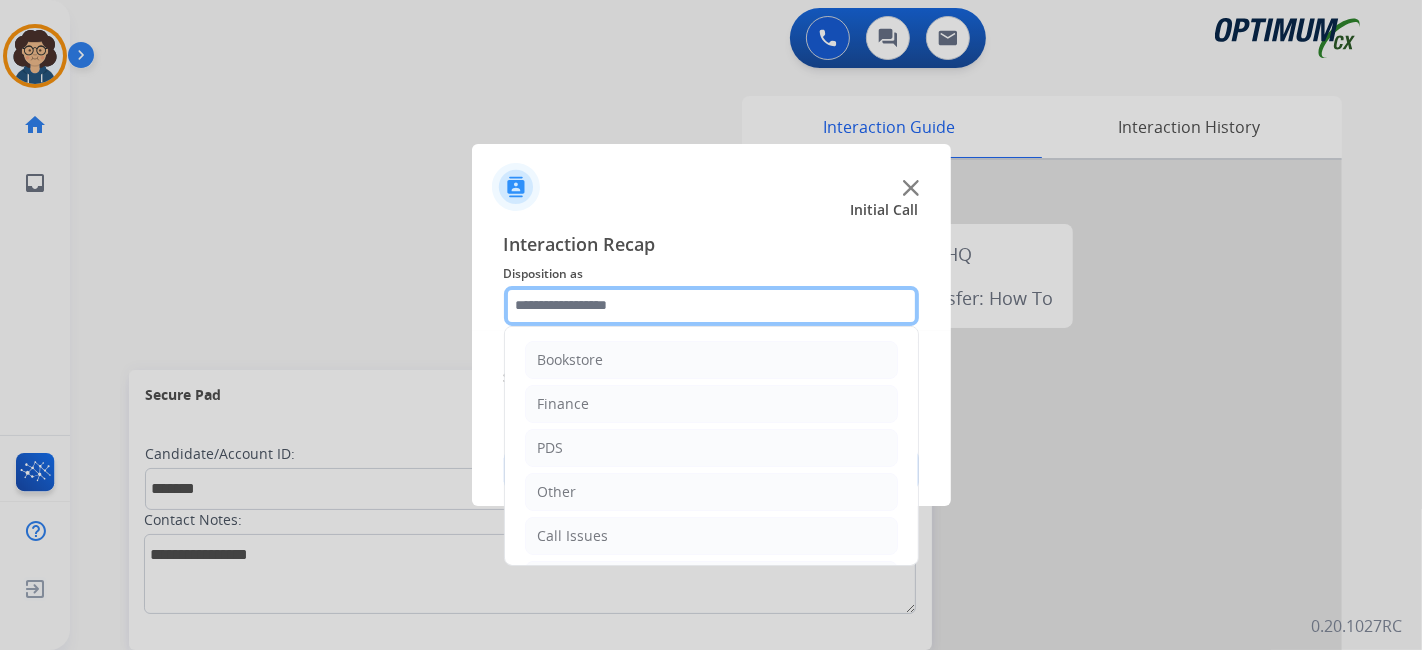 click 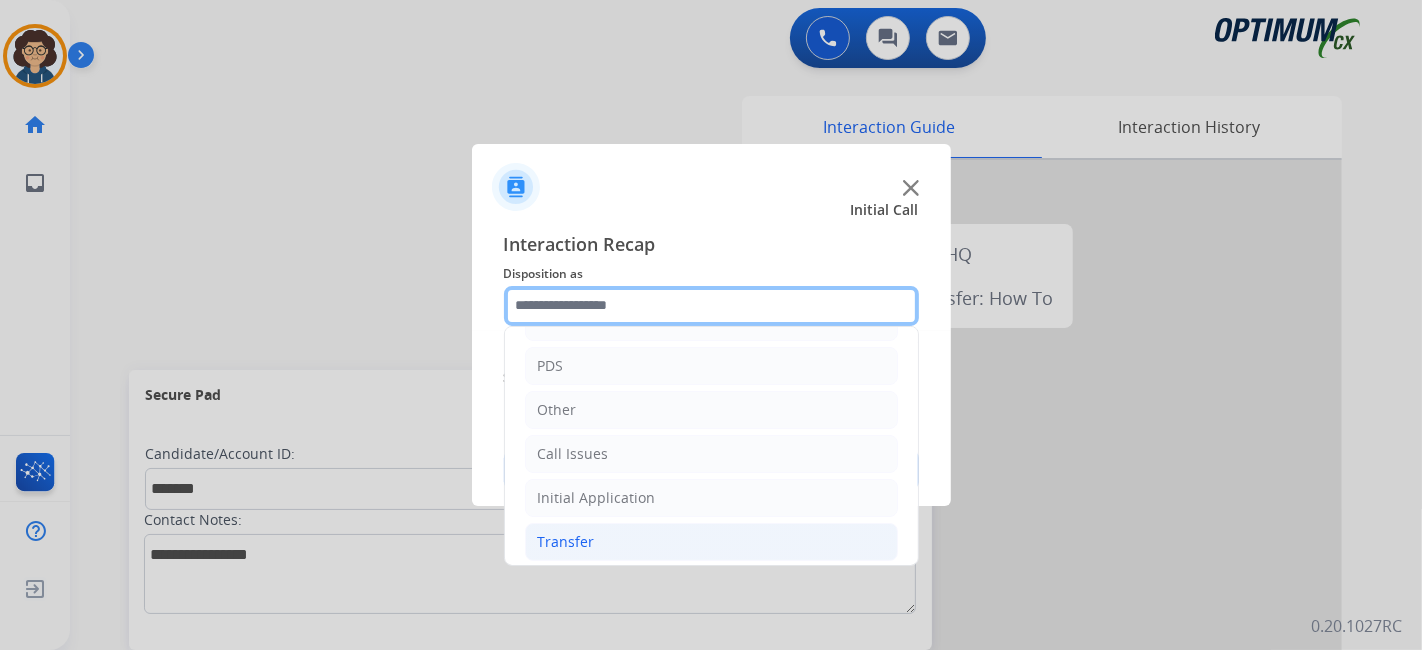scroll, scrollTop: 131, scrollLeft: 0, axis: vertical 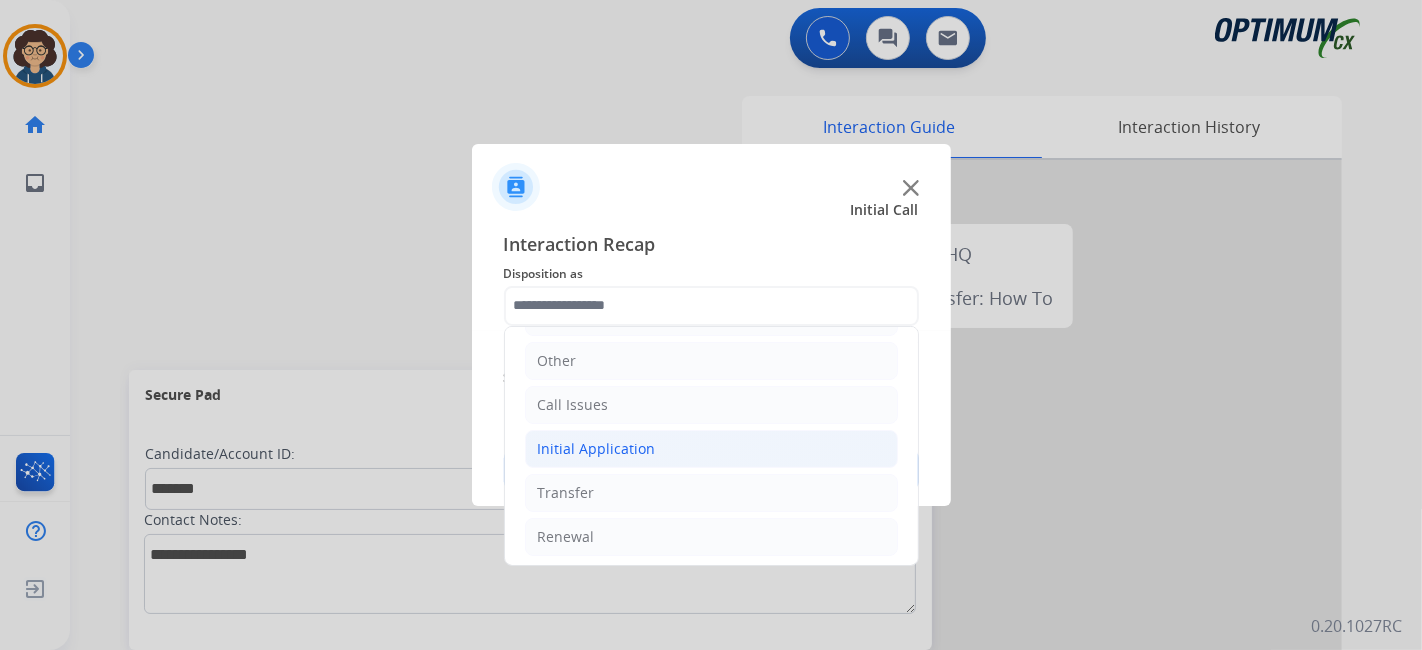 drag, startPoint x: 684, startPoint y: 440, endPoint x: 708, endPoint y: 439, distance: 24.020824 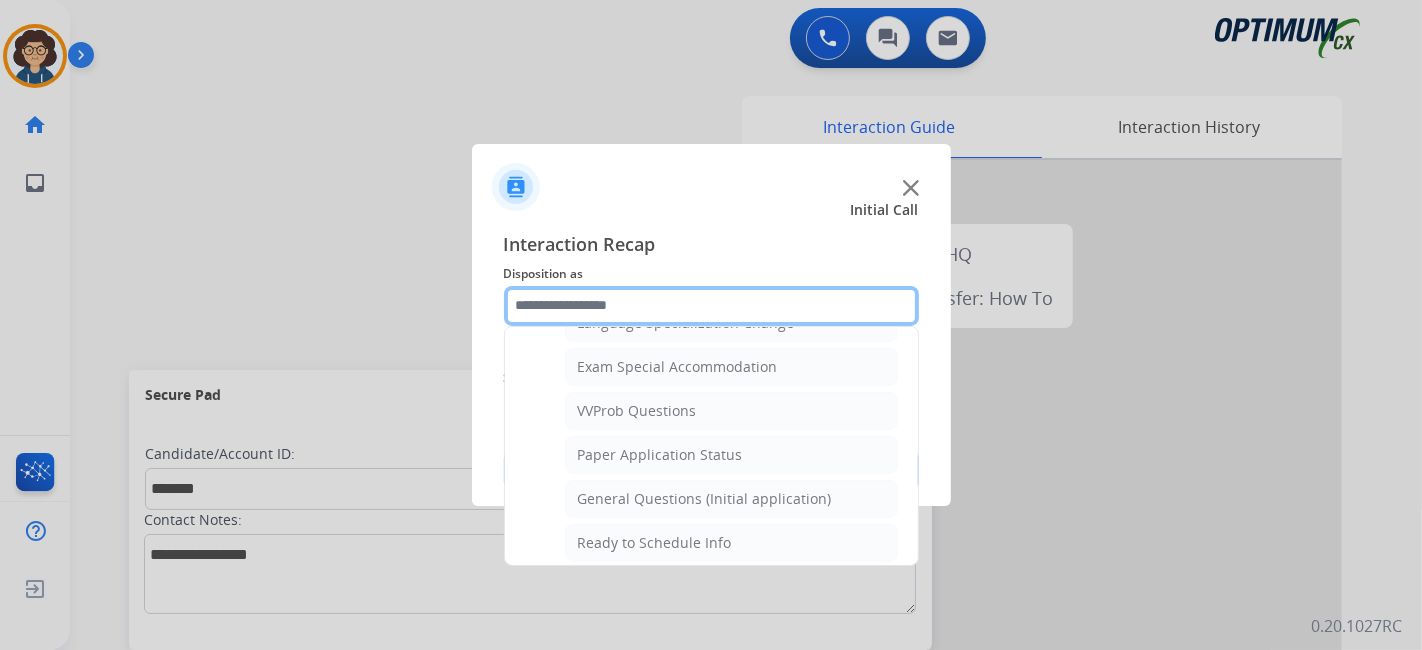 scroll, scrollTop: 1029, scrollLeft: 0, axis: vertical 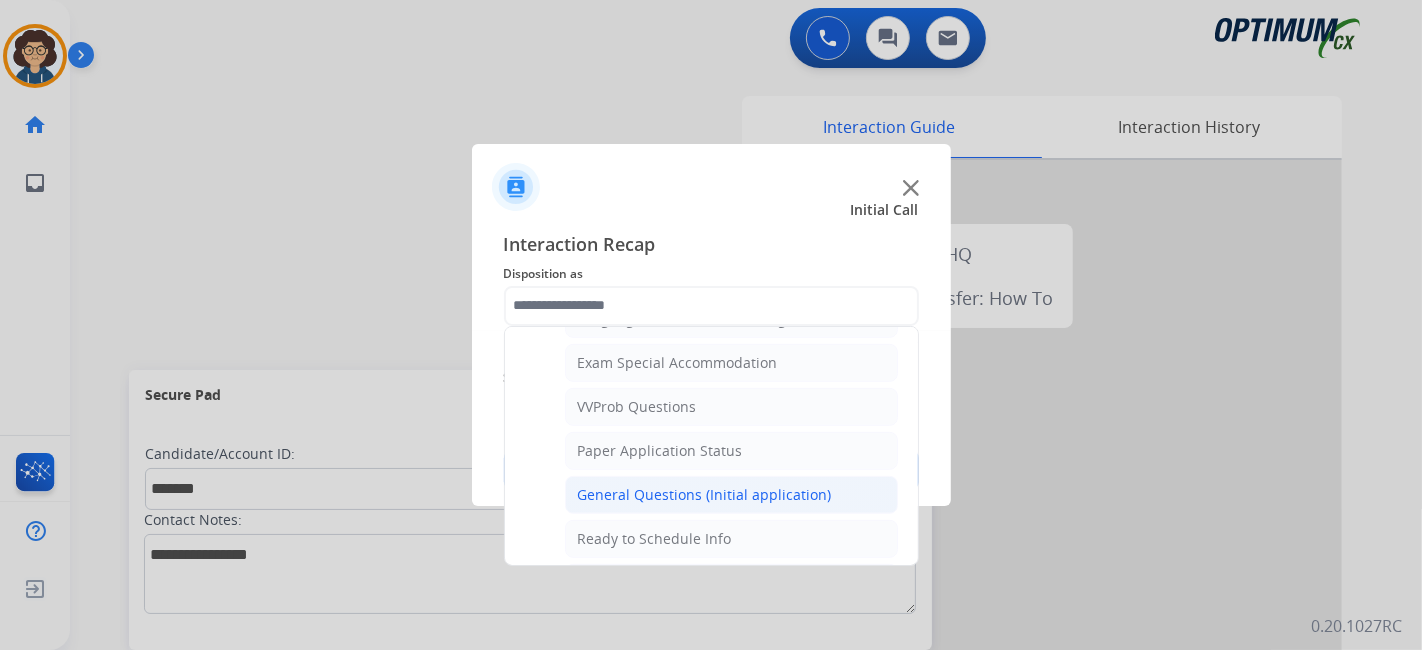 click on "General Questions (Initial application)" 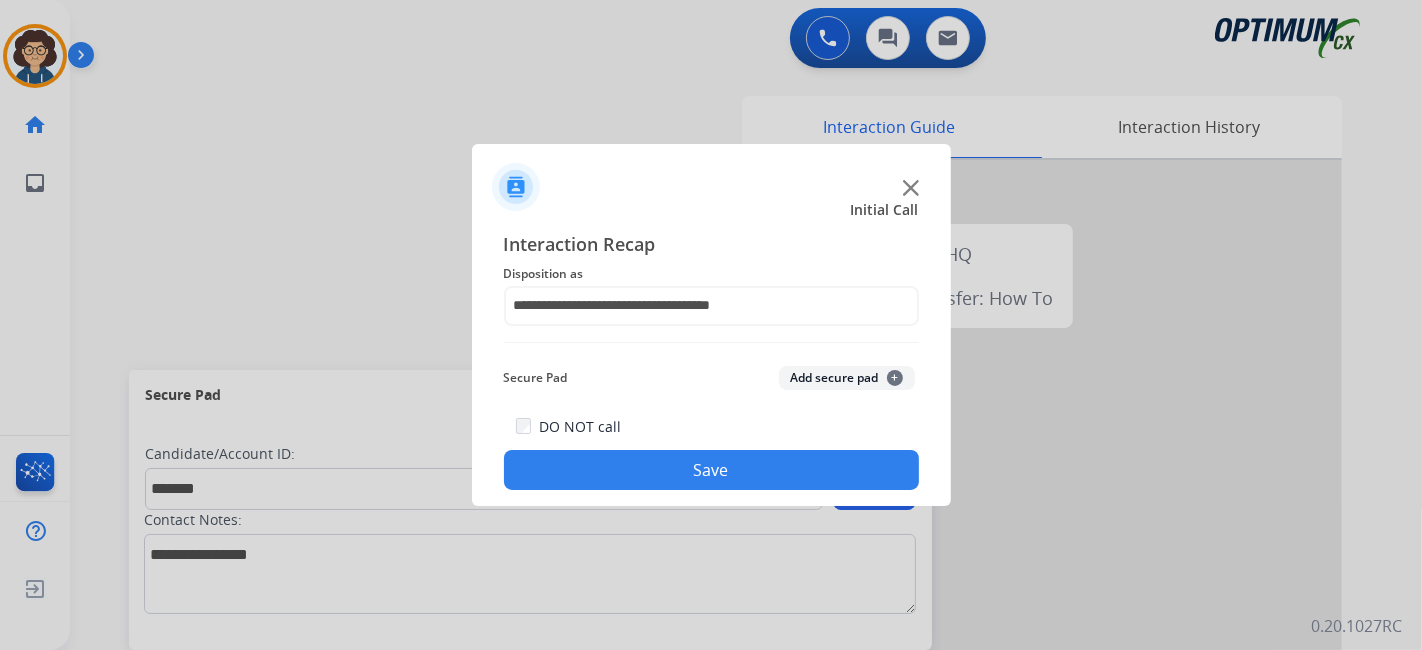 click on "Add secure pad  +" 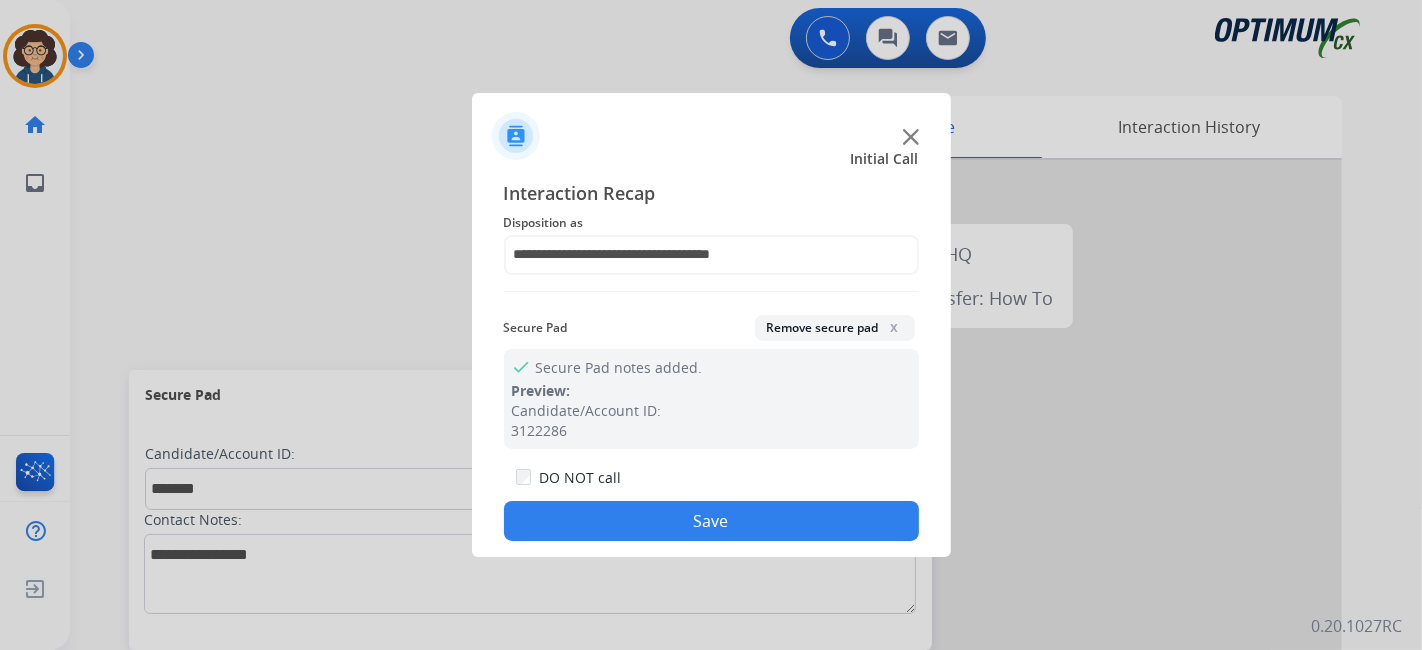 click on "Save" 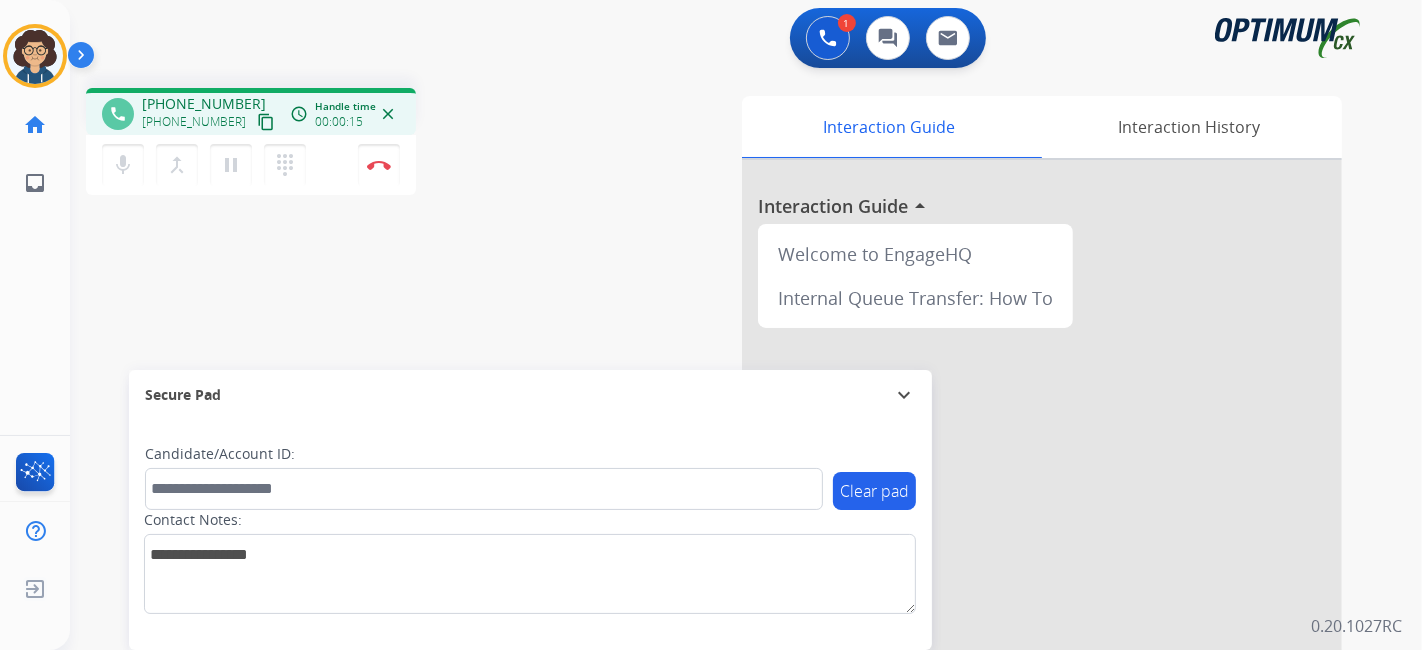 click on "content_copy" at bounding box center (266, 122) 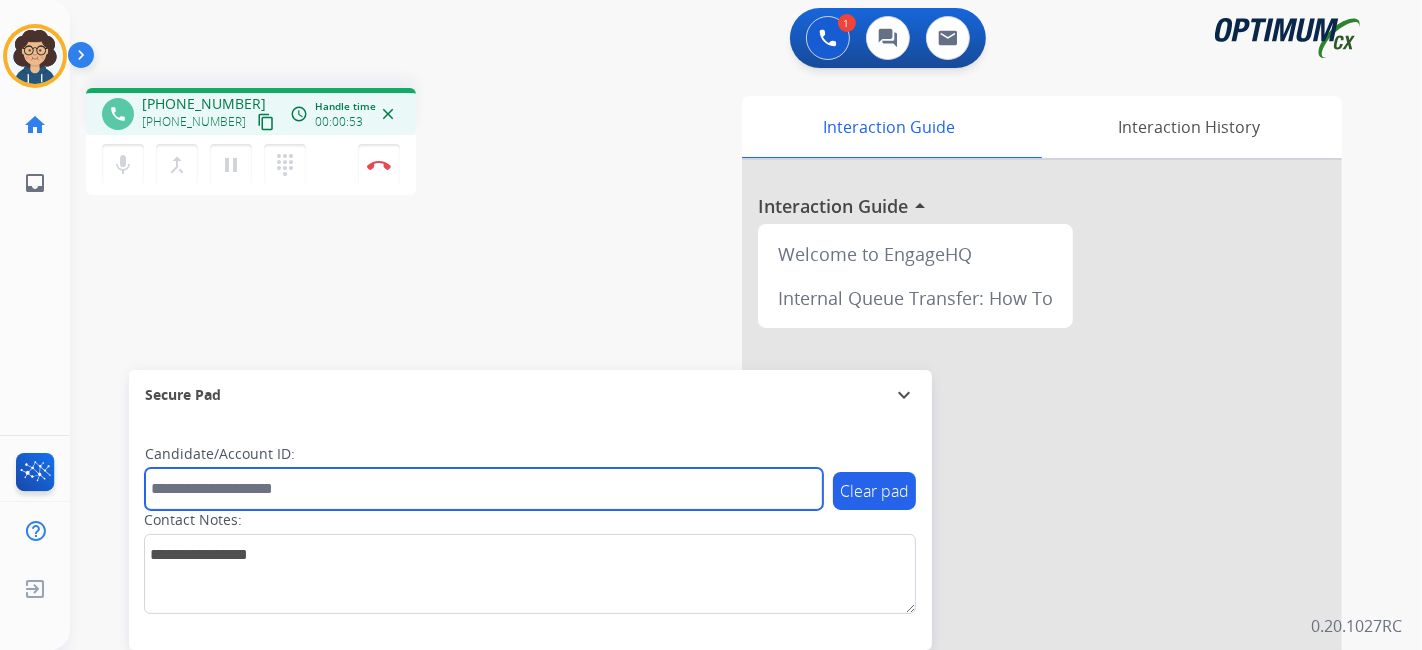 click at bounding box center (484, 489) 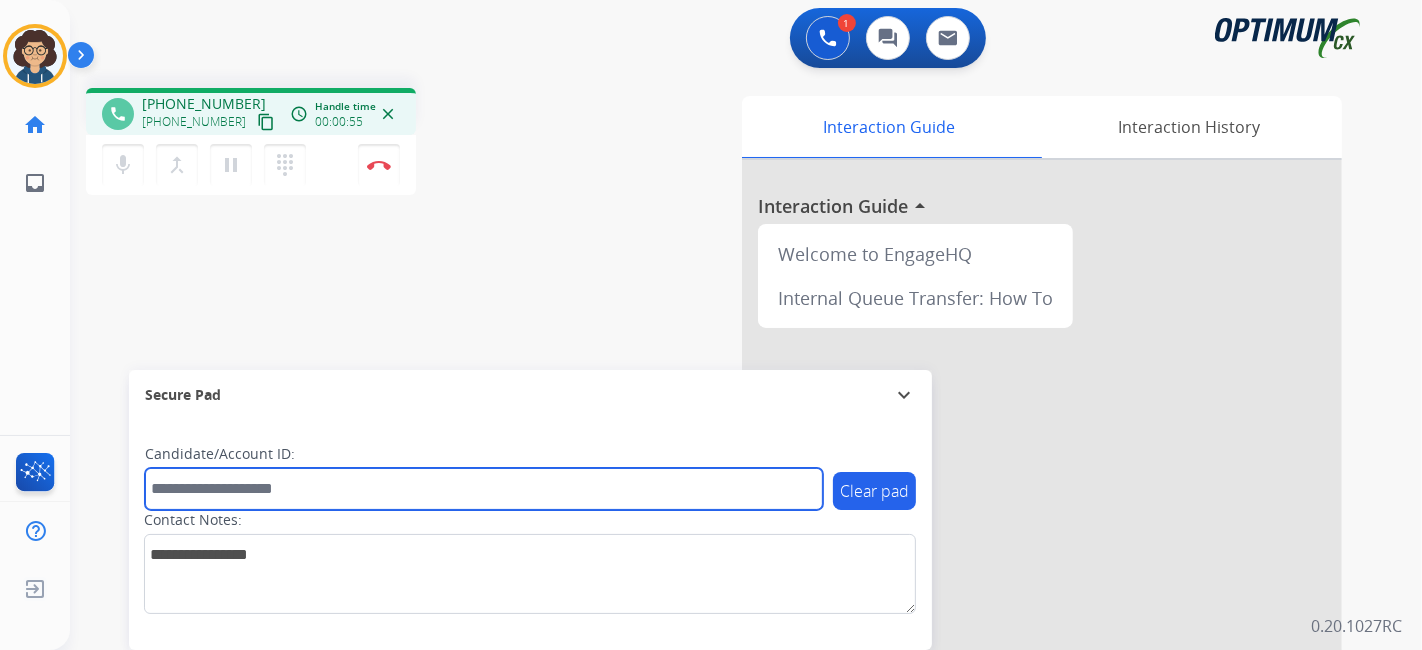 paste on "*******" 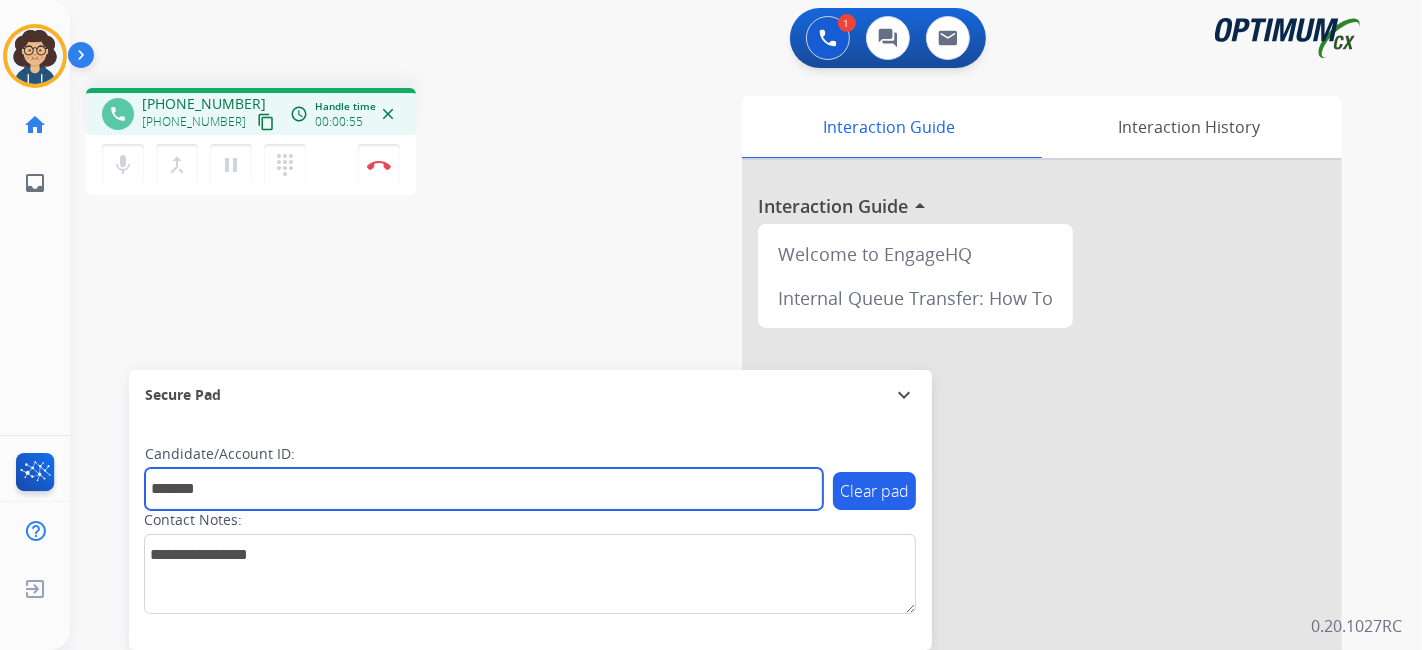 type on "*******" 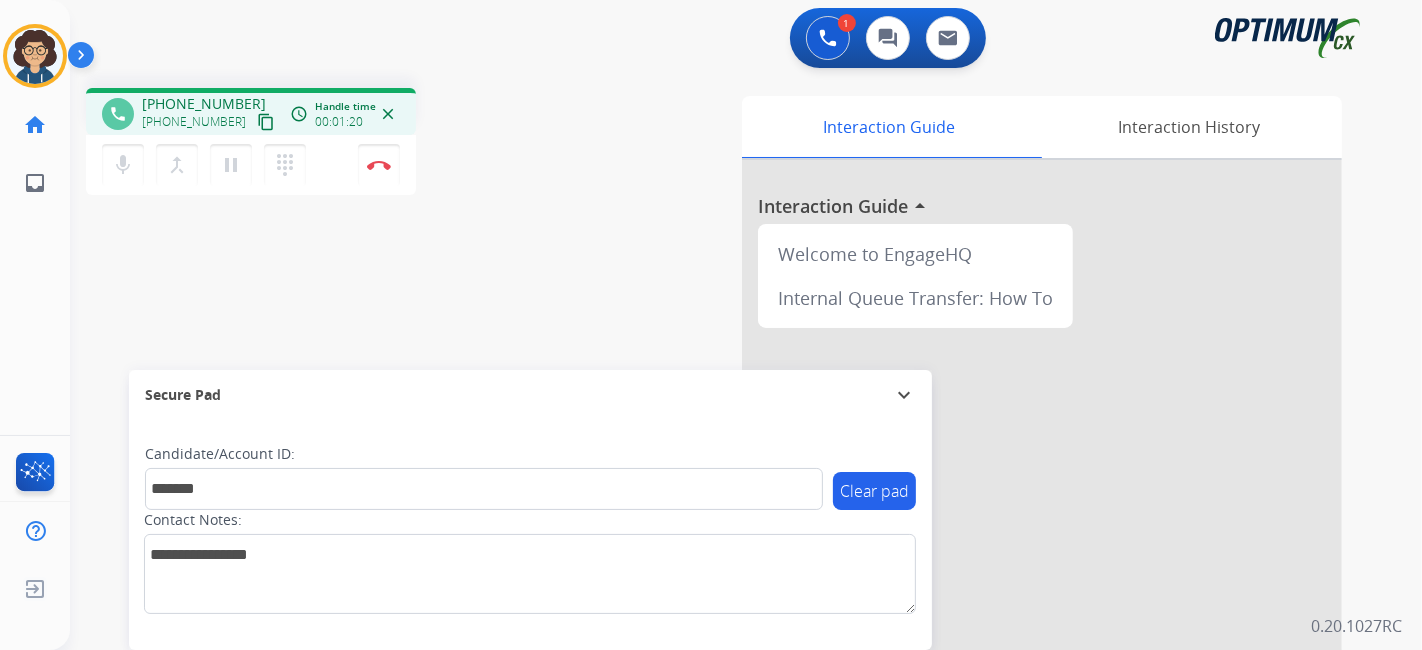 click on "content_copy" at bounding box center (266, 122) 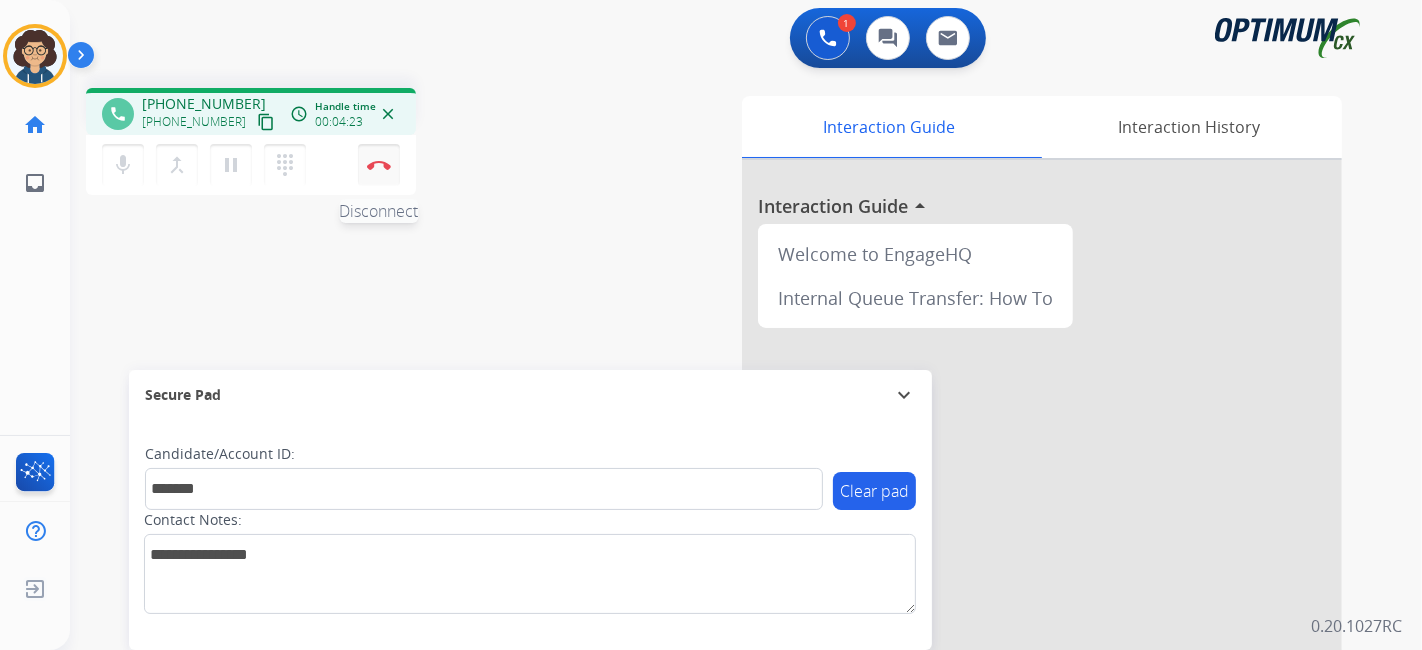 click on "Disconnect" at bounding box center (379, 165) 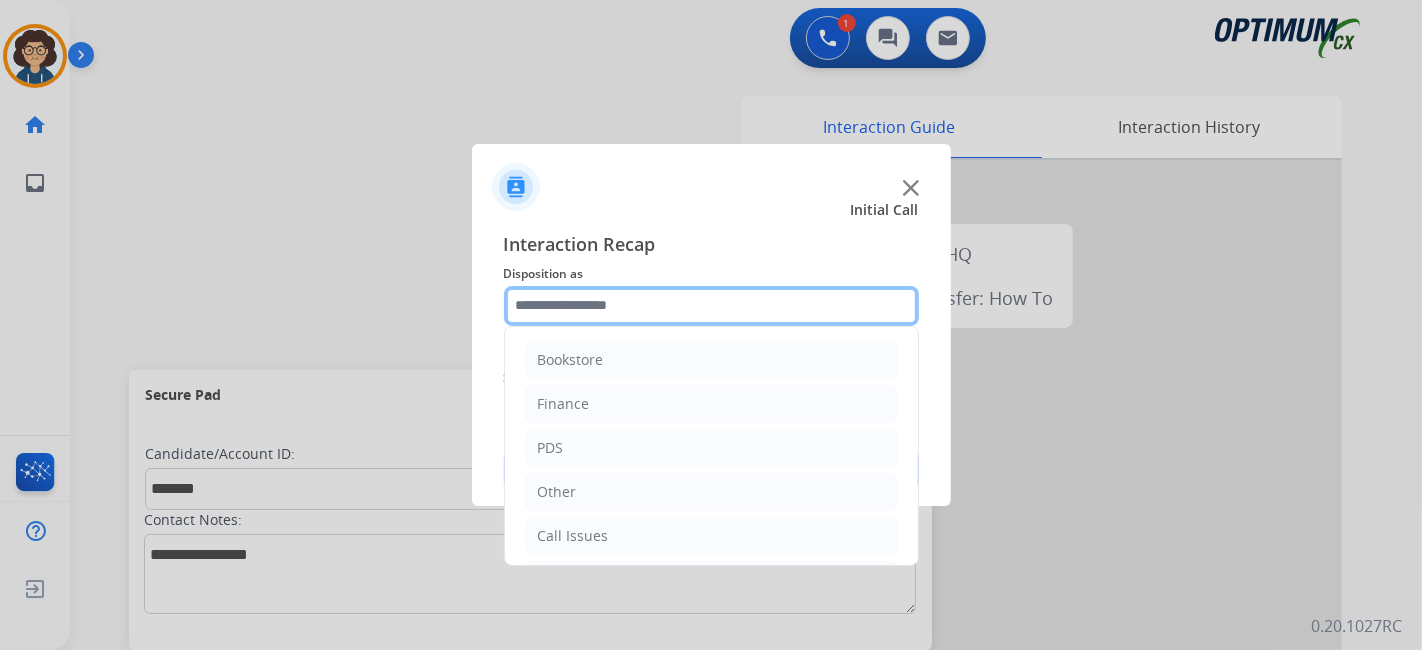 click 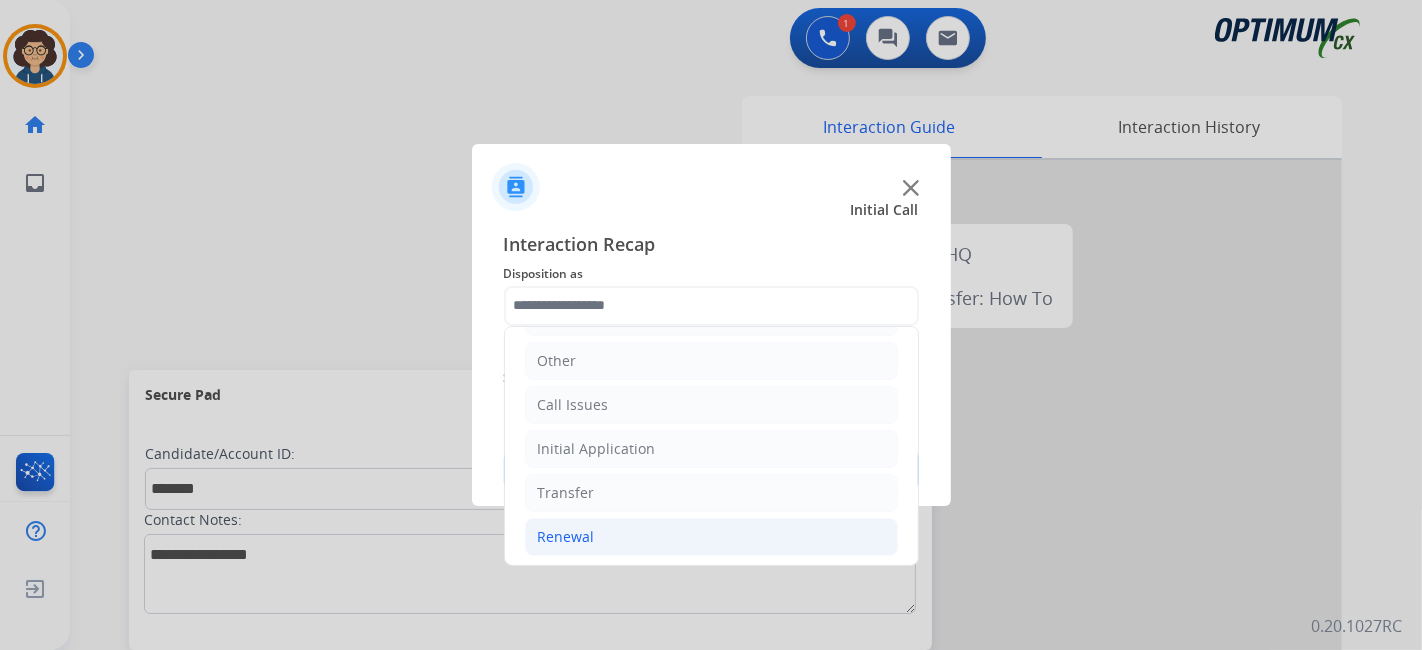 click on "Renewal" 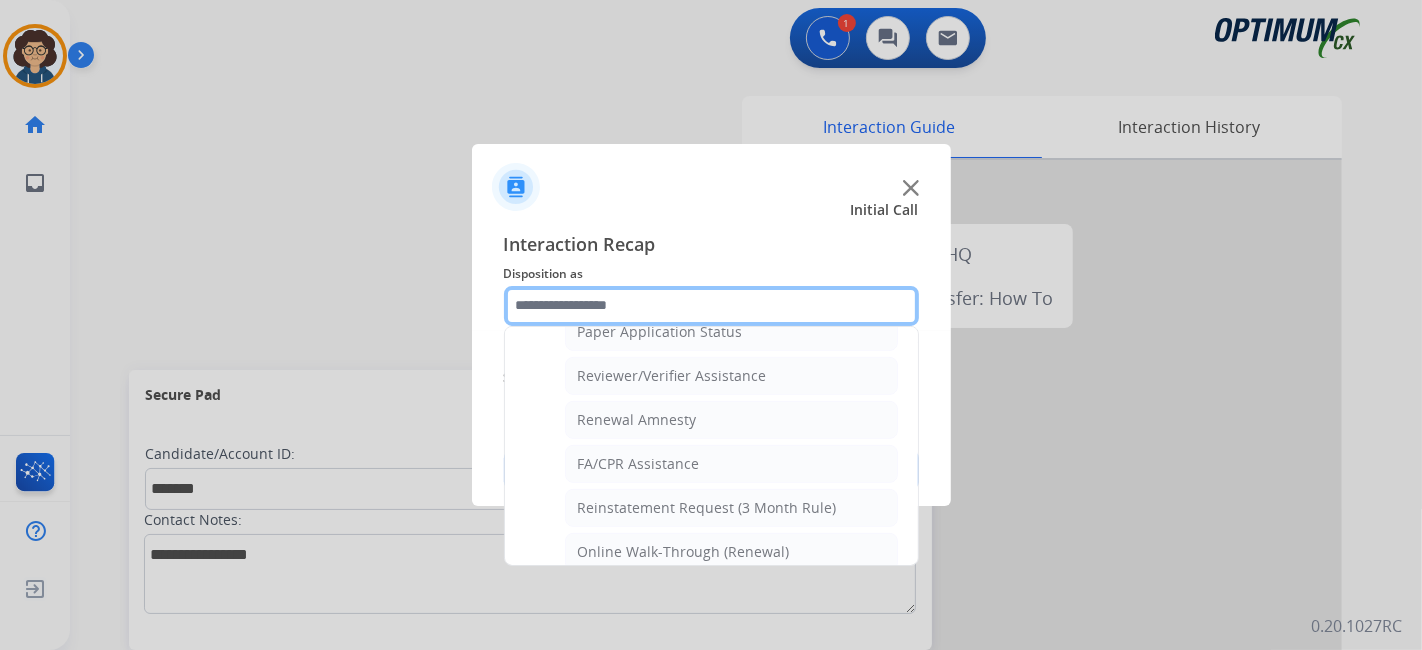 scroll, scrollTop: 760, scrollLeft: 0, axis: vertical 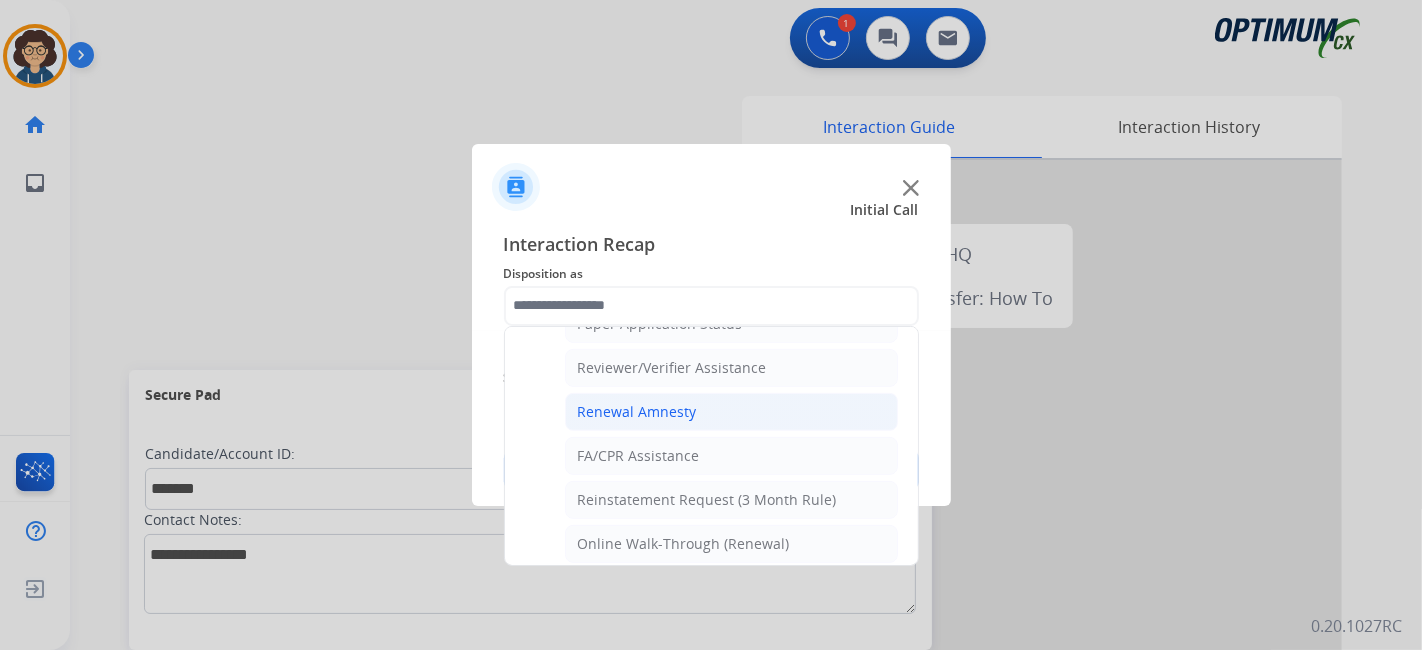 click on "Renewal Amnesty" 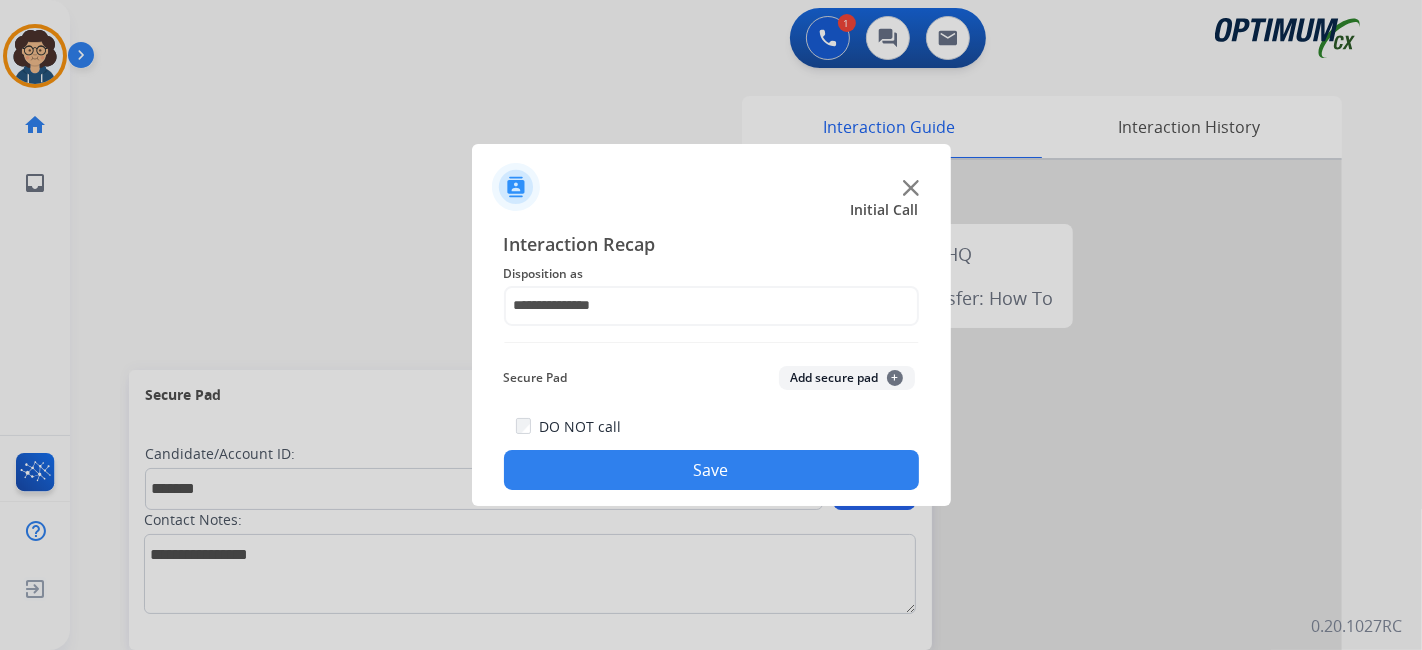 click on "Add secure pad  +" 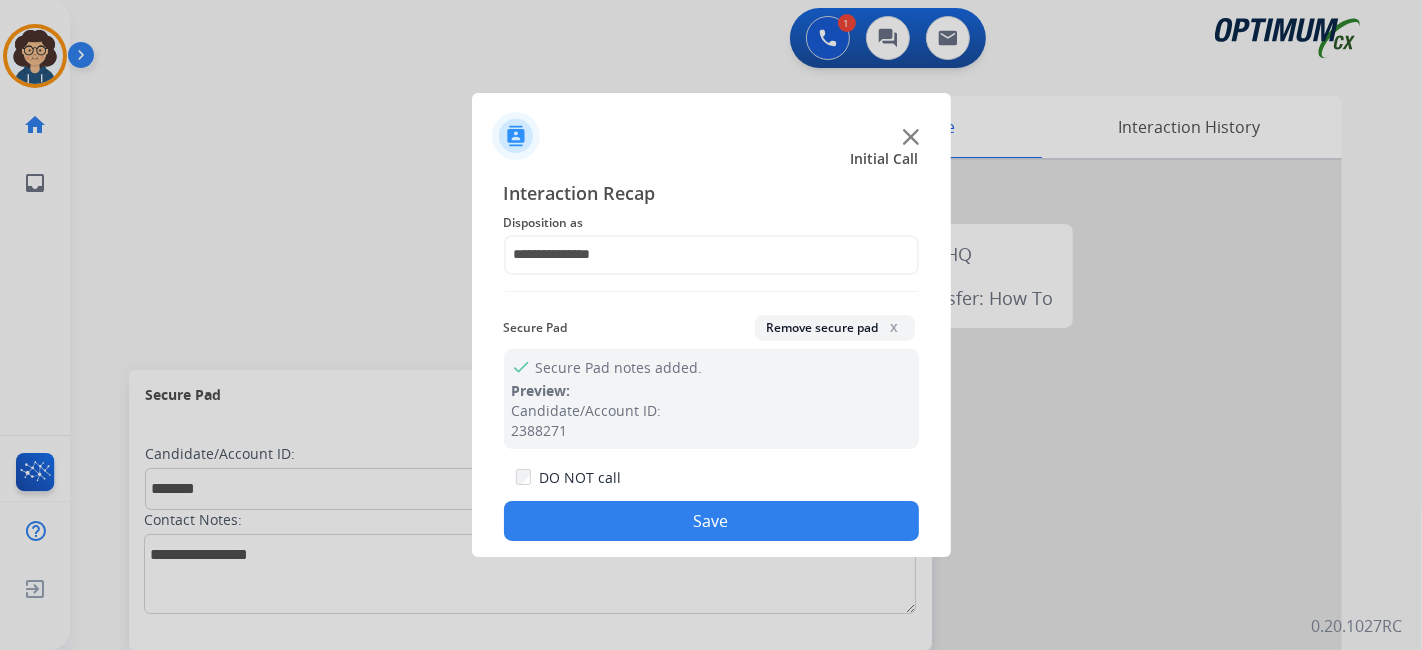 click on "Save" 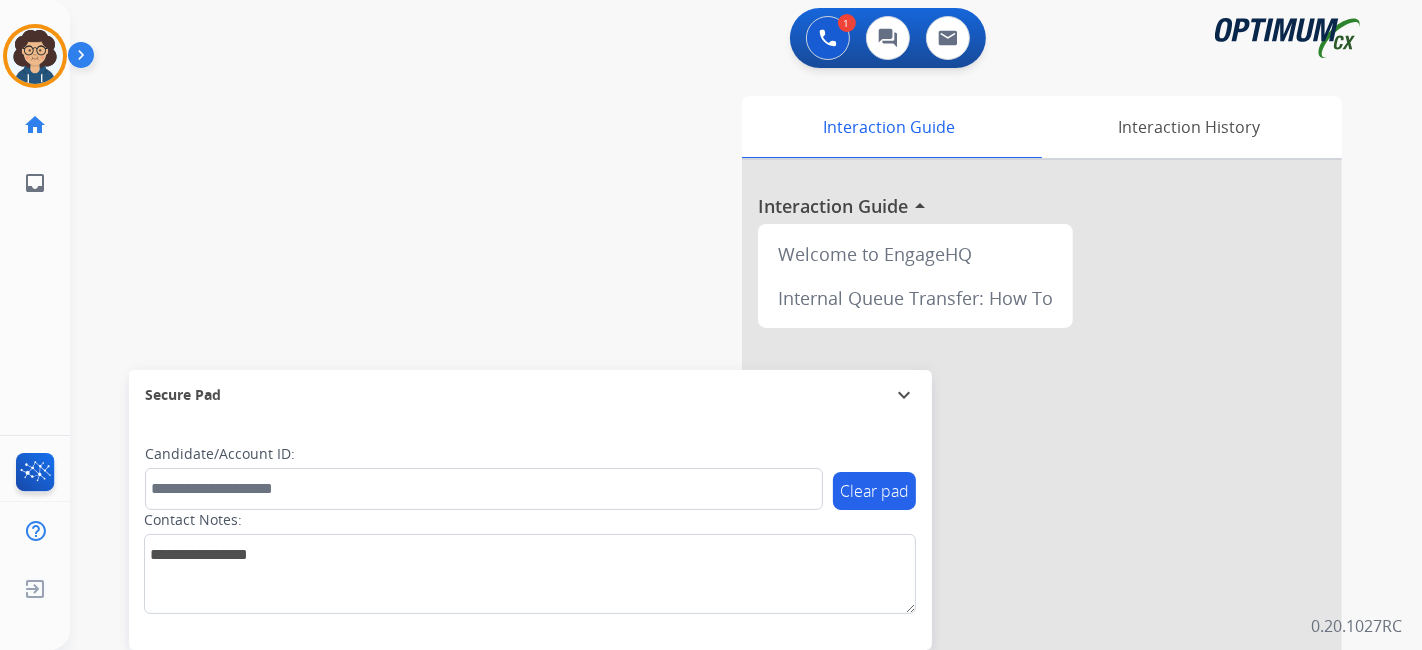 click on "swap_horiz Break voice bridge close_fullscreen Connect 3-Way Call merge_type Separate 3-Way Call  Interaction Guide   Interaction History  Interaction Guide arrow_drop_up  Welcome to EngageHQ   Internal Queue Transfer: How To  Secure Pad expand_more Clear pad Candidate/Account ID: Contact Notes:" at bounding box center (722, 489) 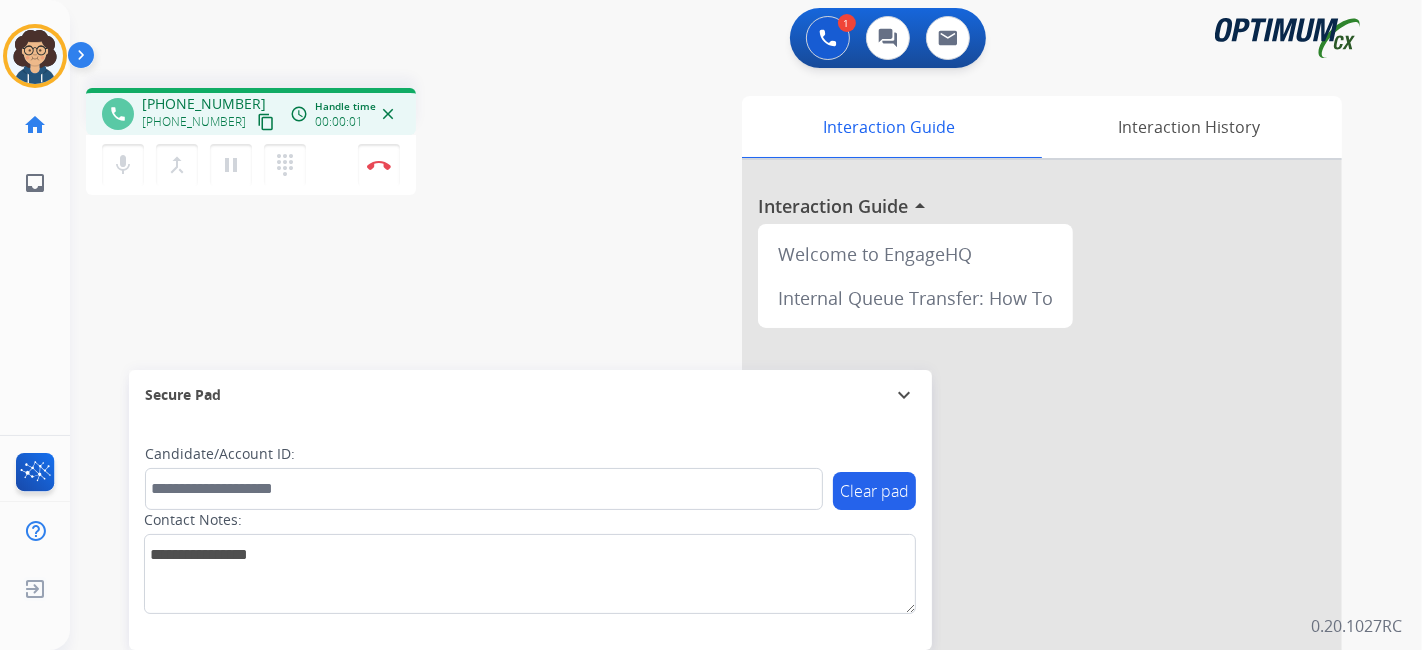 click on "content_copy" at bounding box center (266, 122) 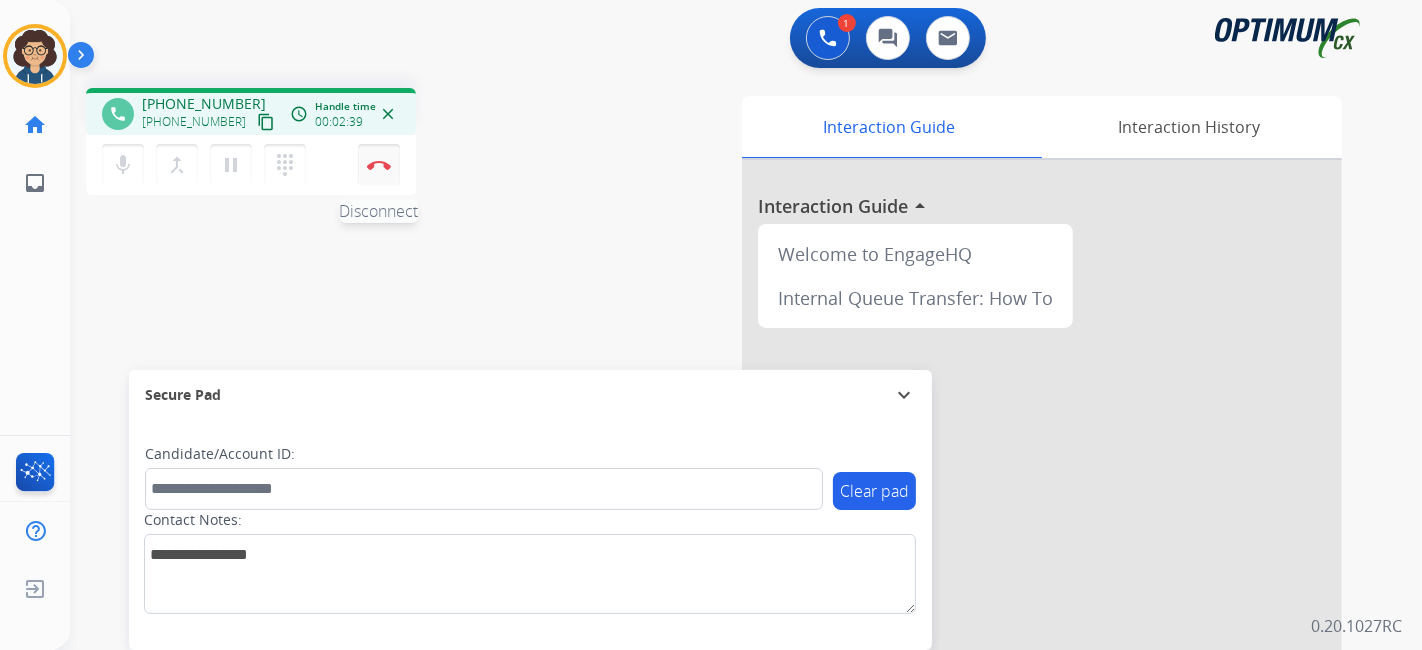 click at bounding box center [379, 165] 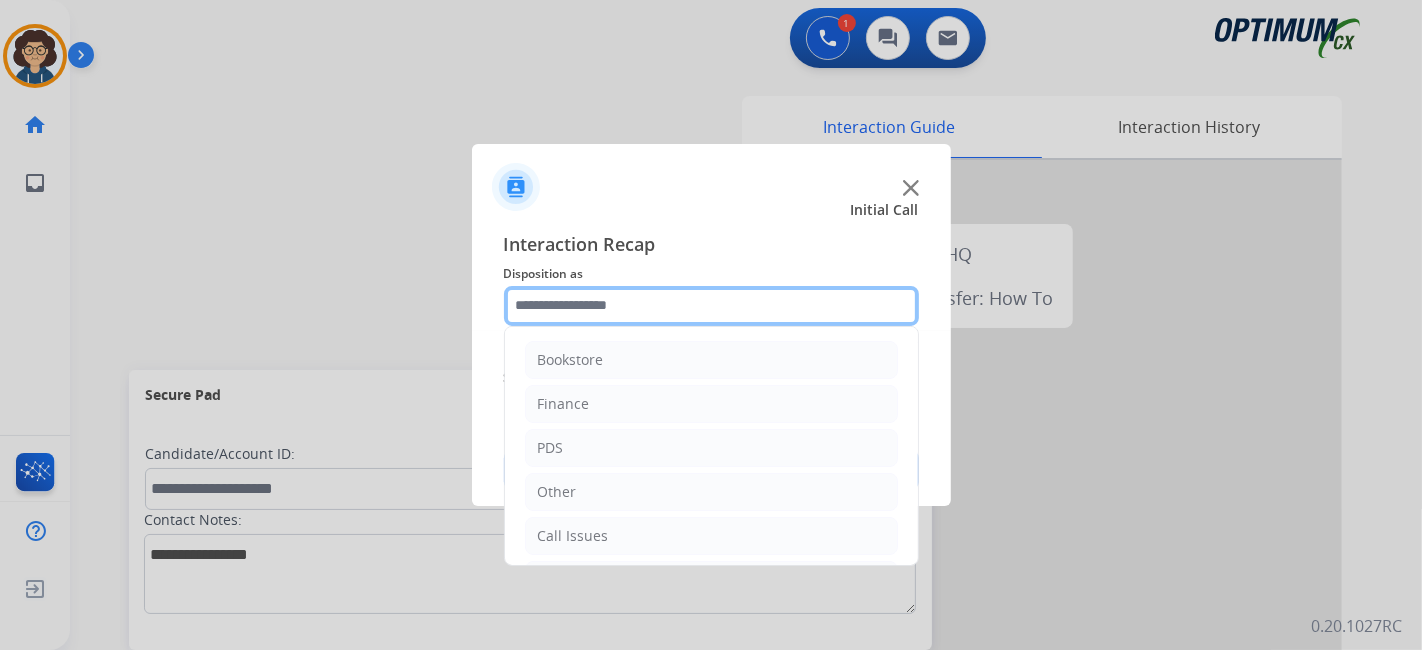 click 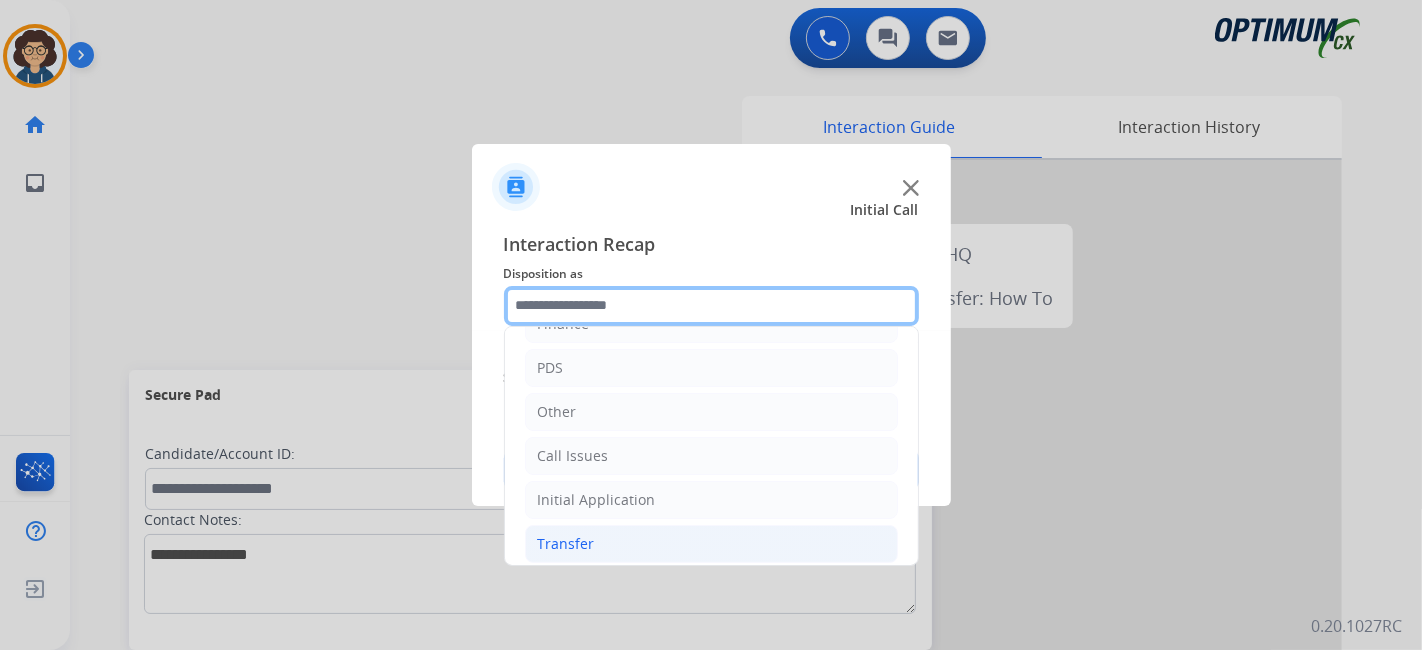 scroll, scrollTop: 131, scrollLeft: 0, axis: vertical 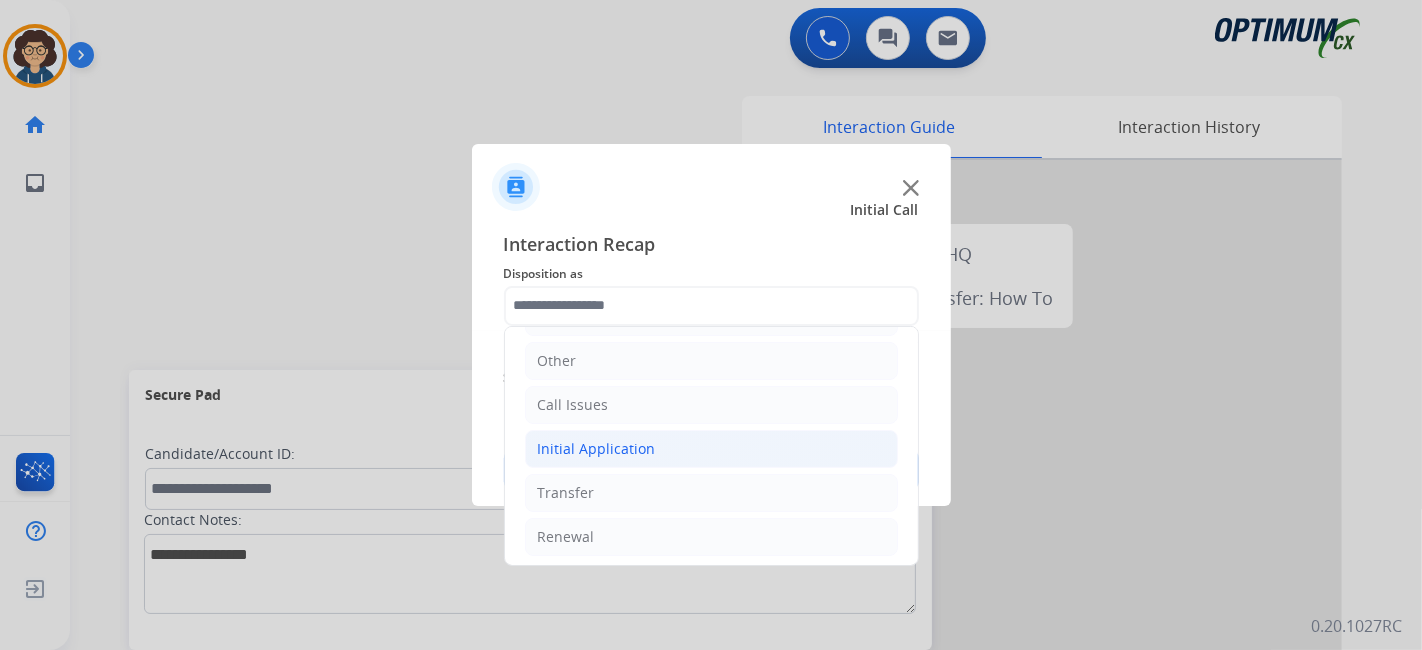 click on "Initial Application" 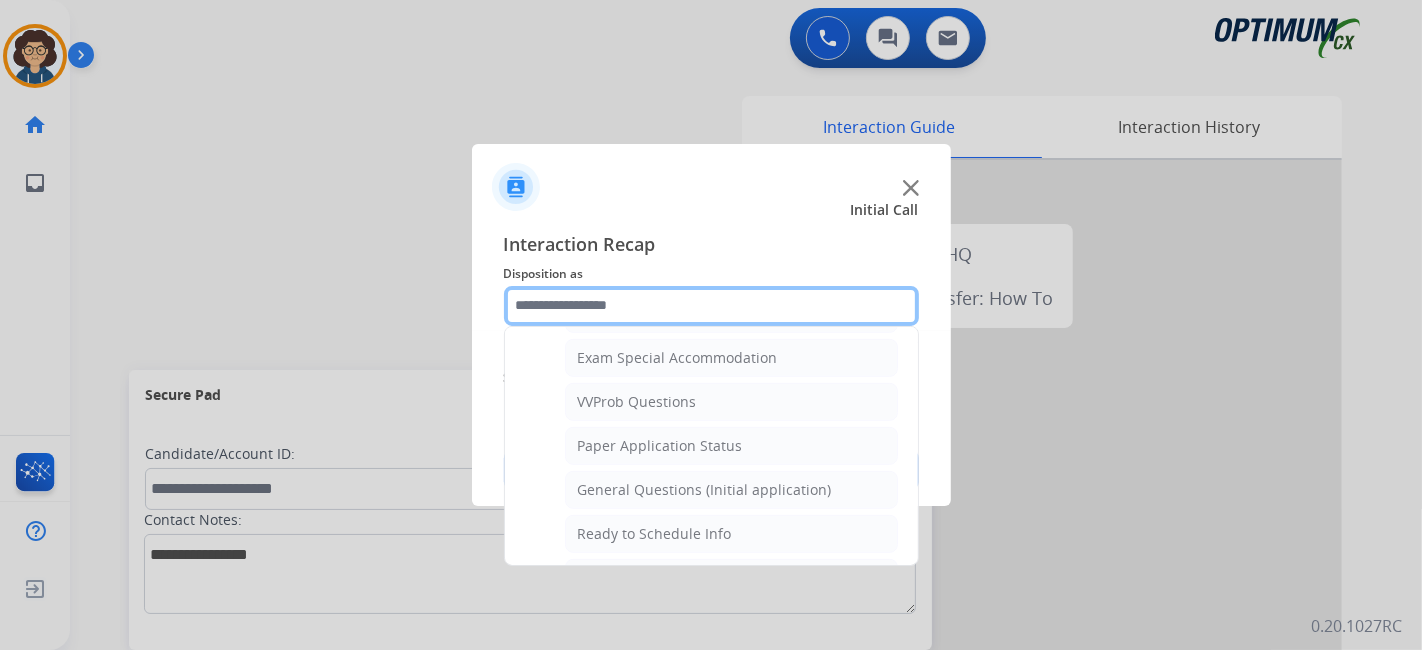 scroll, scrollTop: 1047, scrollLeft: 0, axis: vertical 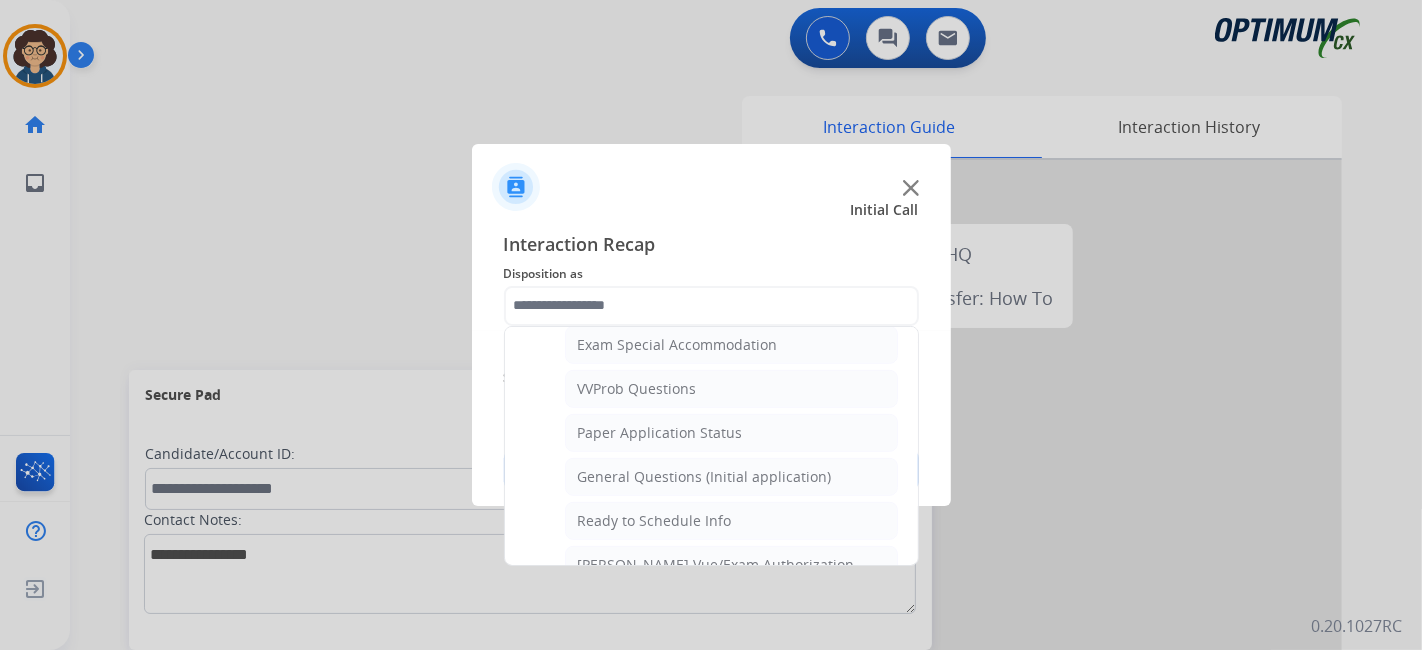click on "Paper Application Status" 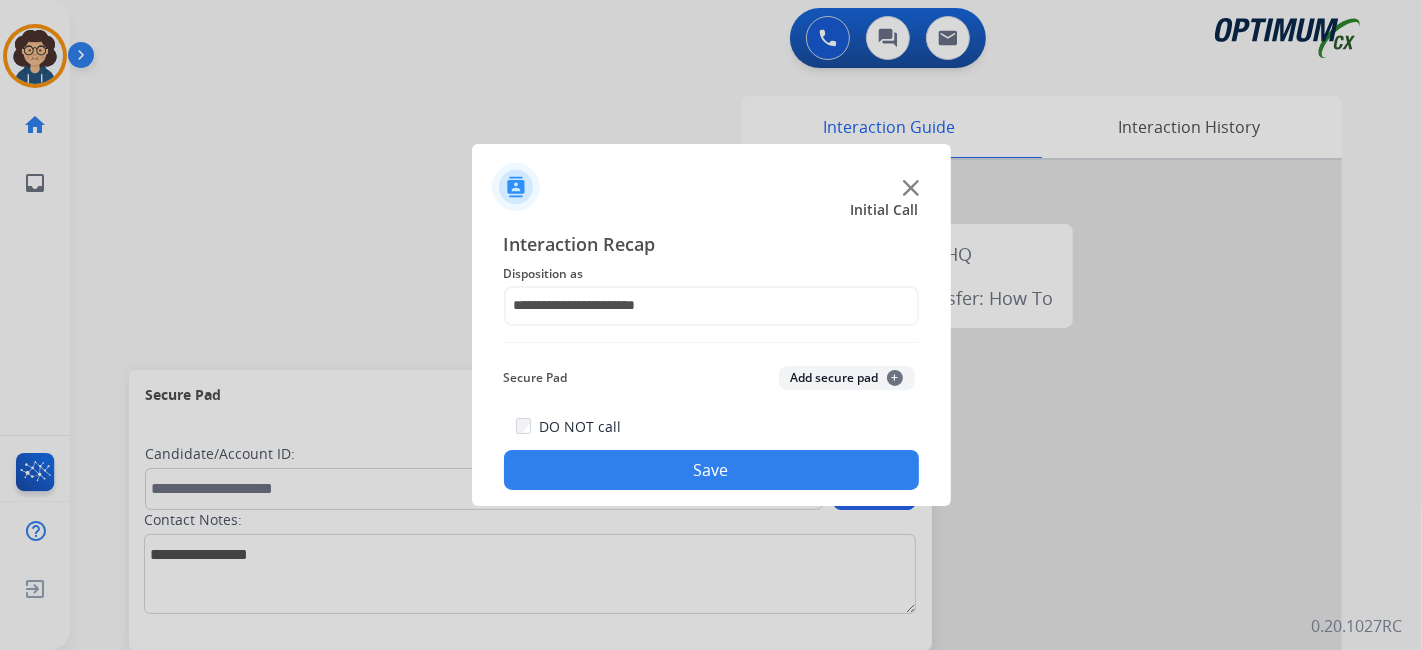 click on "Disposition as" 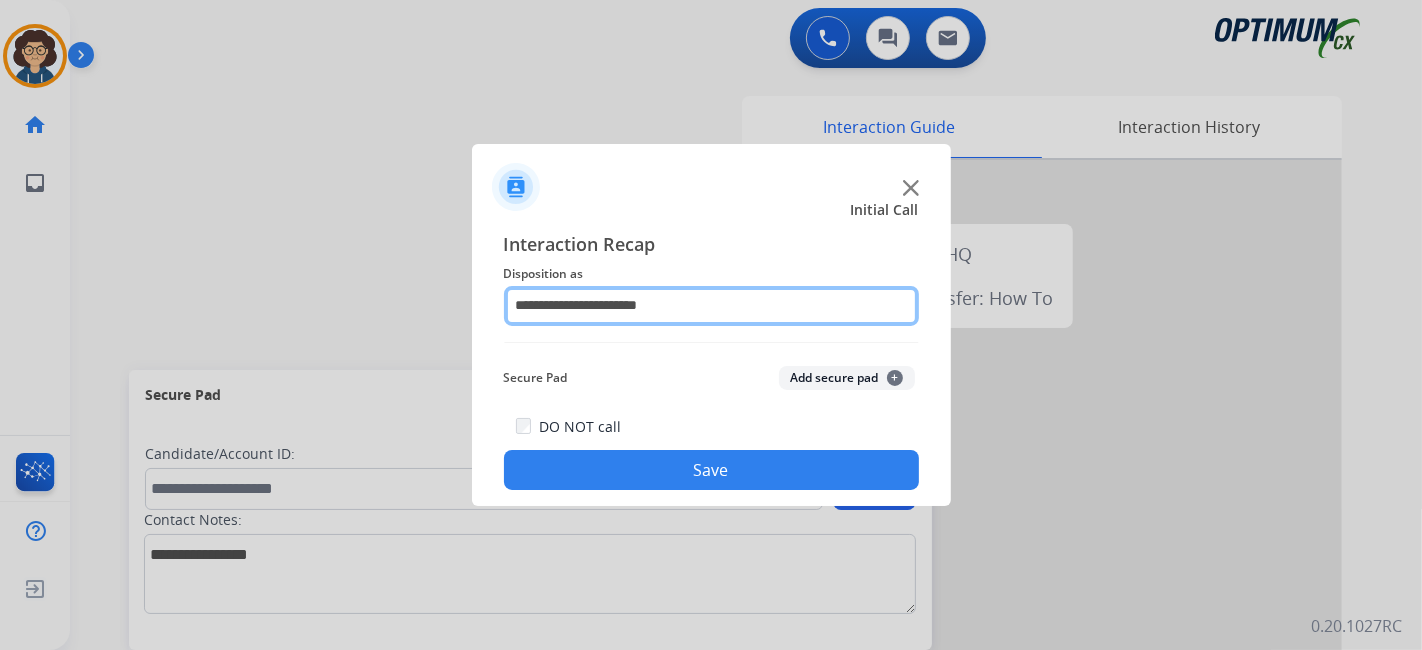 click on "**********" 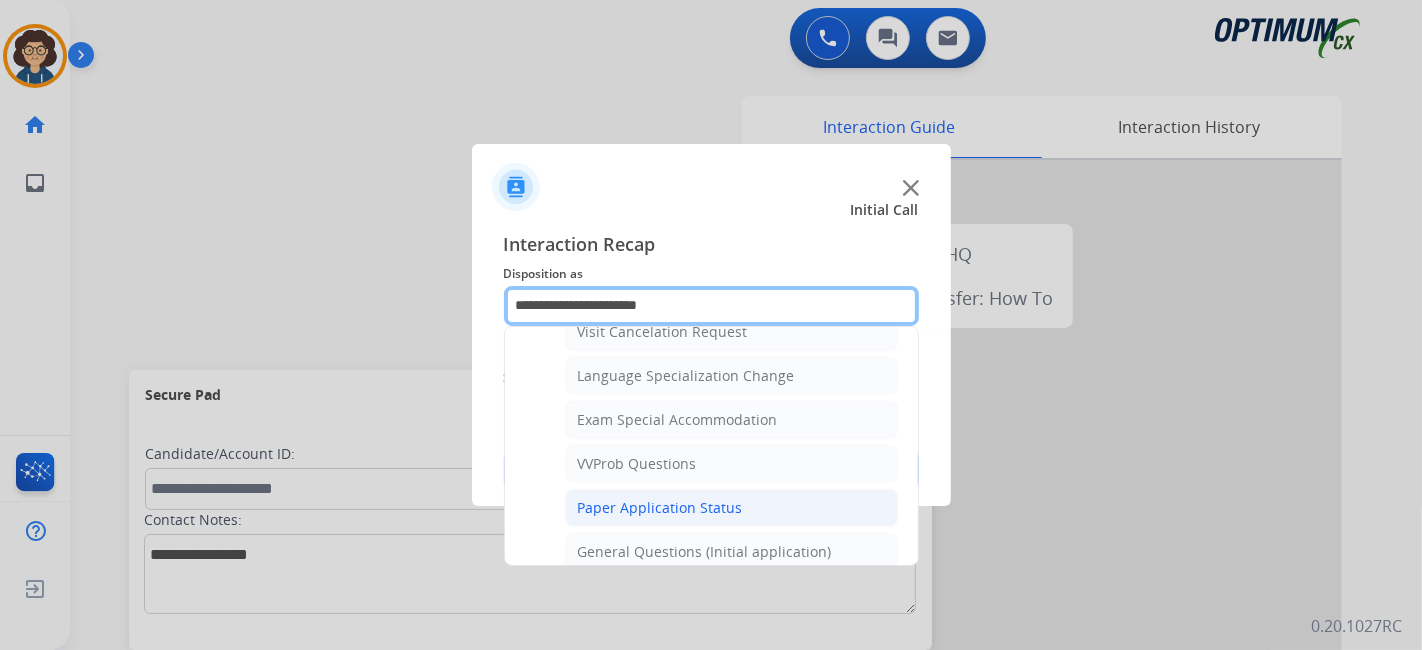 scroll, scrollTop: 1105, scrollLeft: 0, axis: vertical 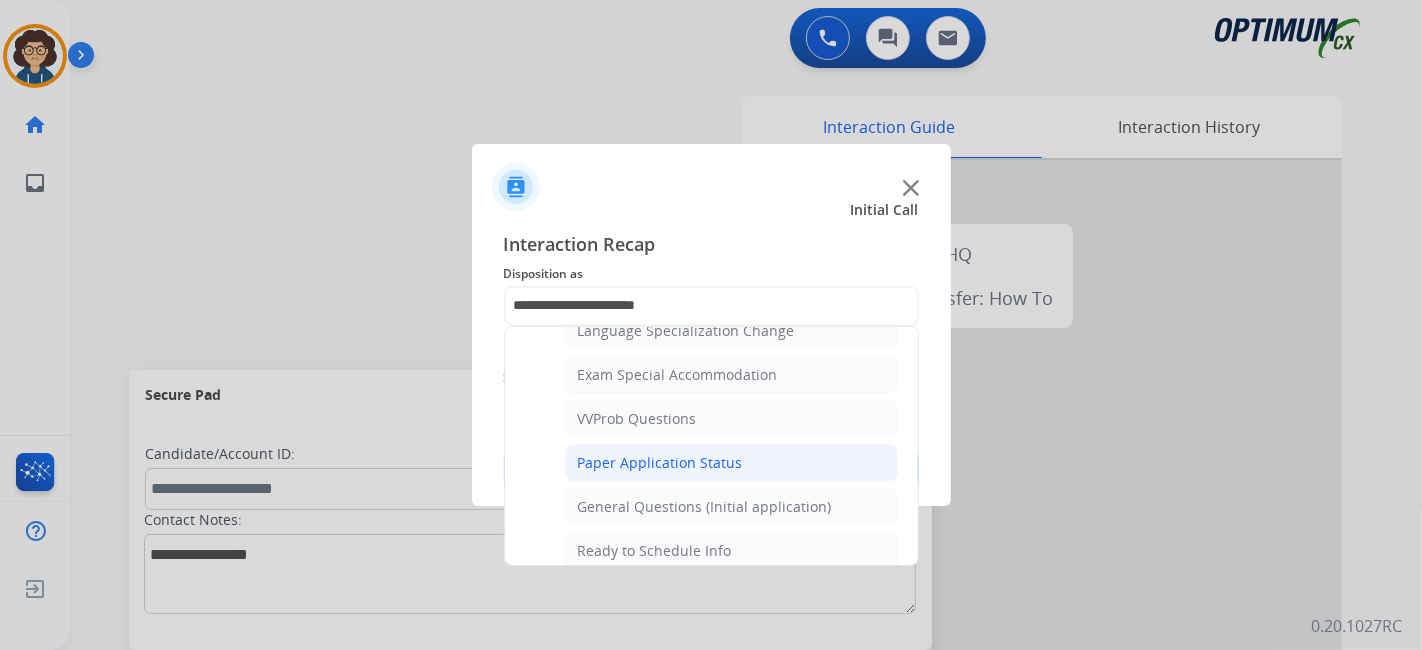 click on "General Questions (Initial application)" 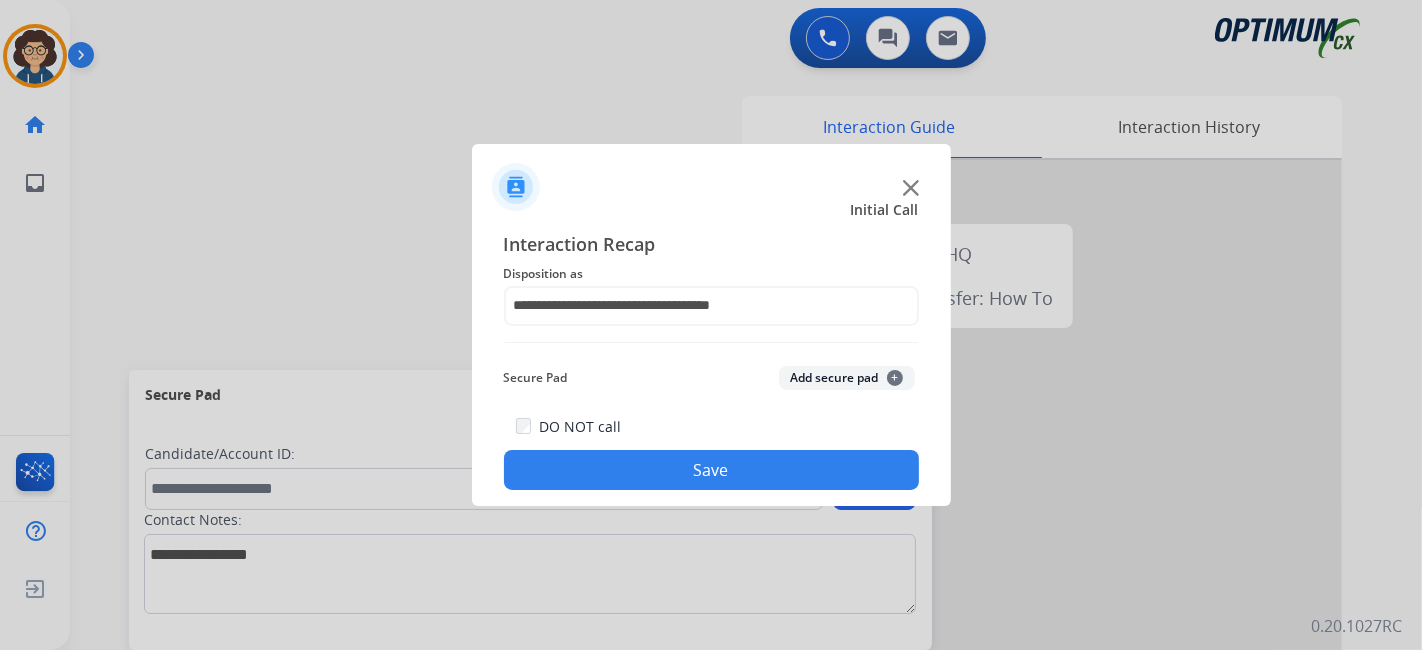 click on "Save" 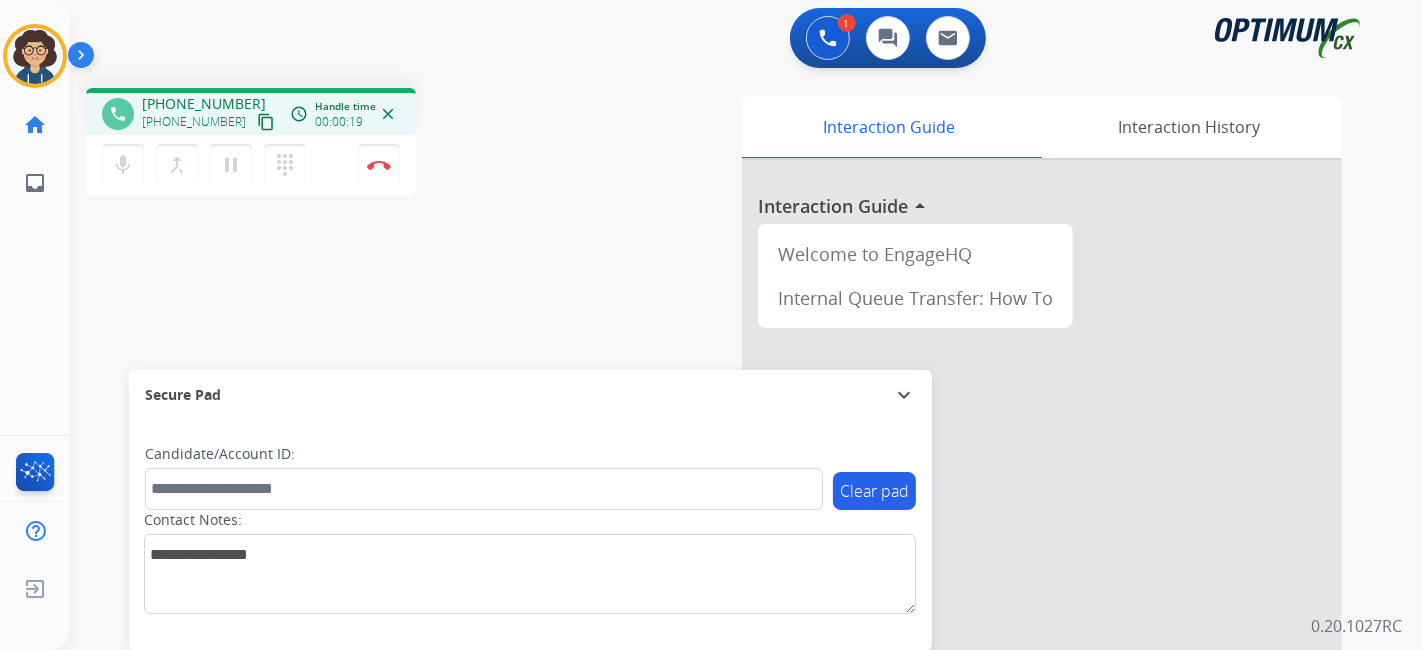 click on "content_copy" at bounding box center [266, 122] 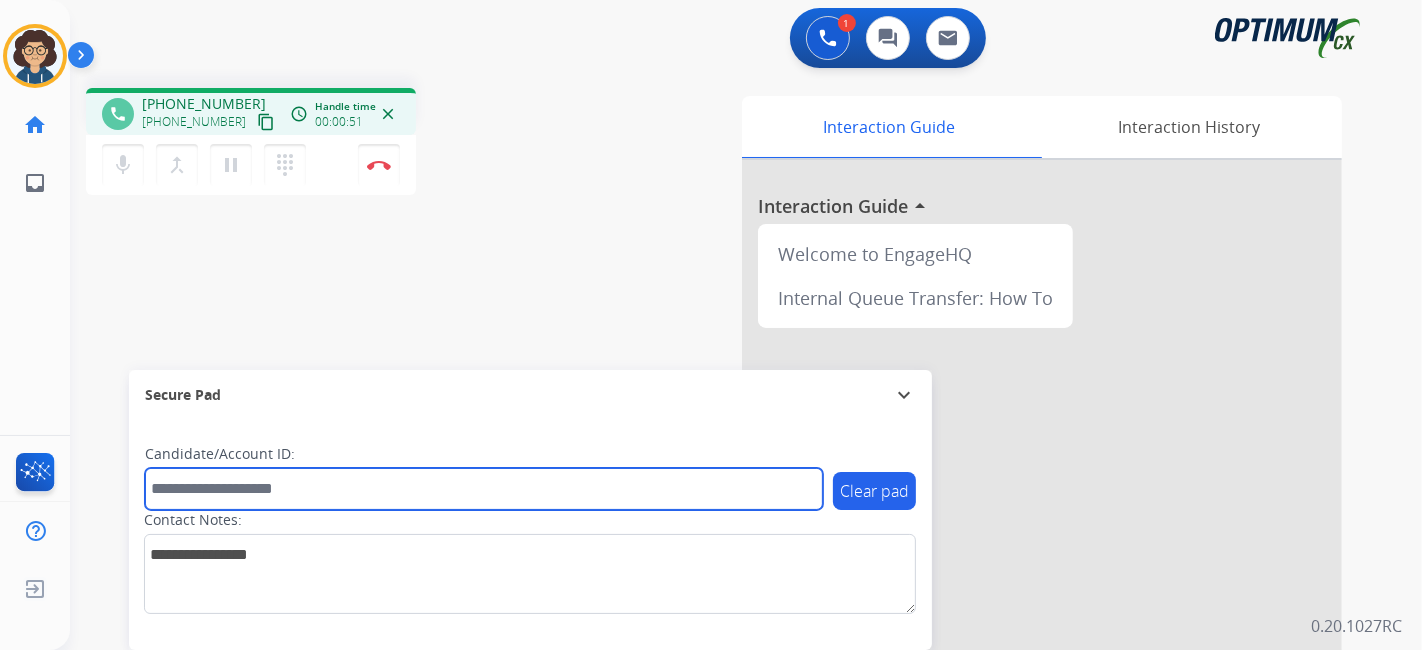 click at bounding box center (484, 489) 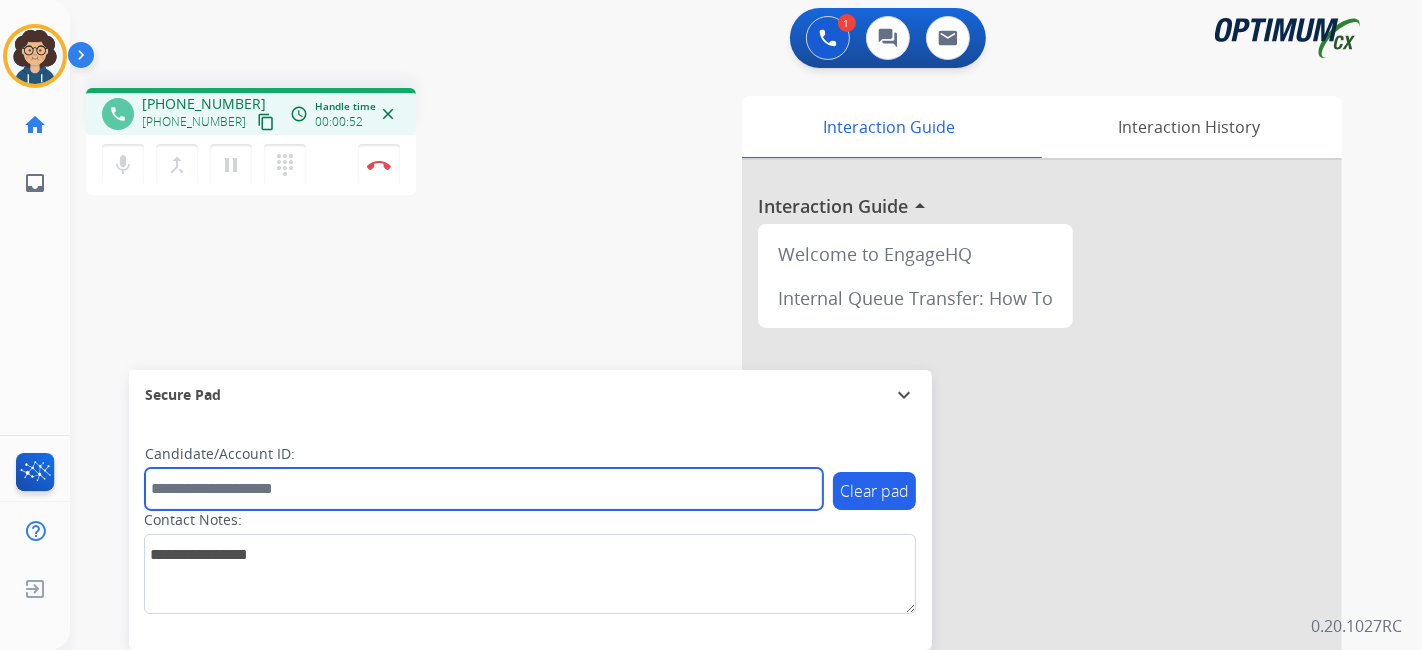 paste on "*******" 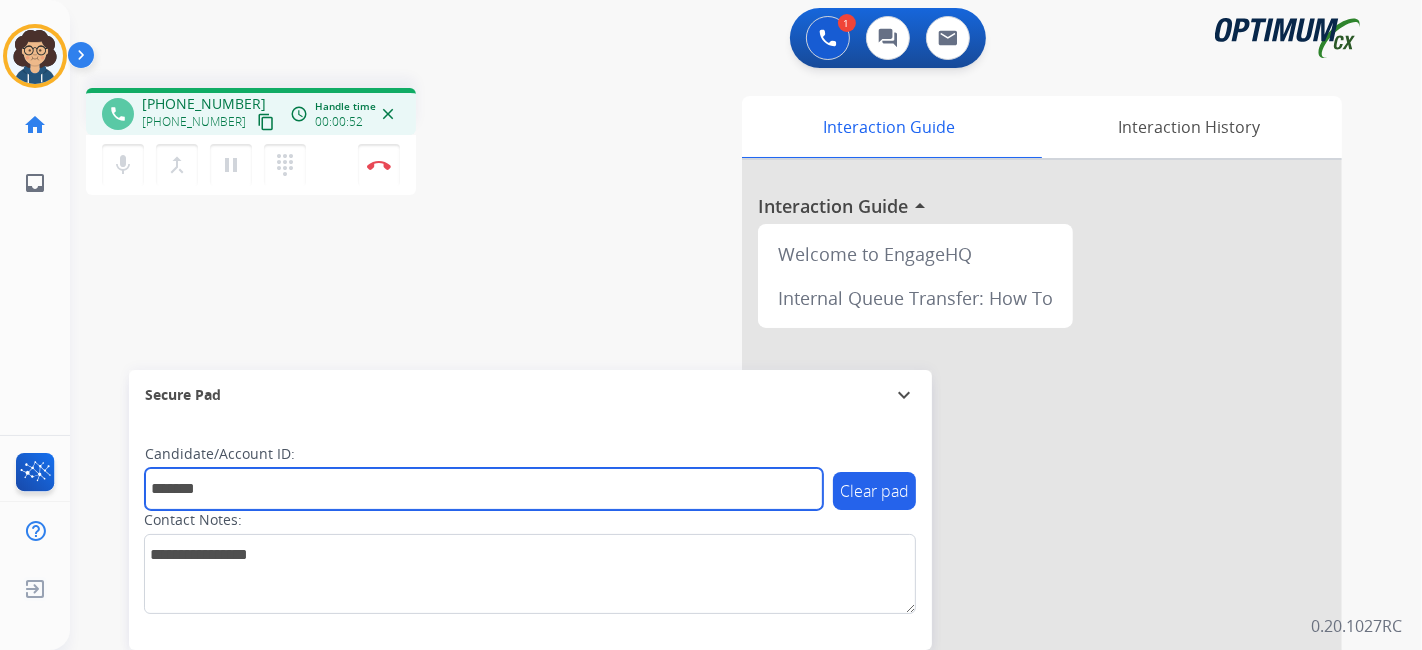 type on "*******" 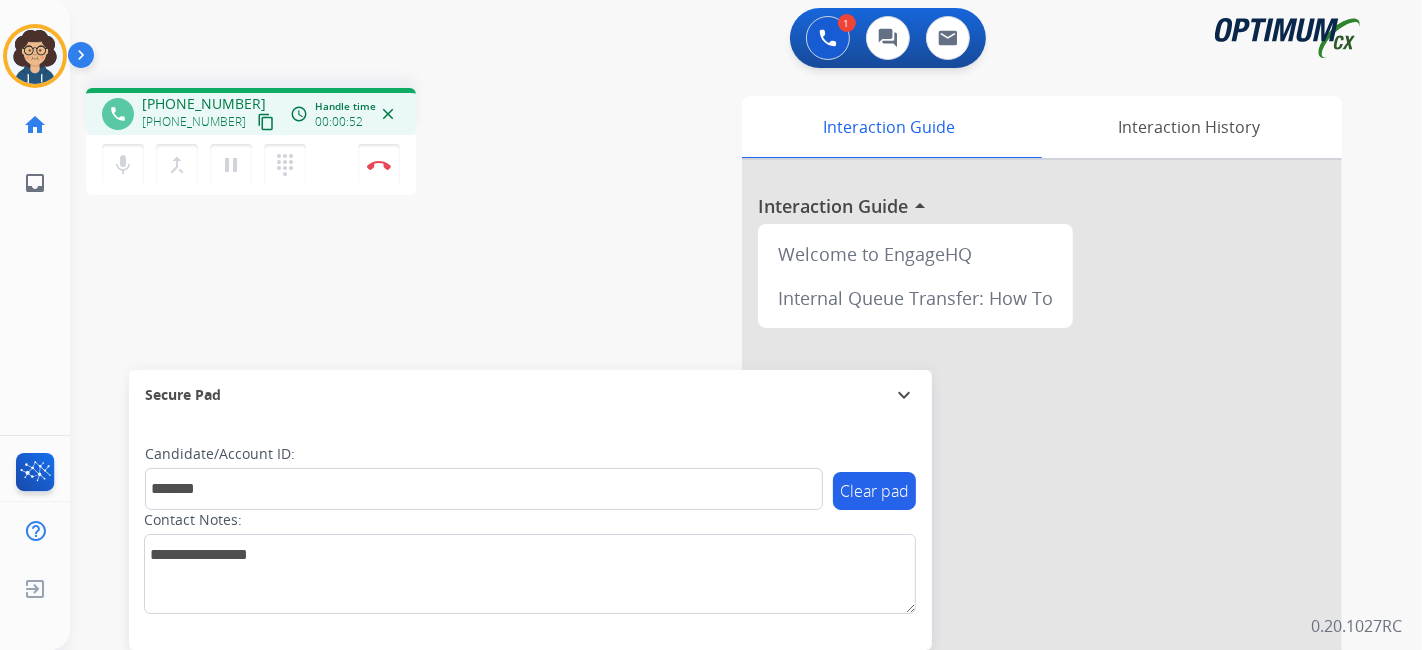 drag, startPoint x: 471, startPoint y: 306, endPoint x: 474, endPoint y: 158, distance: 148.0304 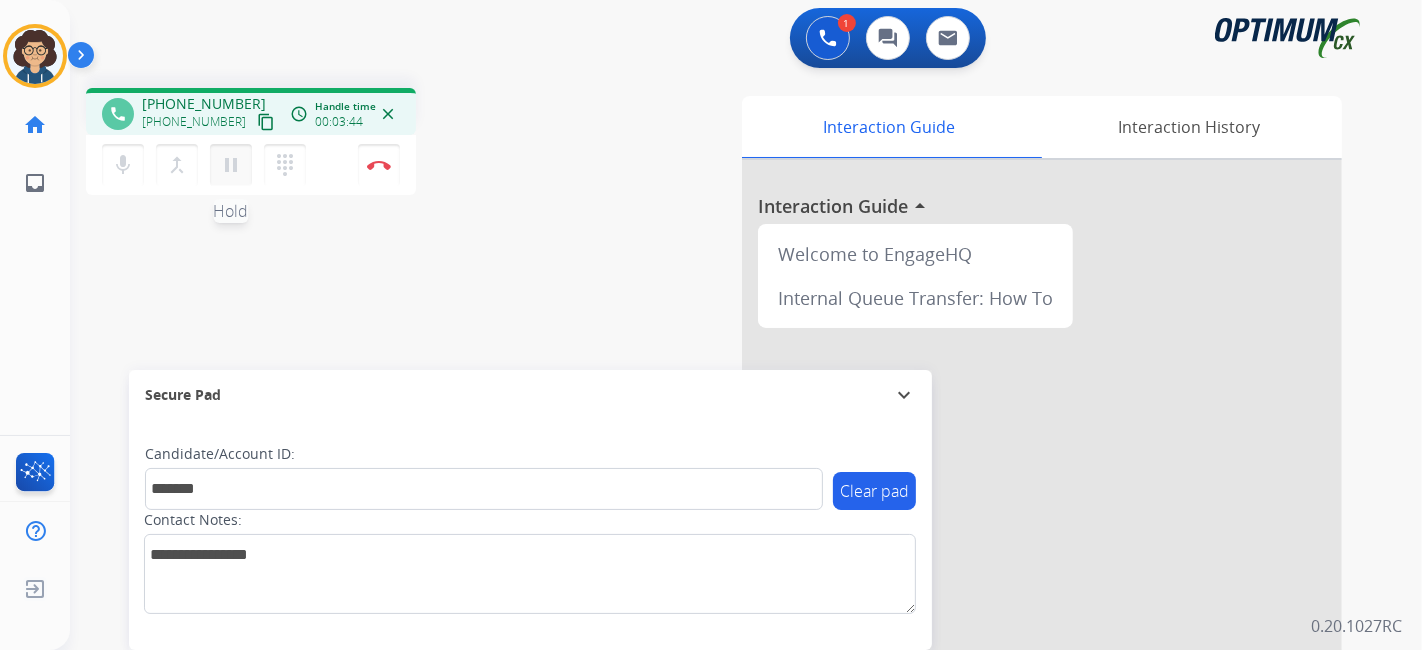 click on "pause" at bounding box center [231, 165] 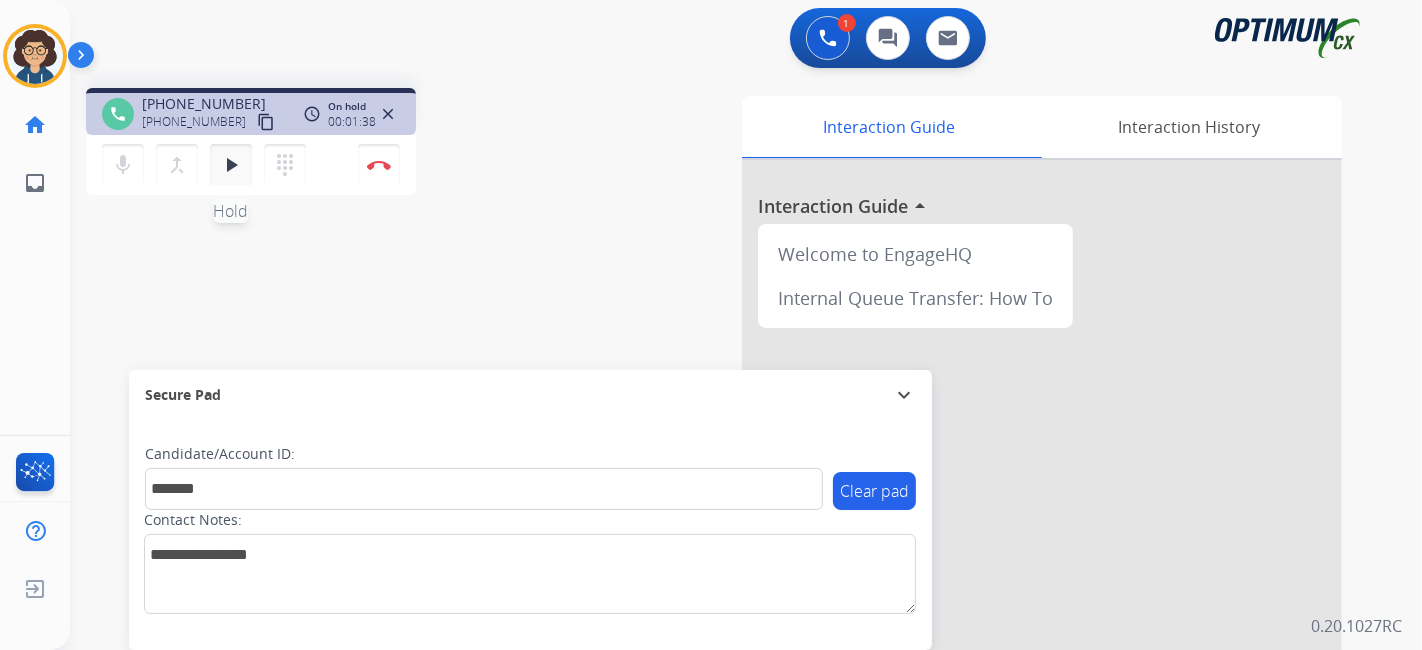 click on "play_arrow Hold" at bounding box center [231, 165] 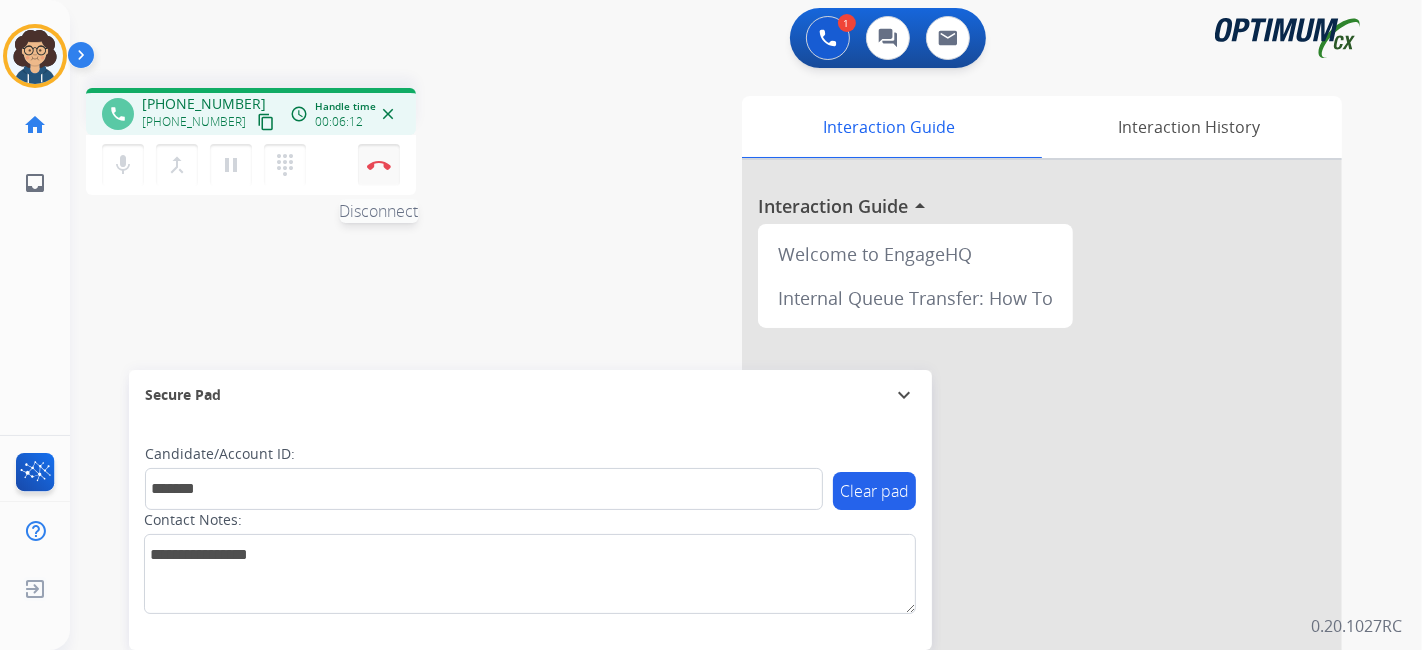 click on "Disconnect" at bounding box center [379, 165] 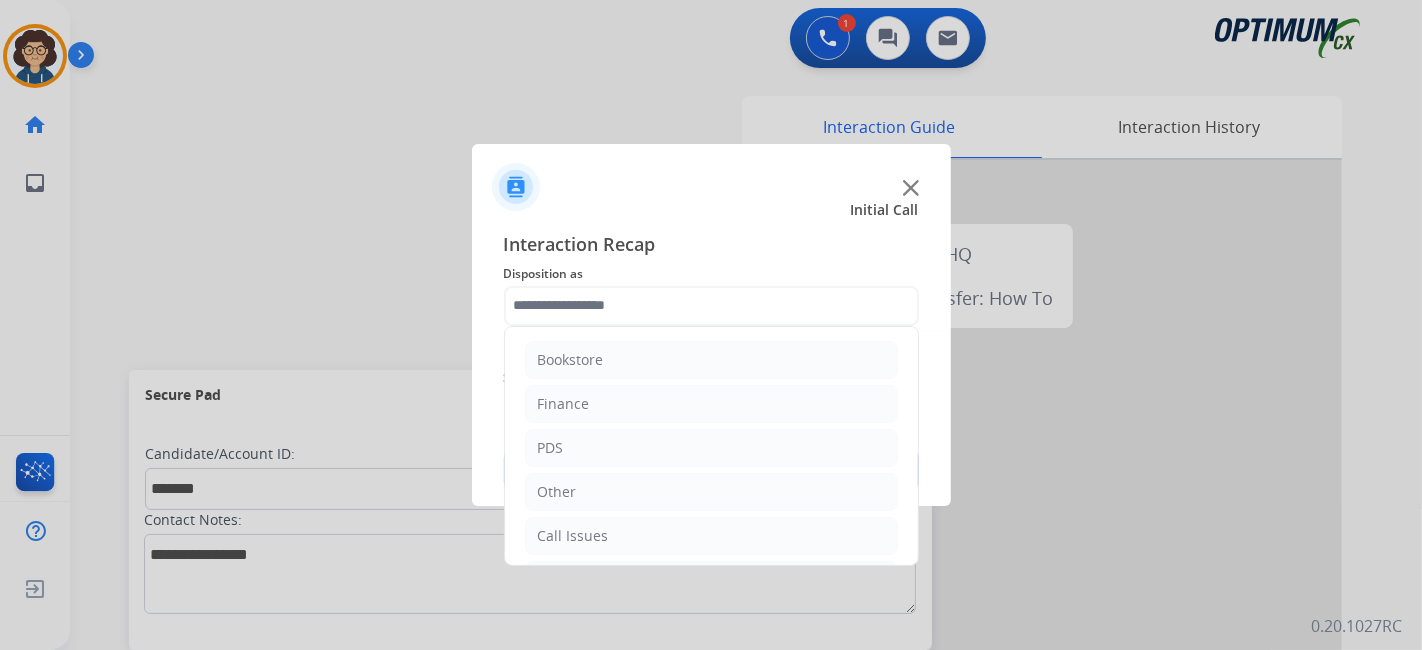 click 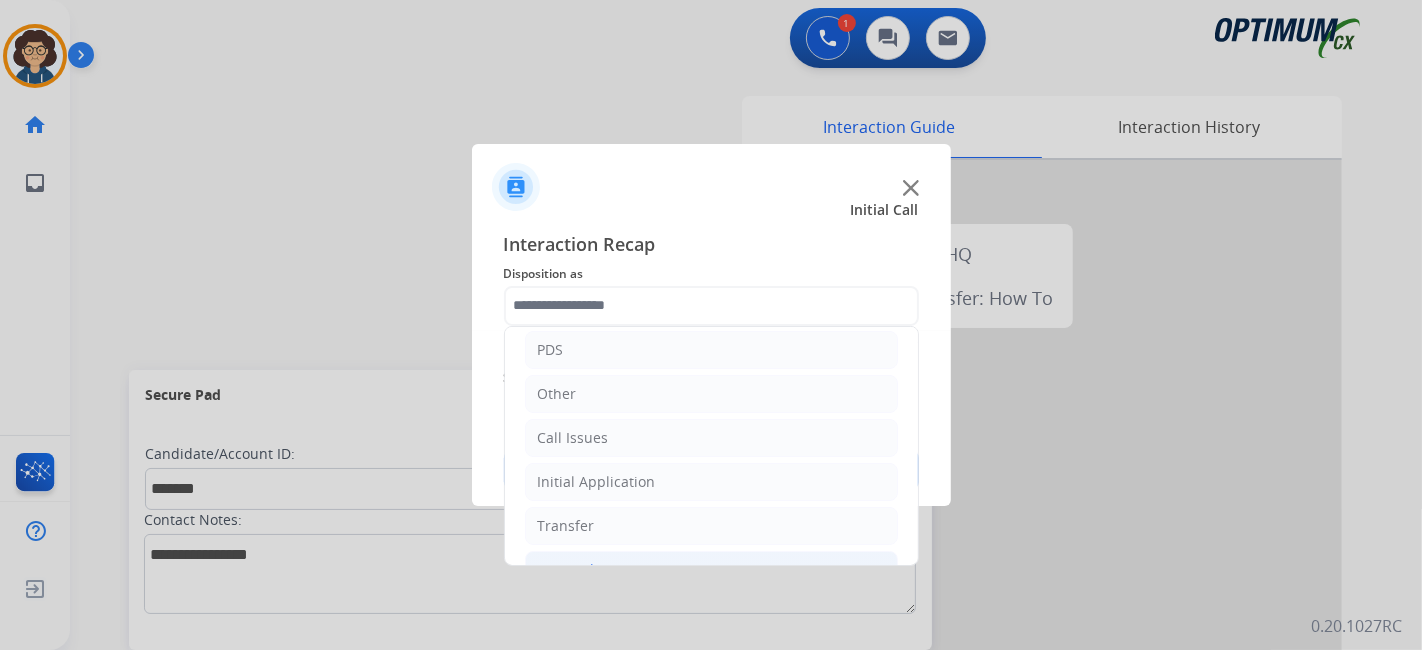 scroll, scrollTop: 131, scrollLeft: 0, axis: vertical 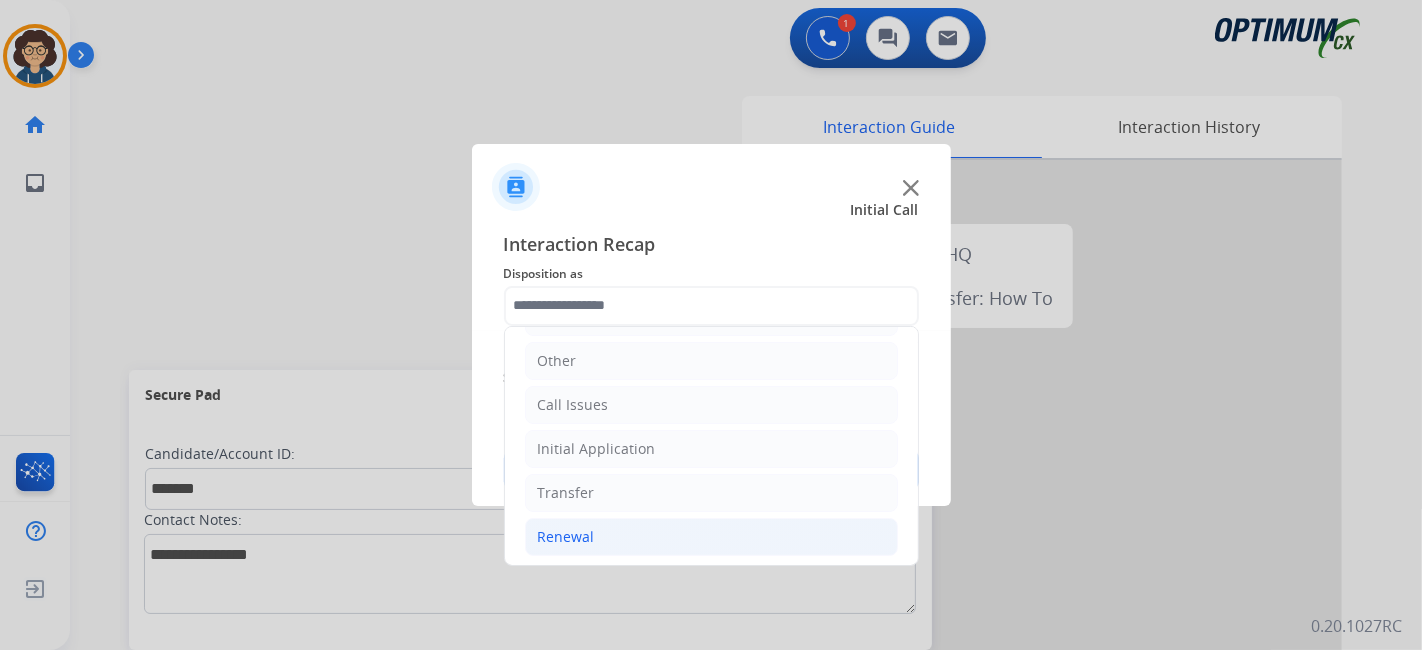 click on "Renewal" 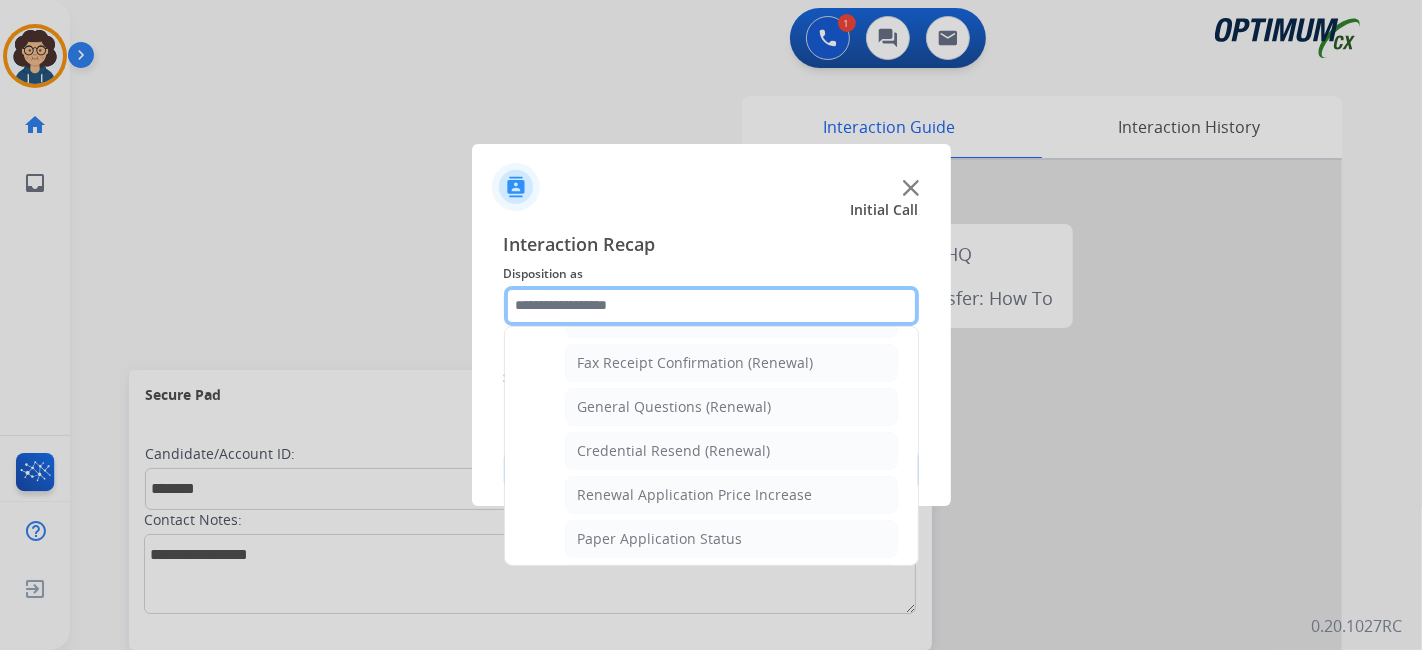 scroll, scrollTop: 564, scrollLeft: 0, axis: vertical 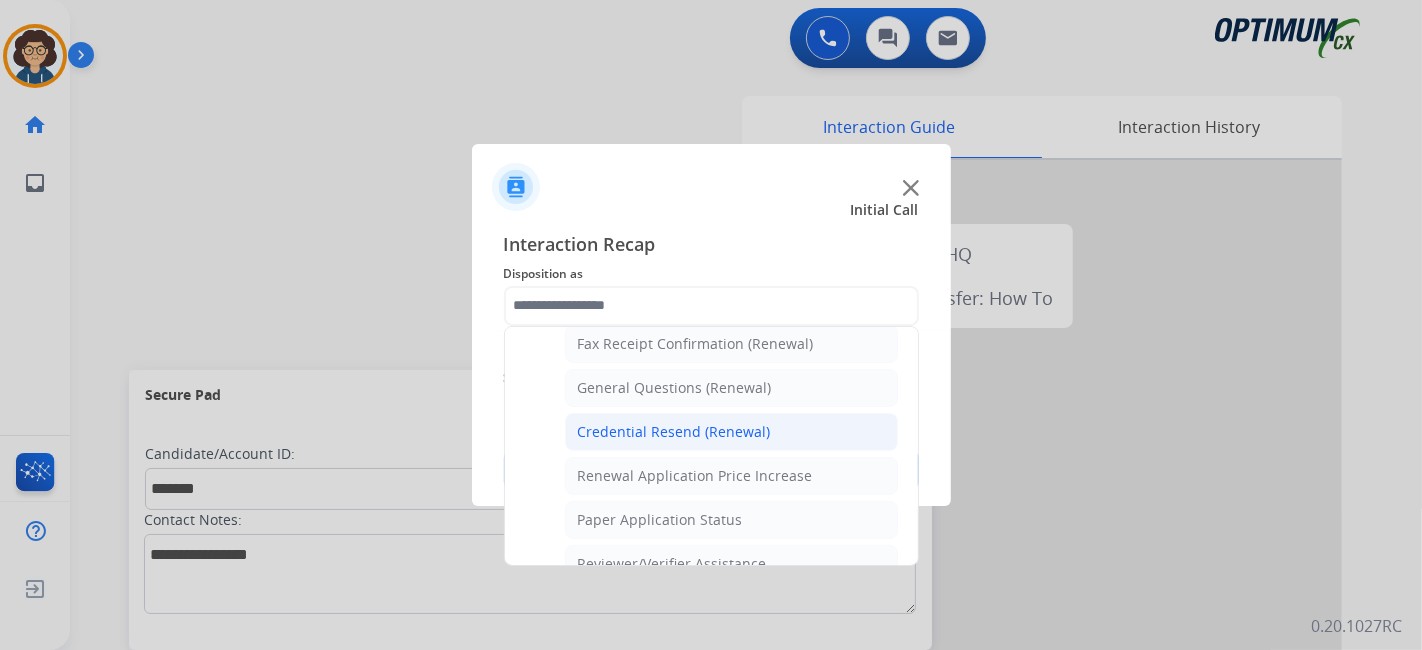 click on "Credential Resend (Renewal)" 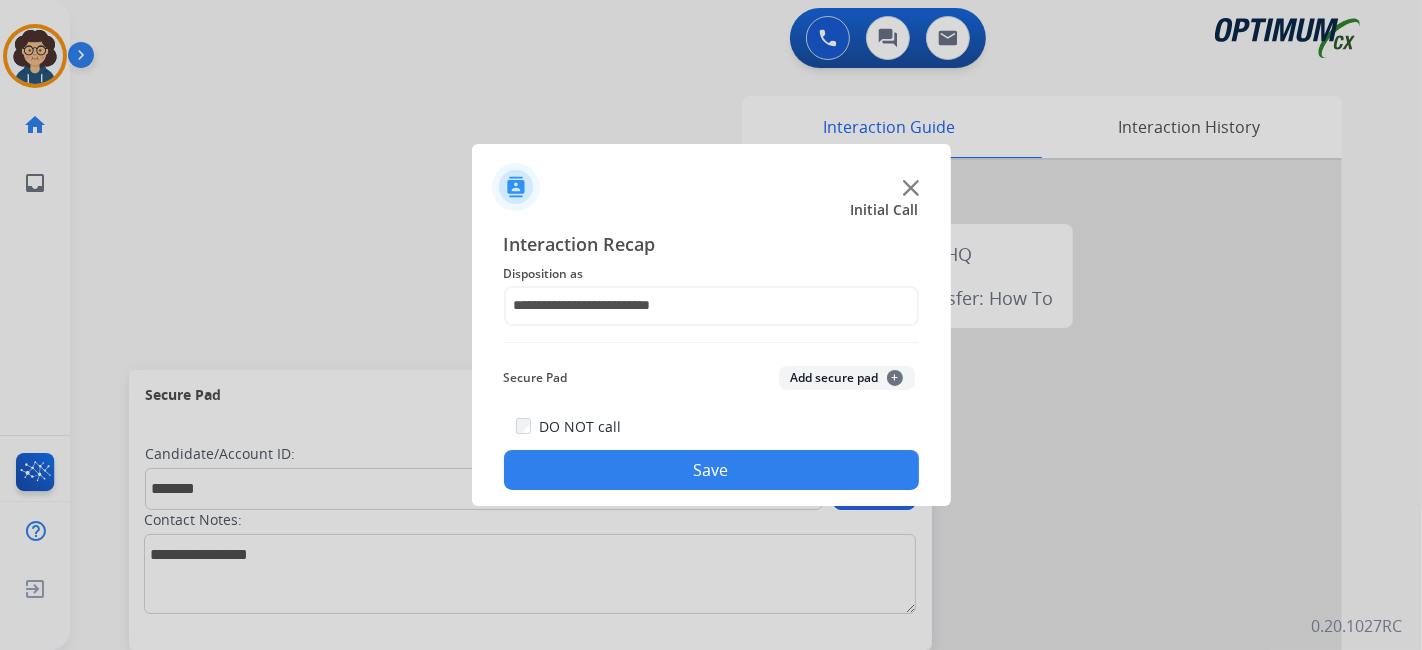 click on "Add secure pad  +" 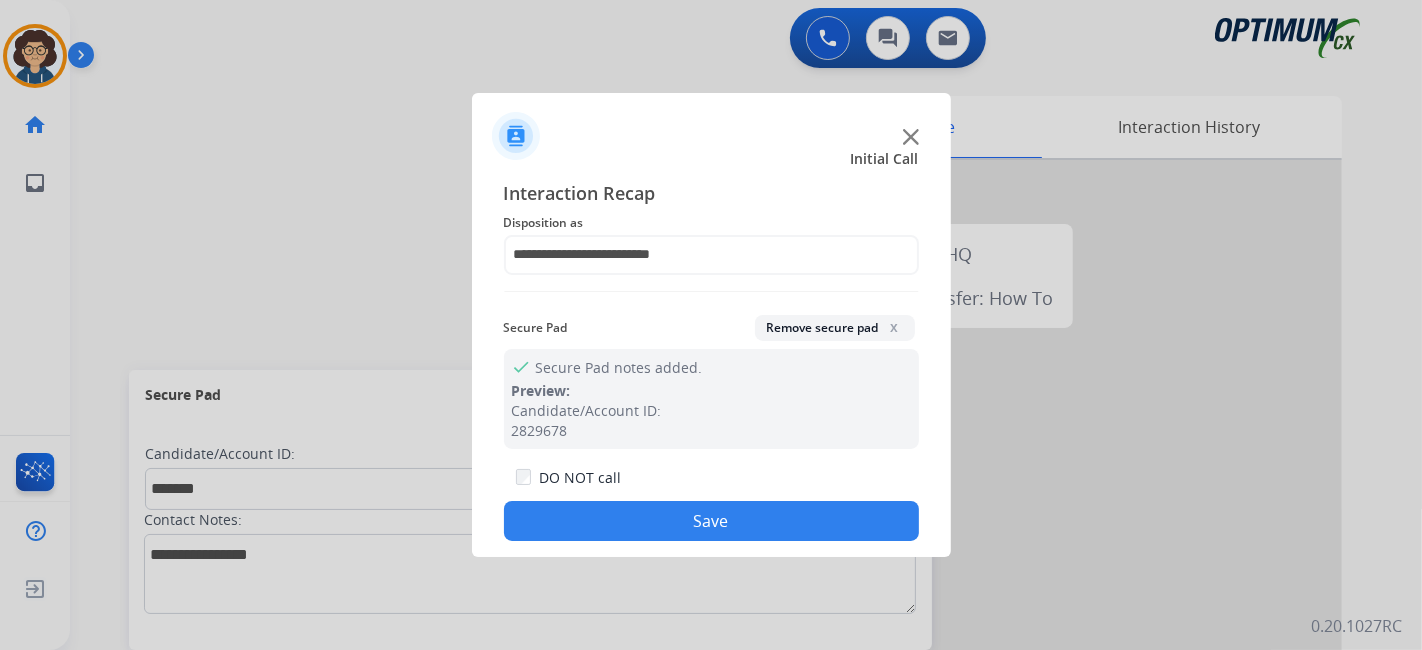 click on "Save" 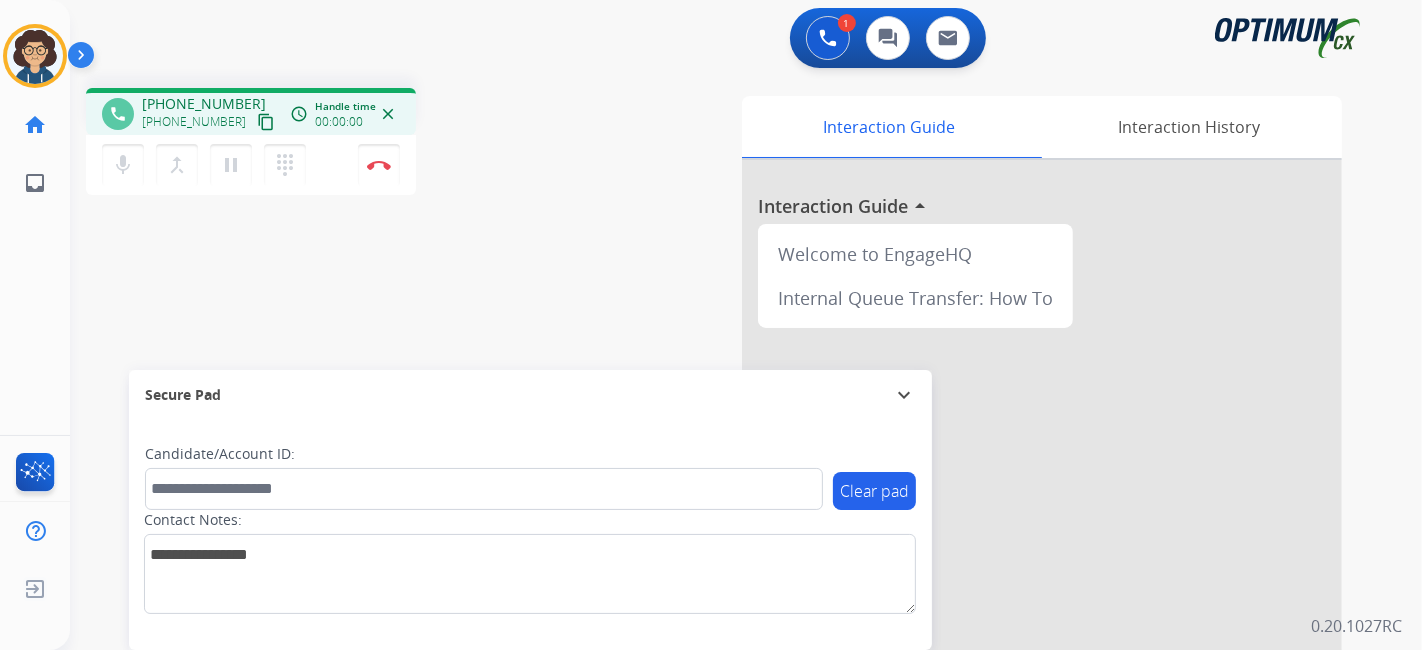 click on "content_copy" at bounding box center (266, 122) 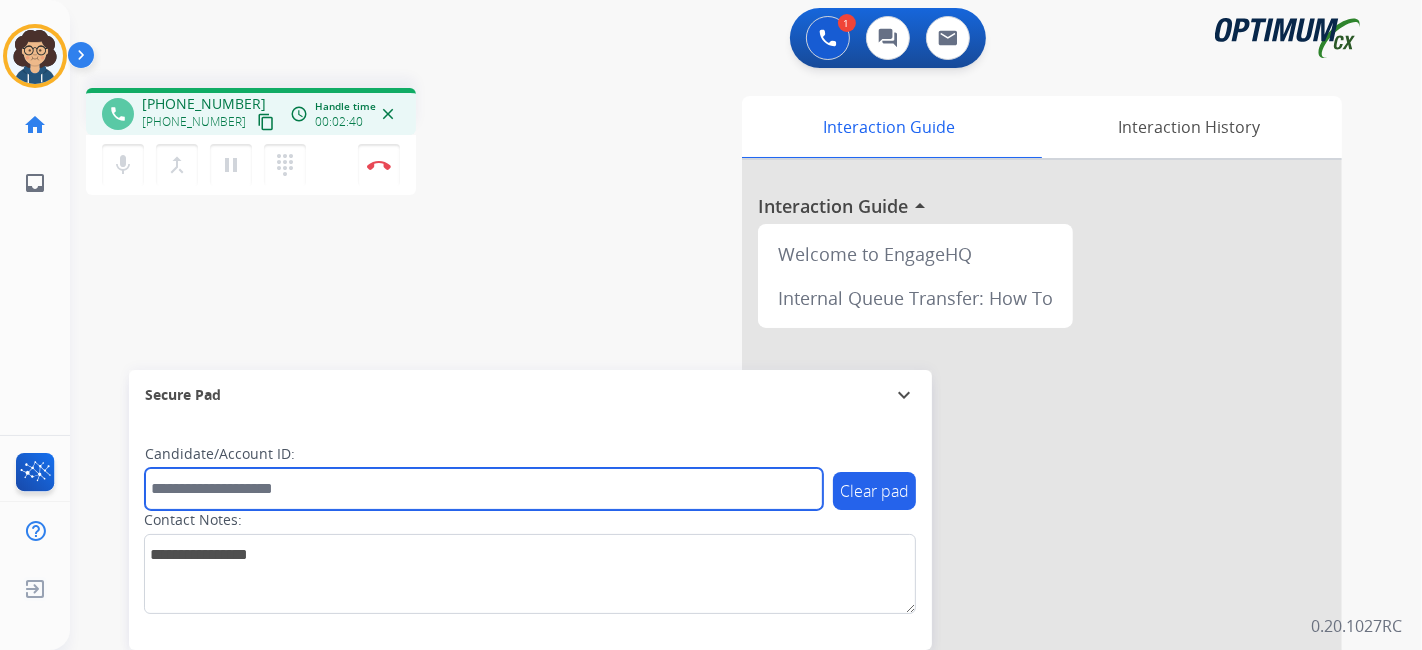 click at bounding box center (484, 489) 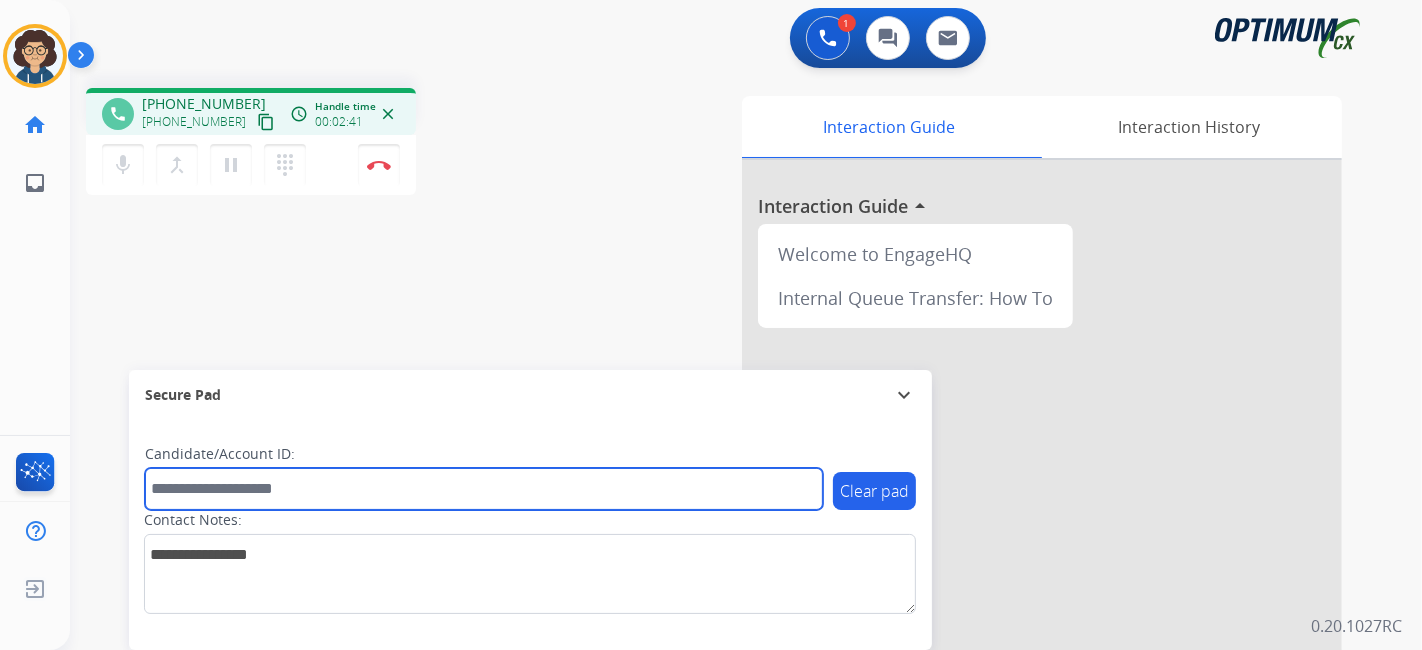 paste on "*******" 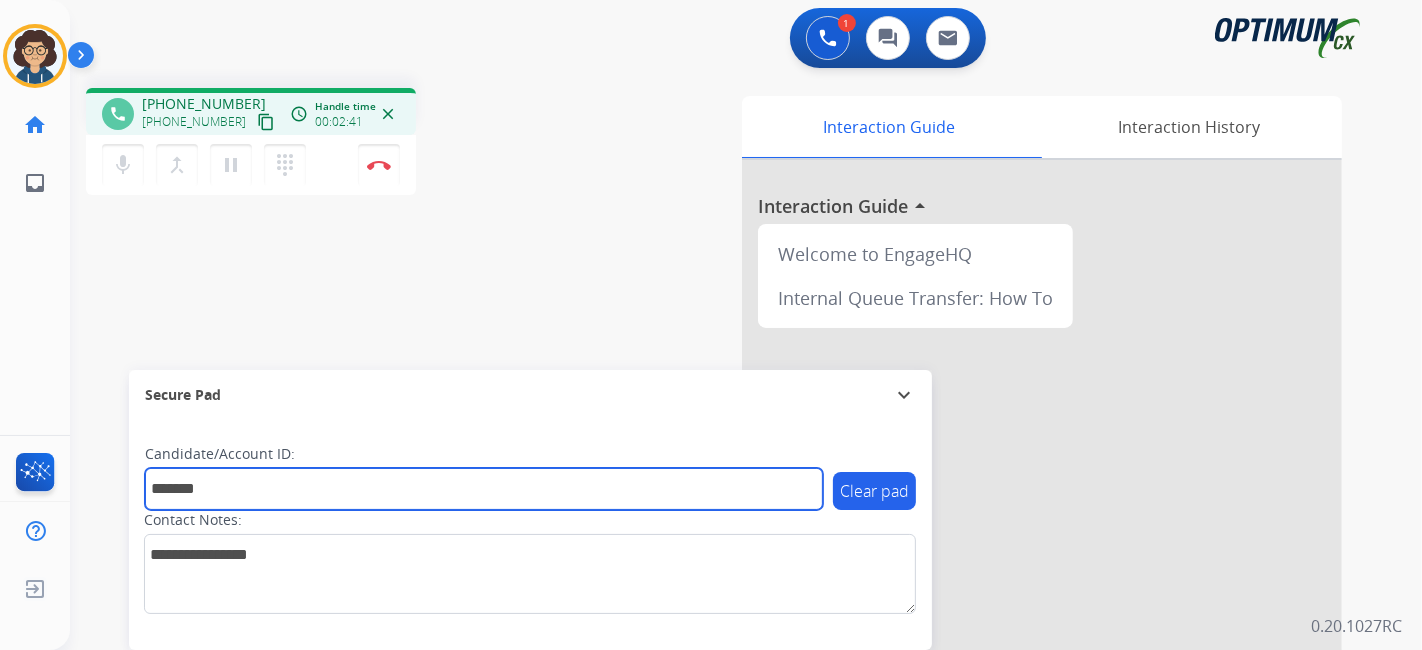 type on "*******" 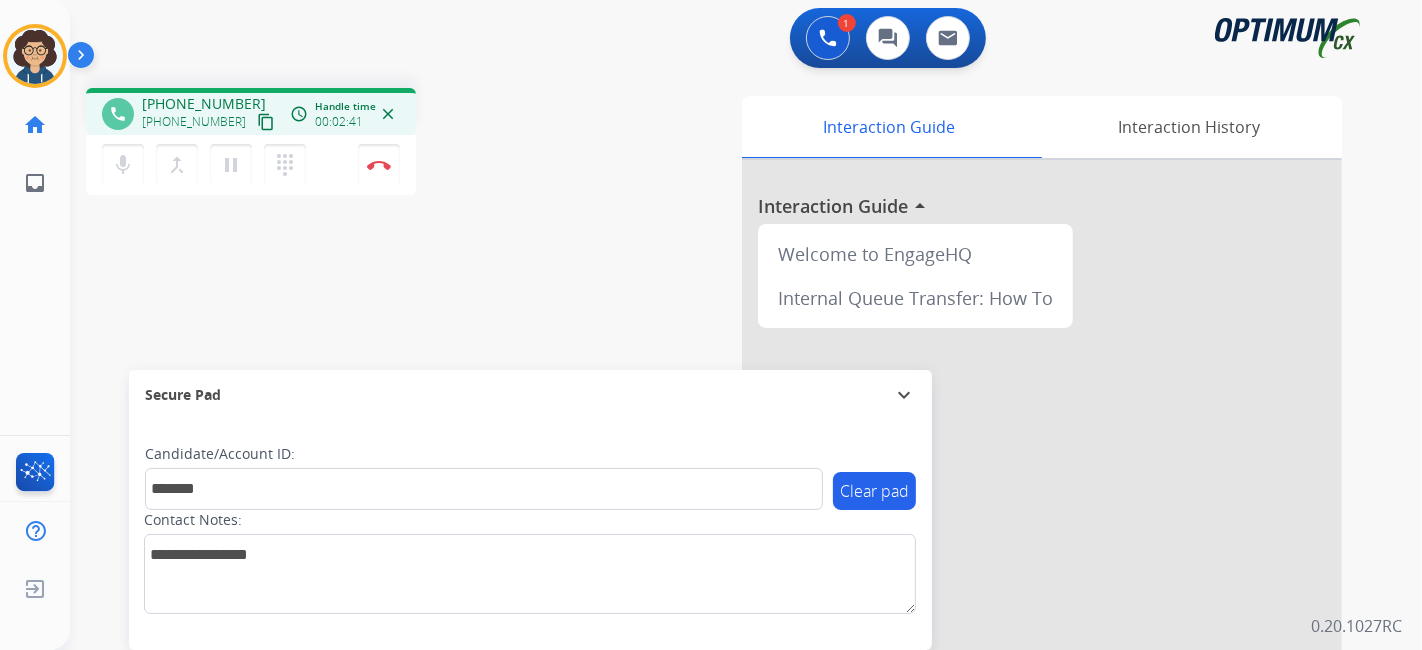 click on "phone +17875382937 +17875382937 content_copy access_time Call metrics Queue   01:02 Hold   00:00 Talk   02:42 Total   03:43 Handle time 00:02:41 close mic Mute merge_type Bridge pause Hold dialpad Dialpad Disconnect swap_horiz Break voice bridge close_fullscreen Connect 3-Way Call merge_type Separate 3-Way Call  Interaction Guide   Interaction History  Interaction Guide arrow_drop_up  Welcome to EngageHQ   Internal Queue Transfer: How To  Secure Pad expand_more Clear pad Candidate/Account ID: ******* Contact Notes:" at bounding box center [722, 489] 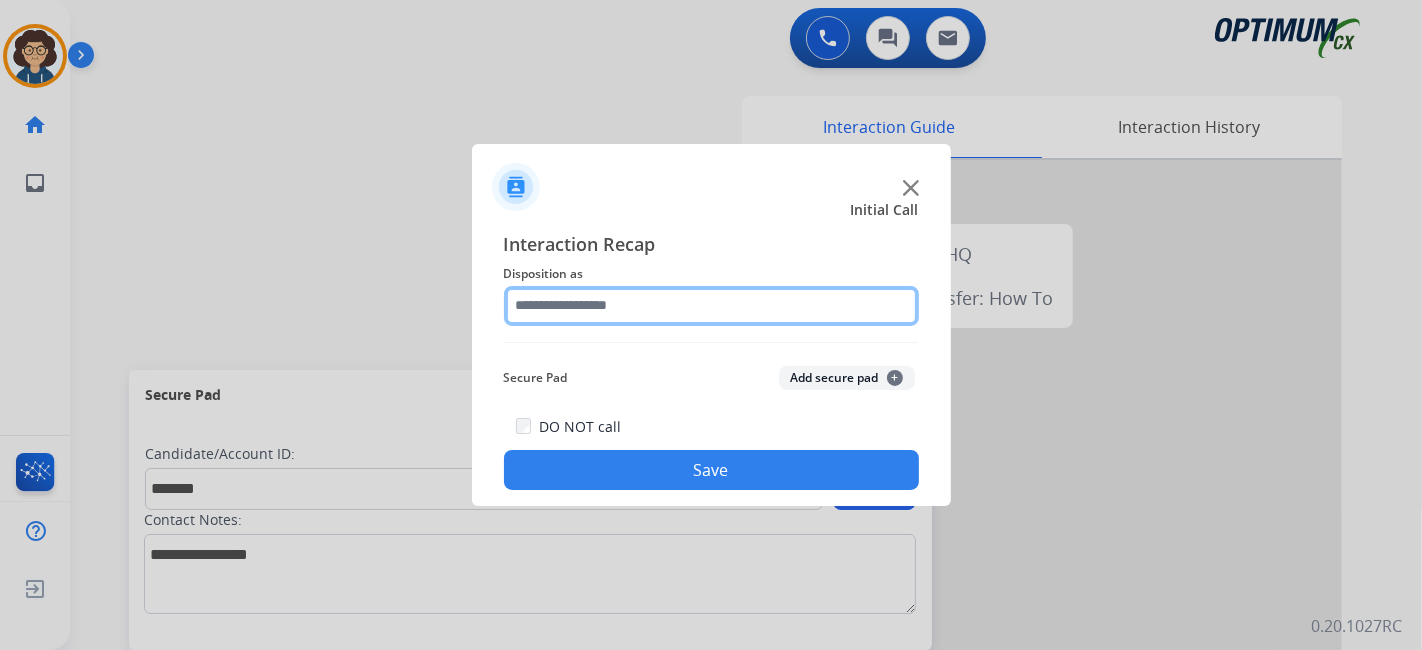 click 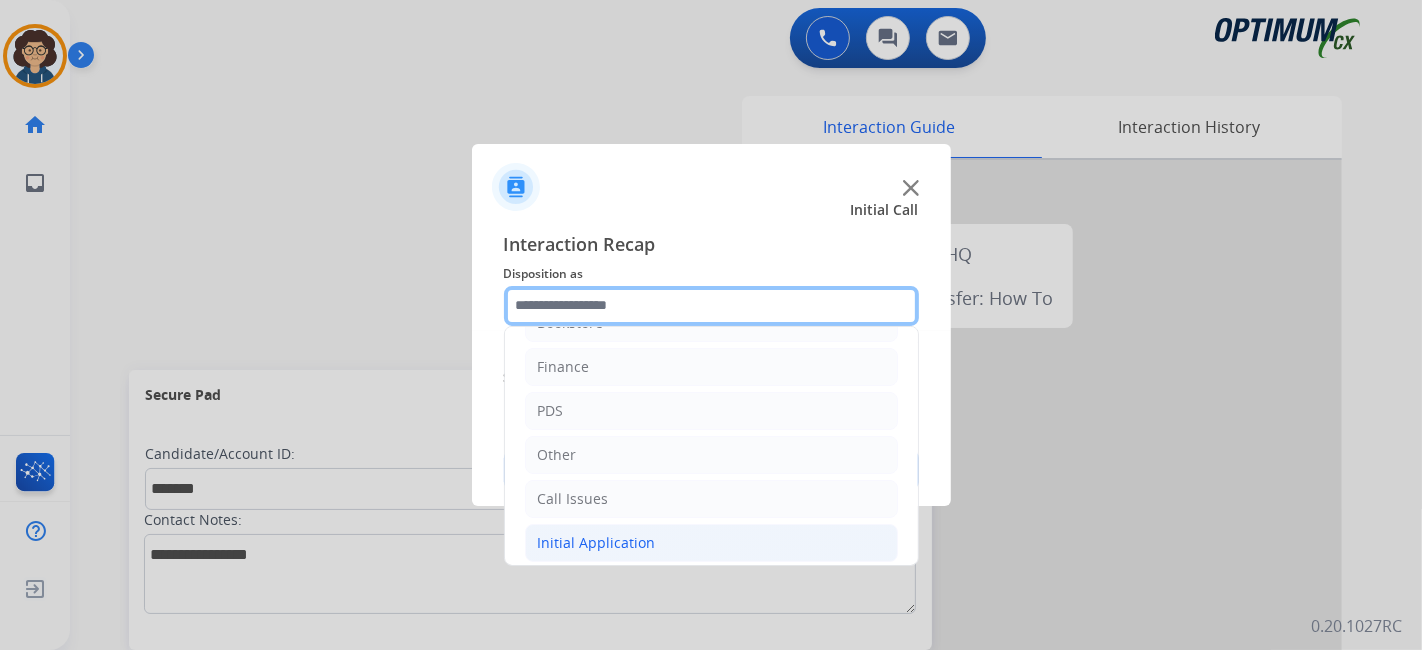 scroll, scrollTop: 131, scrollLeft: 0, axis: vertical 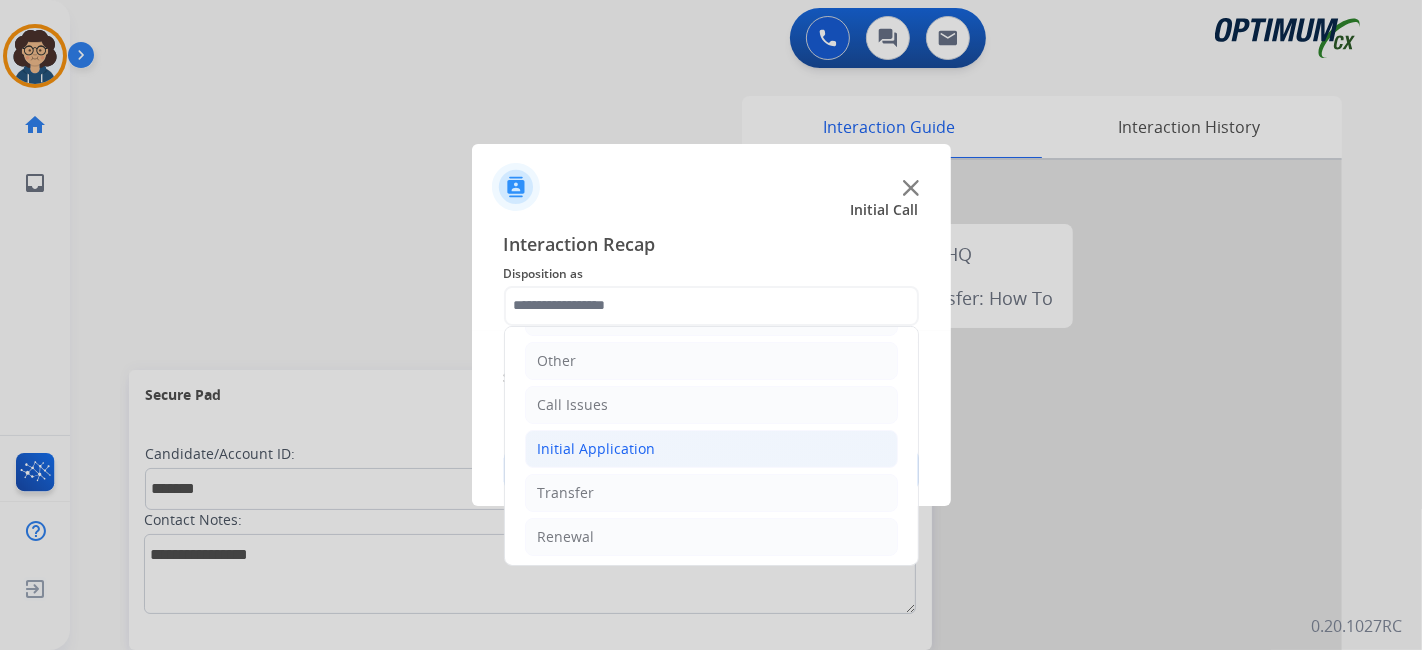 drag, startPoint x: 625, startPoint y: 452, endPoint x: 707, endPoint y: 433, distance: 84.17244 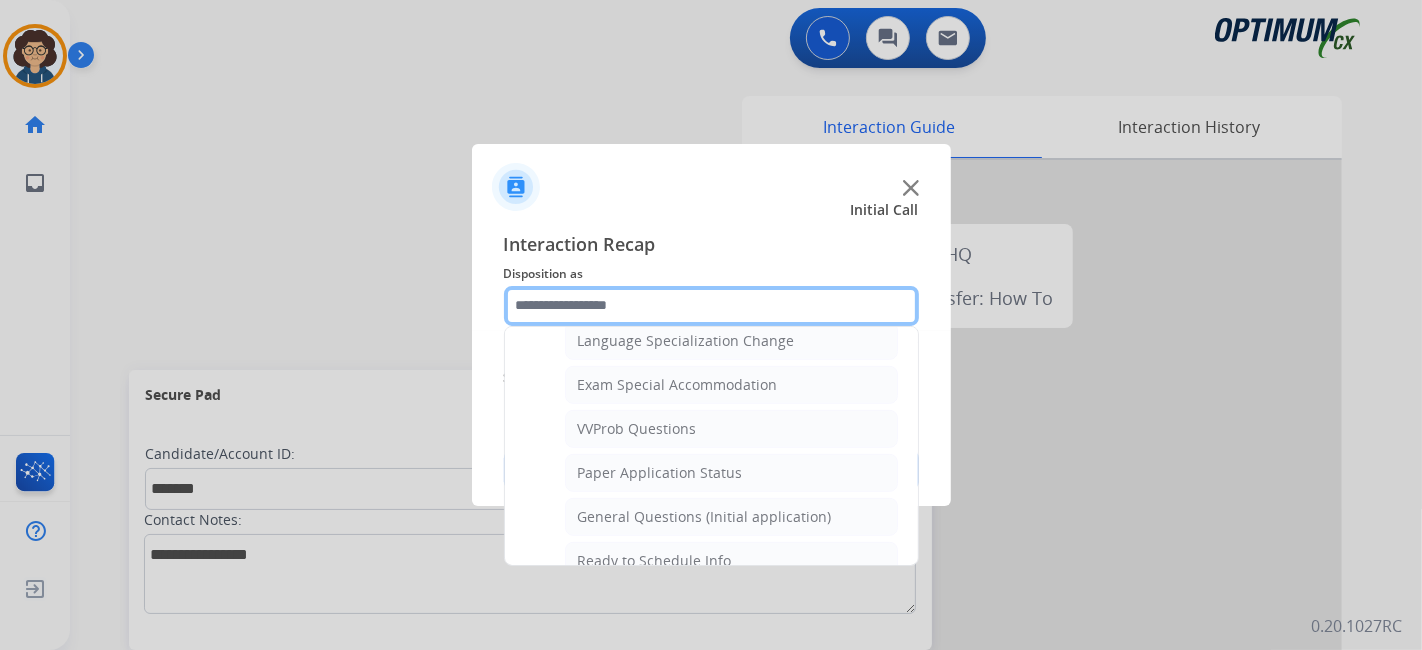 scroll, scrollTop: 1021, scrollLeft: 0, axis: vertical 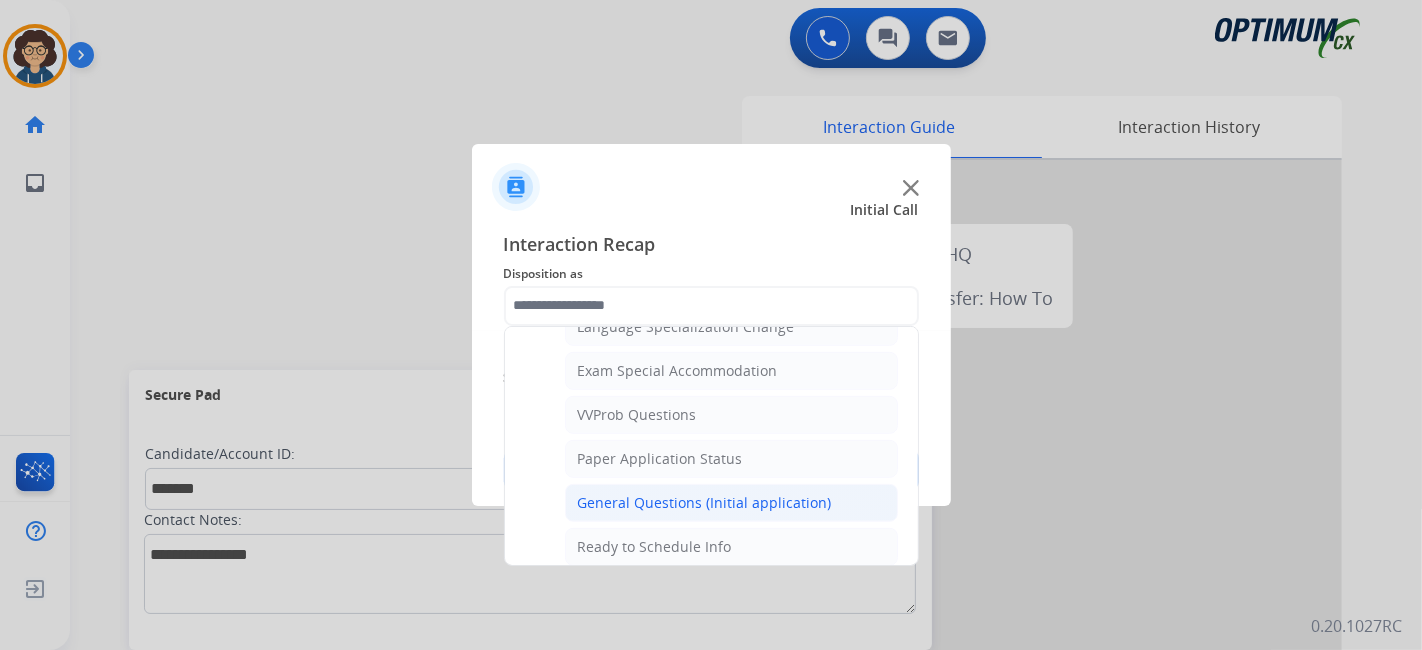 click on "General Questions (Initial application)" 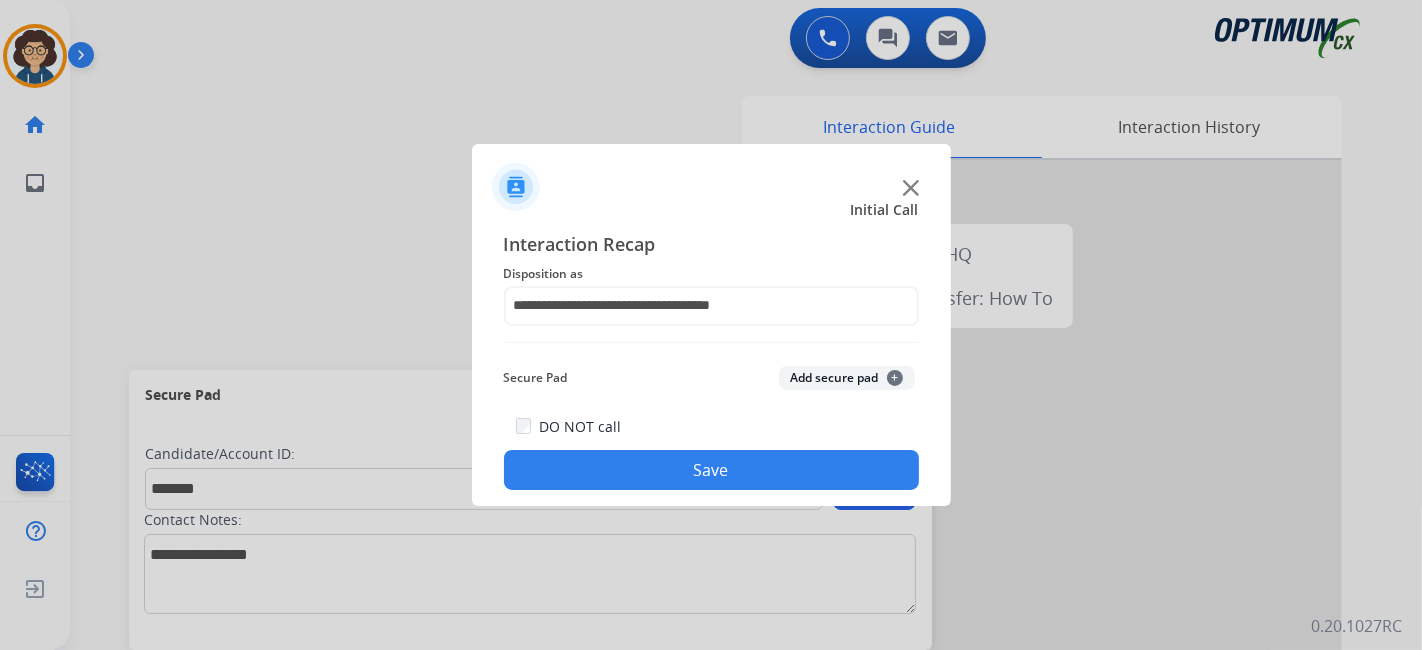 click on "Add secure pad  +" 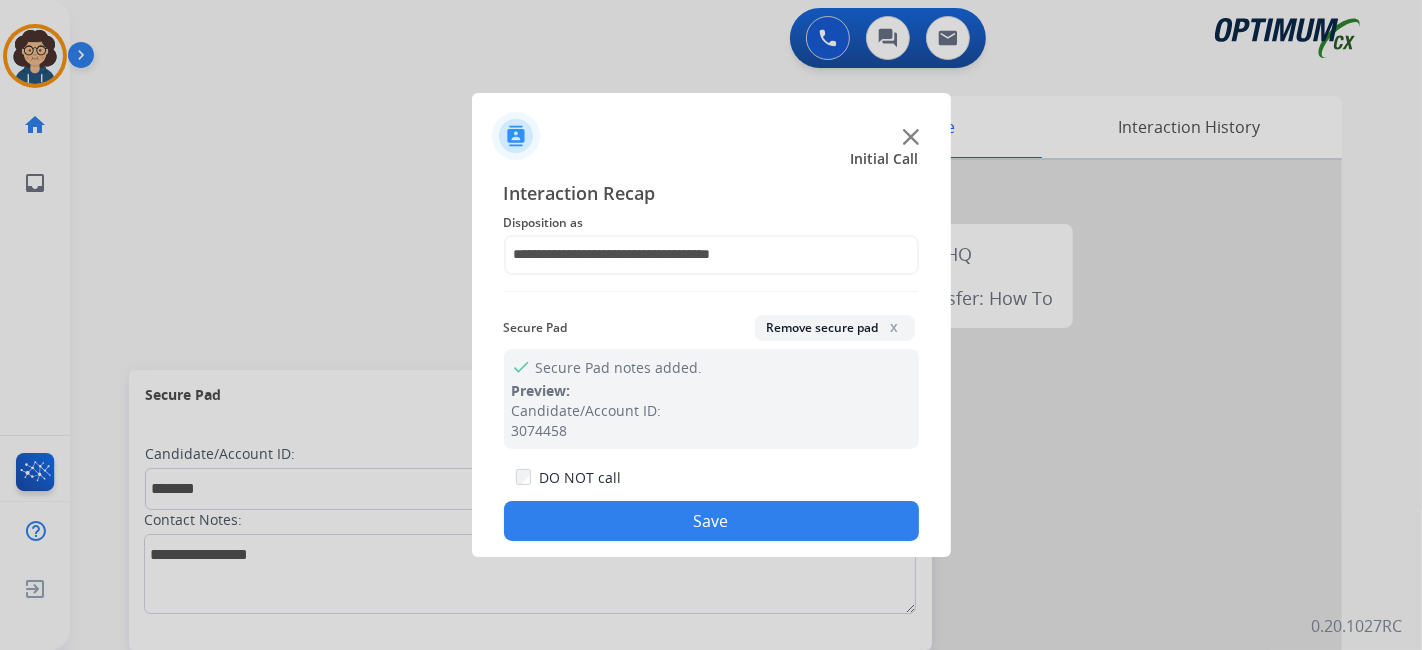 drag, startPoint x: 732, startPoint y: 525, endPoint x: 504, endPoint y: 195, distance: 401.1035 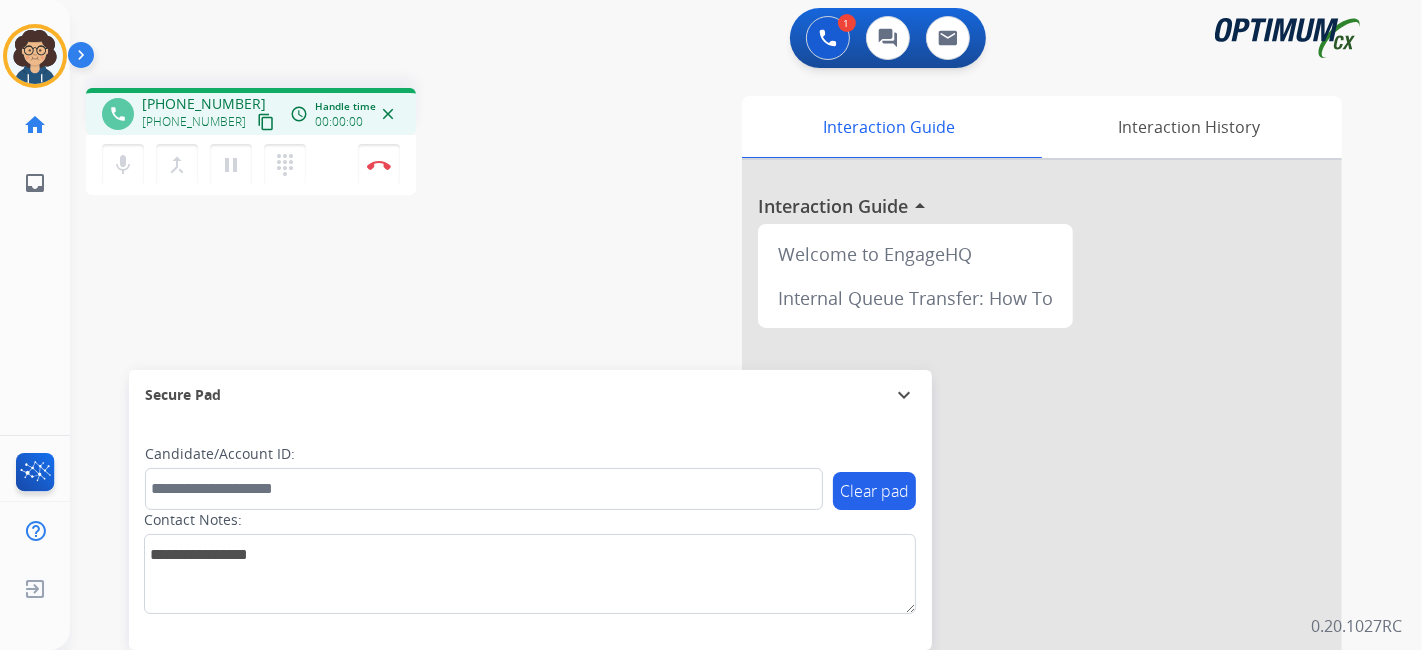 click on "content_copy" at bounding box center [266, 122] 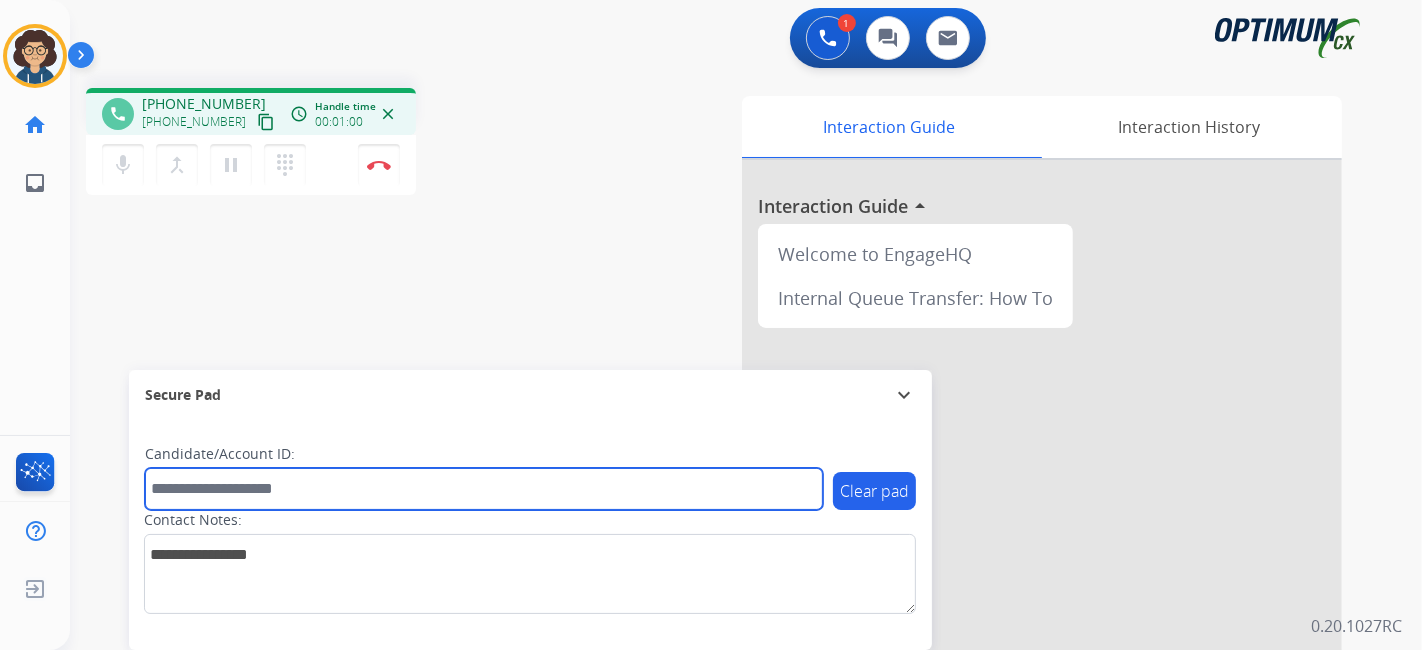 click at bounding box center (484, 489) 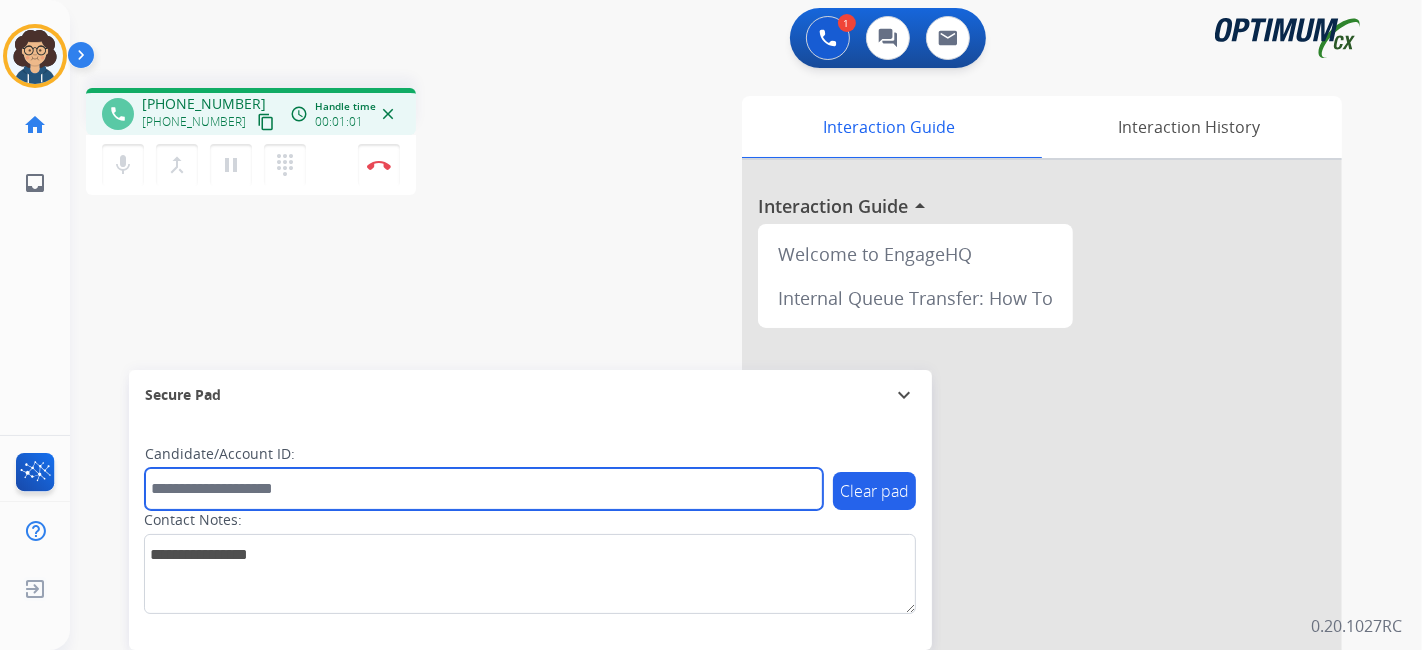 paste on "*******" 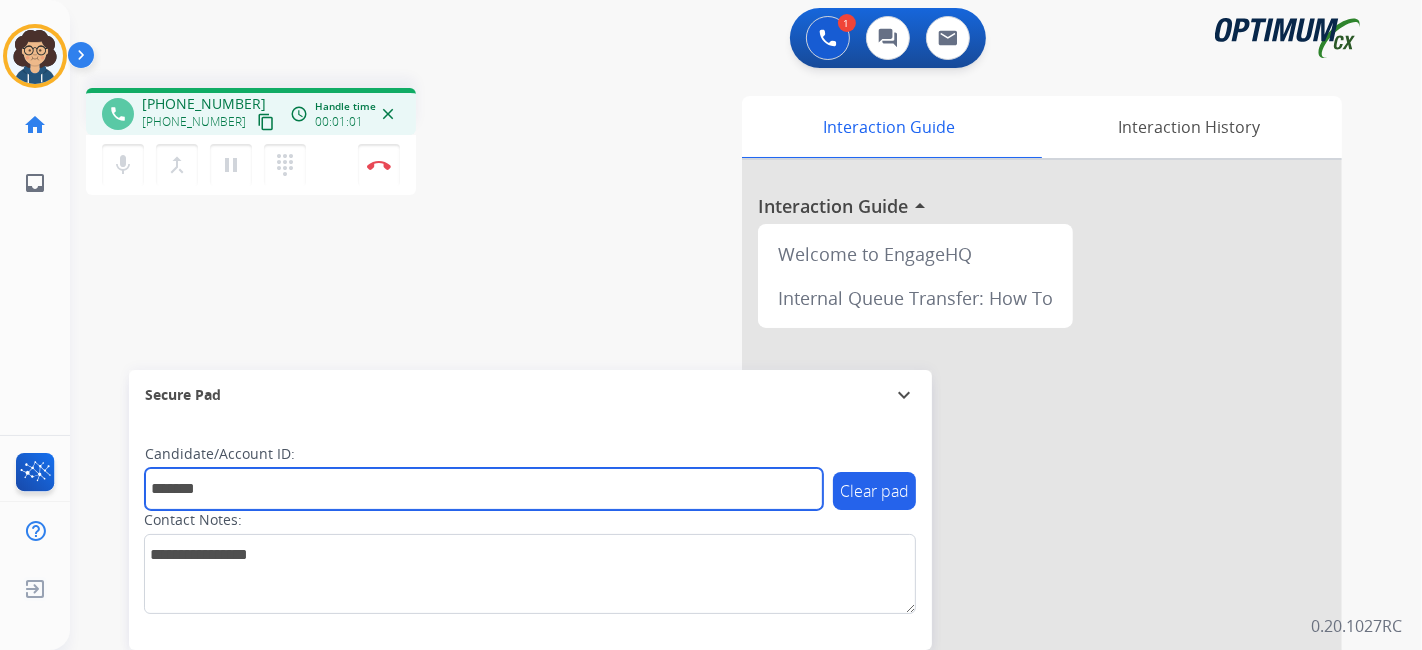 type on "*******" 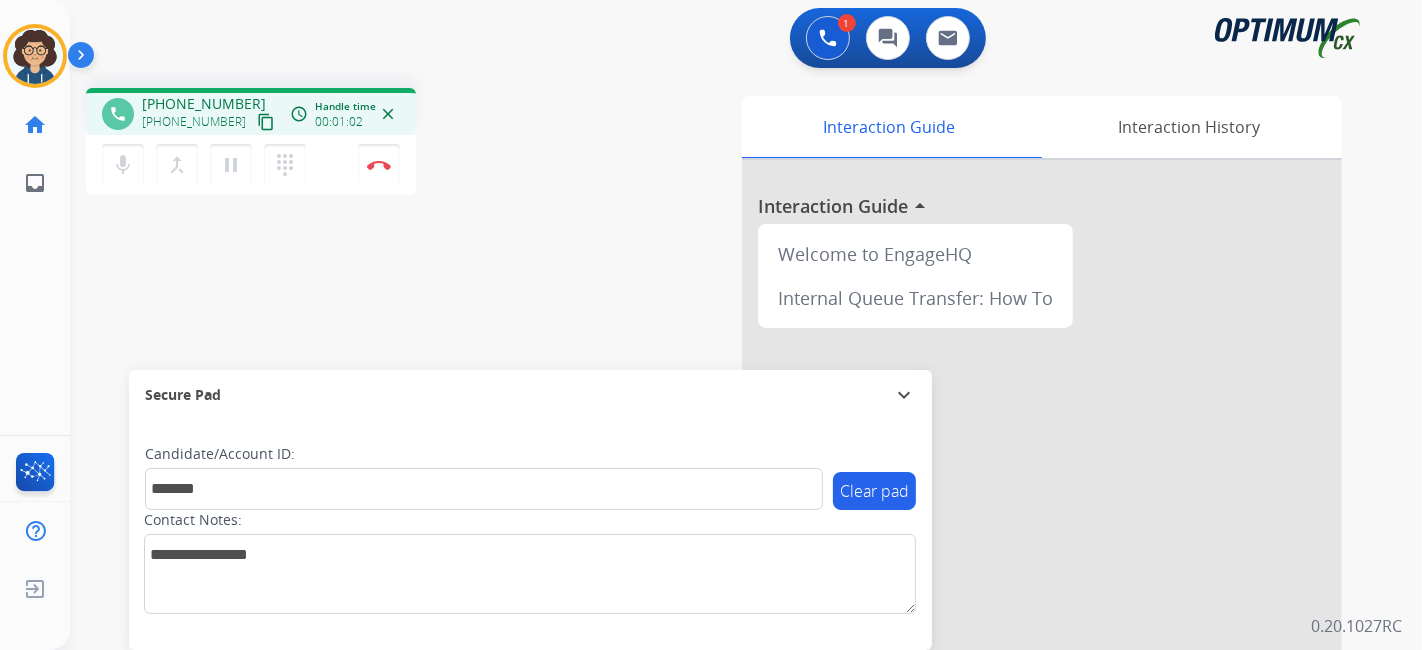 drag, startPoint x: 422, startPoint y: 332, endPoint x: 496, endPoint y: 23, distance: 317.7373 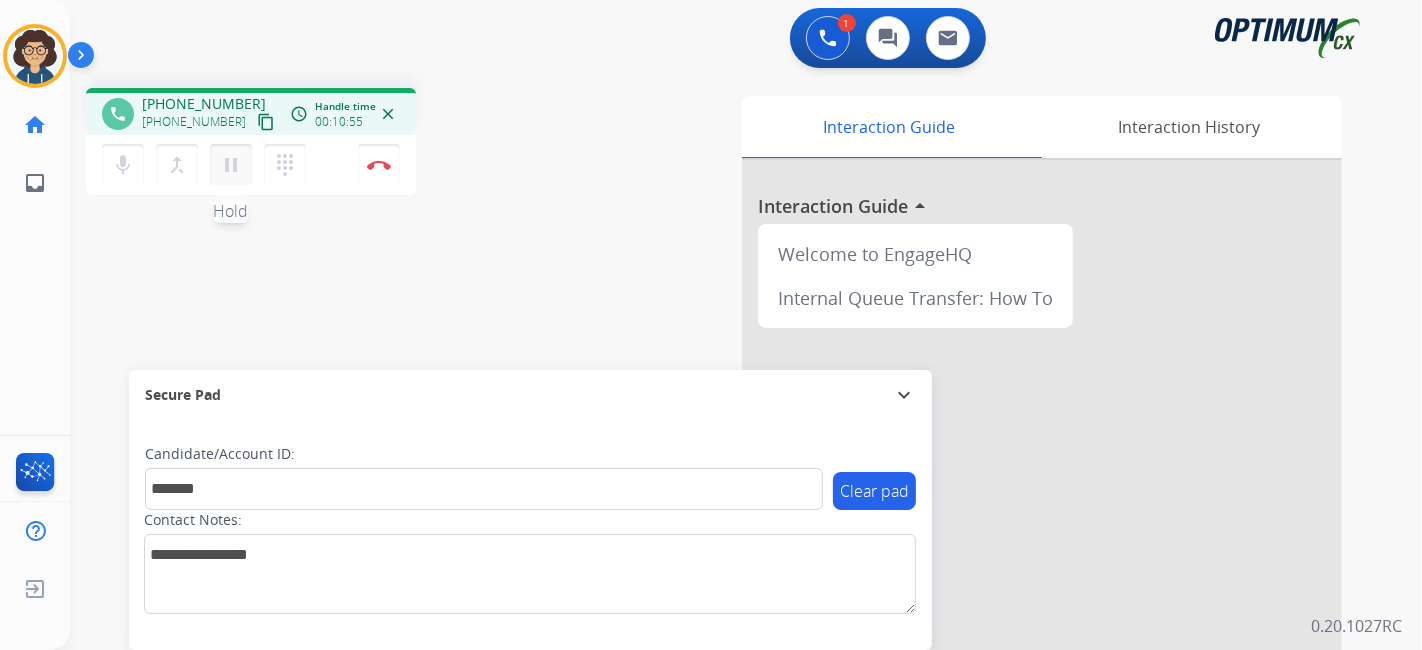 click on "pause" at bounding box center [231, 165] 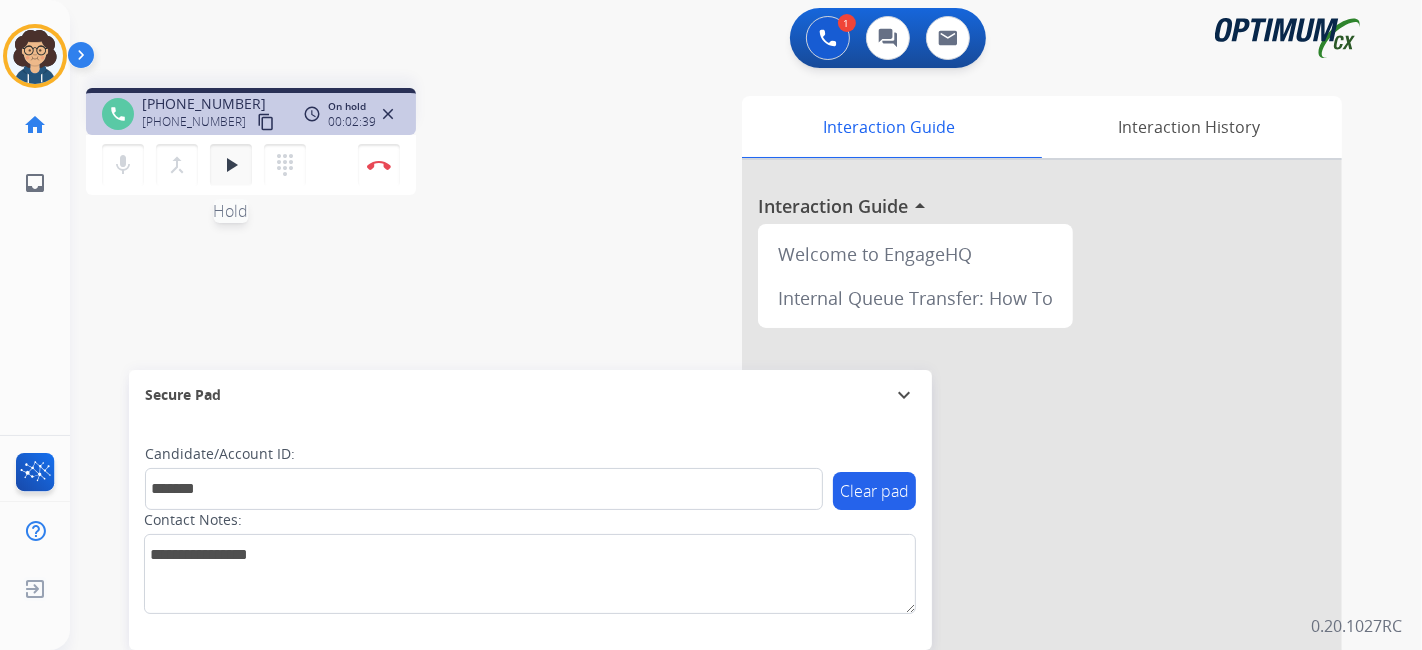 click on "play_arrow Hold" at bounding box center (231, 165) 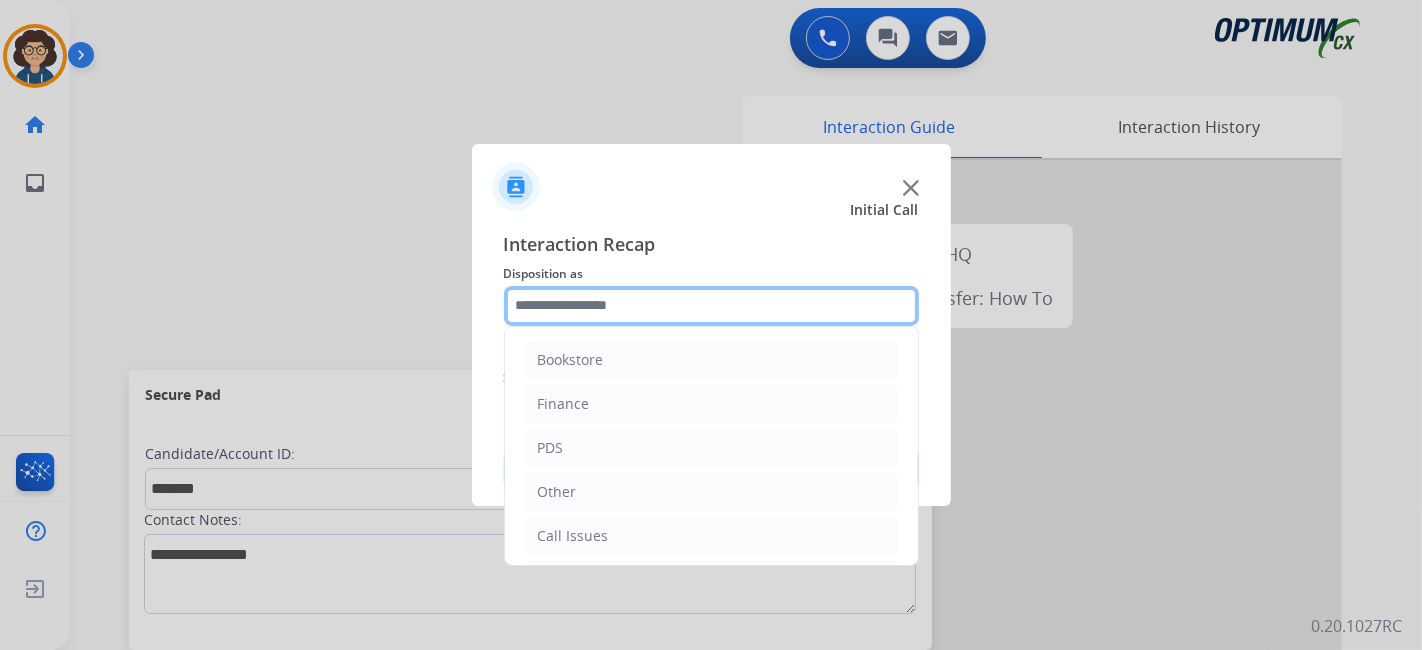 click 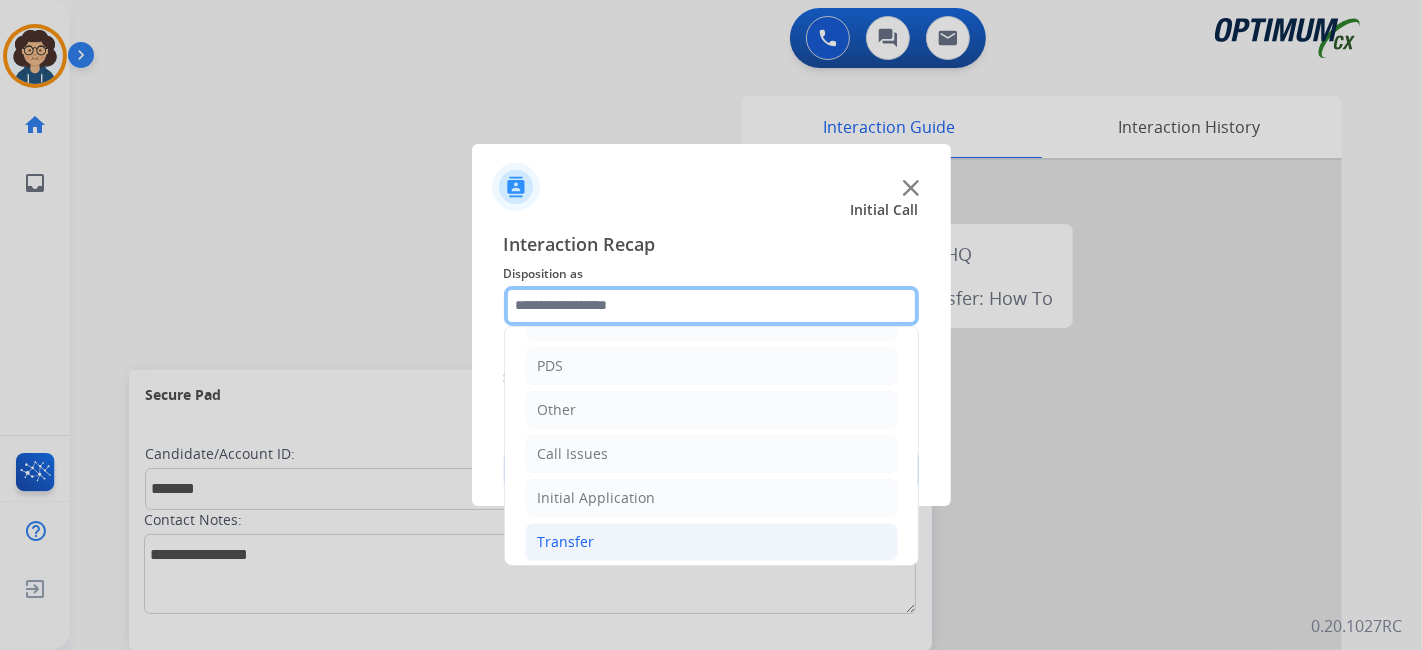 scroll, scrollTop: 131, scrollLeft: 0, axis: vertical 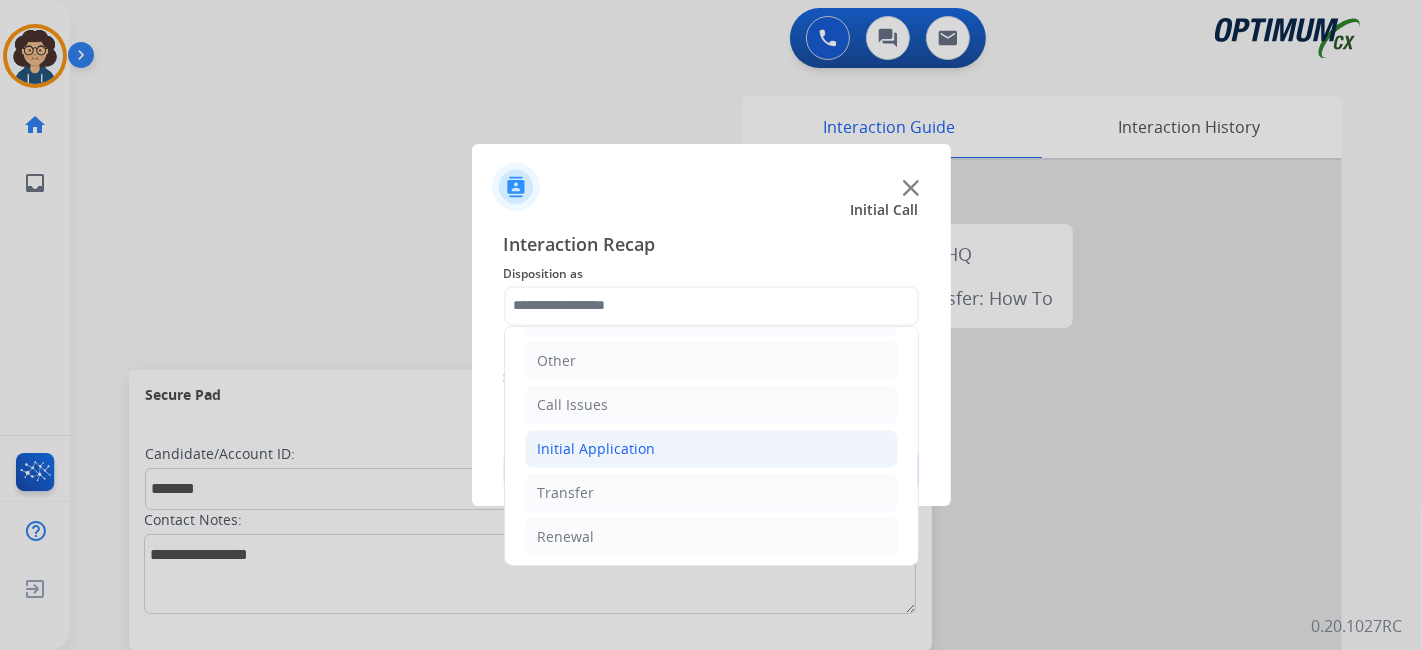 click on "Initial Application" 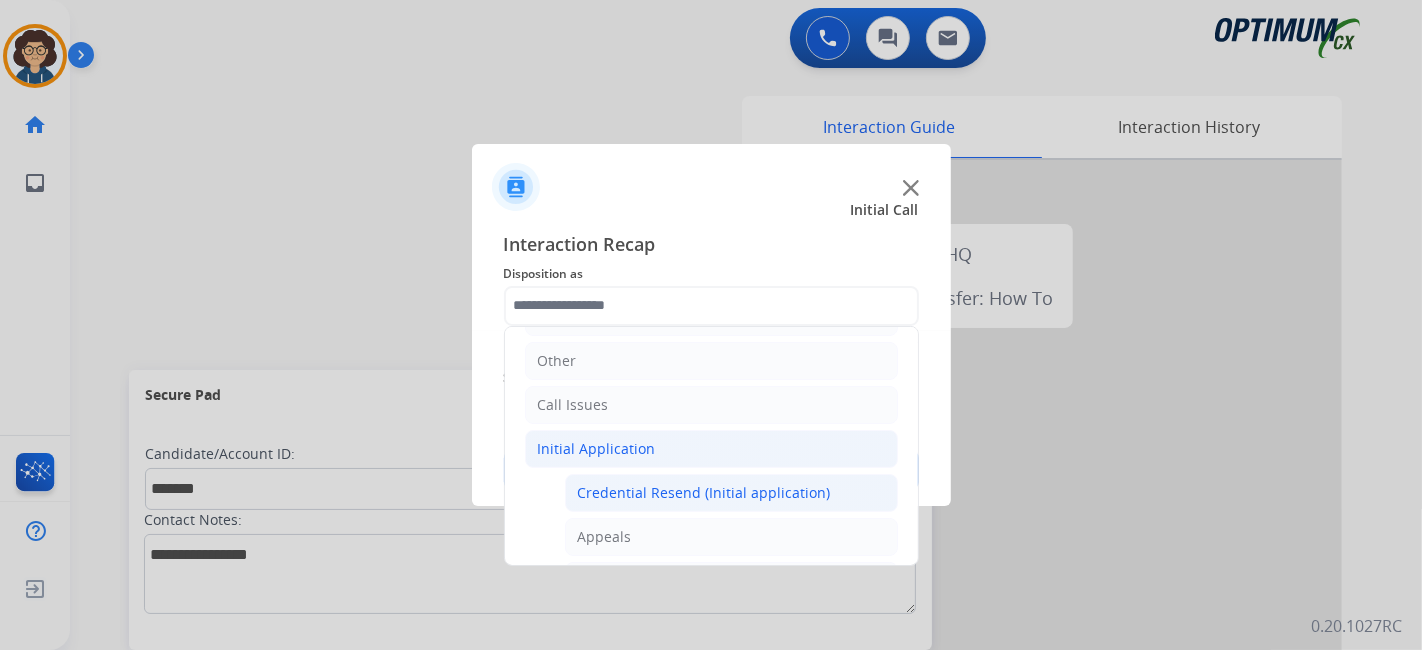 click on "Credential Resend (Initial application)" 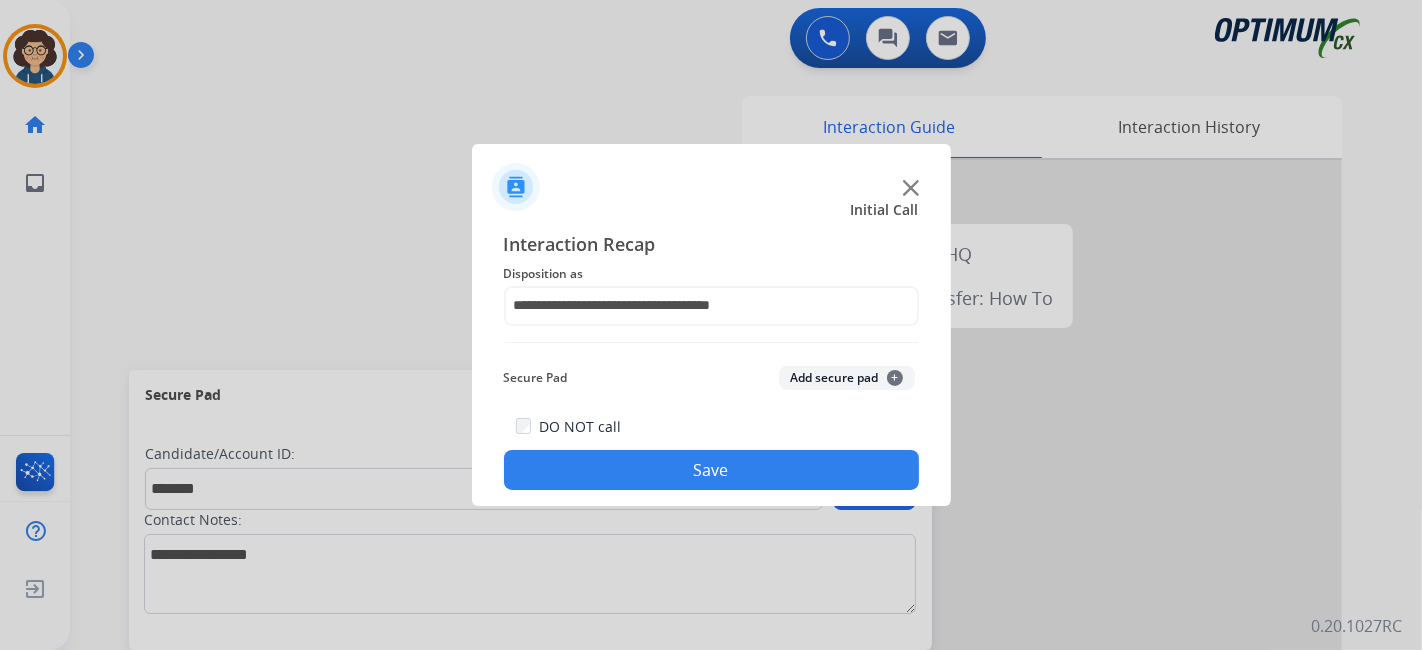 click on "Add secure pad  +" 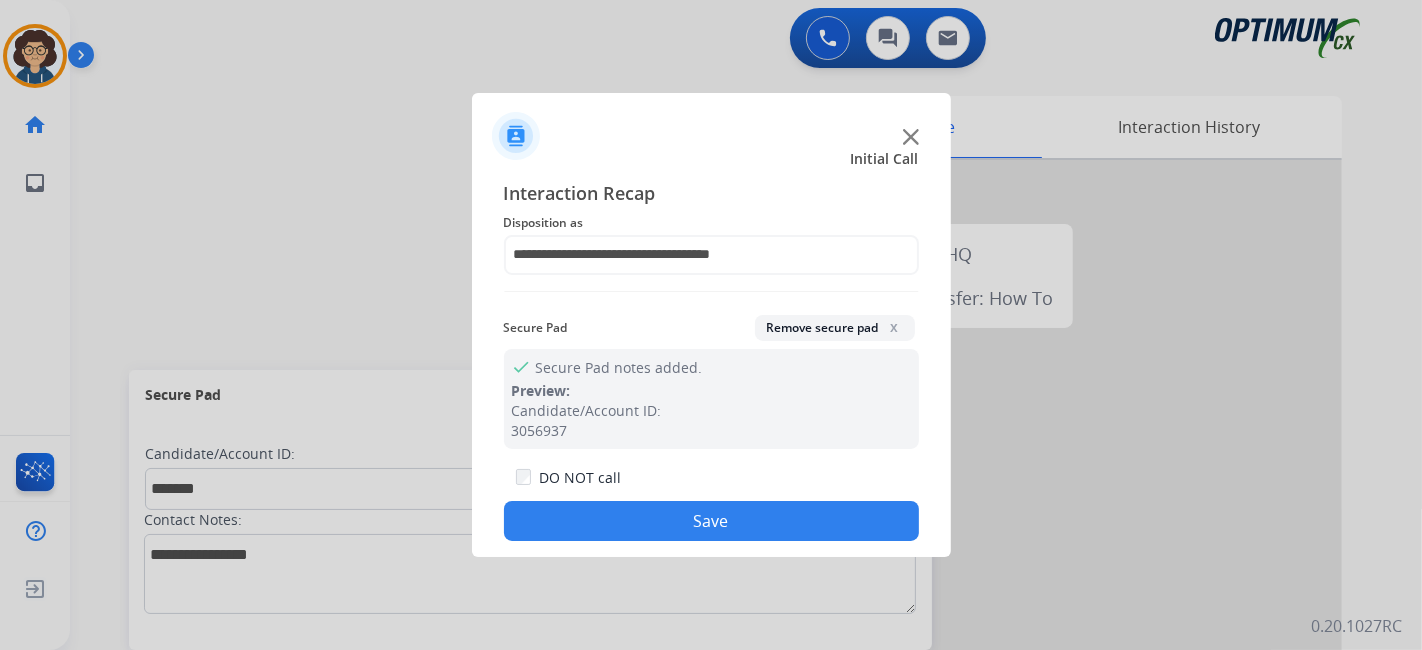 click on "Save" 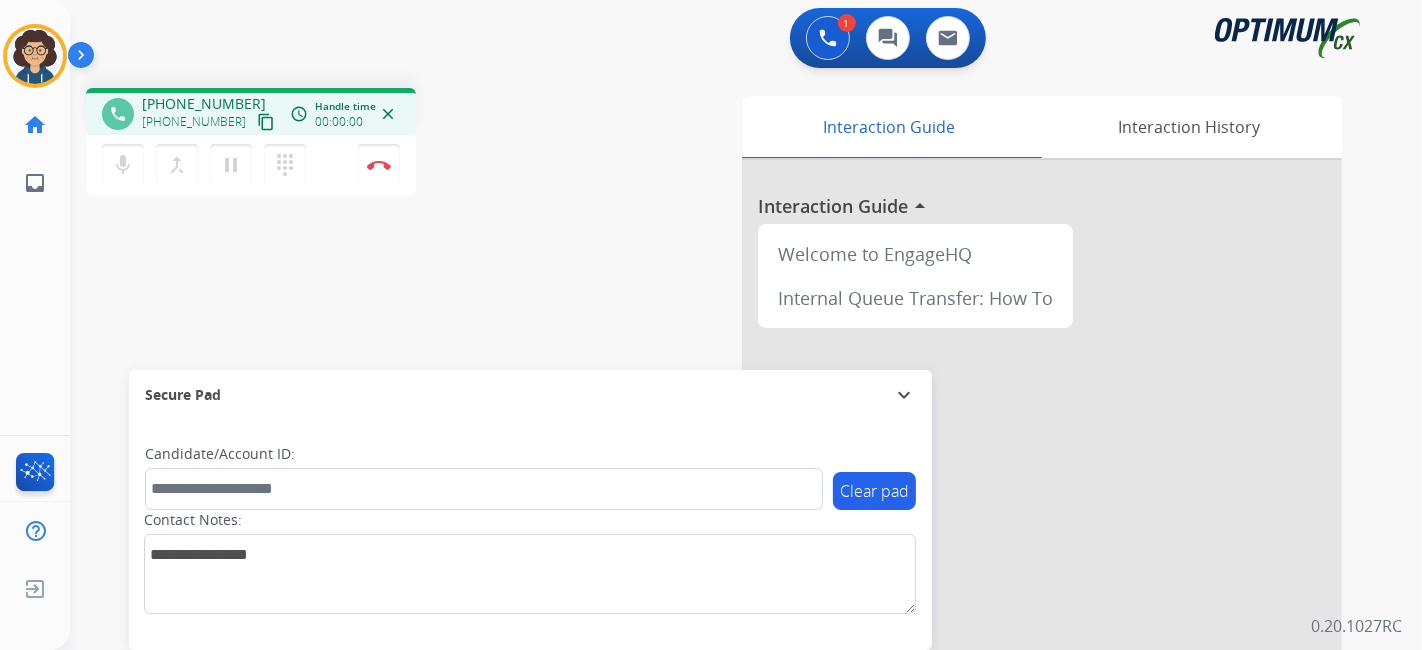 click on "content_copy" at bounding box center (266, 122) 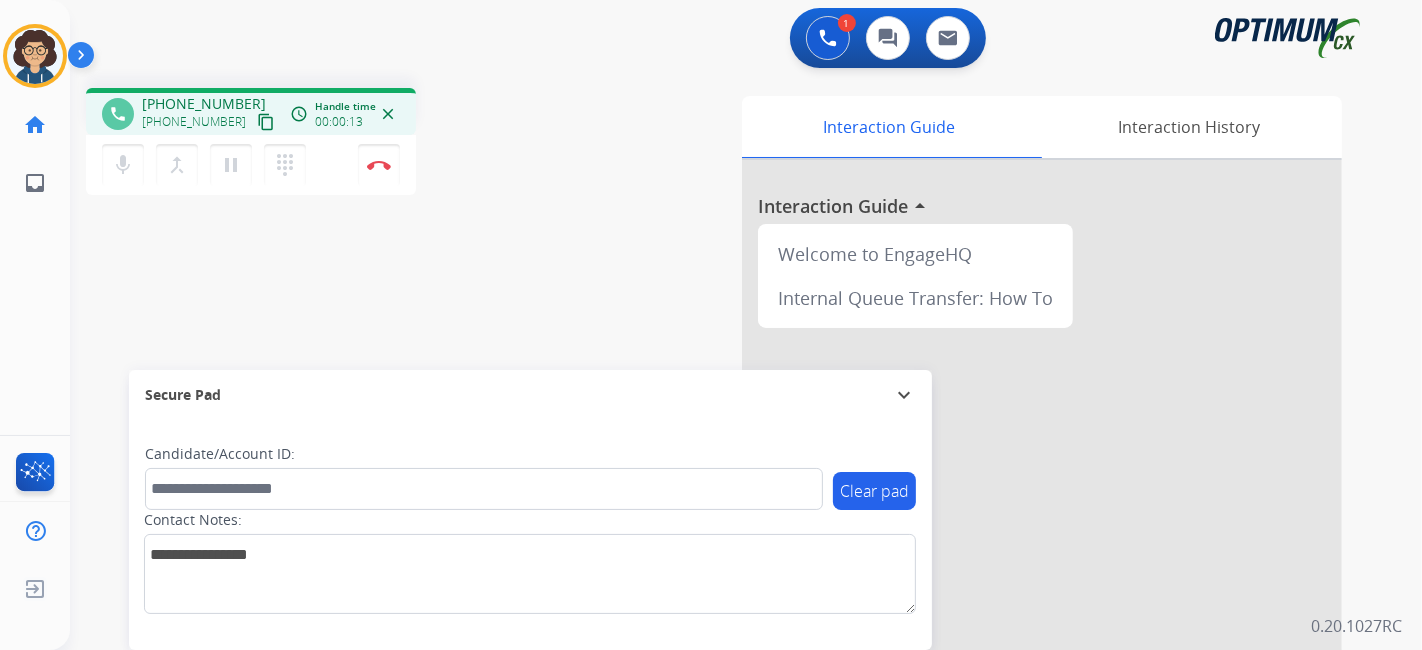 click on "content_copy" at bounding box center (266, 122) 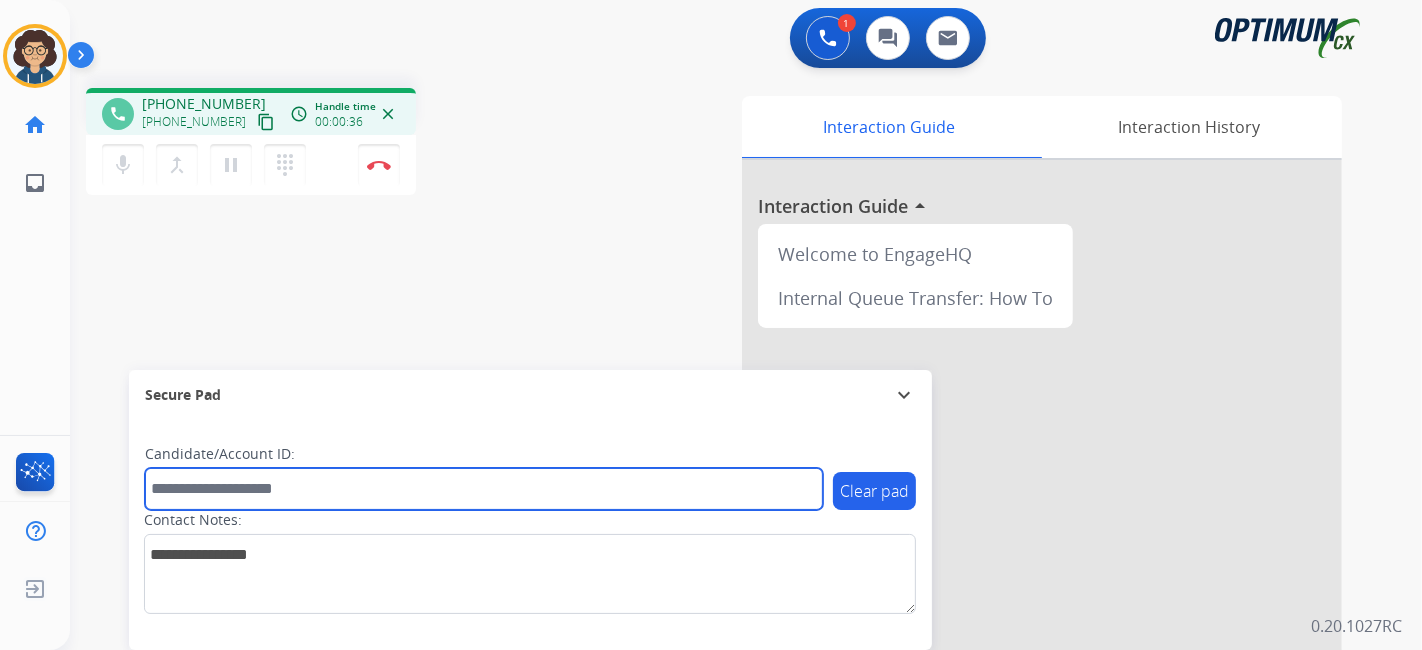click at bounding box center (484, 489) 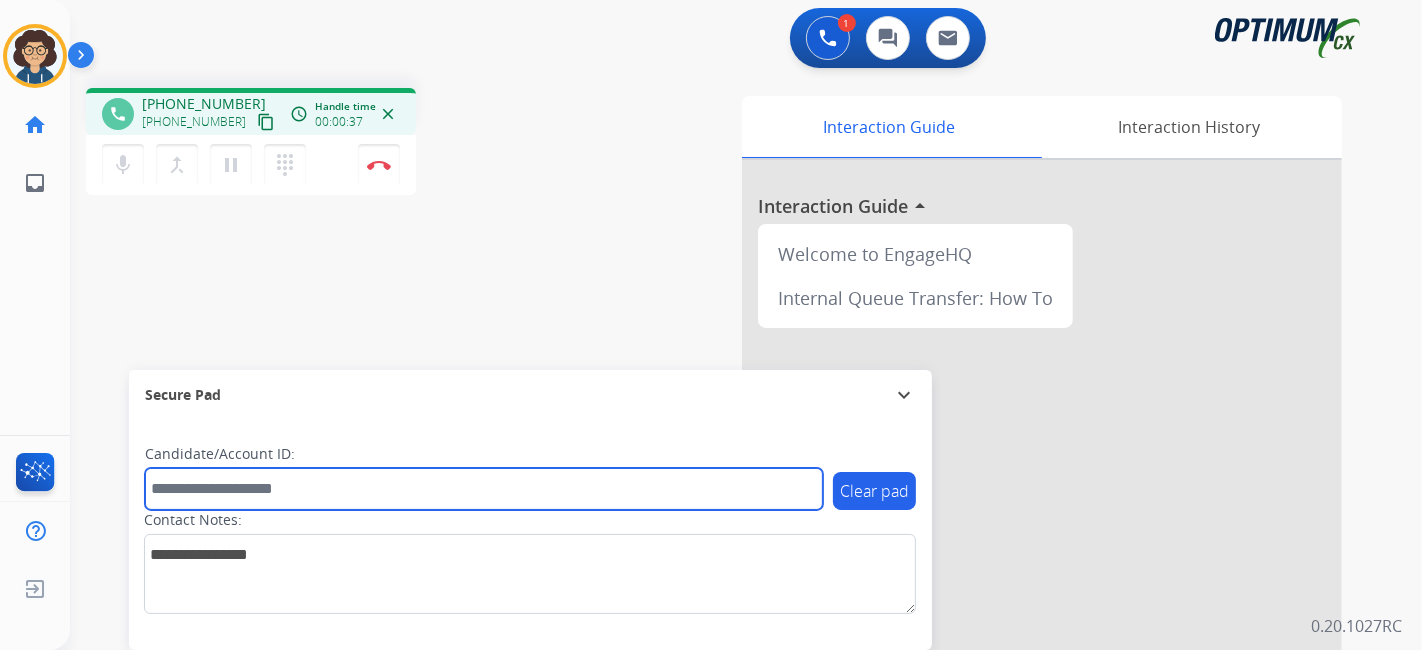paste on "*******" 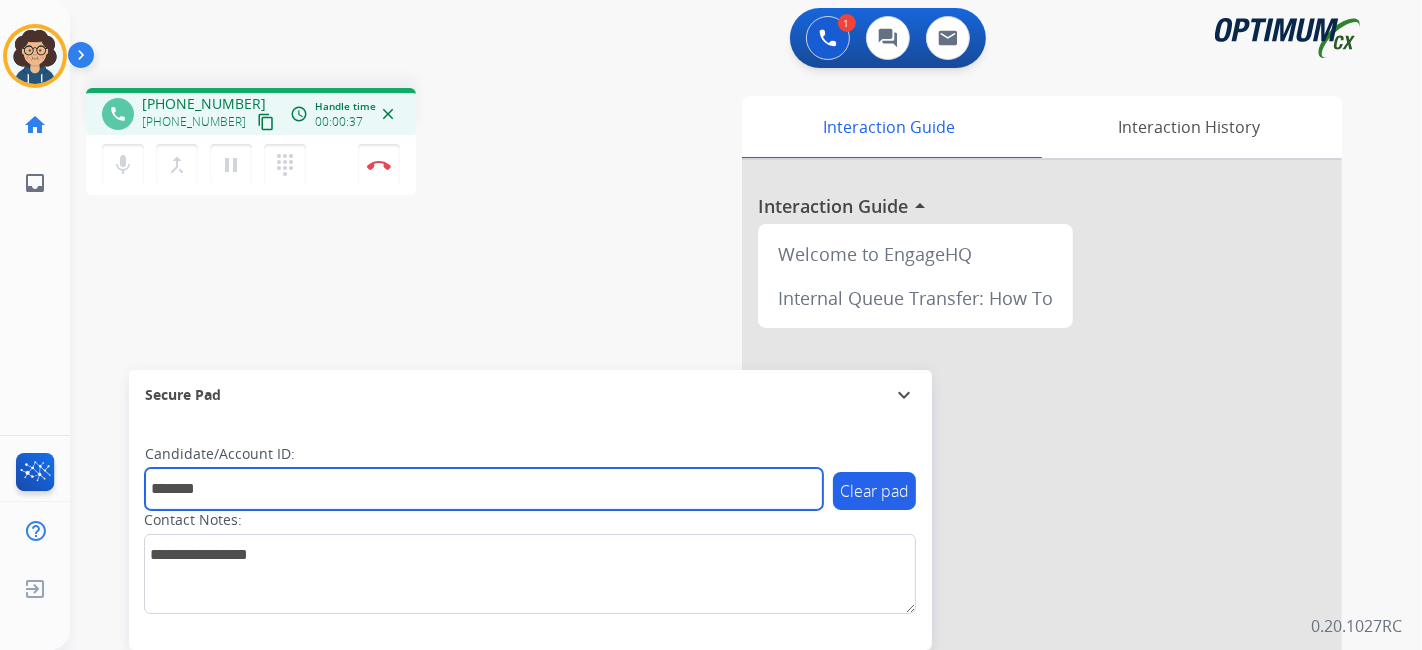 type on "*******" 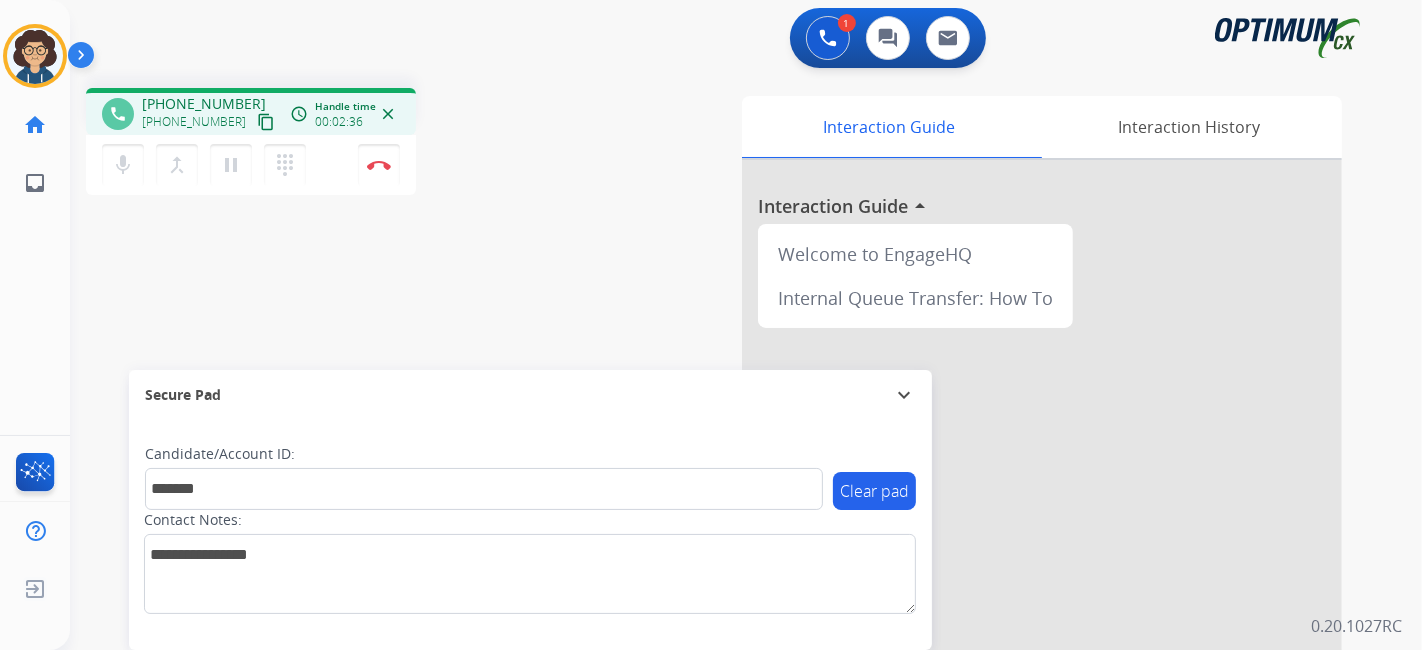click on "phone +17873147960 +17873147960 content_copy access_time Call metrics Queue   01:57 Hold   00:00 Talk   02:37 Total   04:33 Handle time 00:02:36 close mic Mute merge_type Bridge pause Hold dialpad Dialpad Disconnect swap_horiz Break voice bridge close_fullscreen Connect 3-Way Call merge_type Separate 3-Way Call" at bounding box center (337, 144) 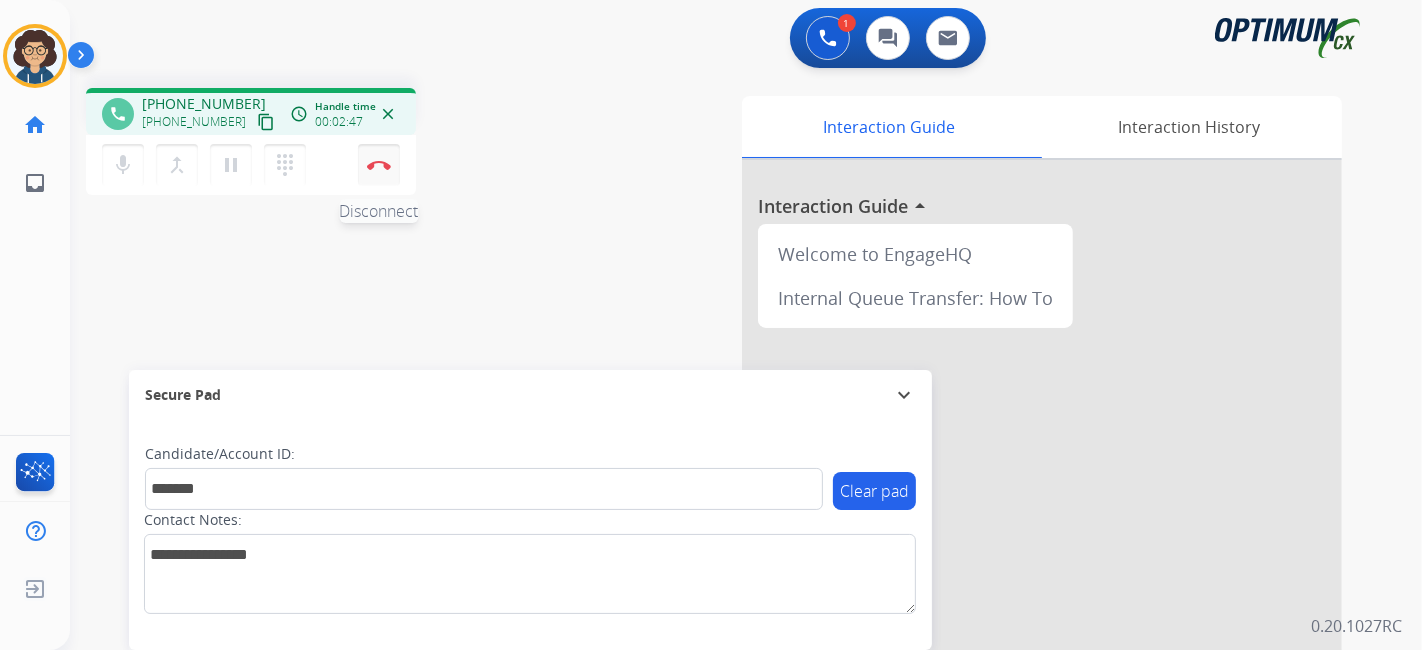 click at bounding box center [379, 165] 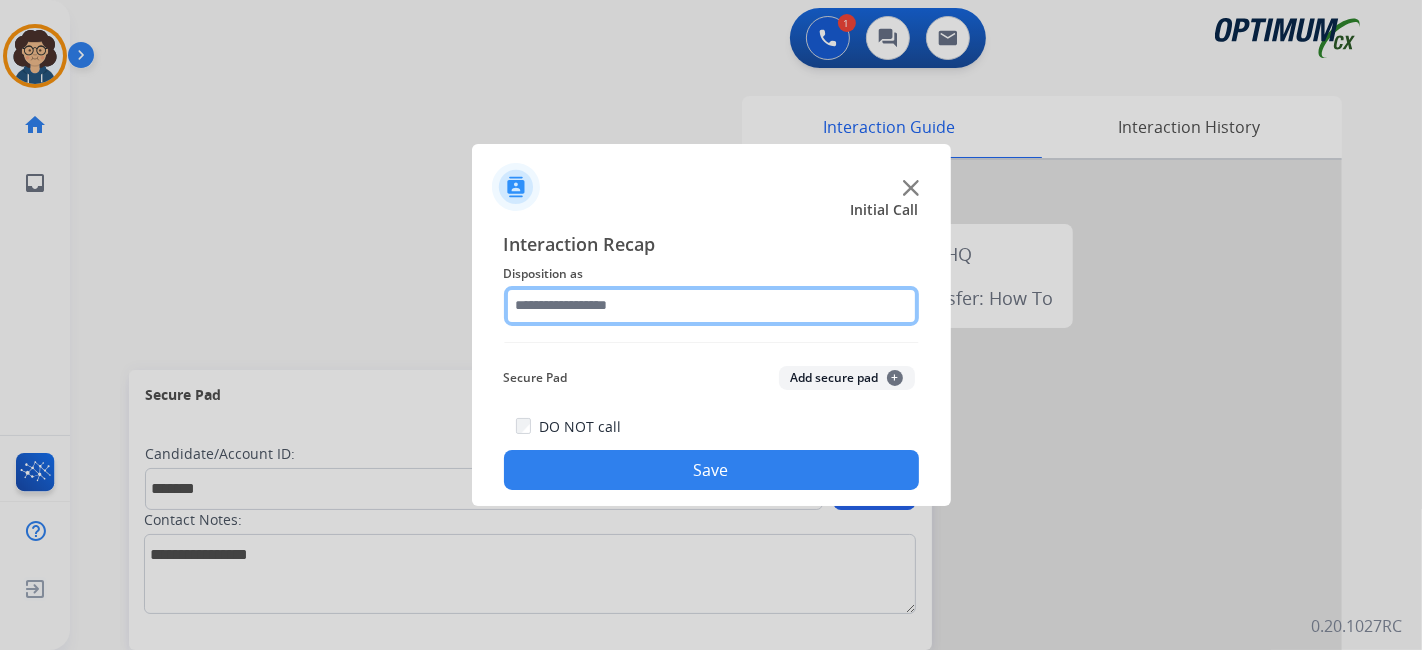 click 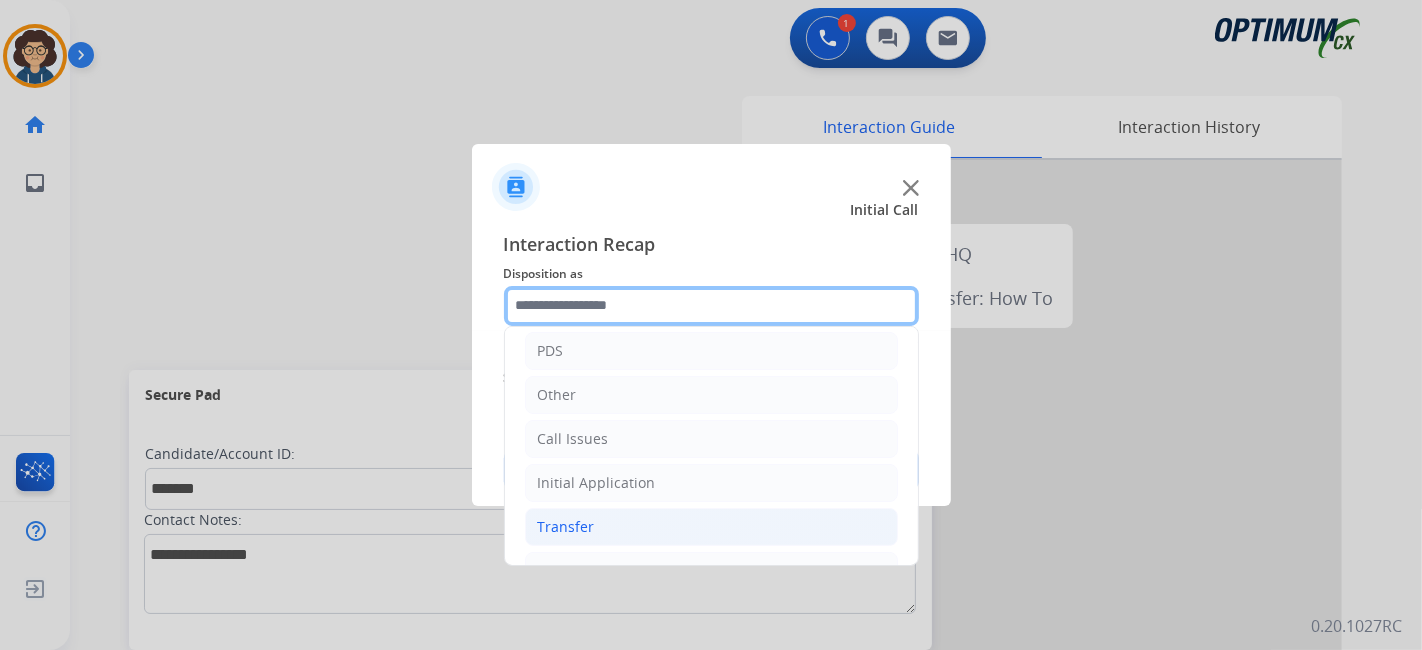 scroll, scrollTop: 131, scrollLeft: 0, axis: vertical 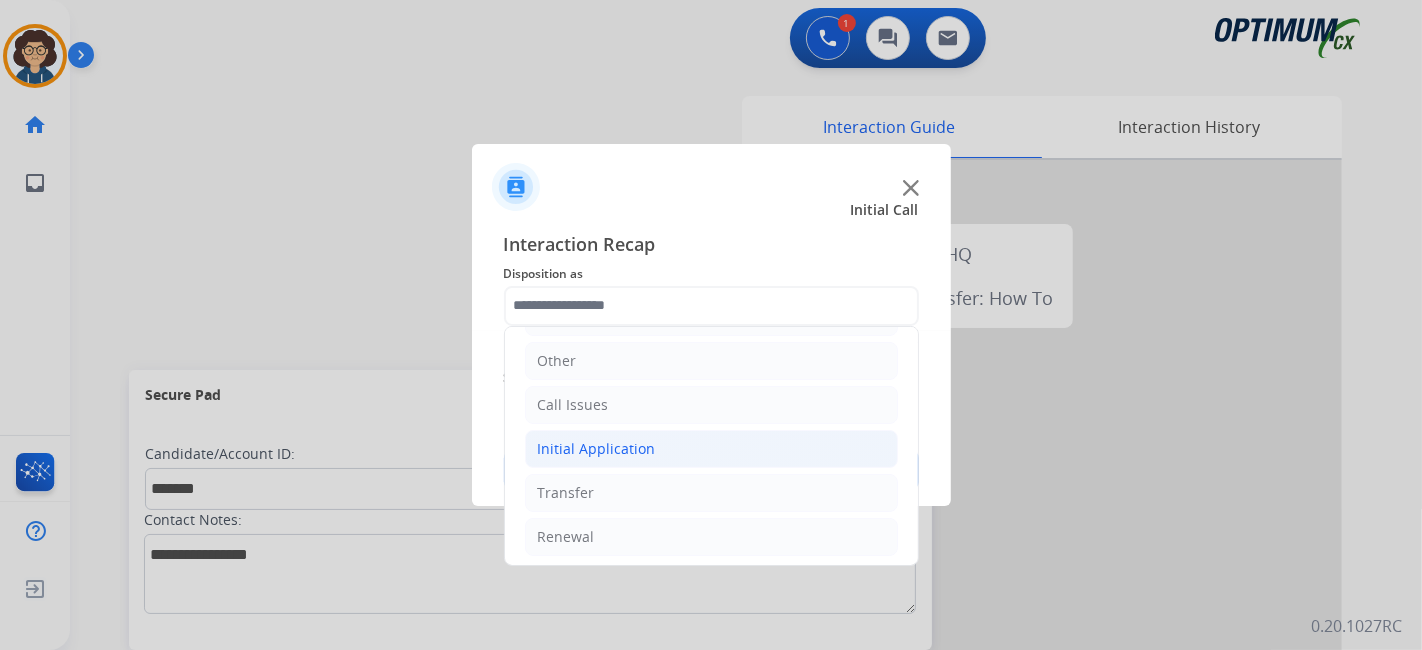 click on "Initial Application" 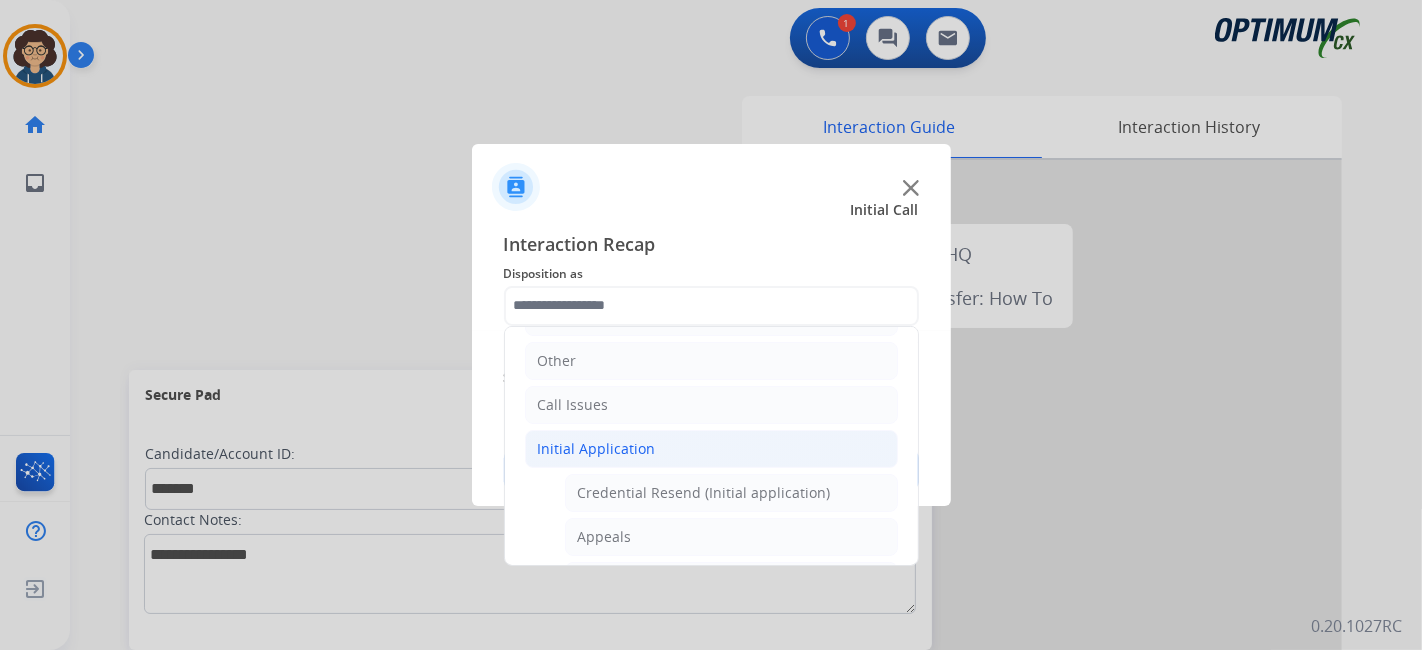 drag, startPoint x: 772, startPoint y: 505, endPoint x: 776, endPoint y: 490, distance: 15.524175 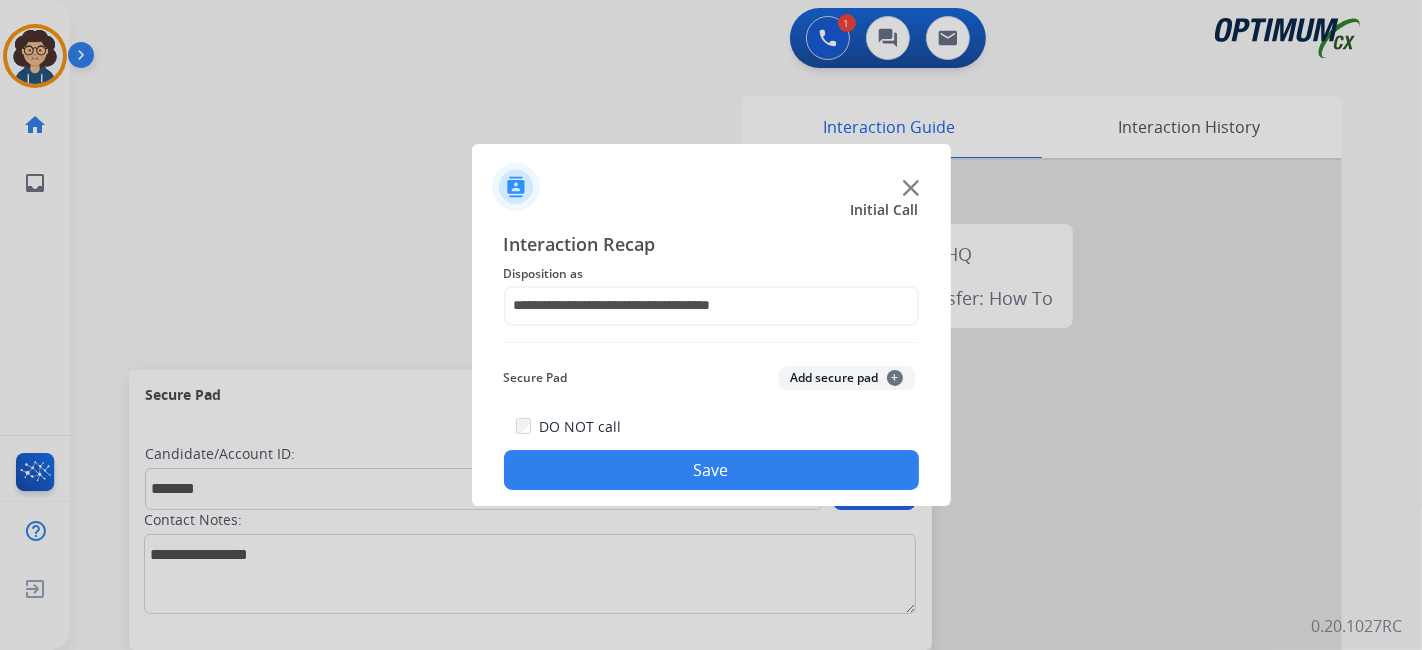 click on "Add secure pad  +" 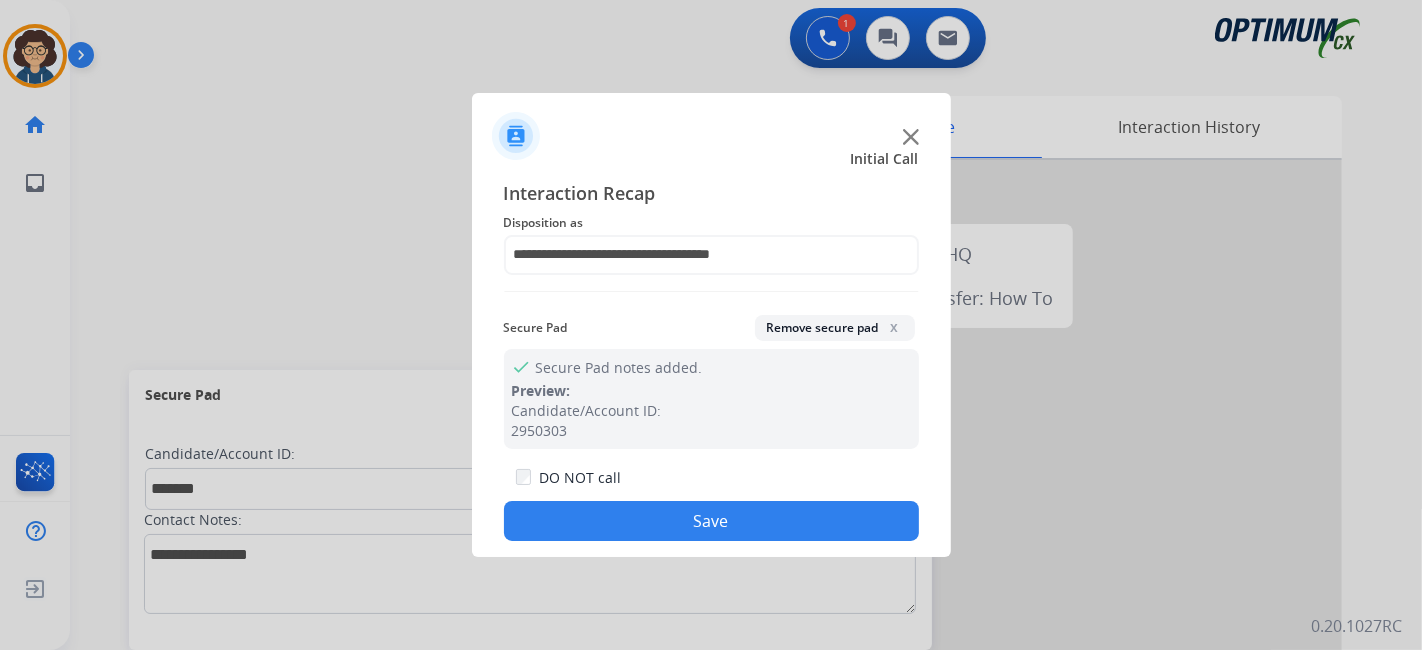 click on "Save" 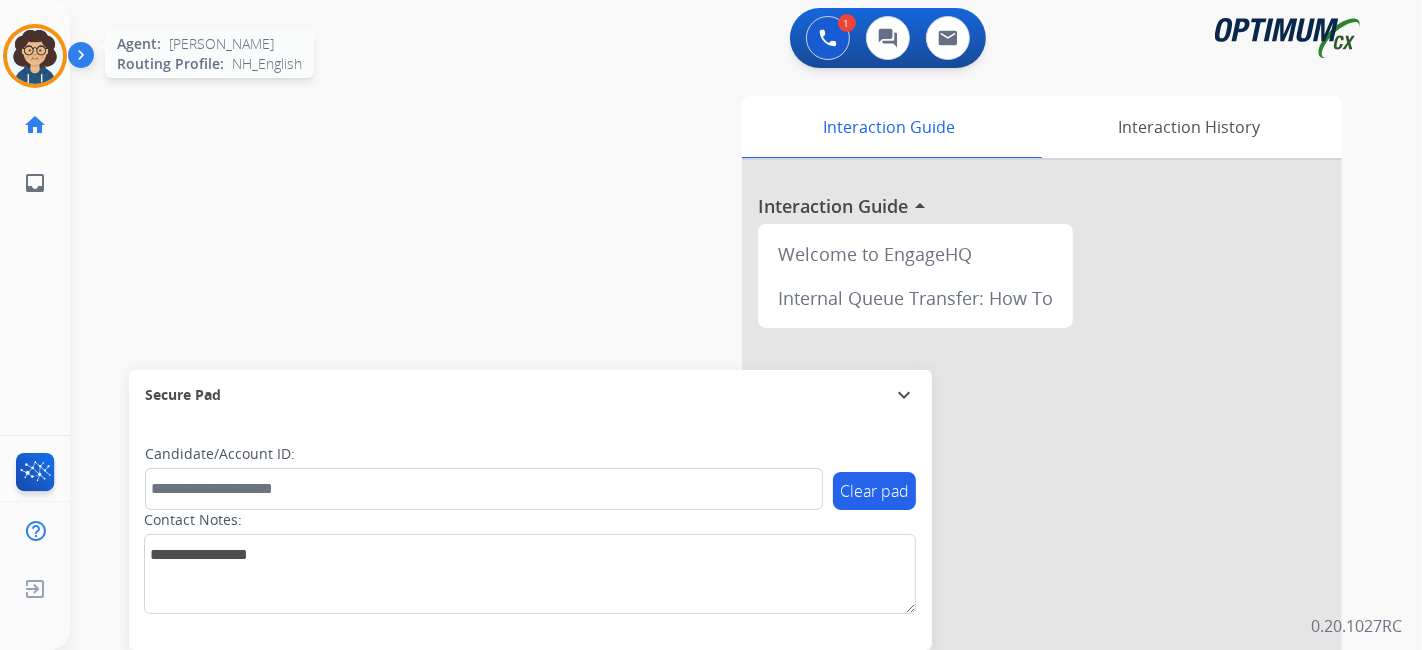 click at bounding box center (35, 56) 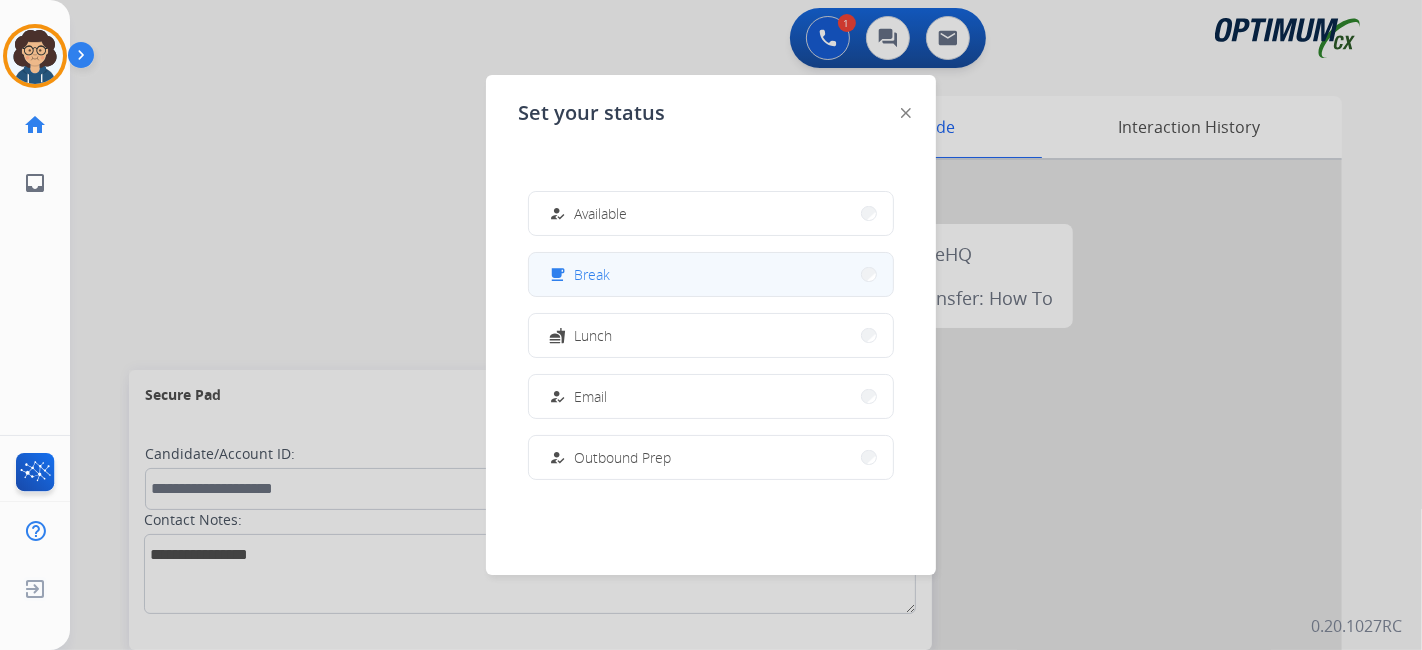 click on "free_breakfast Break" at bounding box center [711, 274] 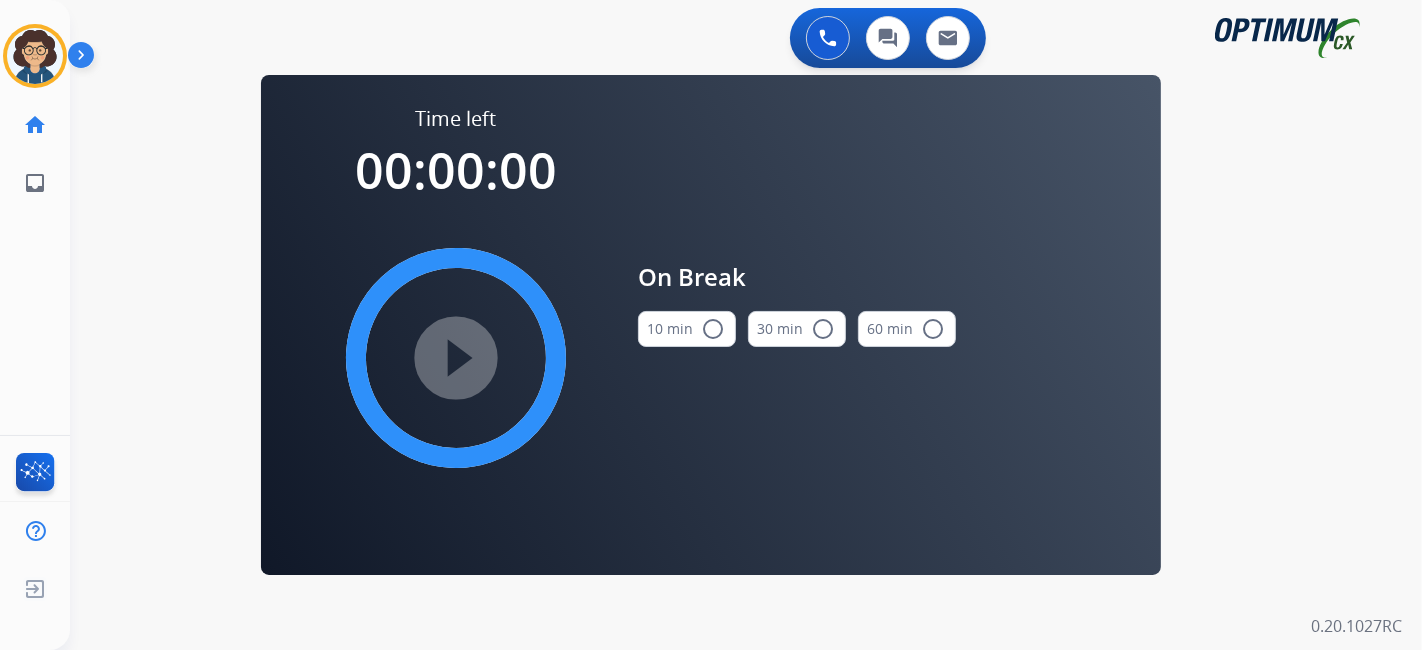 click on "10 min  radio_button_unchecked" at bounding box center [687, 329] 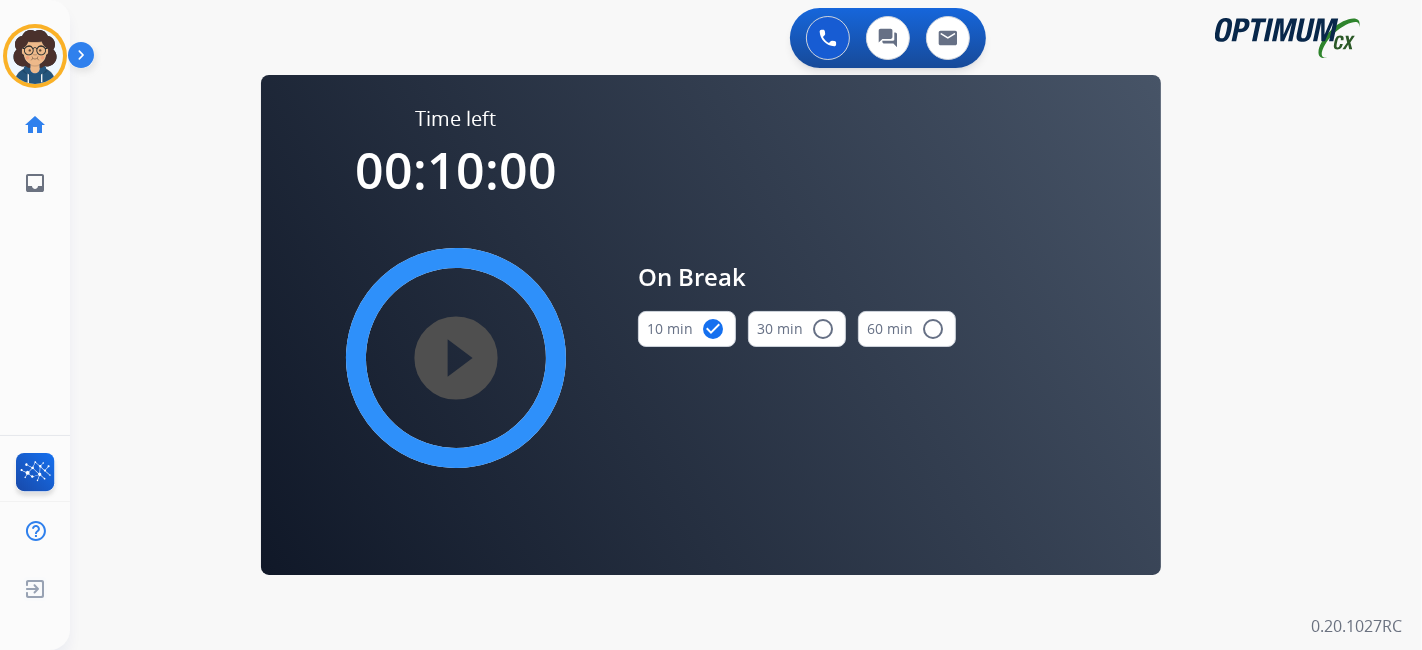 click on "play_circle_filled" at bounding box center (456, 358) 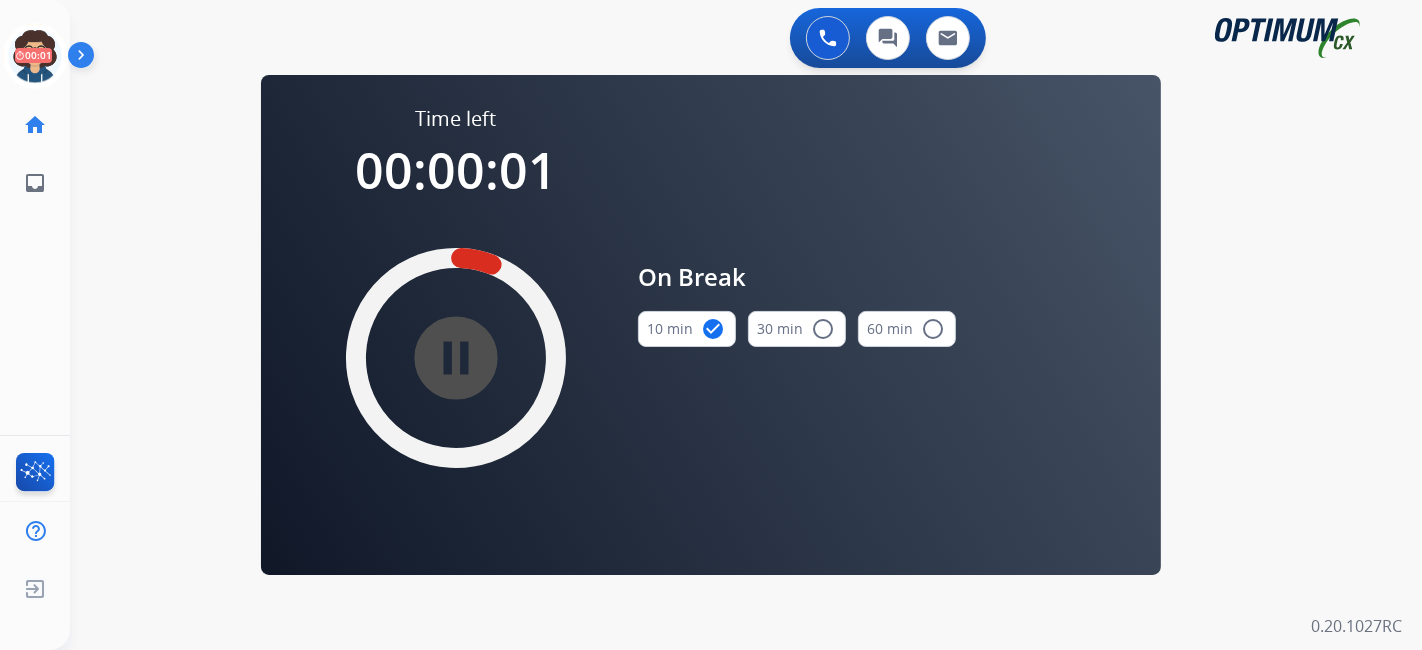 click on "pause_circle_filled" at bounding box center [456, 358] 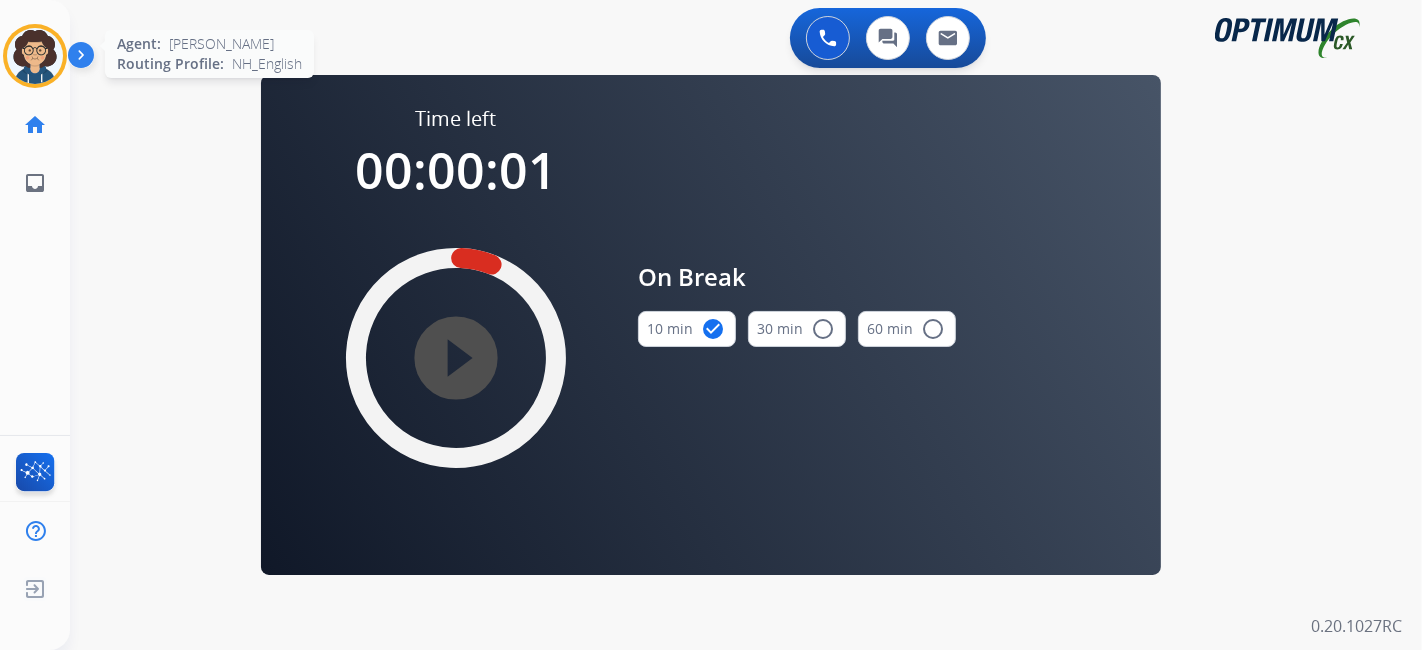 click at bounding box center [35, 56] 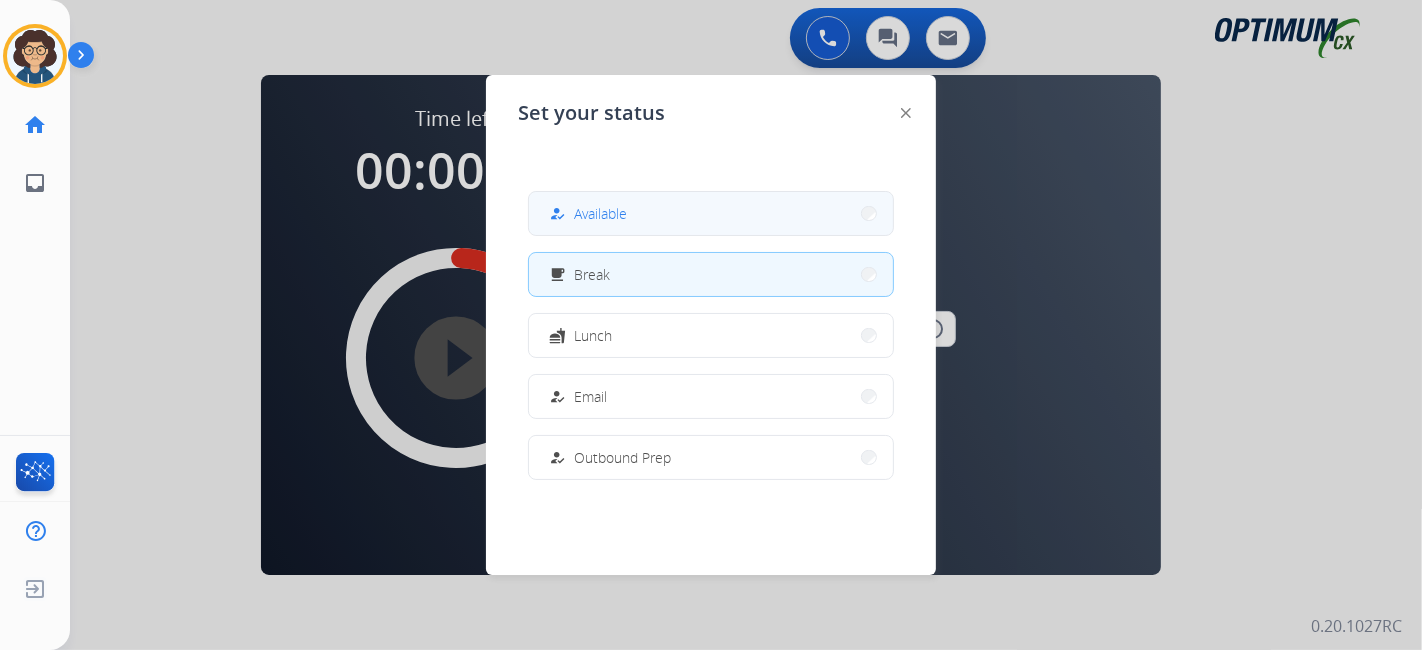 click on "how_to_reg Available" at bounding box center (711, 213) 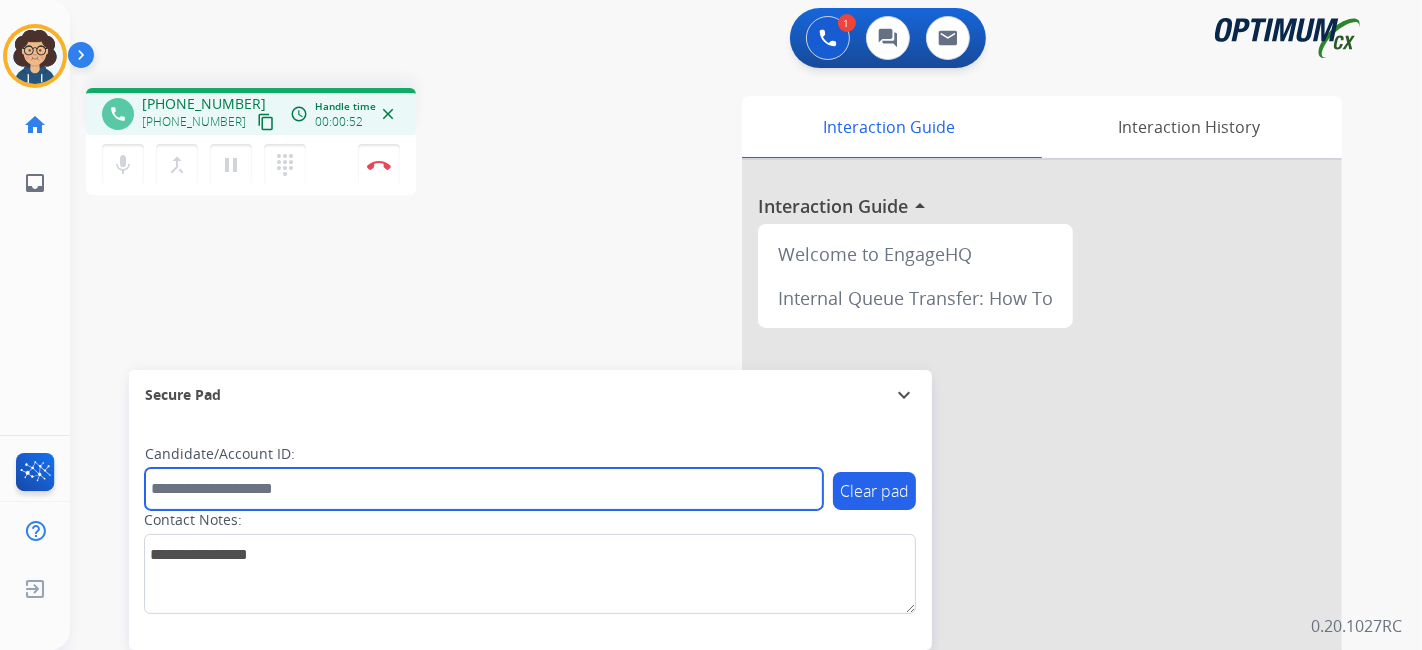 click at bounding box center (484, 489) 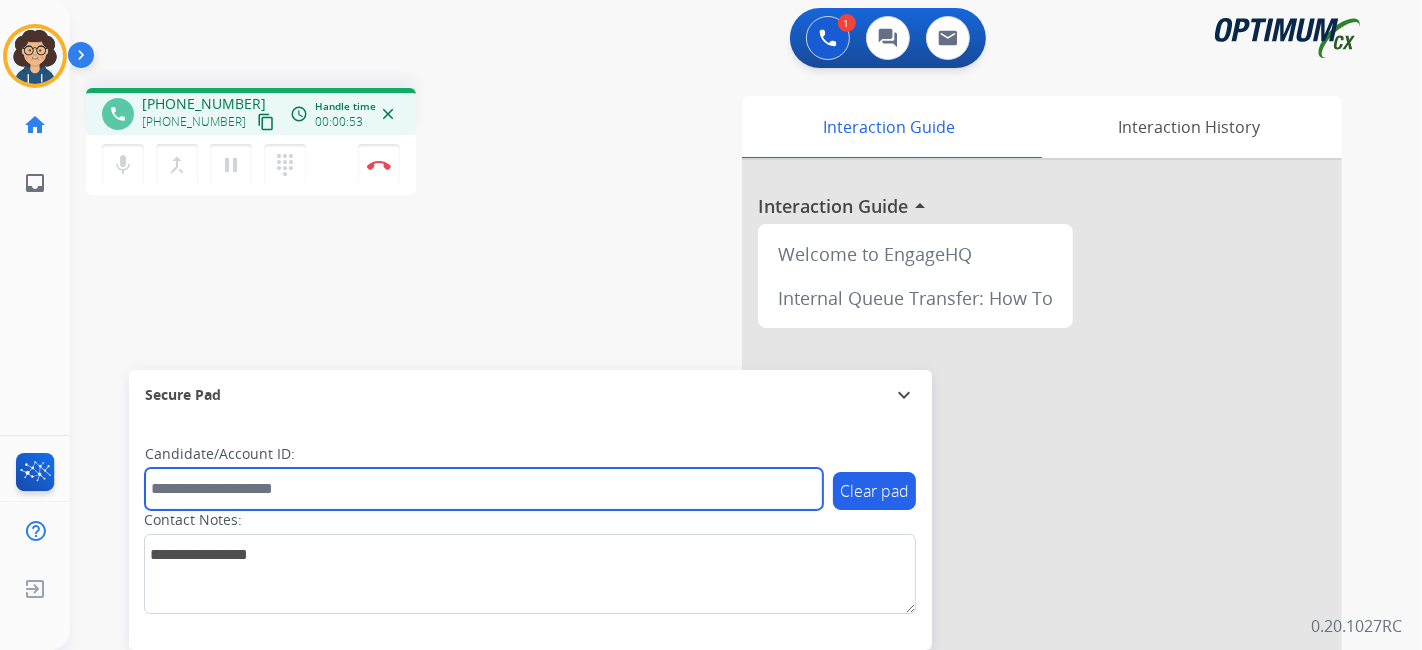 paste on "*******" 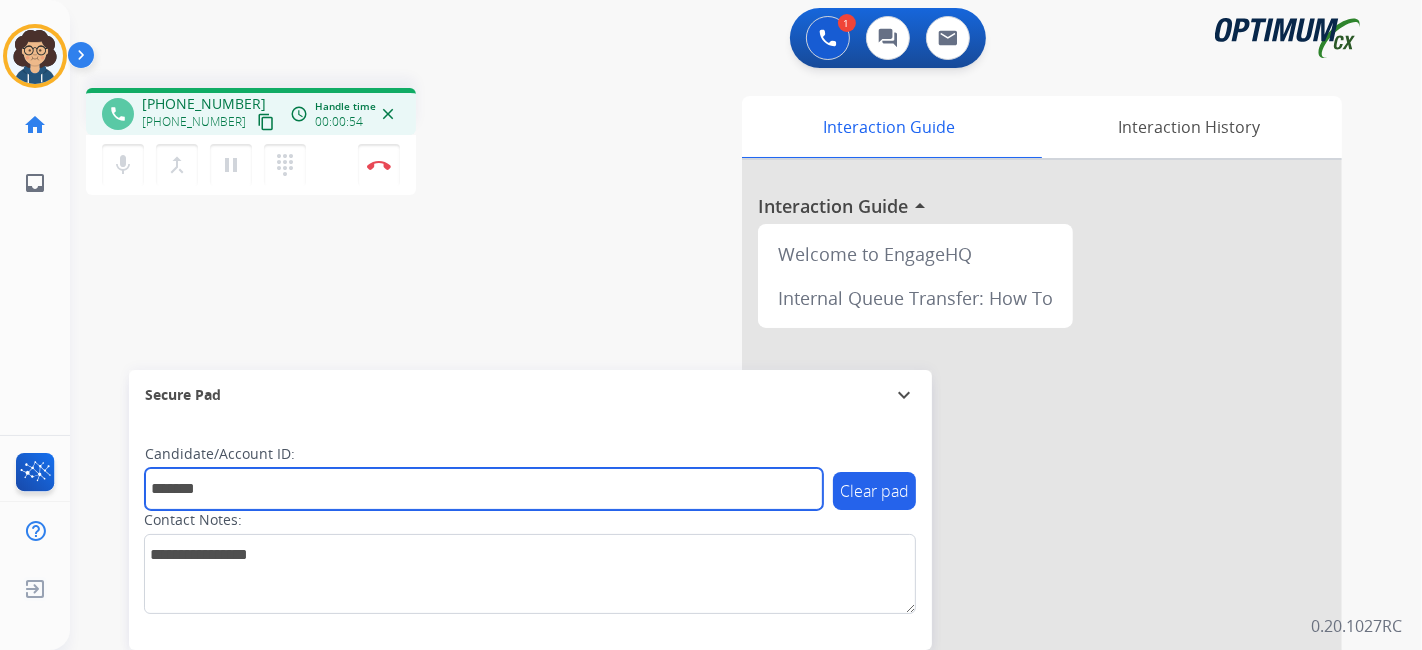 type on "*******" 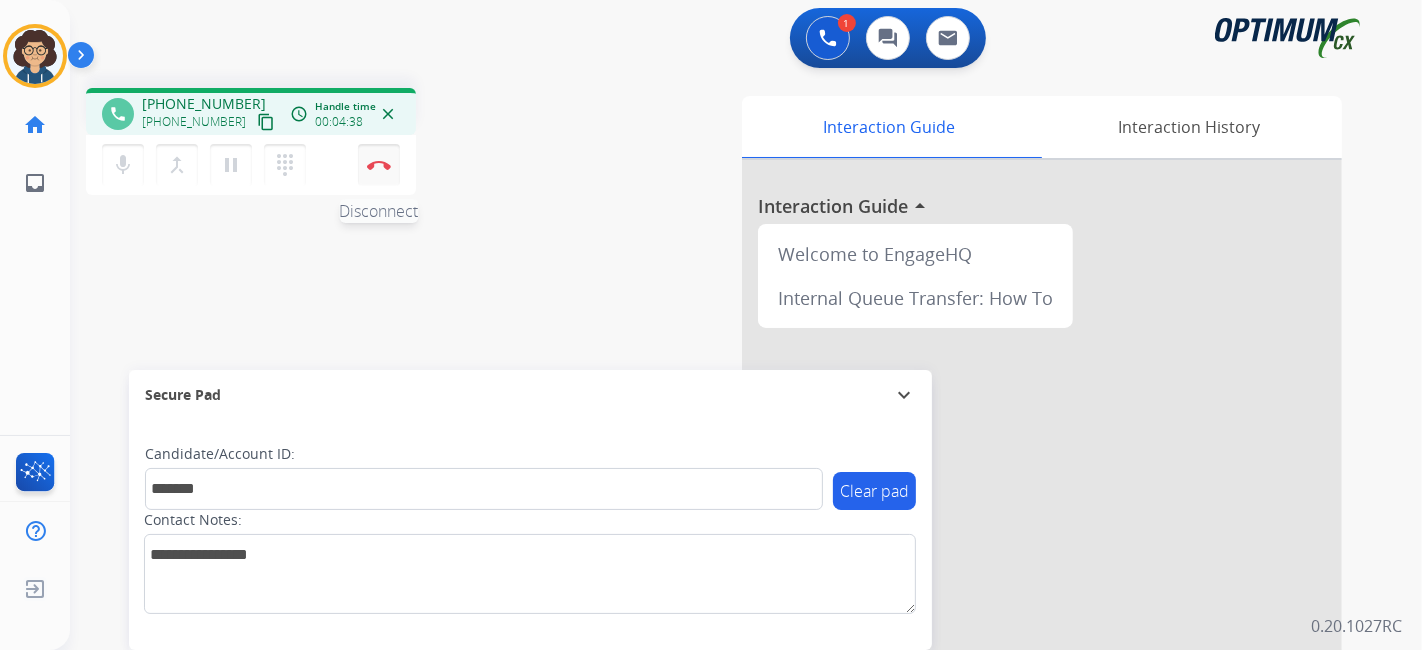 click at bounding box center (379, 165) 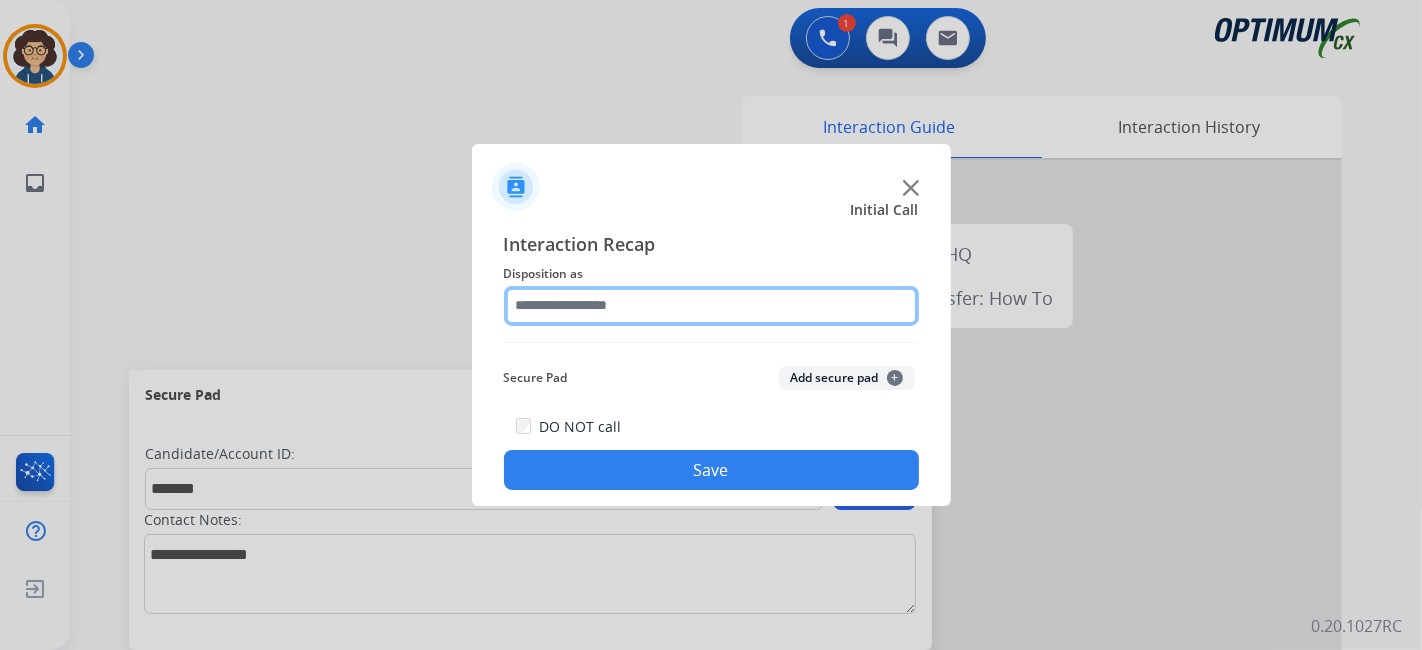 click 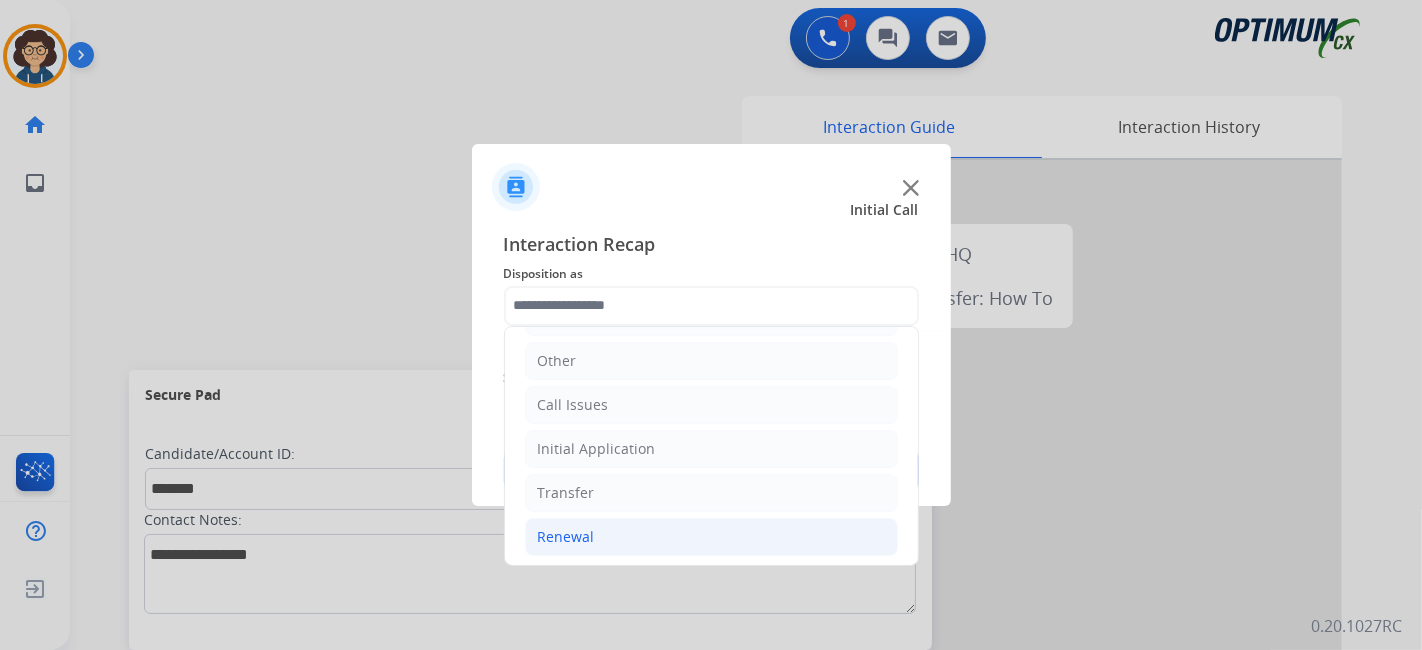 click on "Renewal" 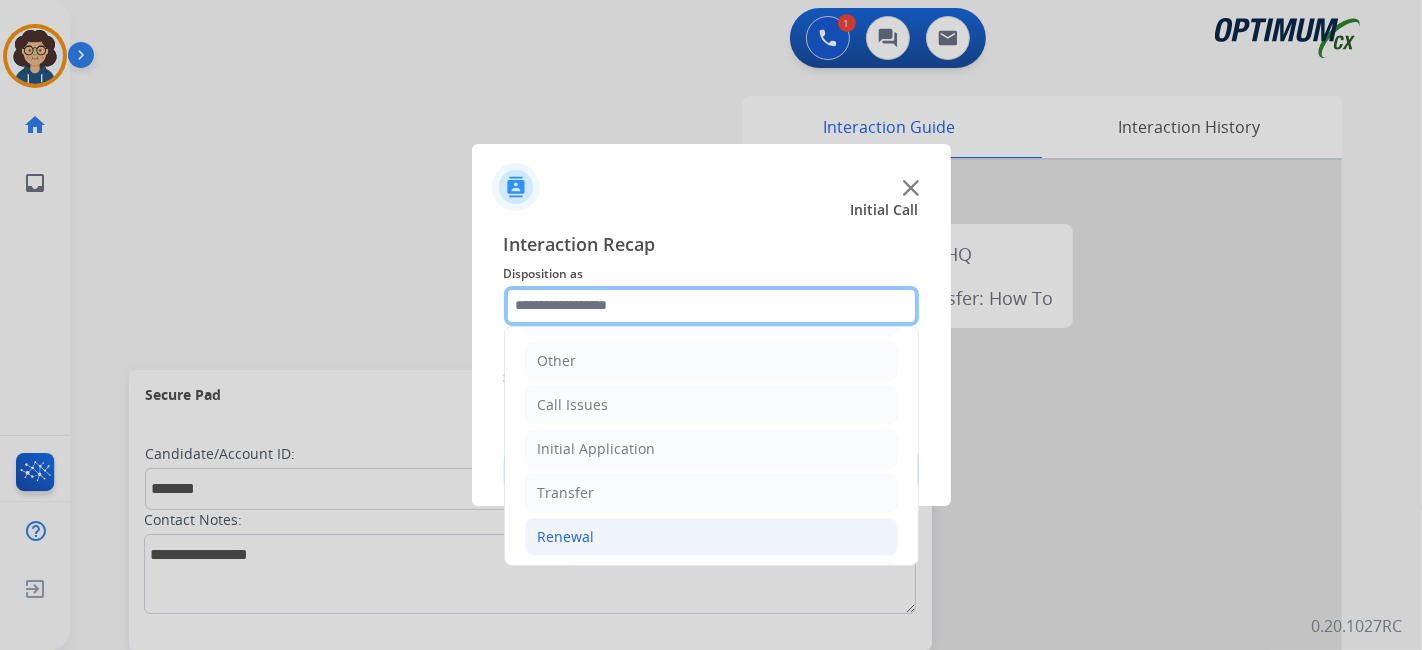 scroll, scrollTop: 760, scrollLeft: 0, axis: vertical 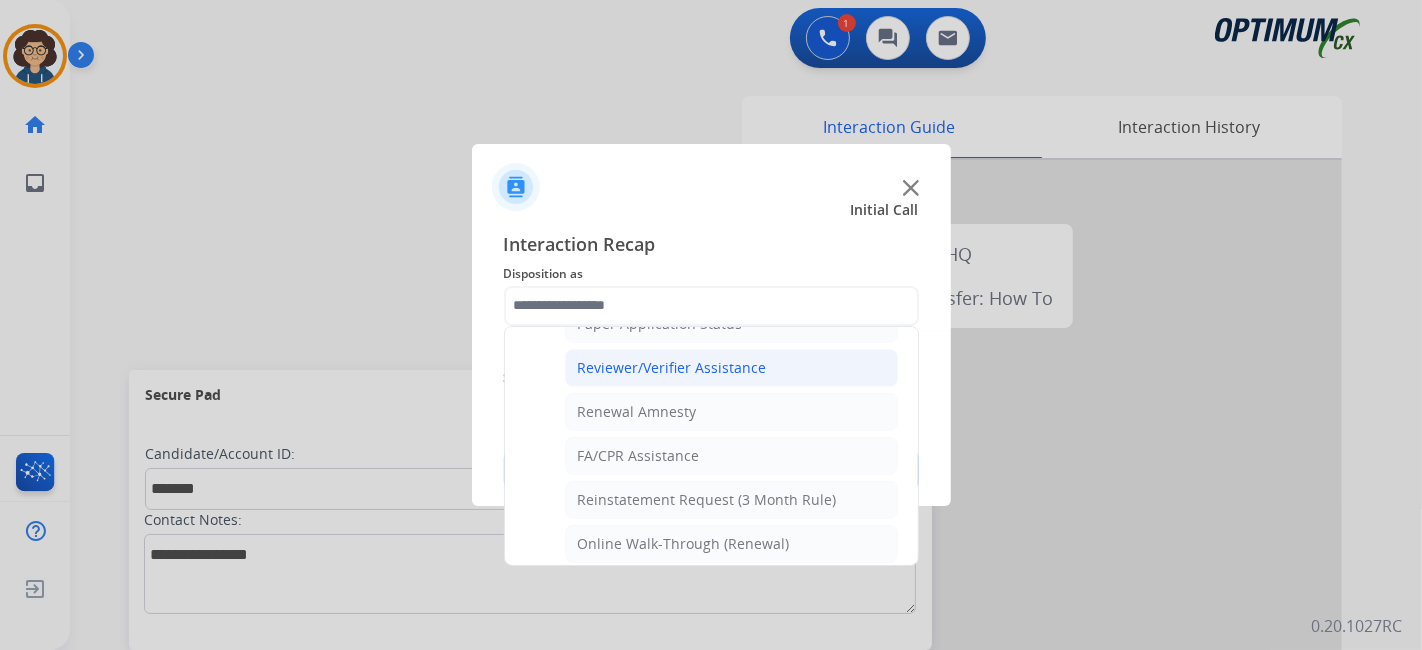 click on "Reviewer/Verifier Assistance" 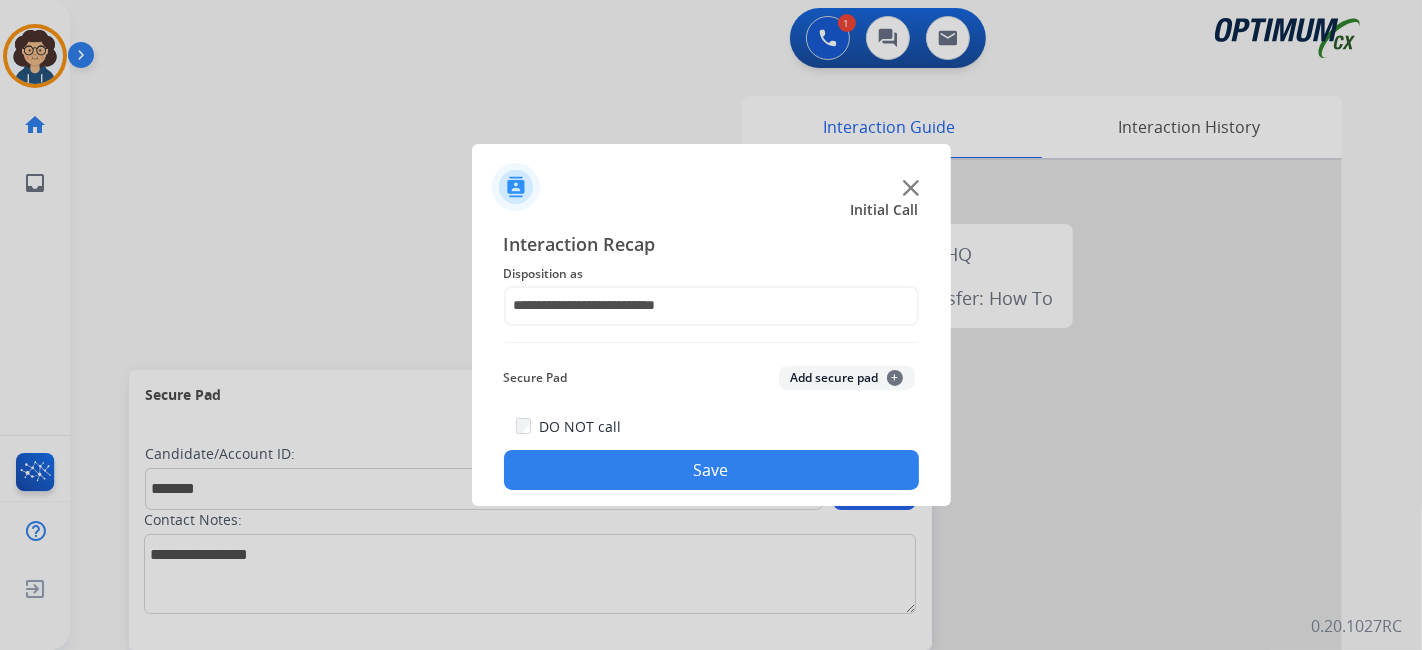click on "Add secure pad  +" 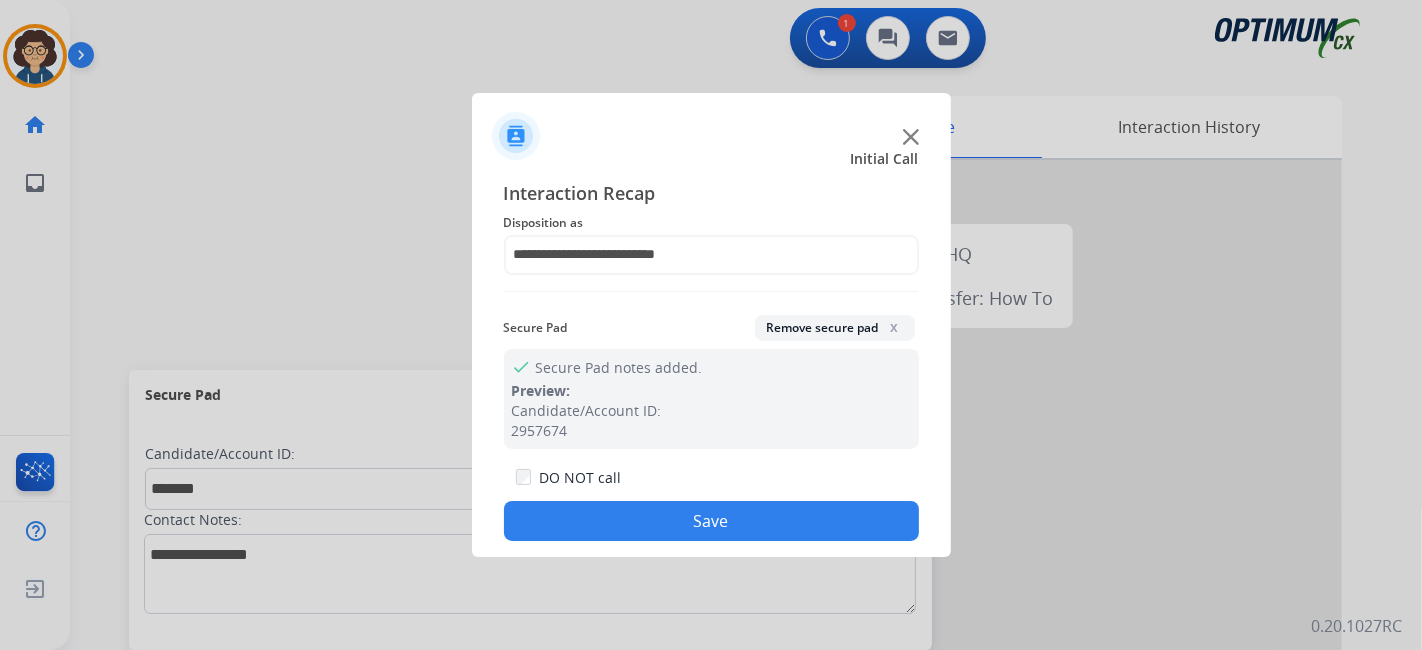 drag, startPoint x: 794, startPoint y: 523, endPoint x: 435, endPoint y: 38, distance: 603.412 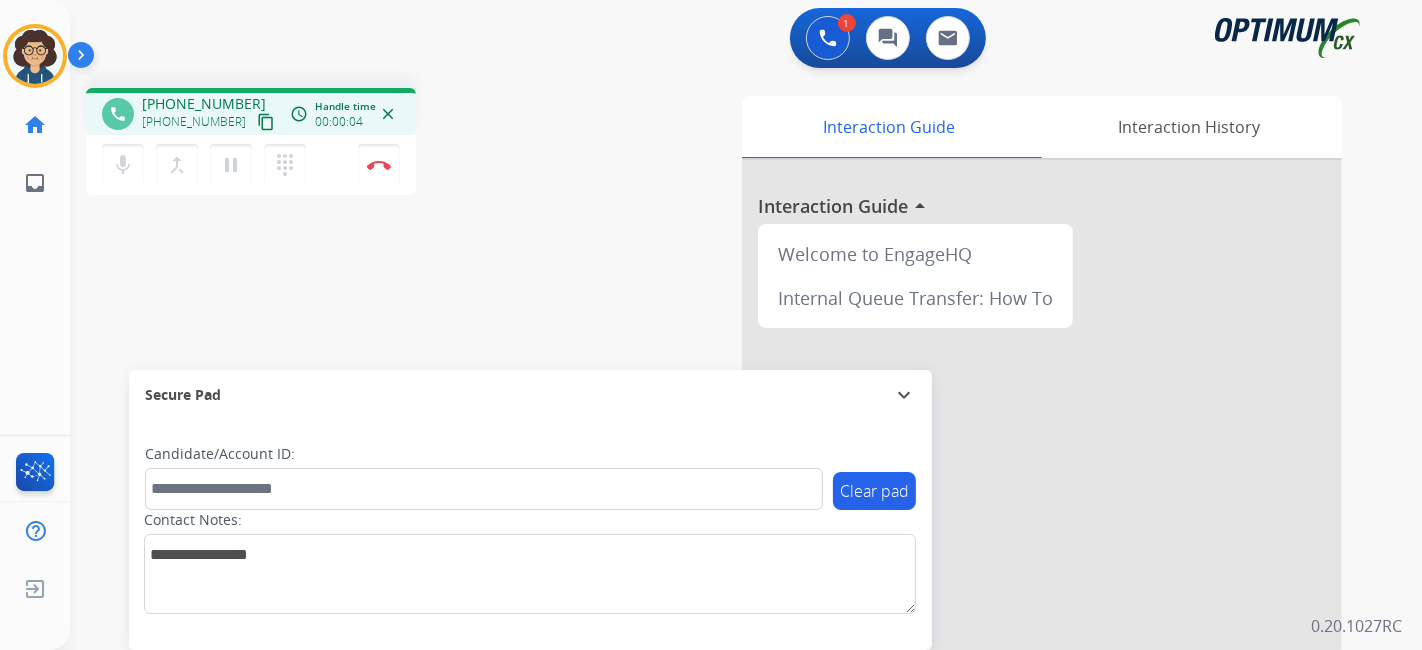 click on "content_copy" at bounding box center (266, 122) 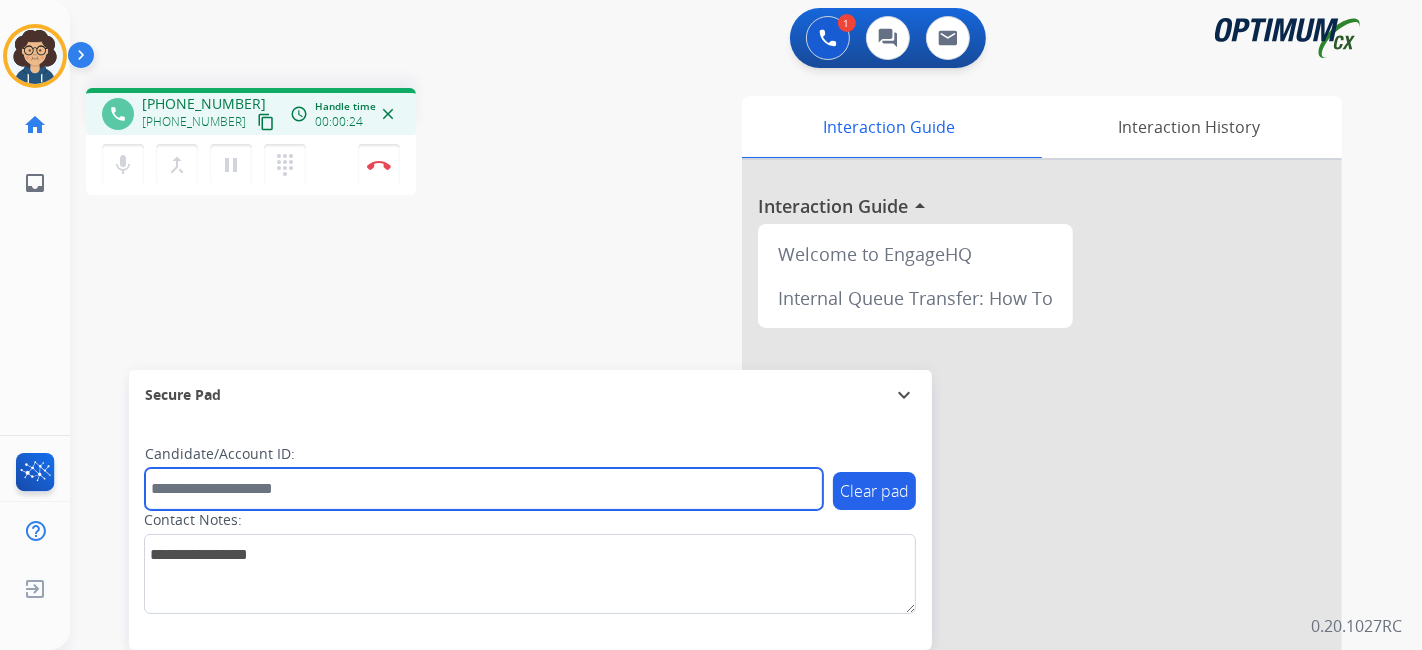 click at bounding box center [484, 489] 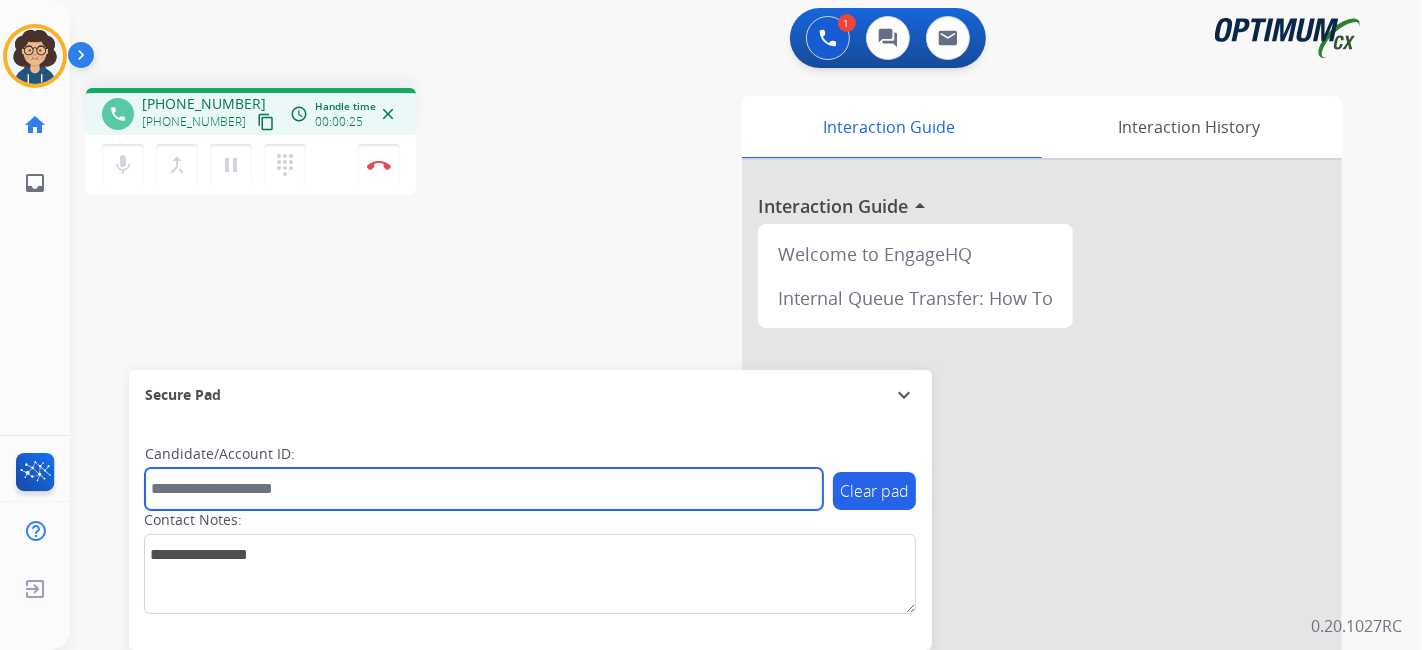 paste on "*******" 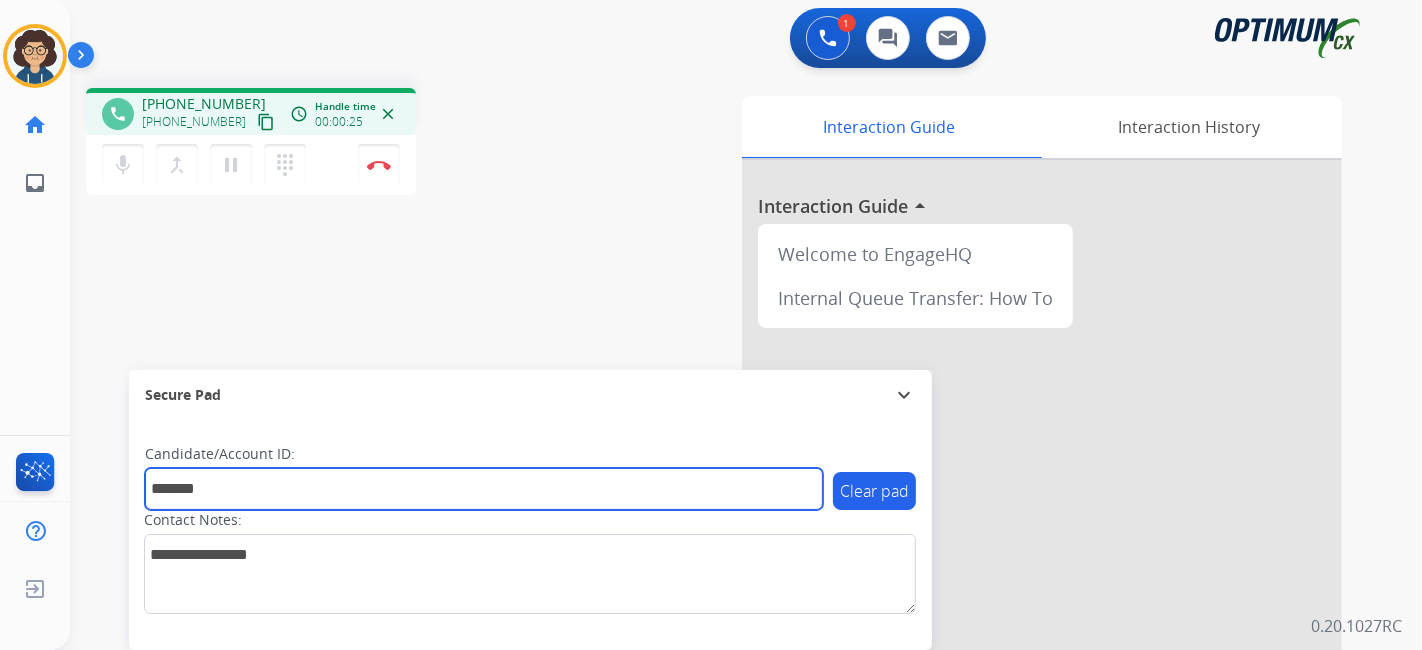 type on "*******" 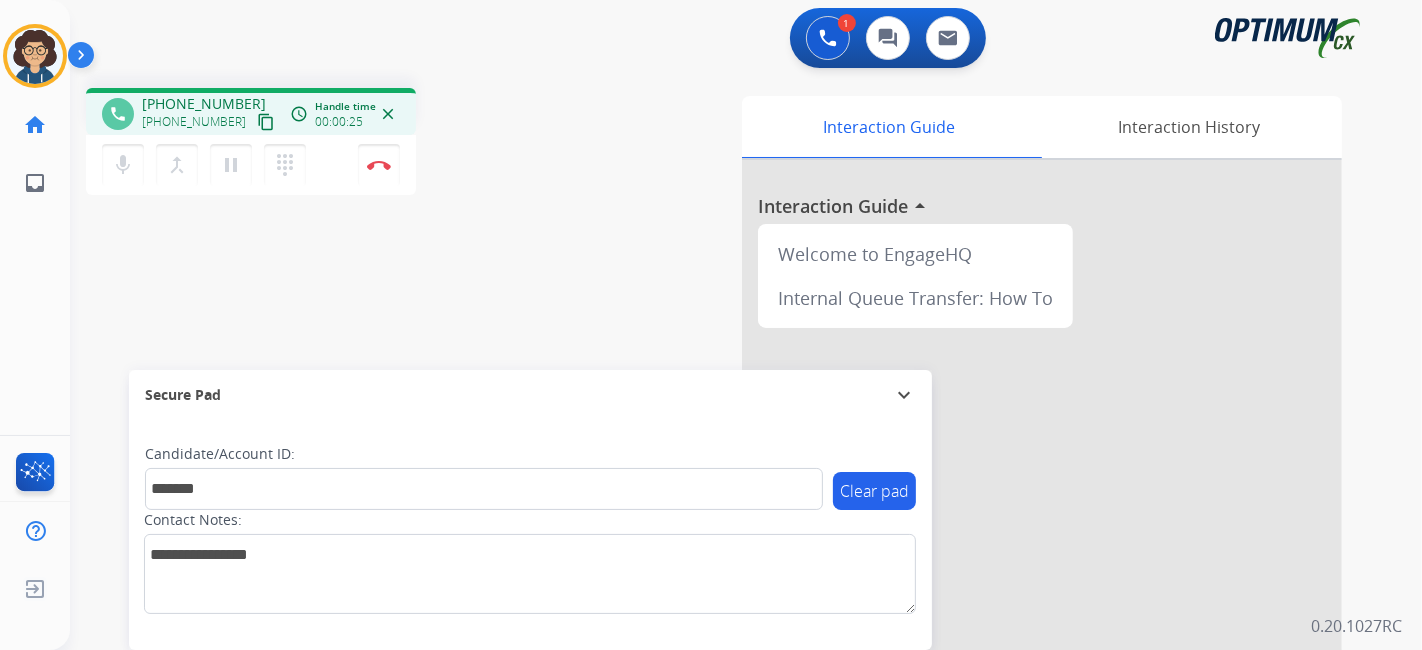 click on "phone +17862605967 +17862605967 content_copy access_time Call metrics Queue   00:10 Hold   00:00 Talk   00:26 Total   00:35 Handle time 00:00:25 close mic Mute merge_type Bridge pause Hold dialpad Dialpad Disconnect swap_horiz Break voice bridge close_fullscreen Connect 3-Way Call merge_type Separate 3-Way Call  Interaction Guide   Interaction History  Interaction Guide arrow_drop_up  Welcome to EngageHQ   Internal Queue Transfer: How To  Secure Pad expand_more Clear pad Candidate/Account ID: ******* Contact Notes:" at bounding box center (722, 489) 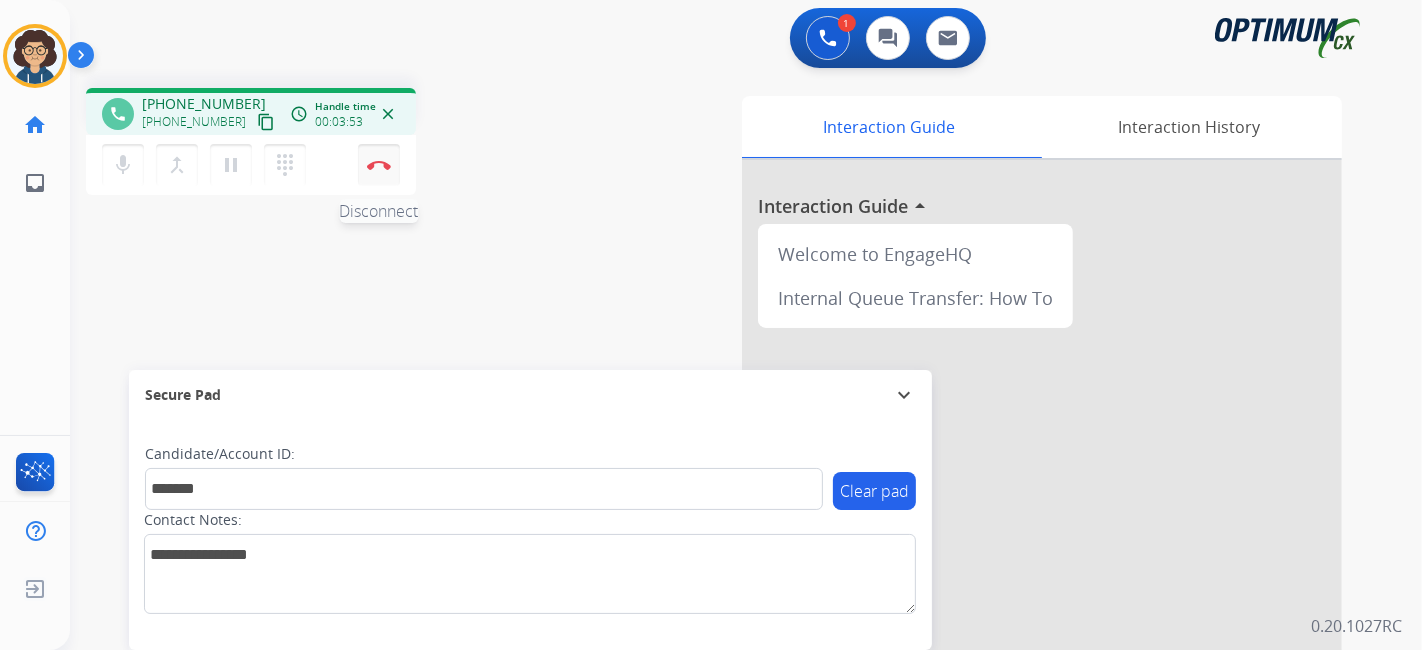 click at bounding box center (379, 165) 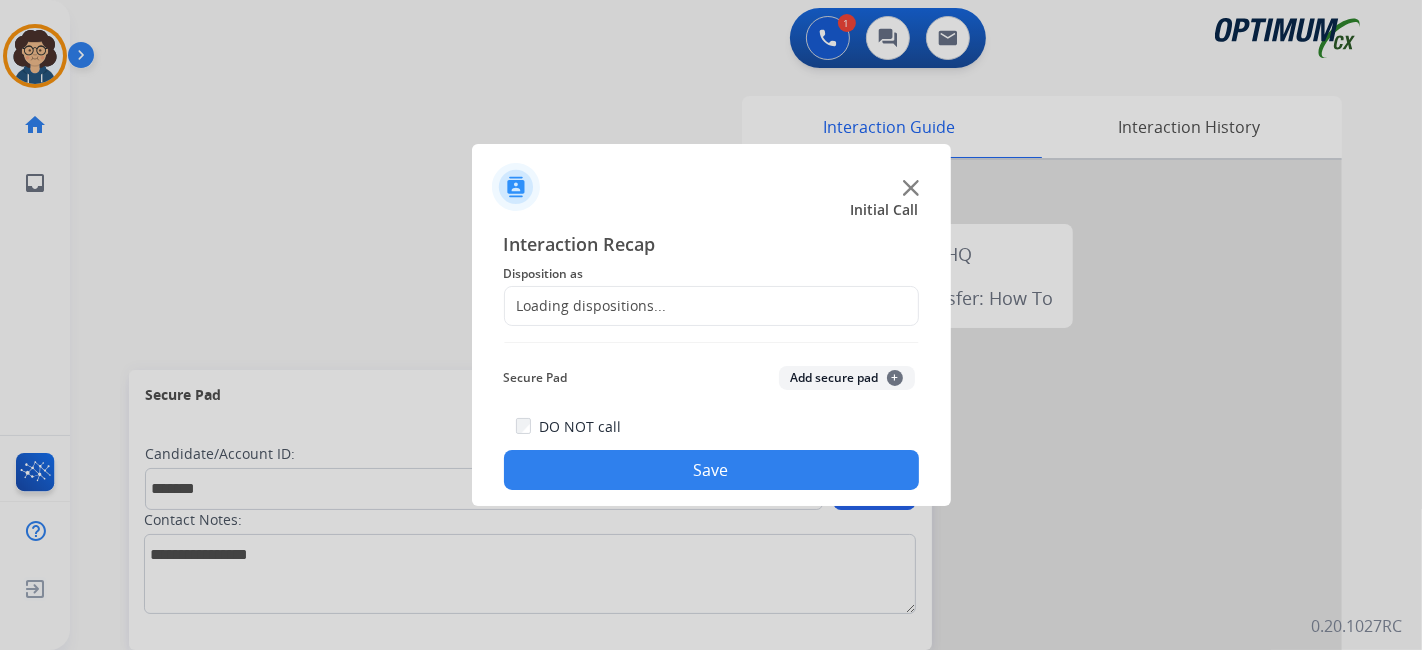 click on "Loading dispositions..." 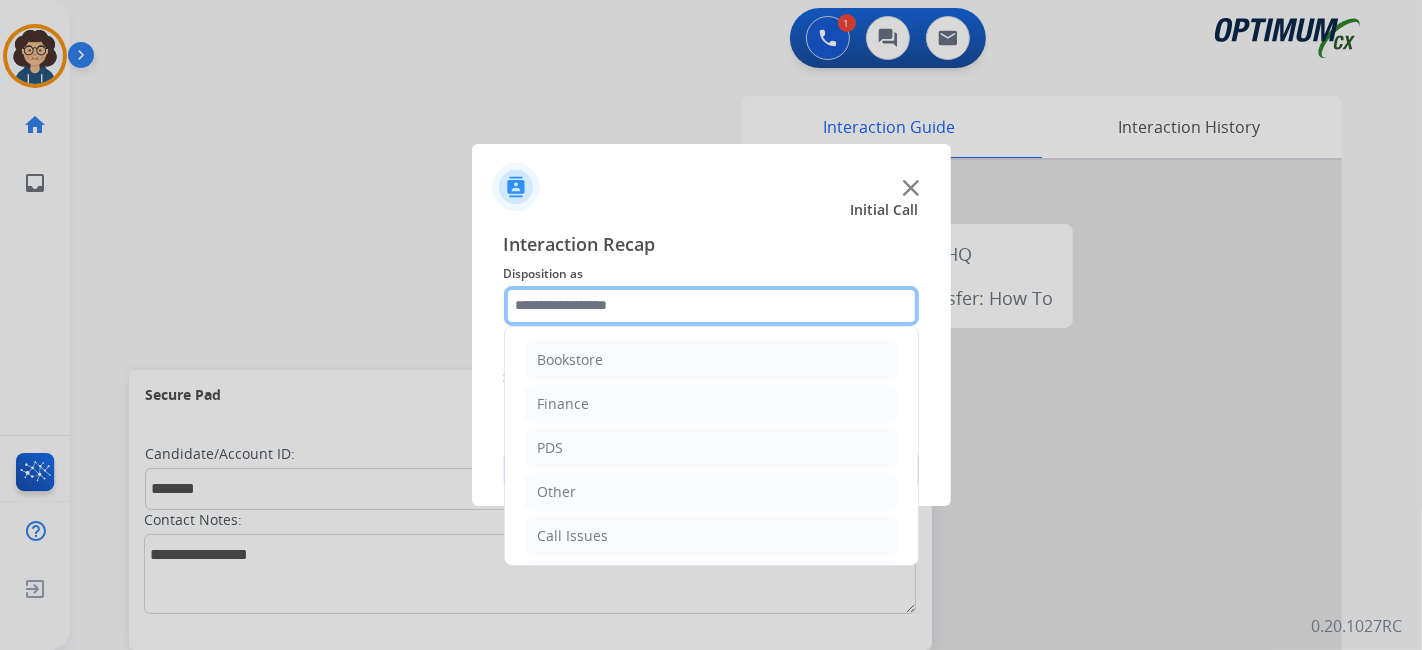 click 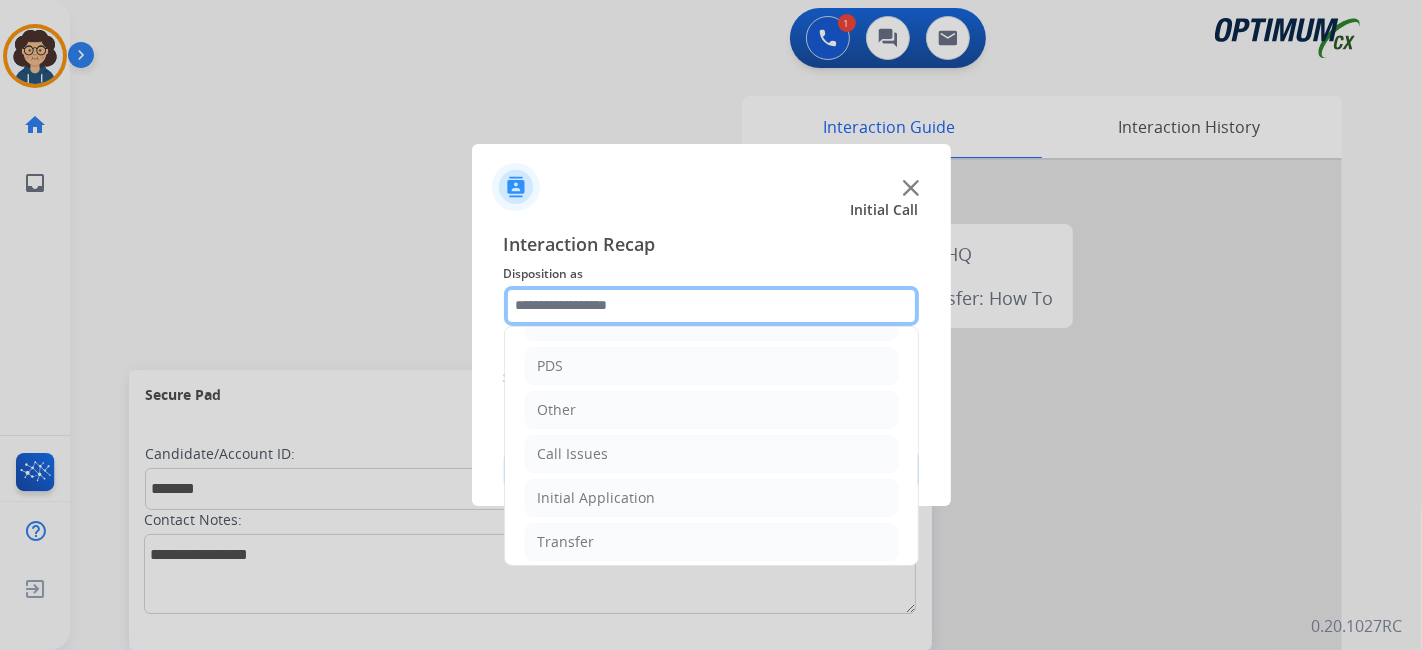 scroll, scrollTop: 131, scrollLeft: 0, axis: vertical 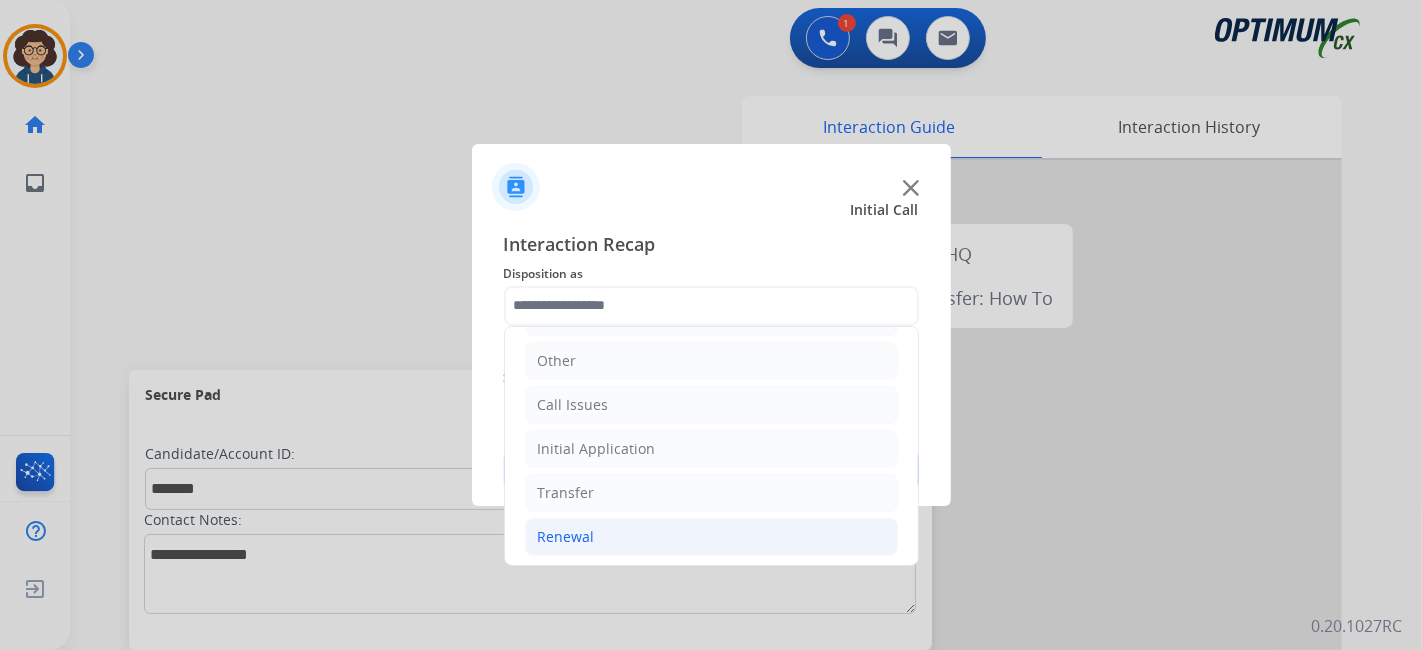 click on "Renewal" 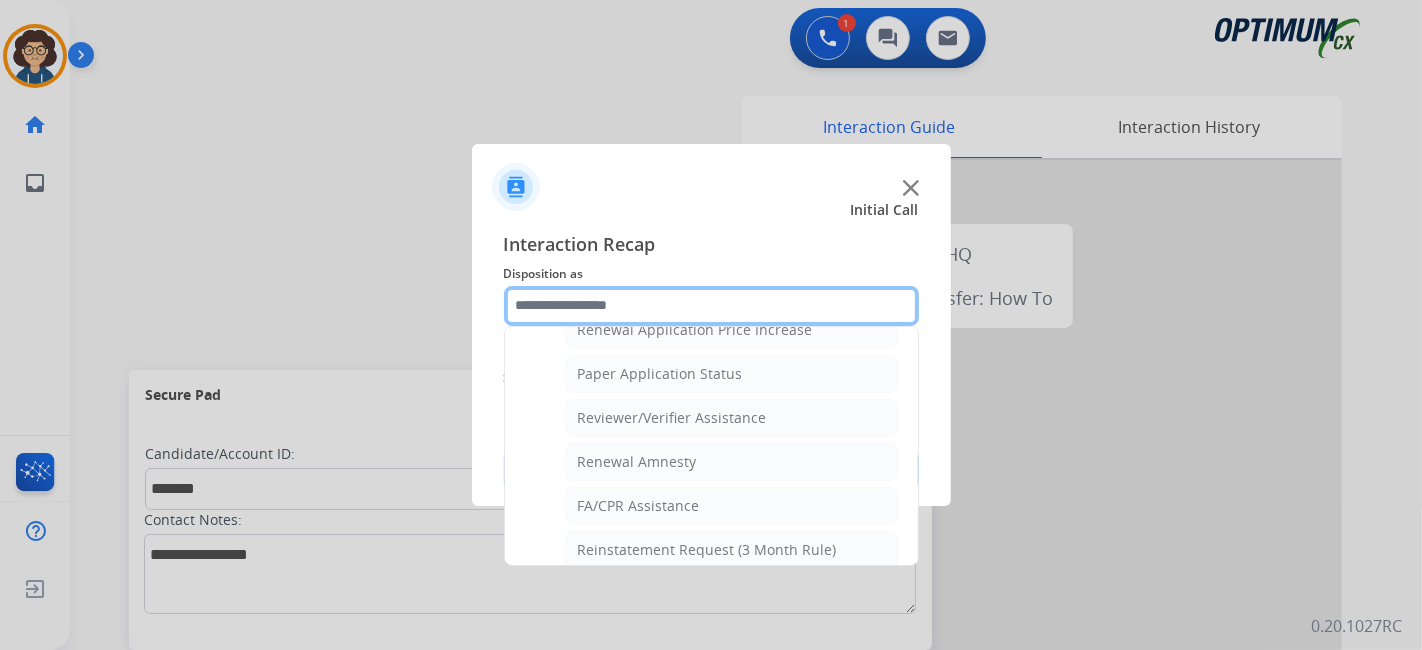 scroll, scrollTop: 551, scrollLeft: 0, axis: vertical 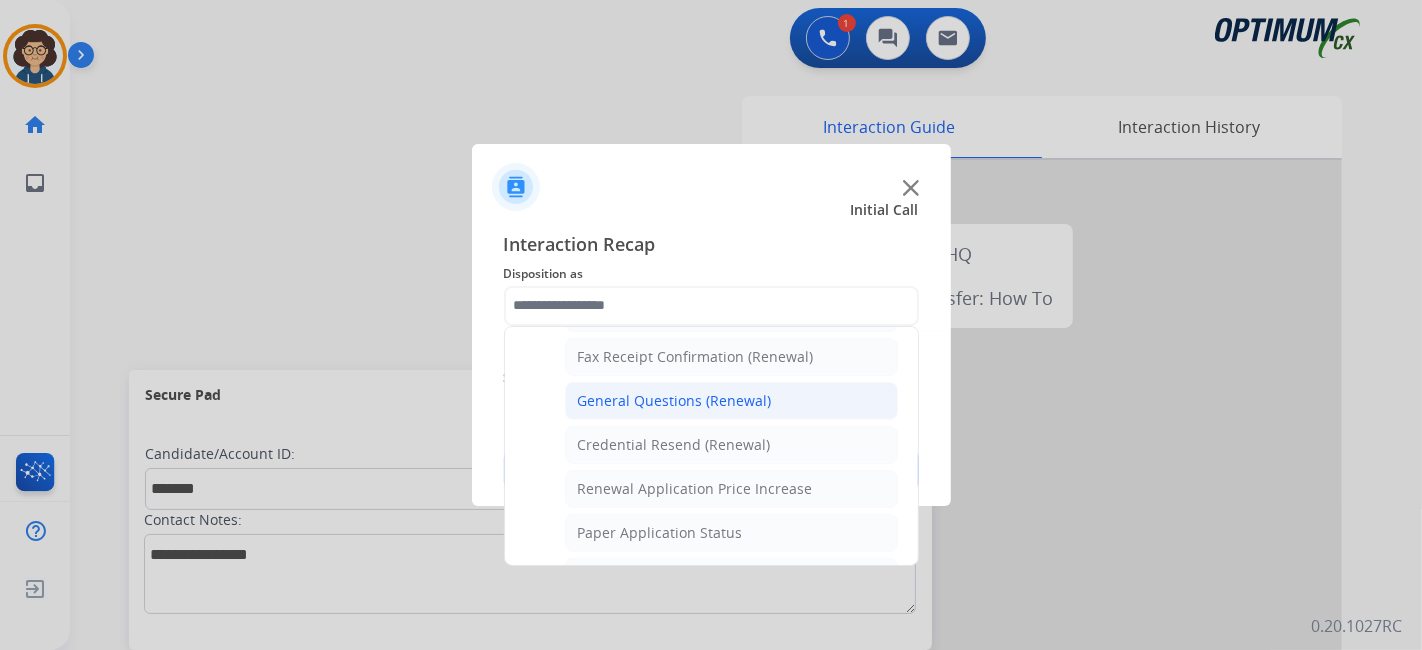 click on "General Questions (Renewal)" 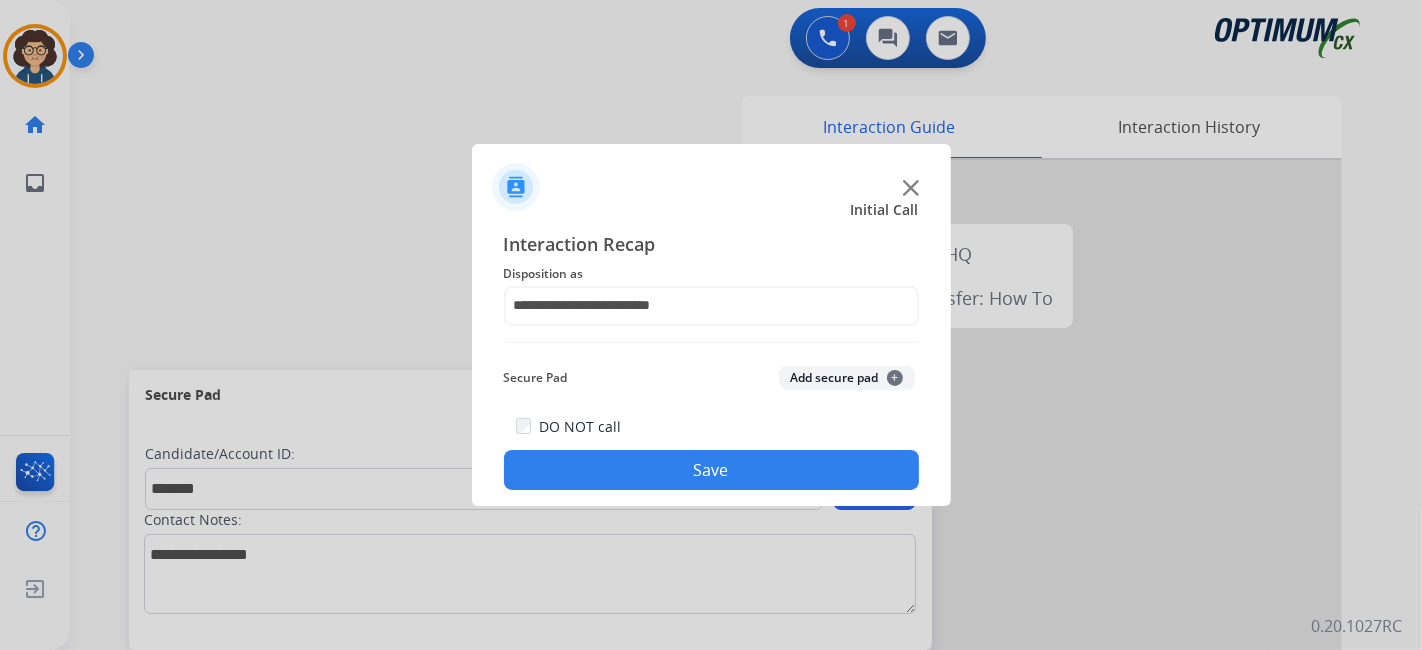 click on "Secure Pad  Add secure pad  +" 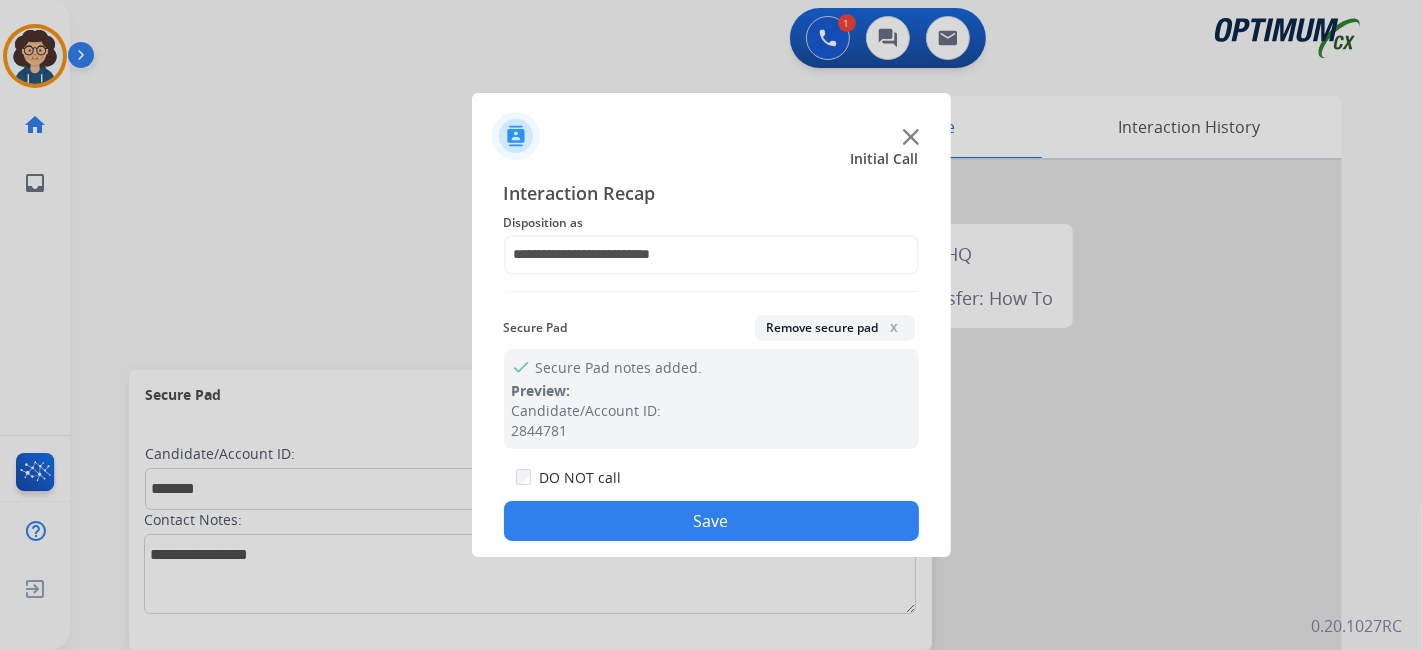 drag, startPoint x: 700, startPoint y: 524, endPoint x: 551, endPoint y: 91, distance: 457.91922 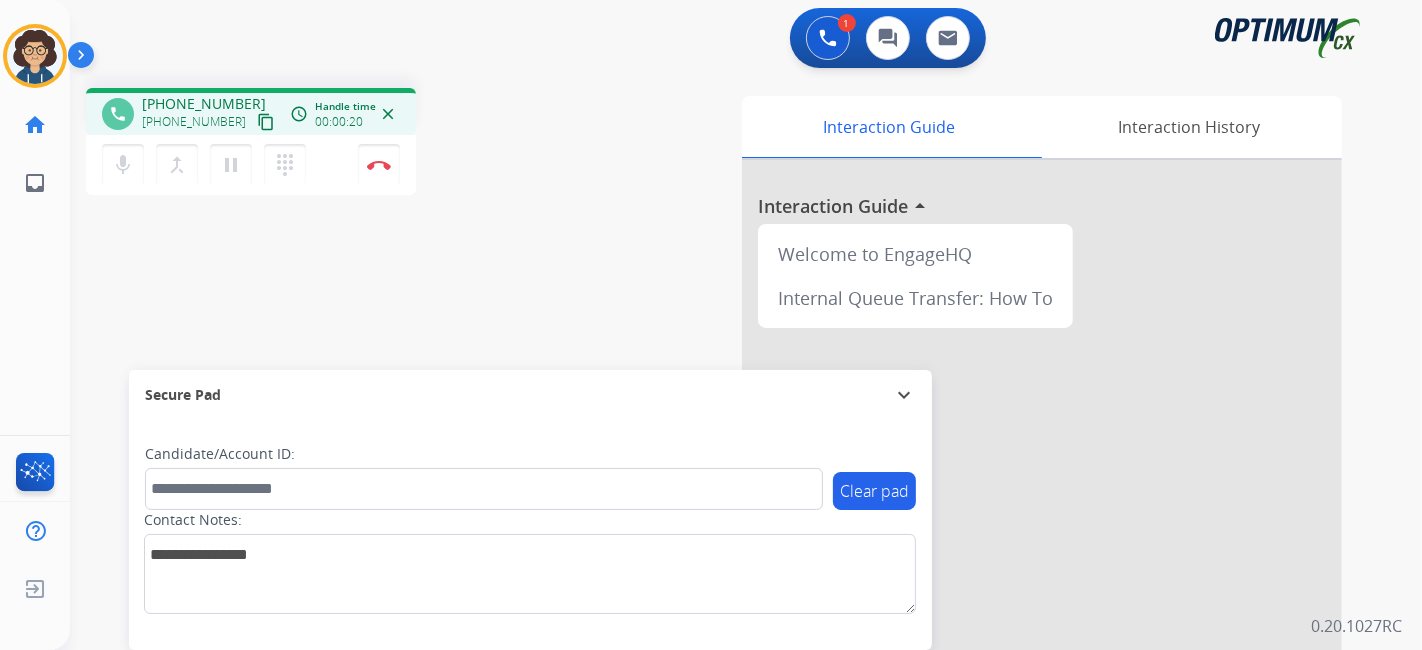 click on "content_copy" at bounding box center (266, 122) 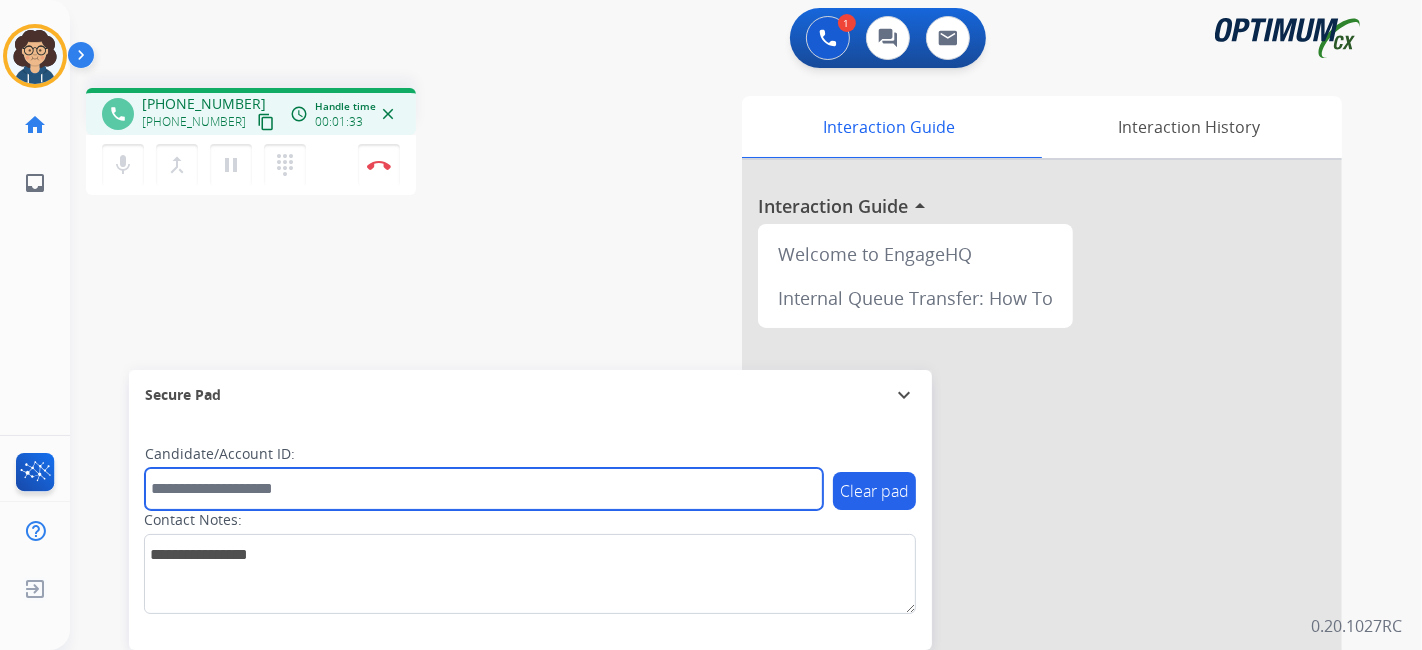 click at bounding box center (484, 489) 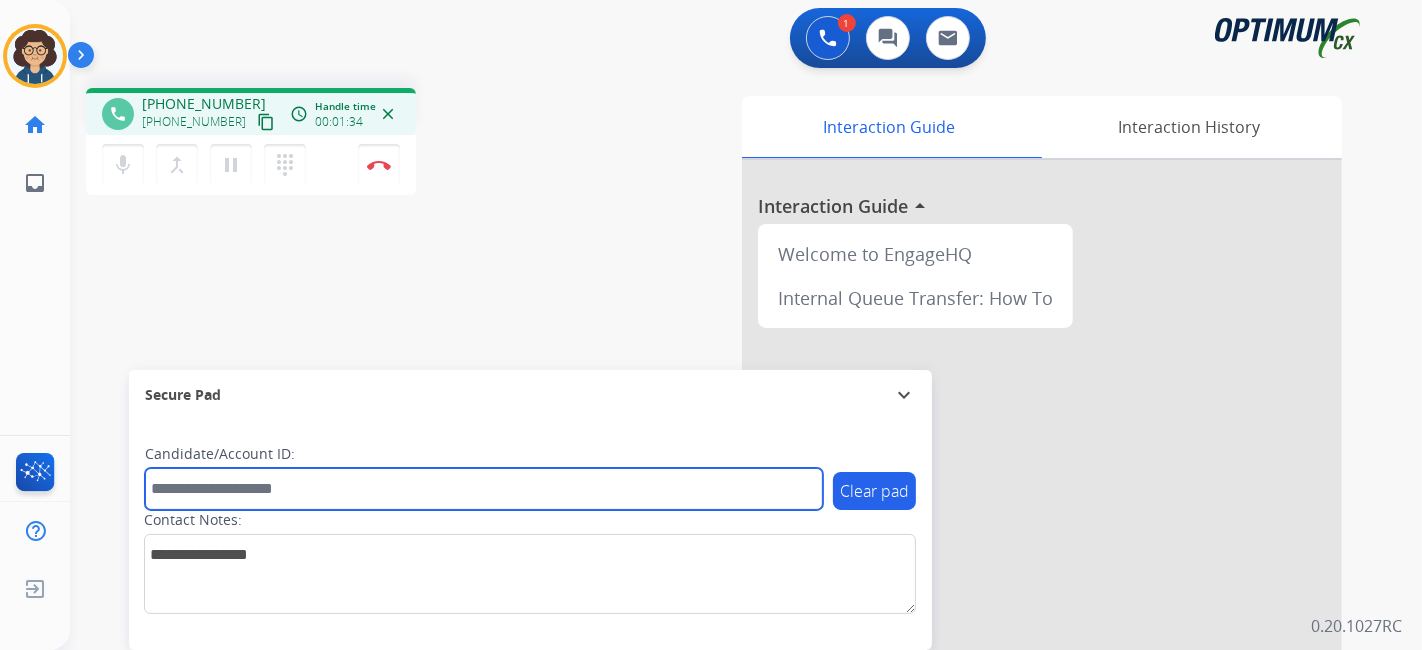paste on "*******" 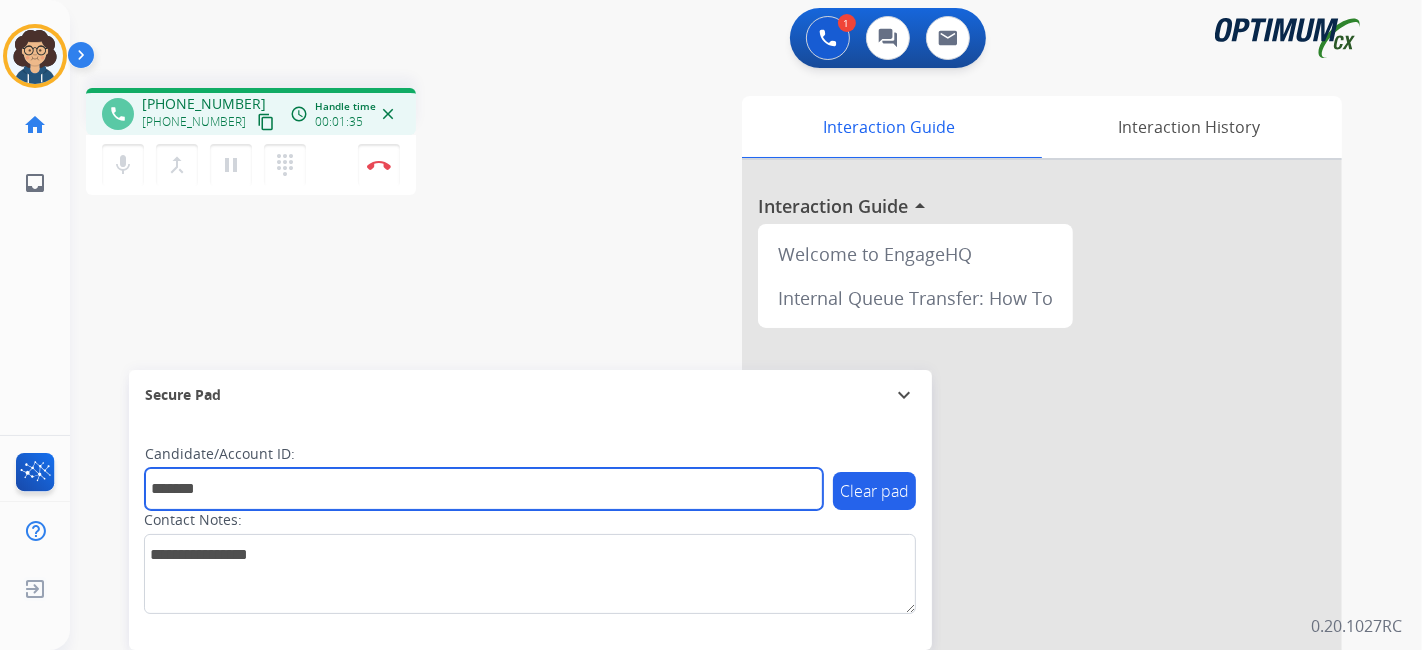 type on "*******" 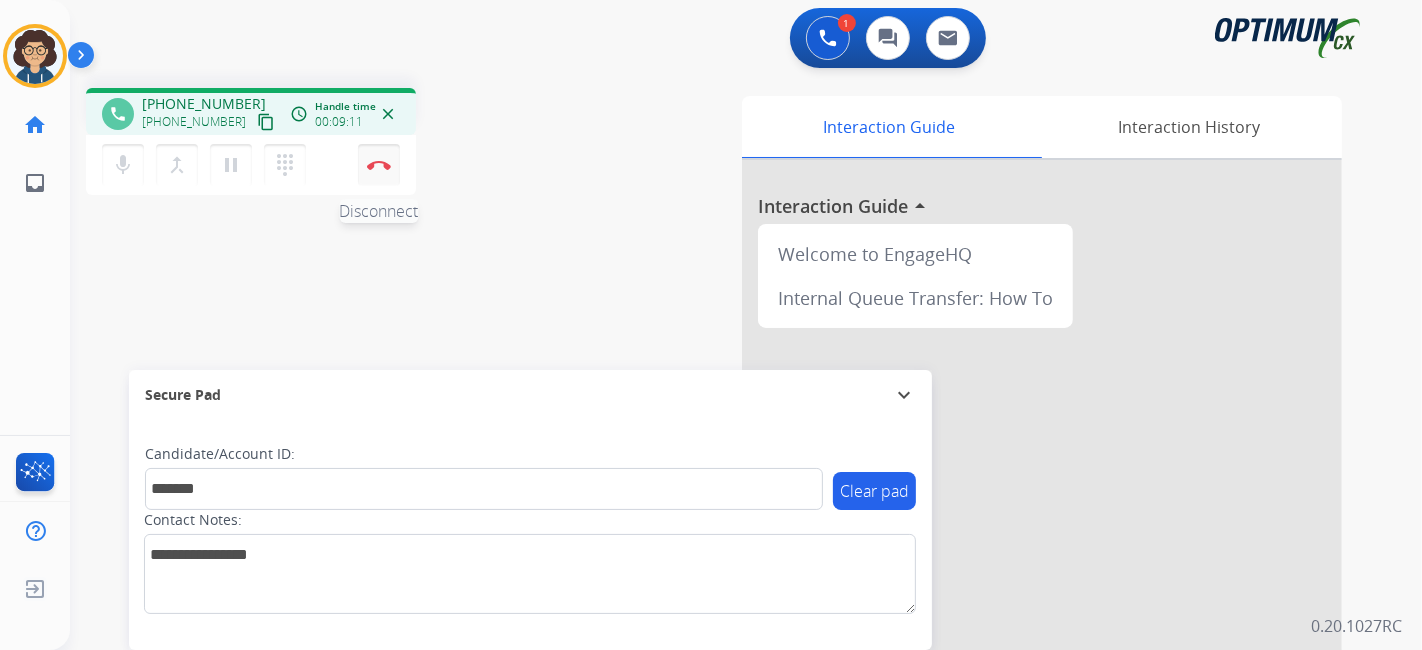 click on "Disconnect" at bounding box center (379, 165) 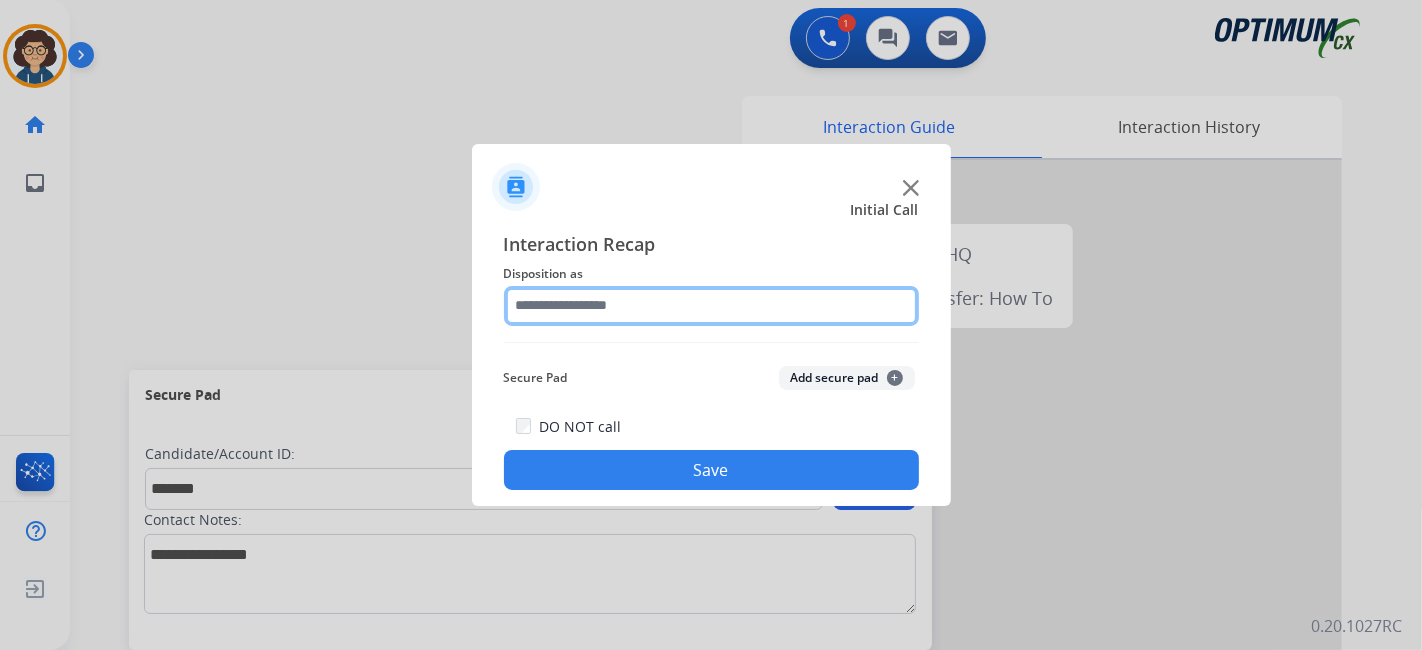 click 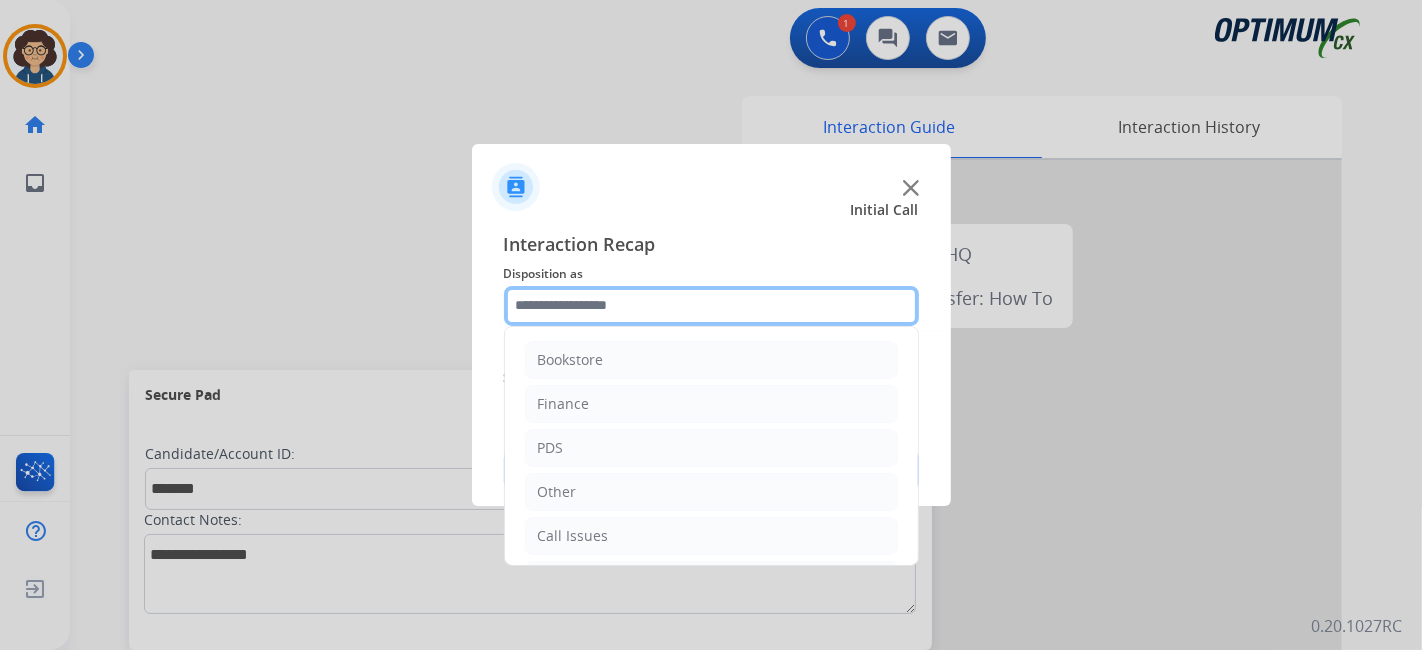 scroll, scrollTop: 131, scrollLeft: 0, axis: vertical 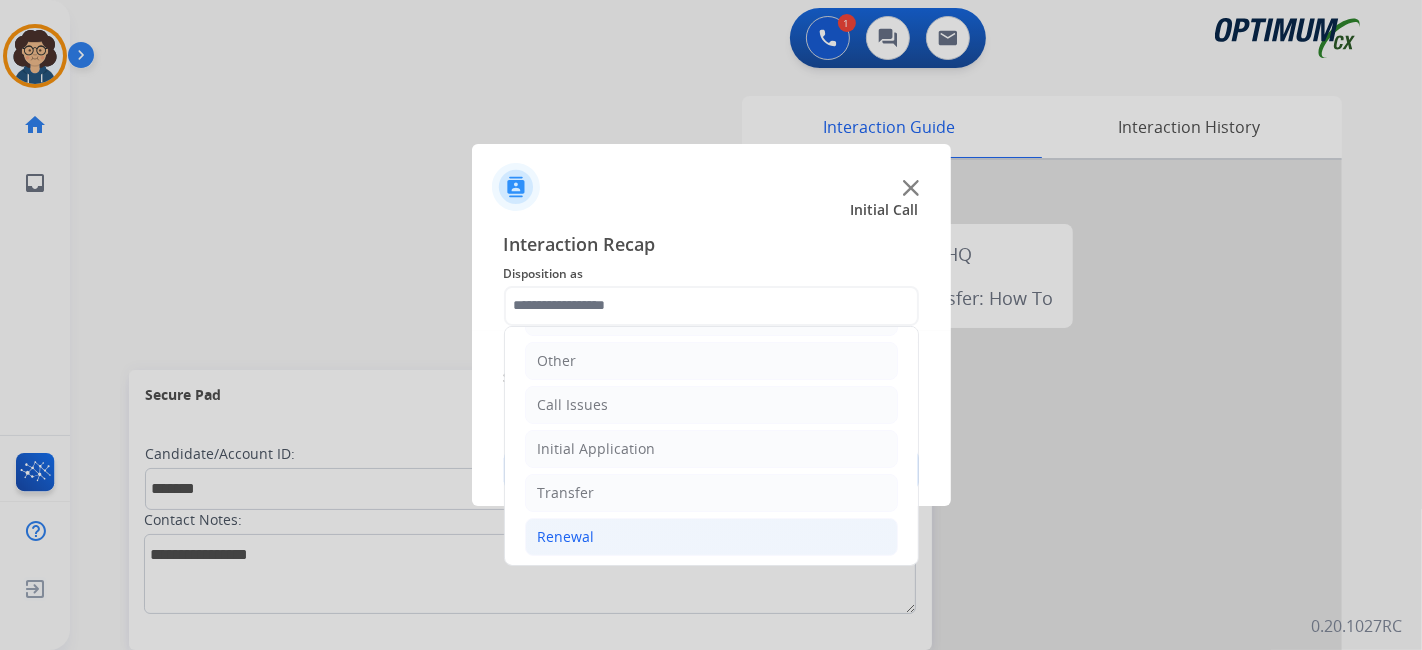 click on "Renewal" 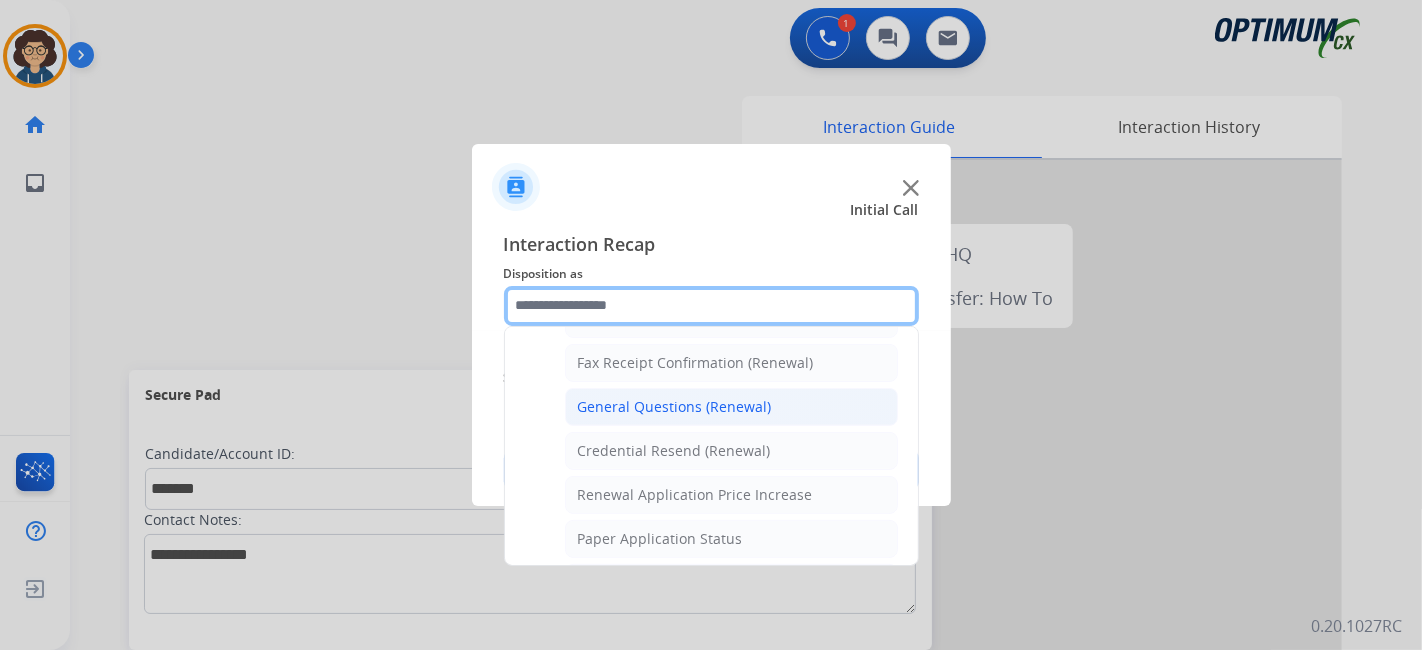 scroll, scrollTop: 533, scrollLeft: 0, axis: vertical 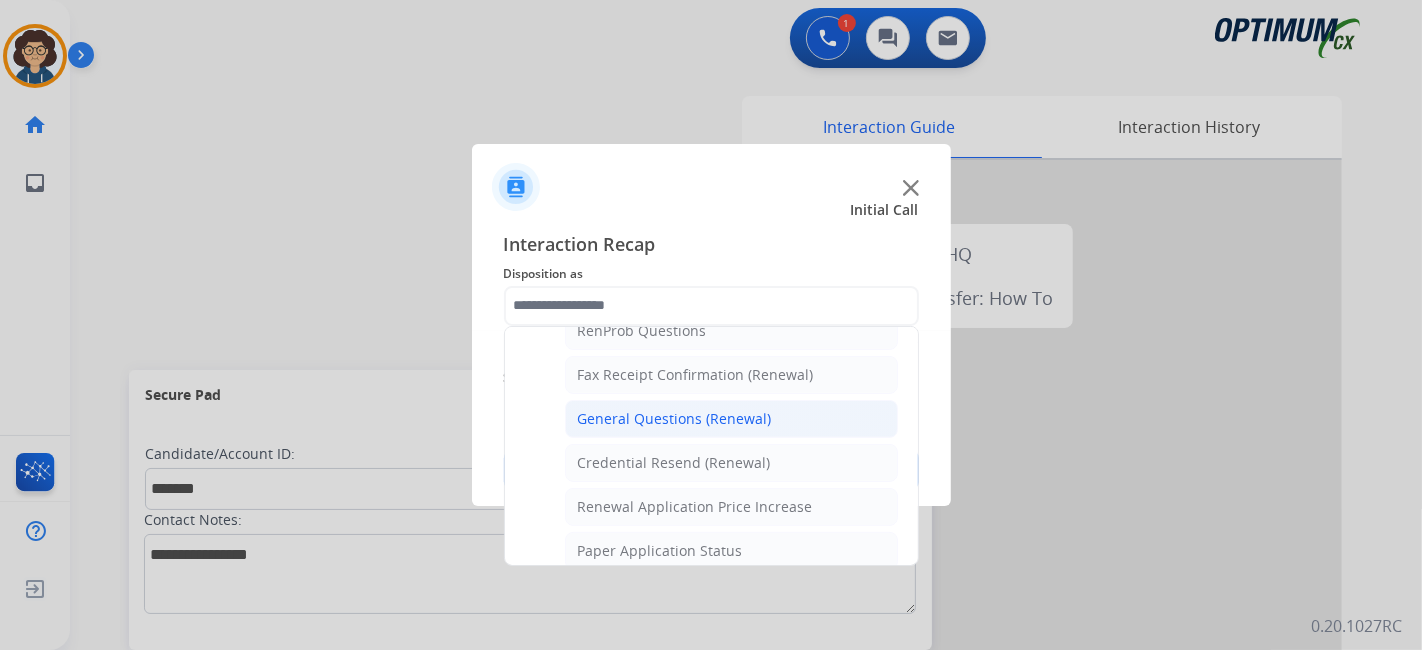 click on "General Questions (Renewal)" 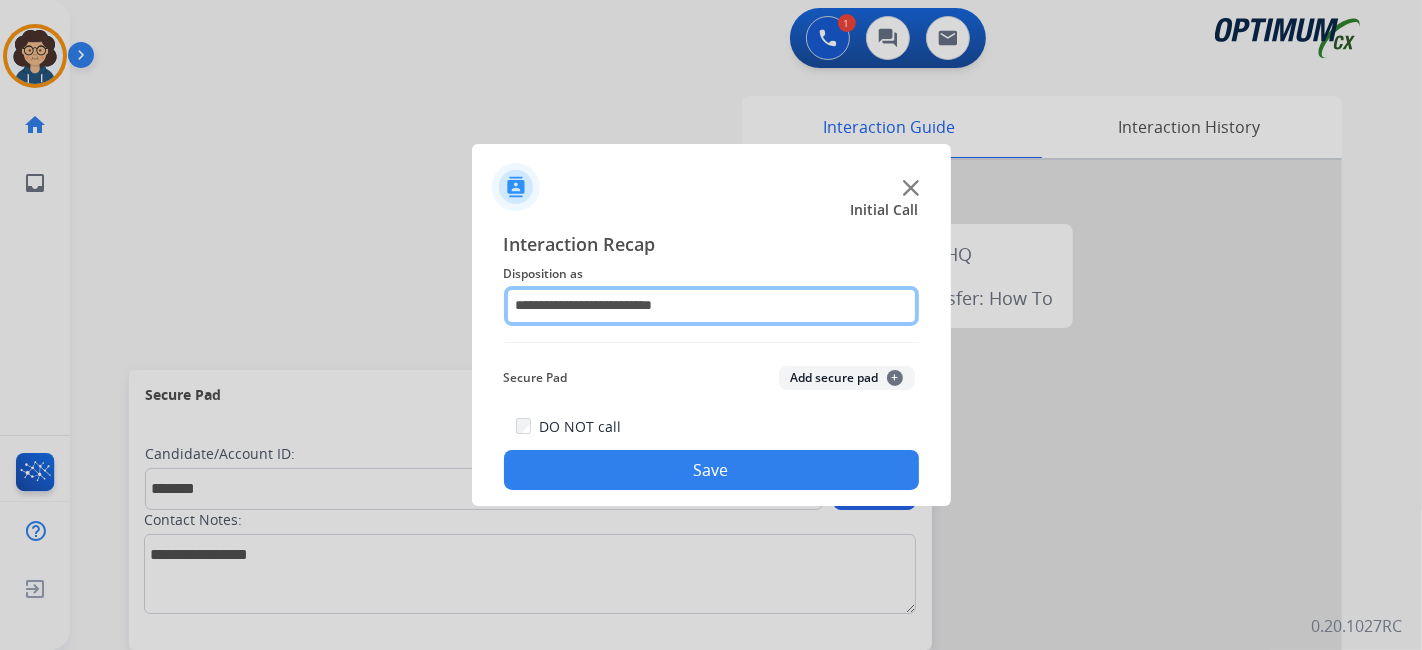 click on "**********" 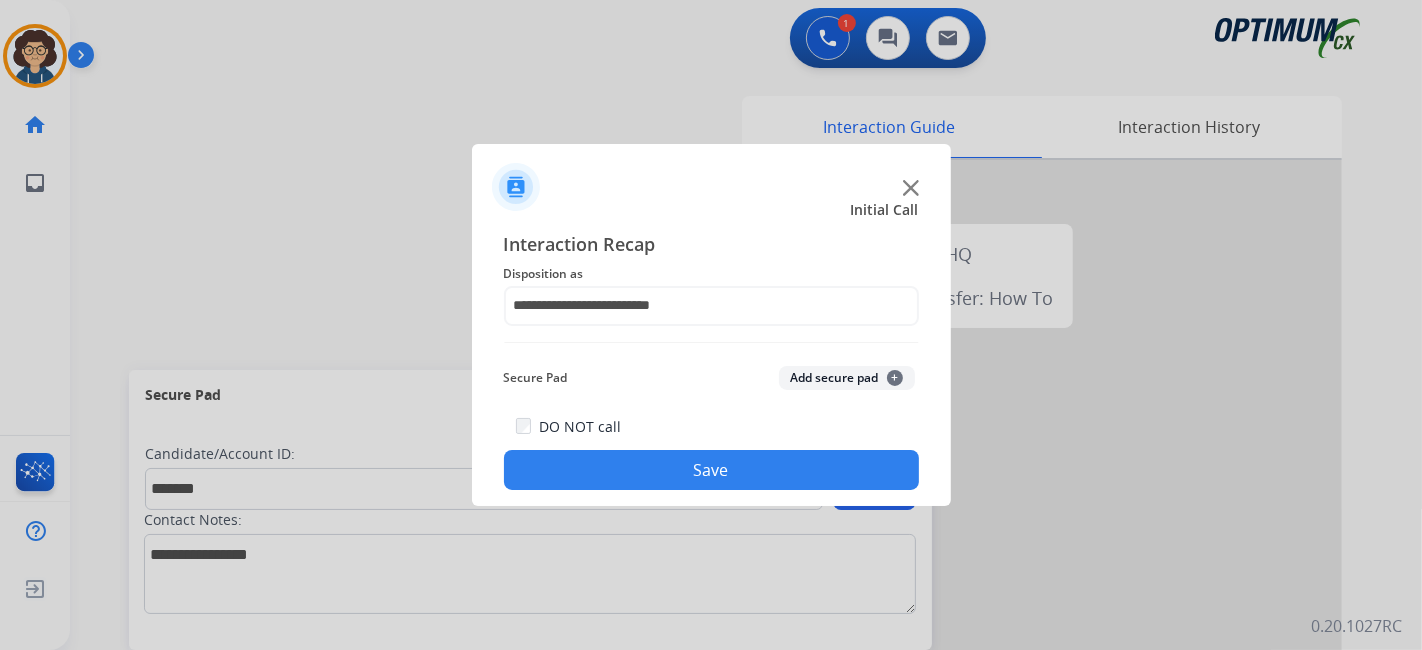 click on "Add secure pad  +" 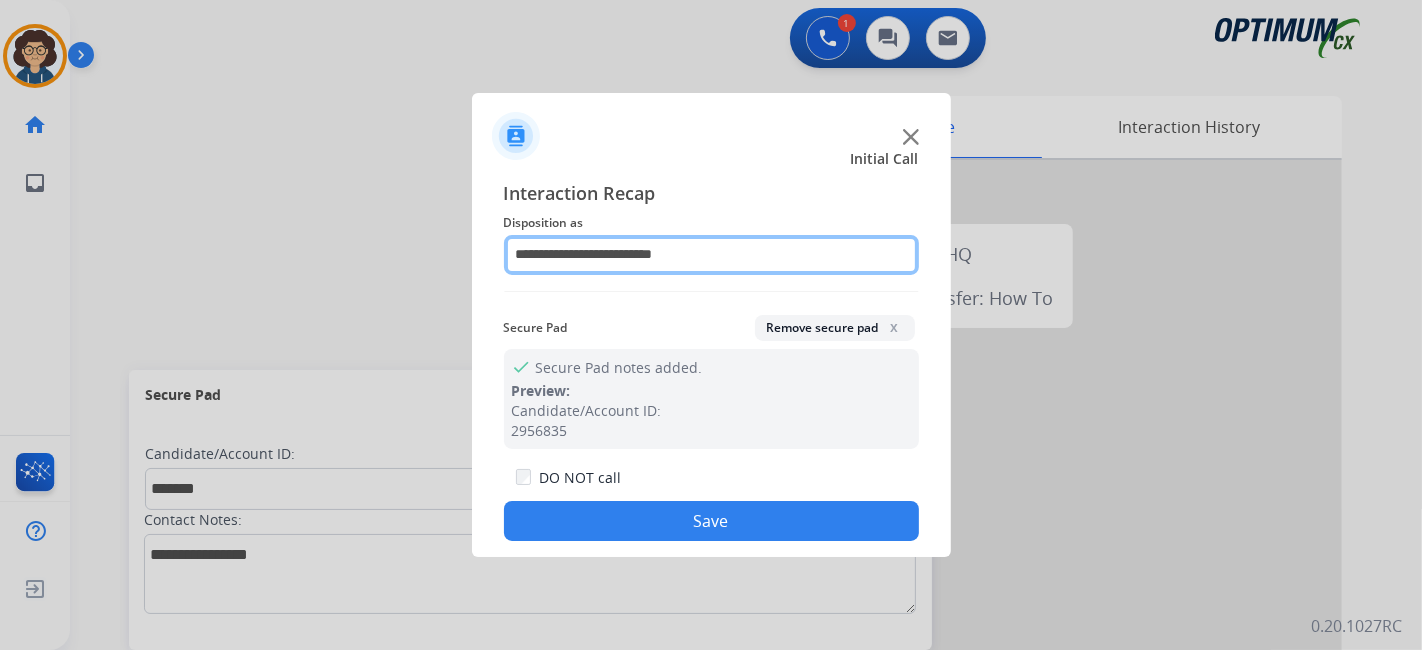 click on "**********" 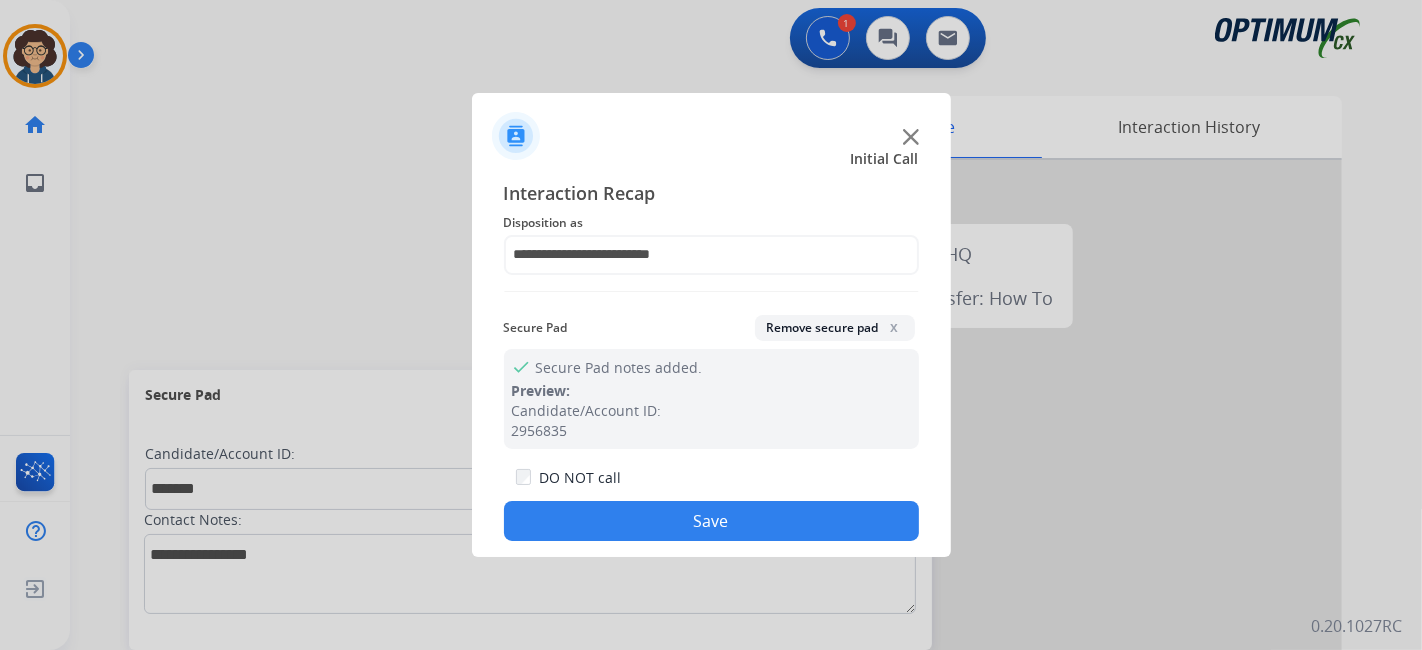 click on "Interaction Recap" 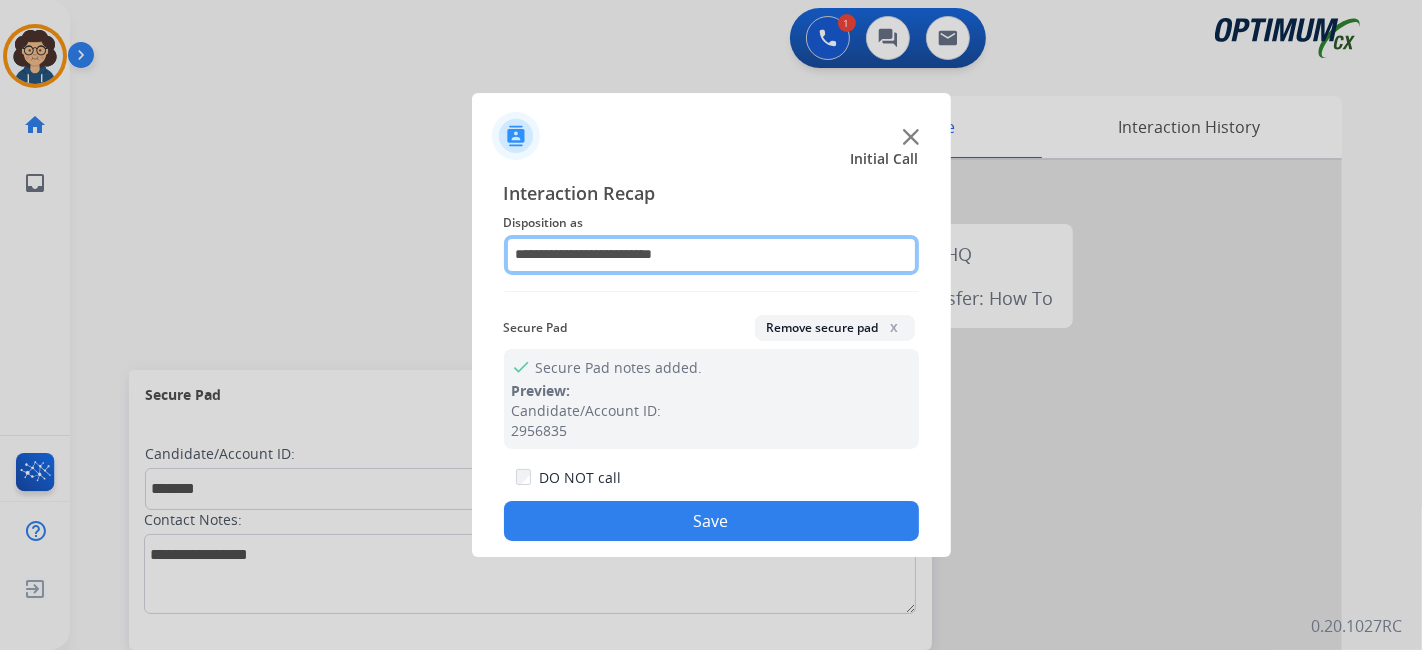 click on "**********" 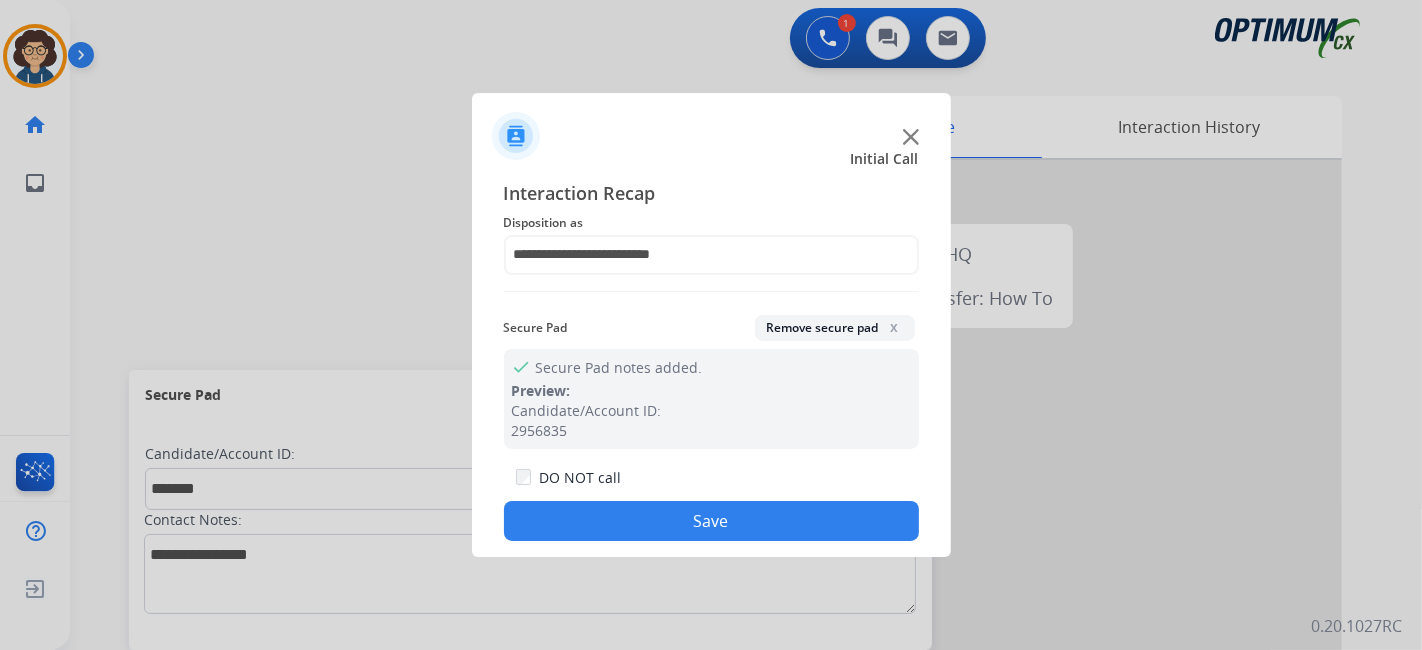 click on "Save" 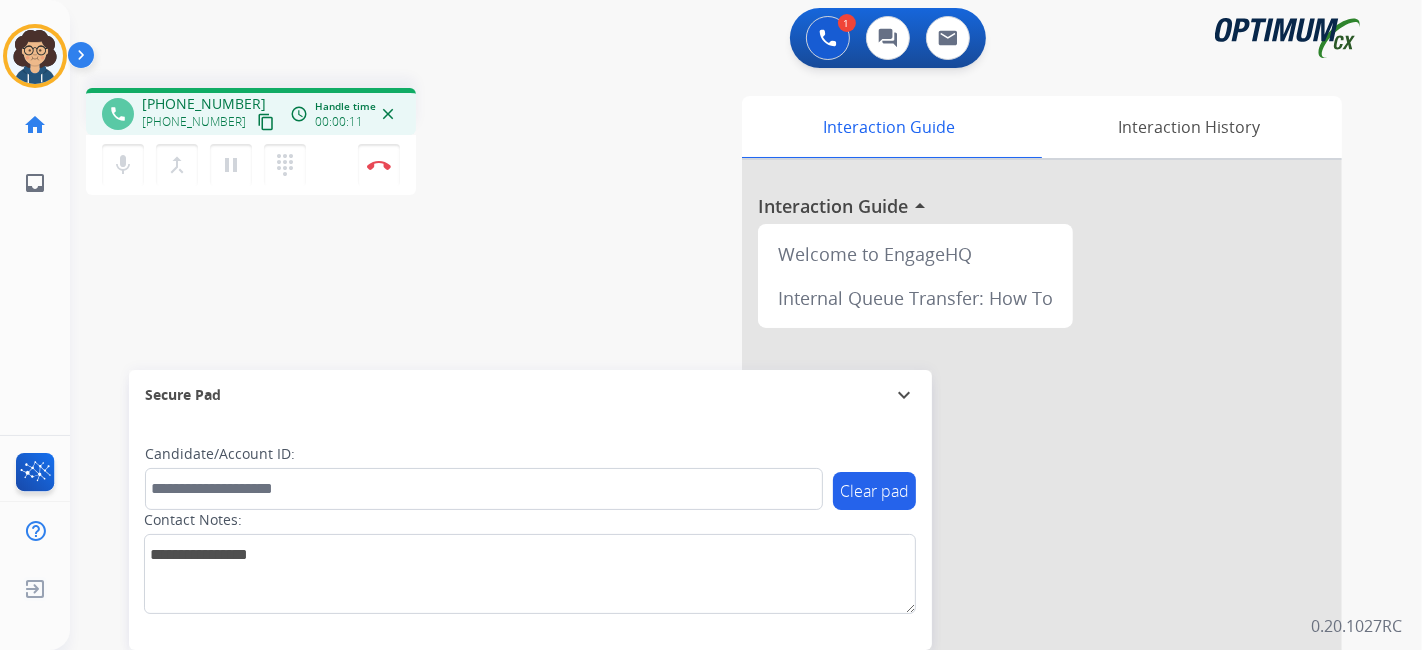 click on "content_copy" at bounding box center (266, 122) 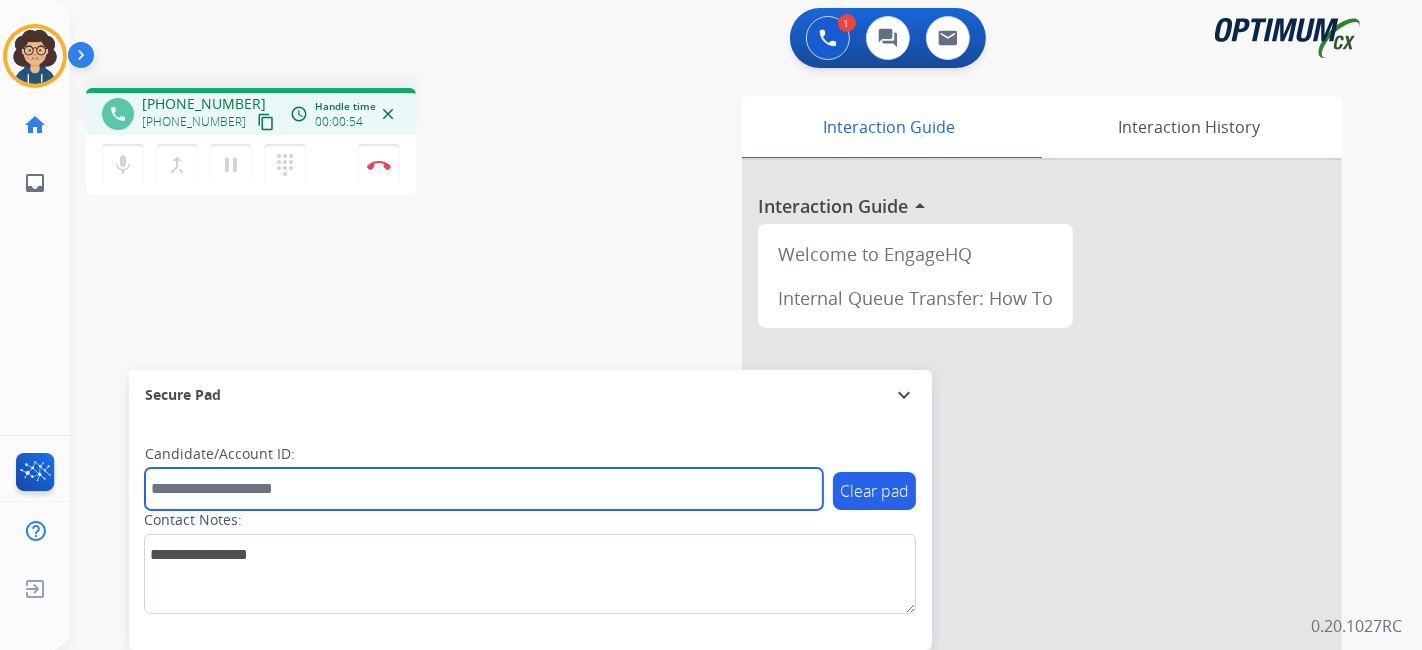 click at bounding box center (484, 489) 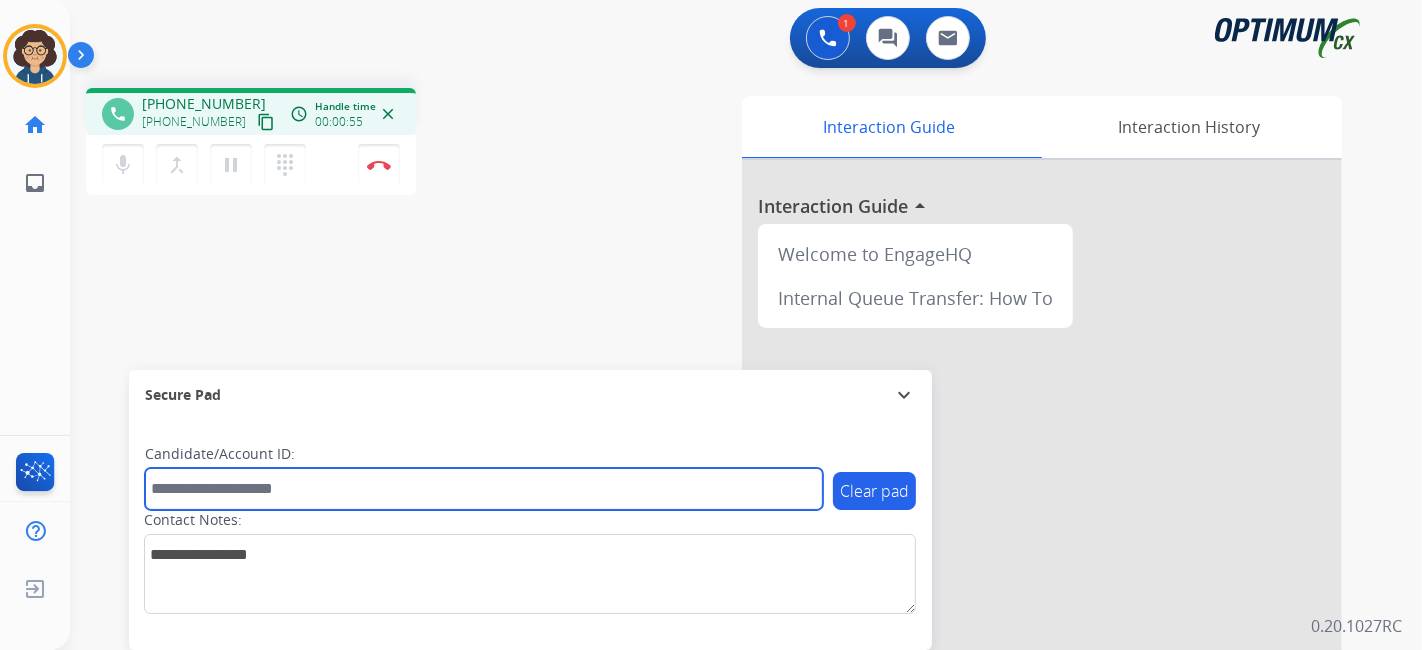 paste on "*******" 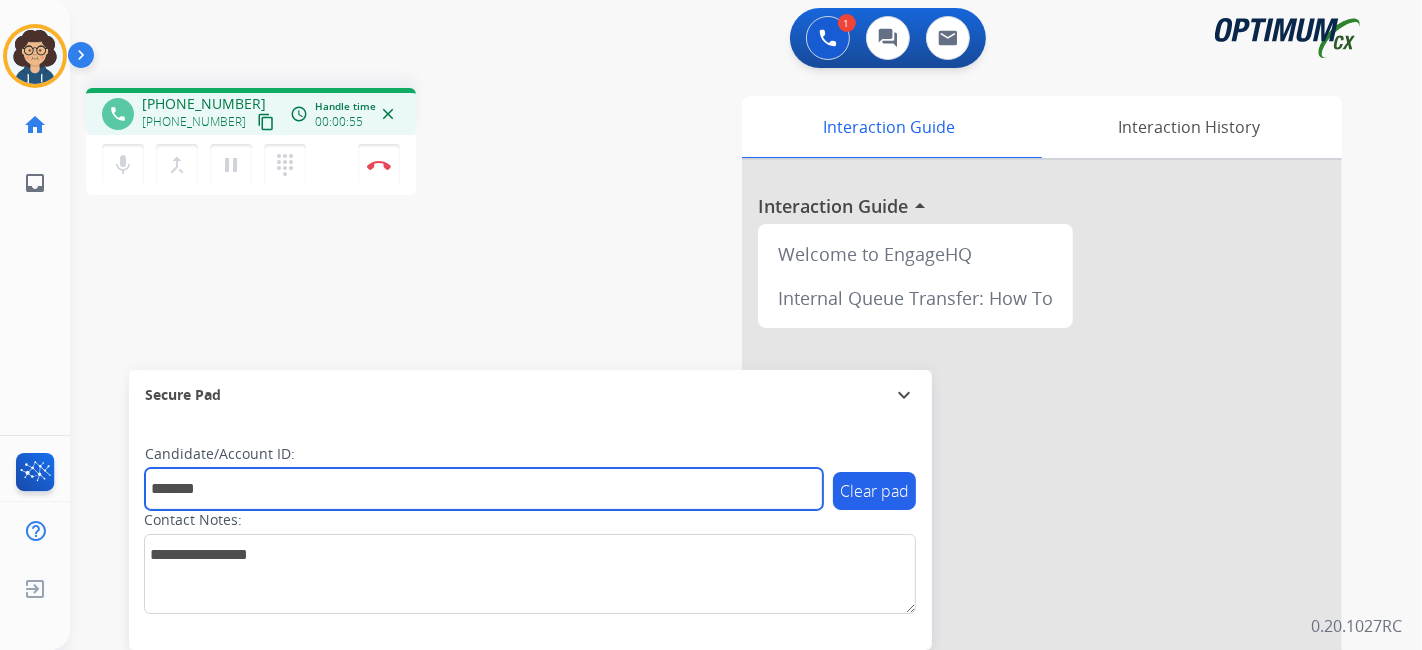 type on "*******" 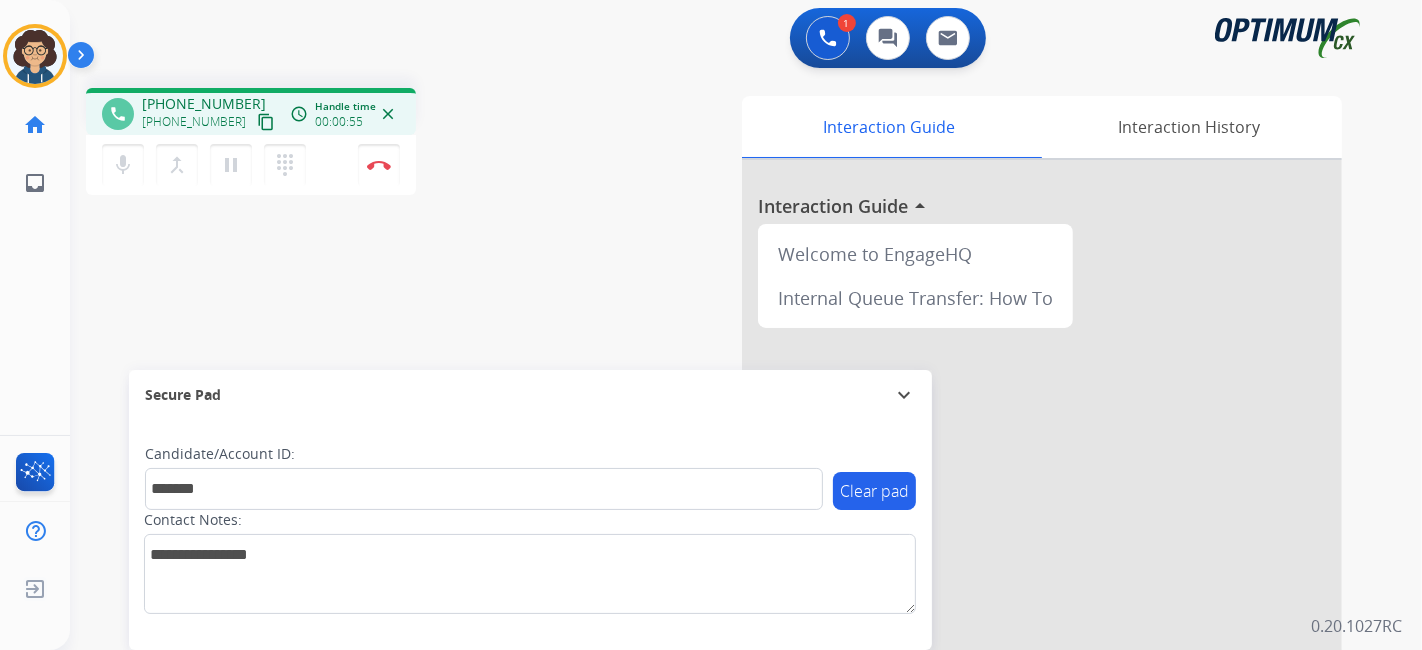 drag, startPoint x: 508, startPoint y: 305, endPoint x: 508, endPoint y: 278, distance: 27 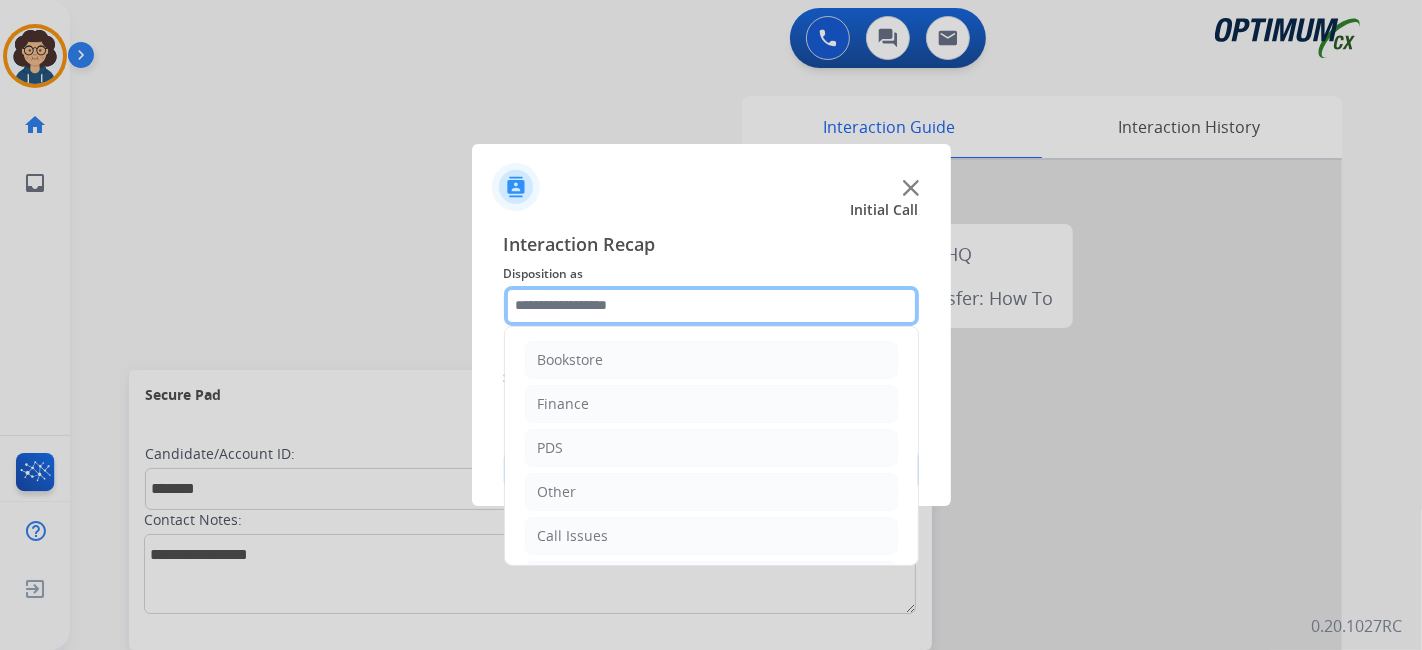 click 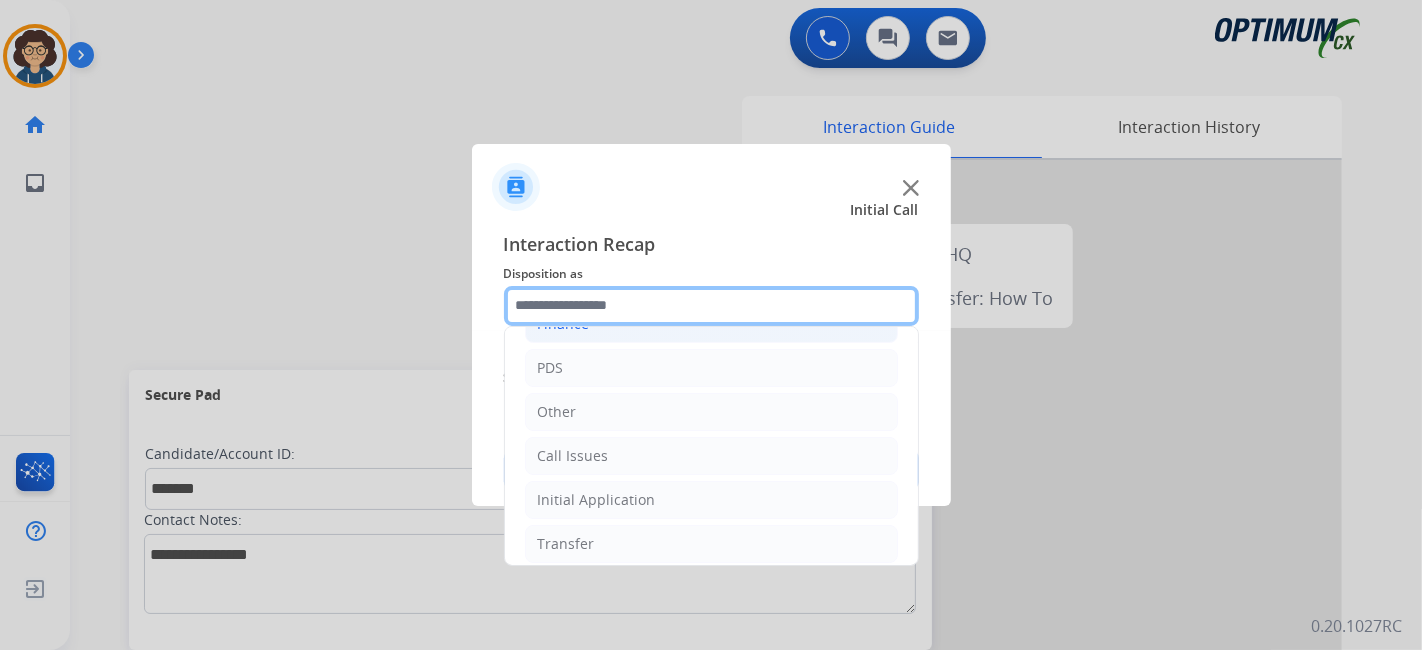 scroll, scrollTop: 131, scrollLeft: 0, axis: vertical 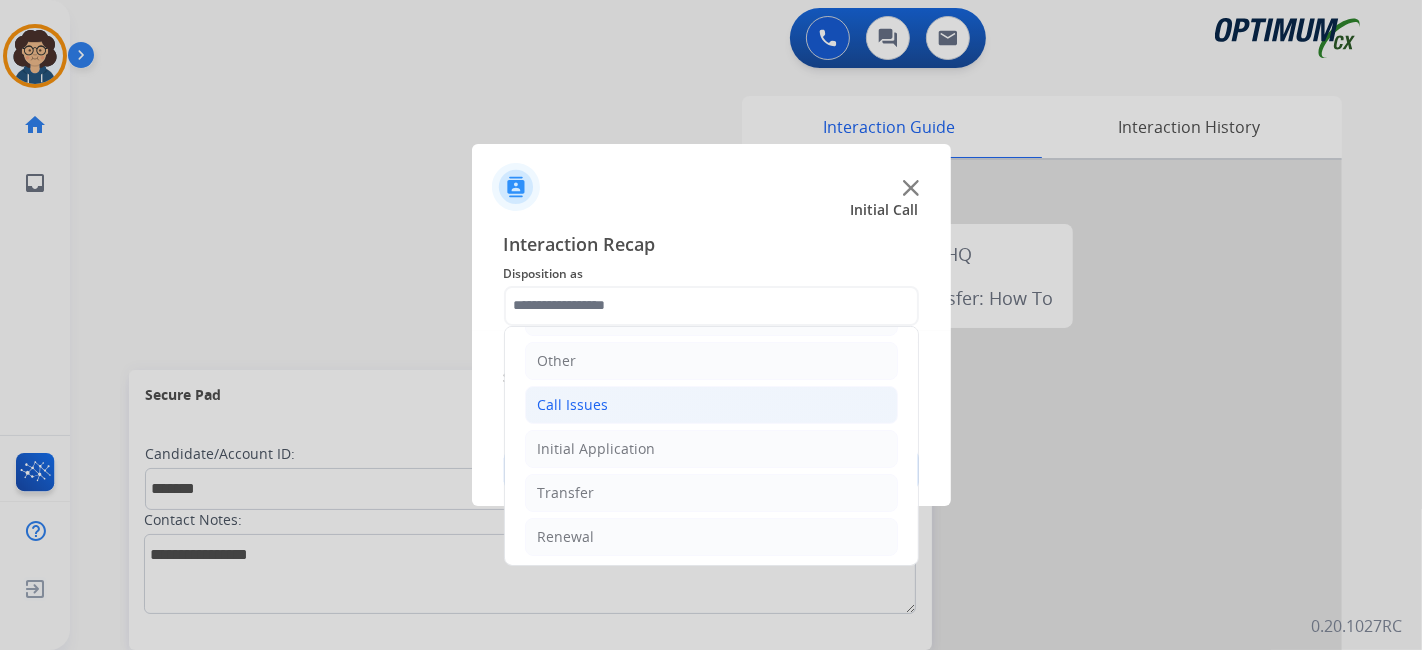 click on "Call Issues" 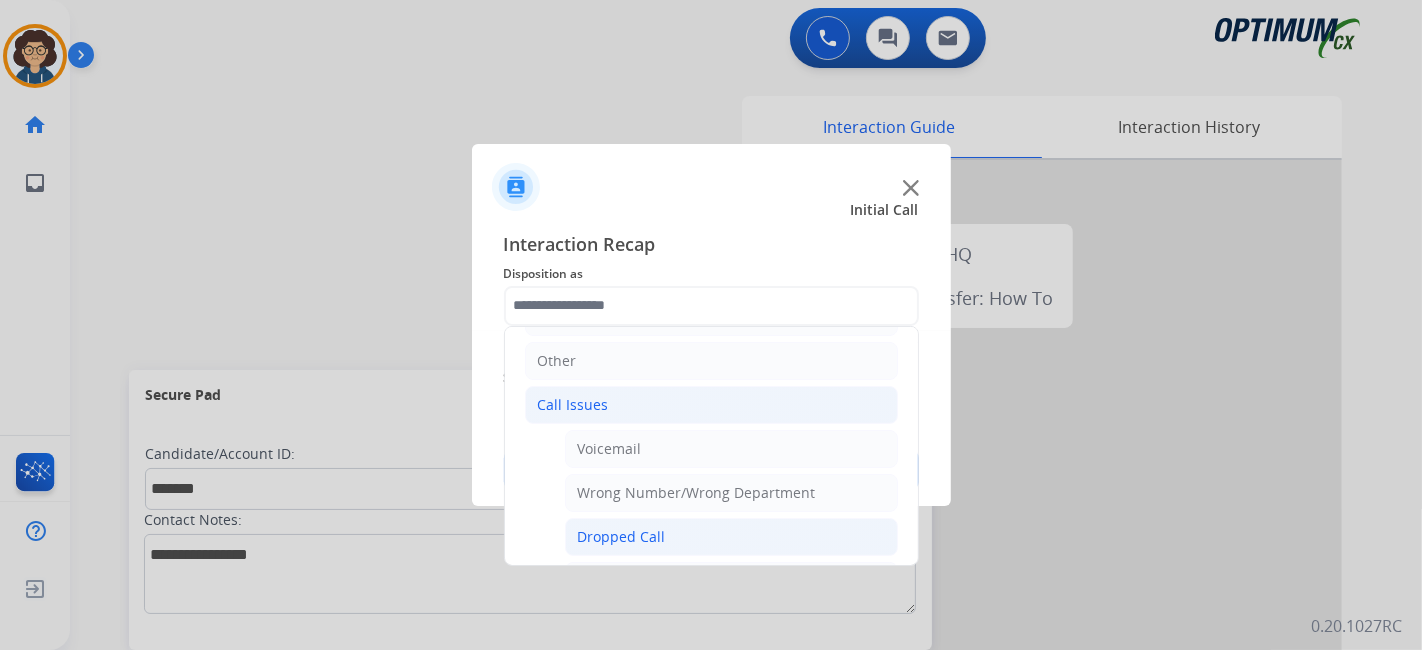 click on "Dropped Call" 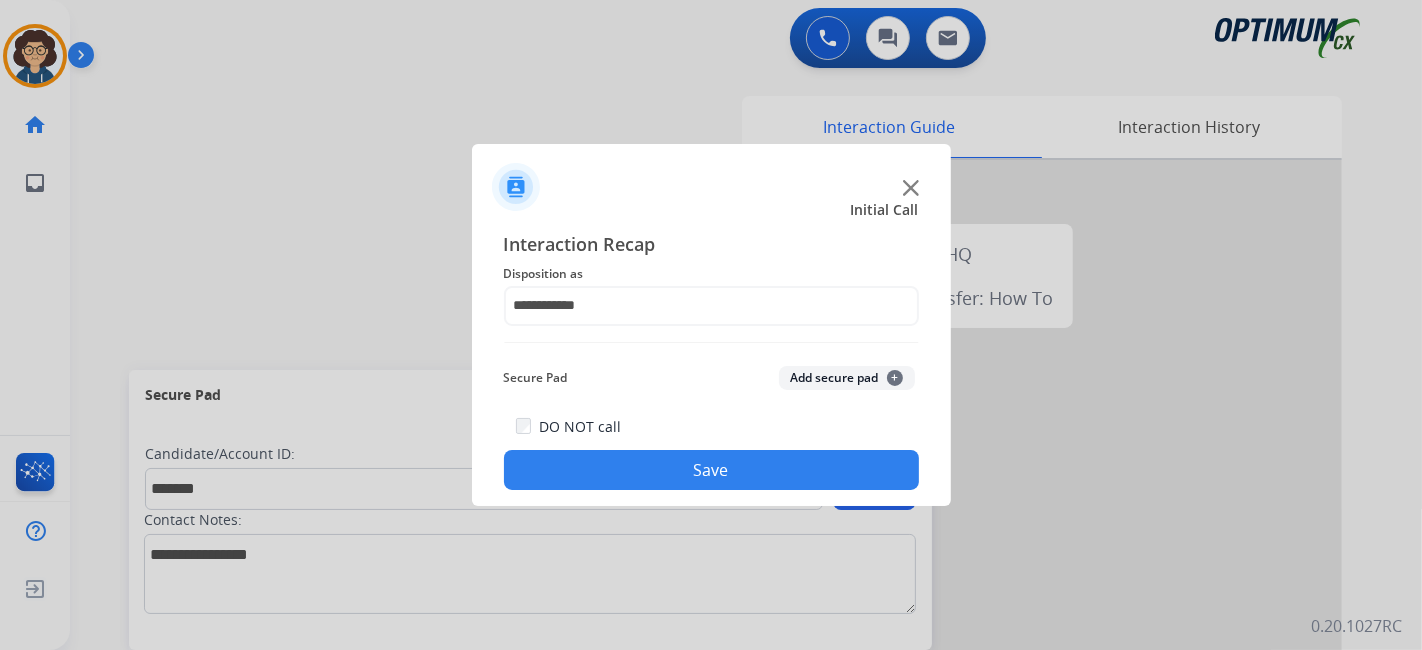 click on "Add secure pad  +" 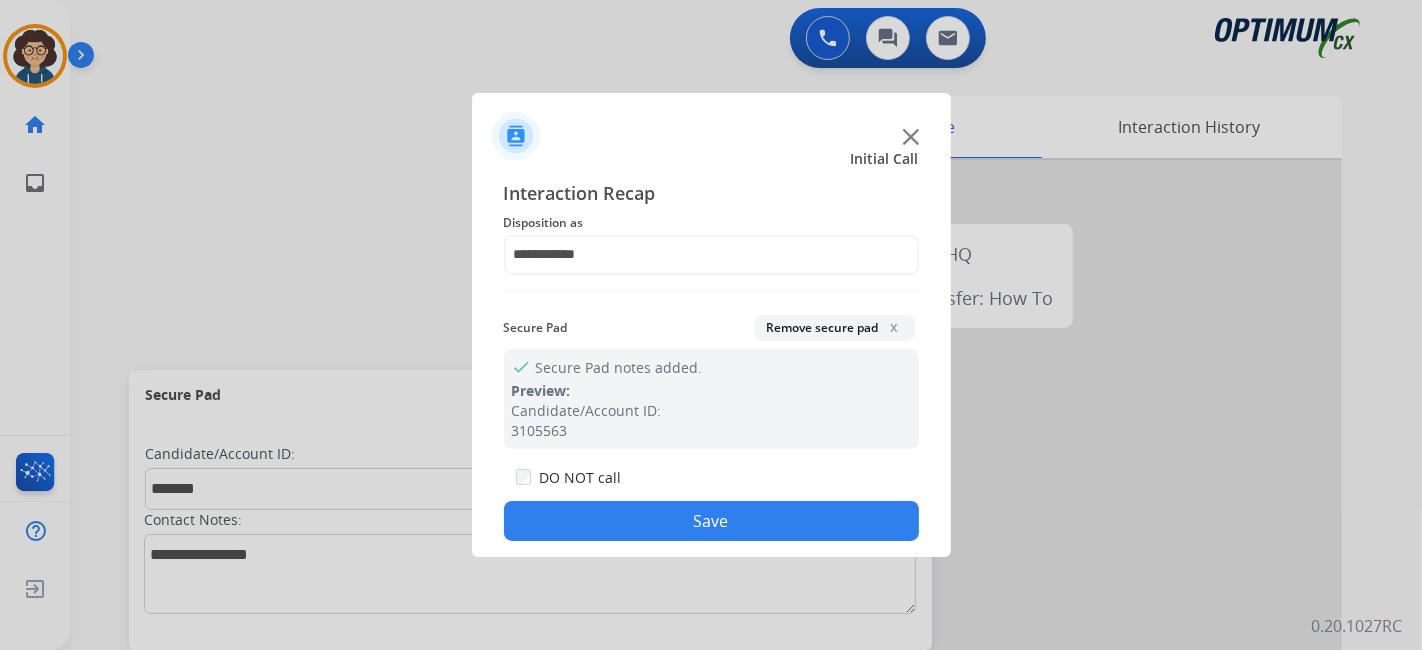 click on "Save" 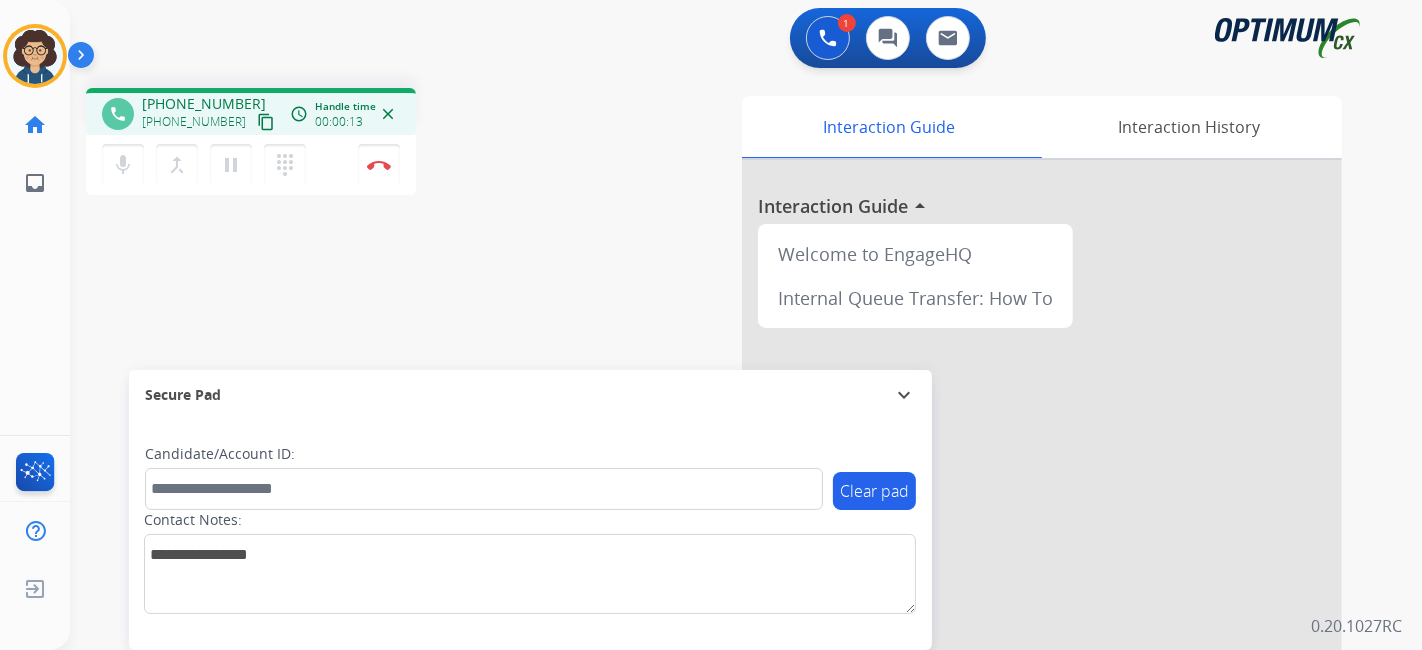 click on "content_copy" at bounding box center [266, 122] 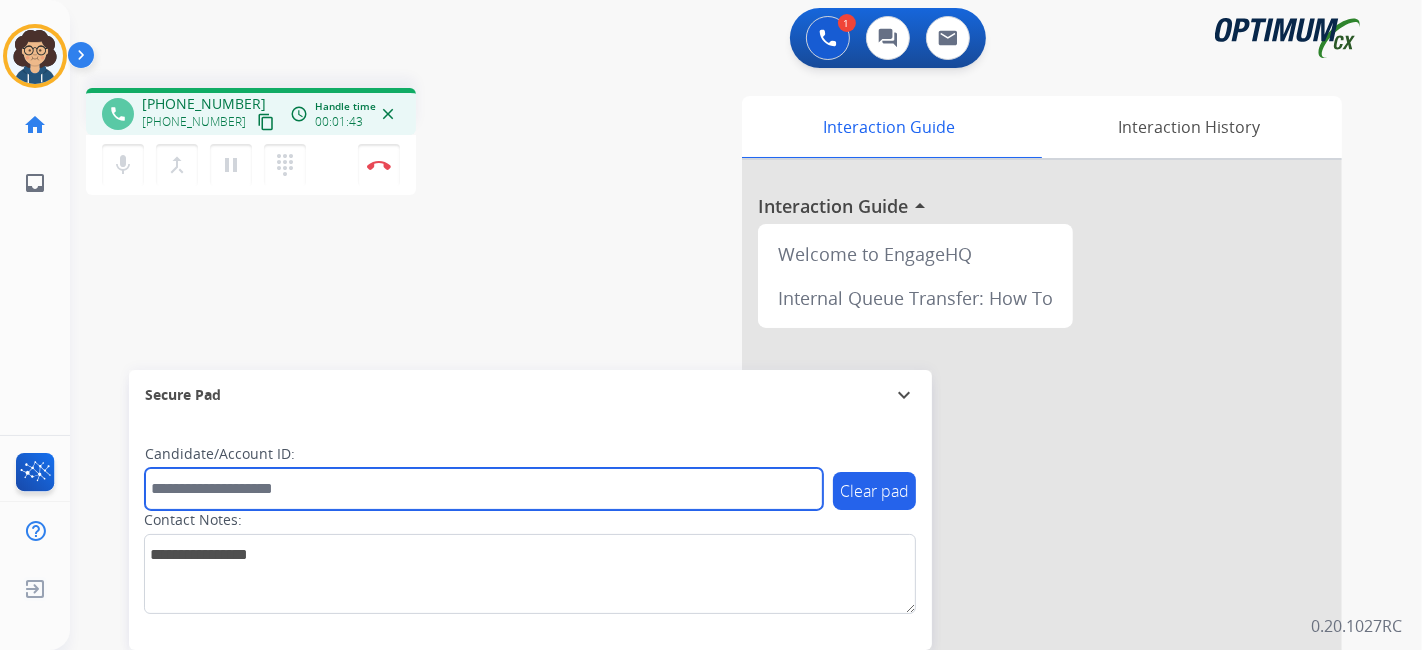 click at bounding box center [484, 489] 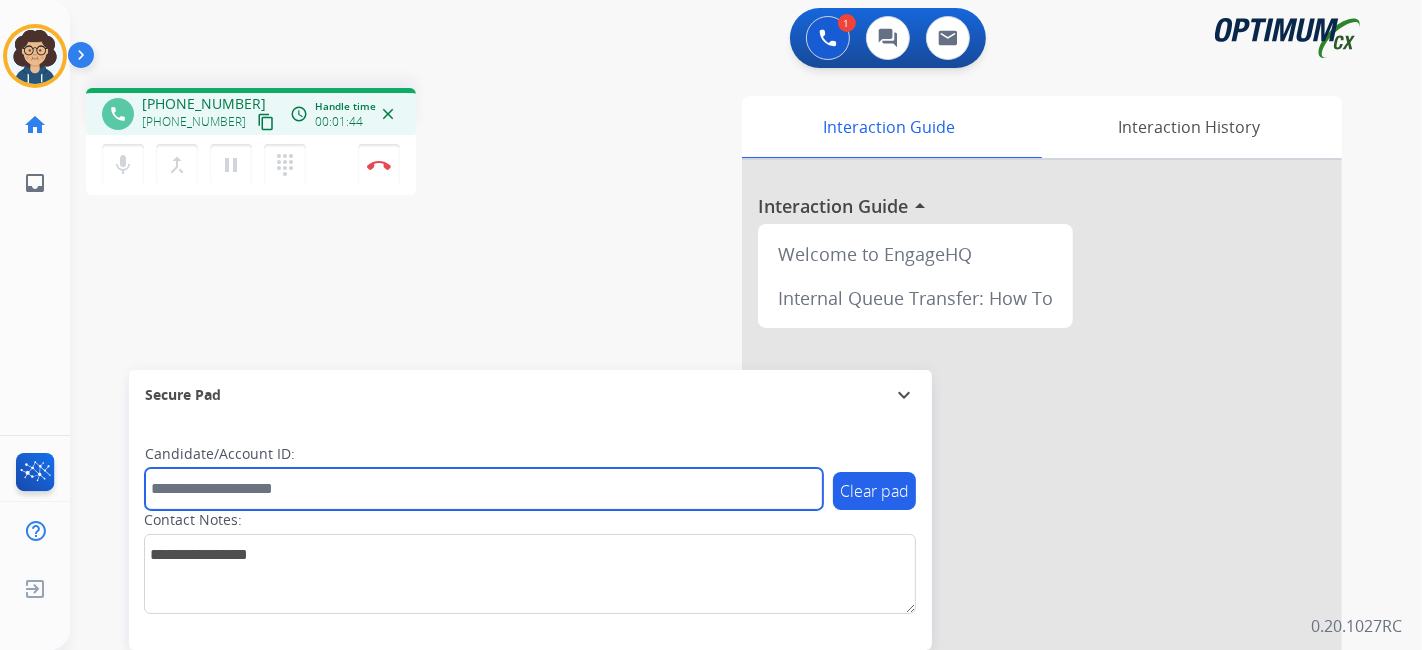 paste on "*******" 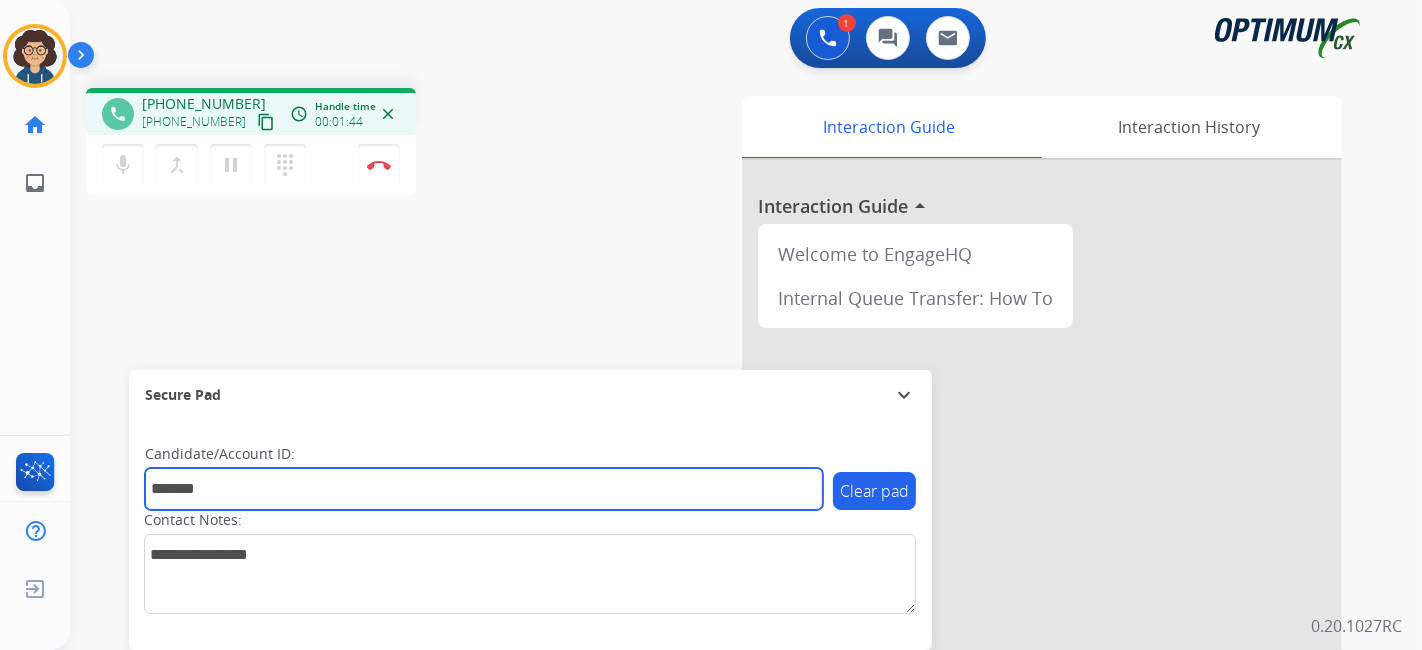 type on "*******" 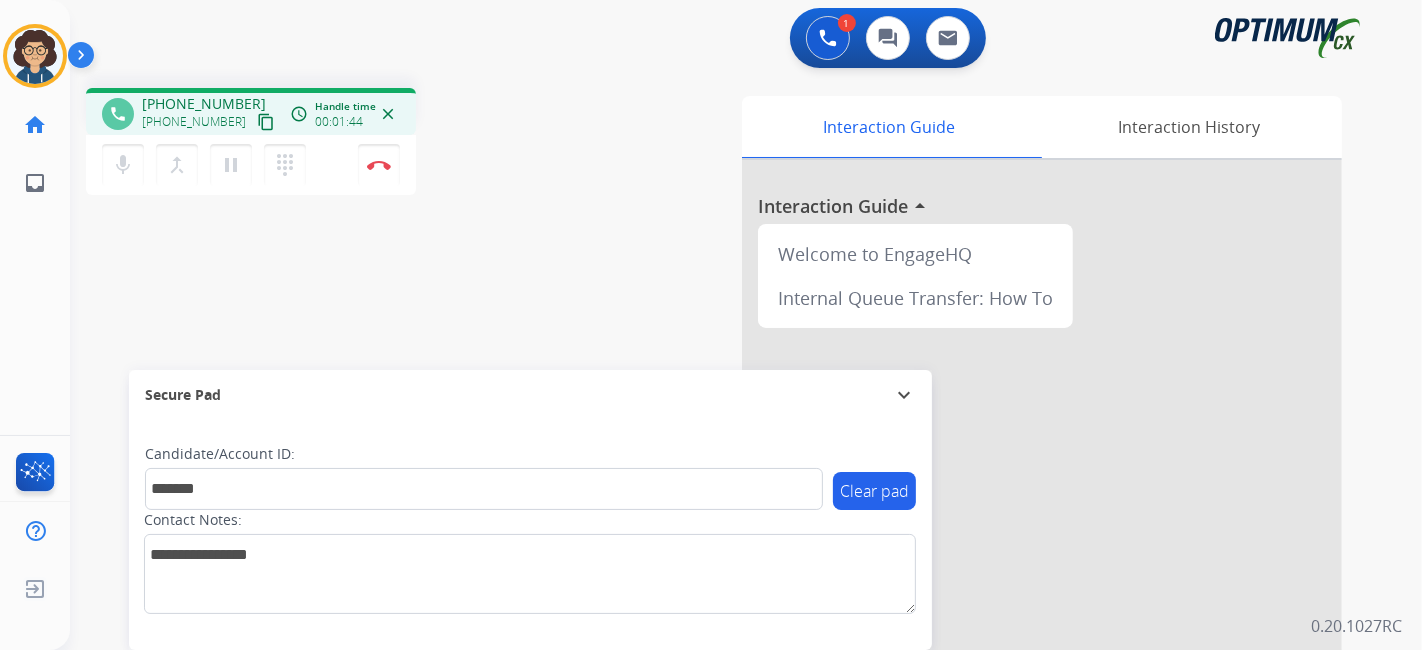drag, startPoint x: 479, startPoint y: 313, endPoint x: 442, endPoint y: 24, distance: 291.3589 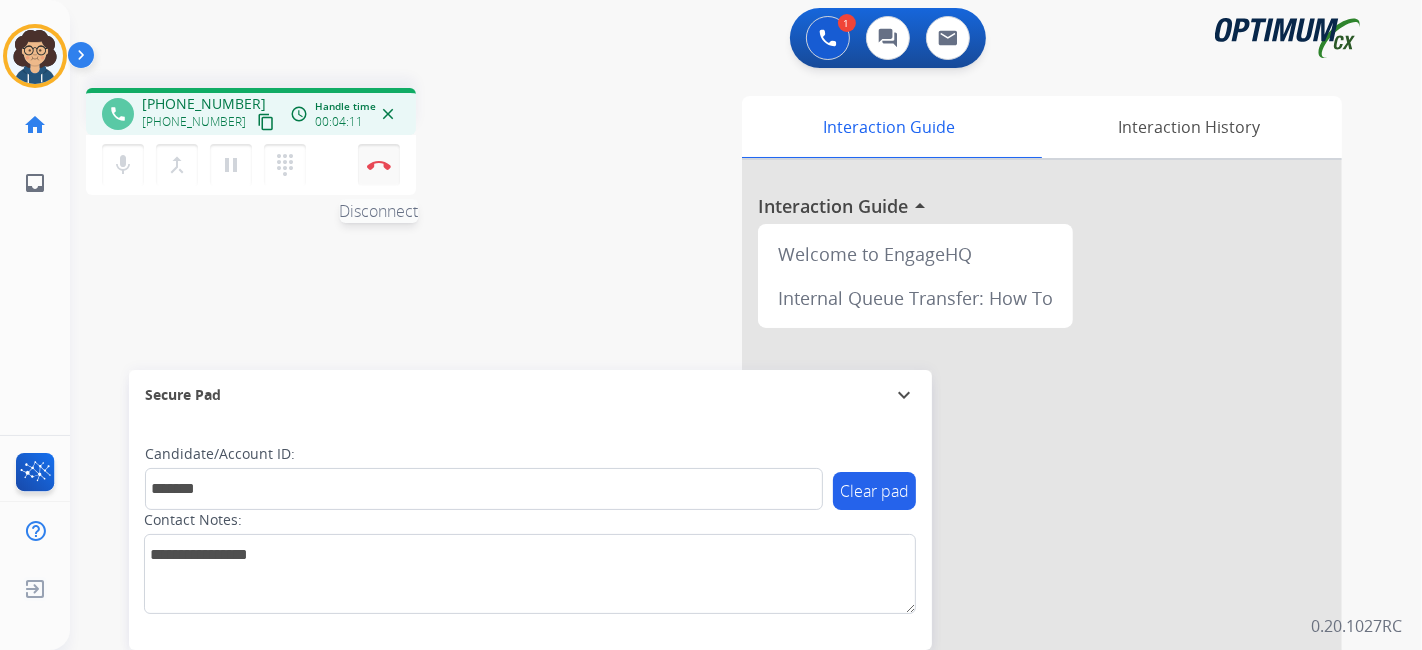 click on "Disconnect" at bounding box center (379, 165) 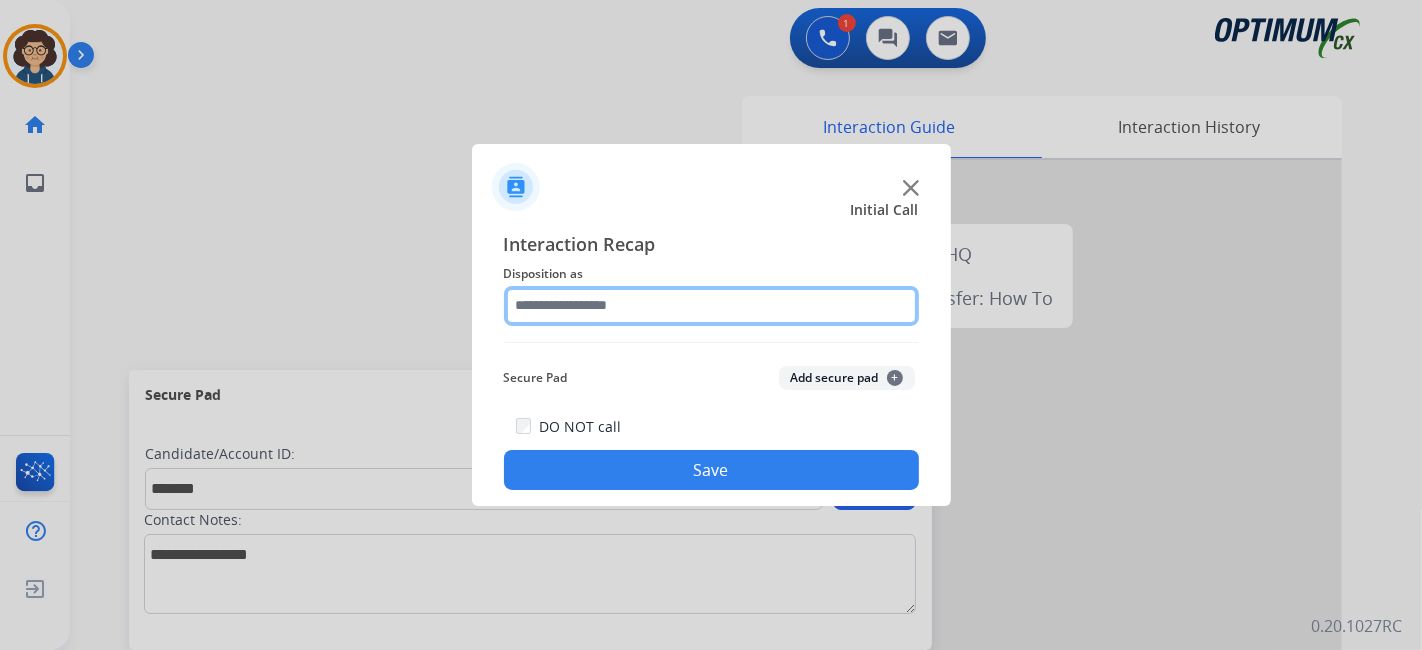 click 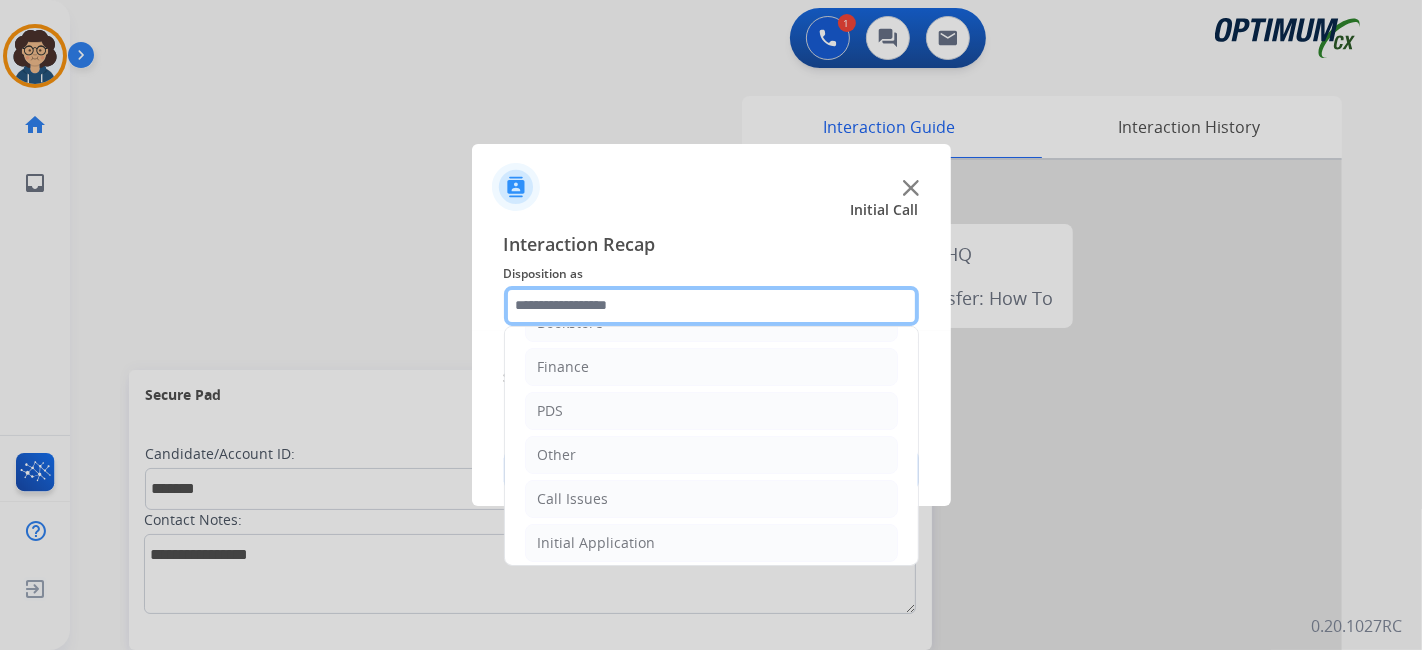 scroll, scrollTop: 131, scrollLeft: 0, axis: vertical 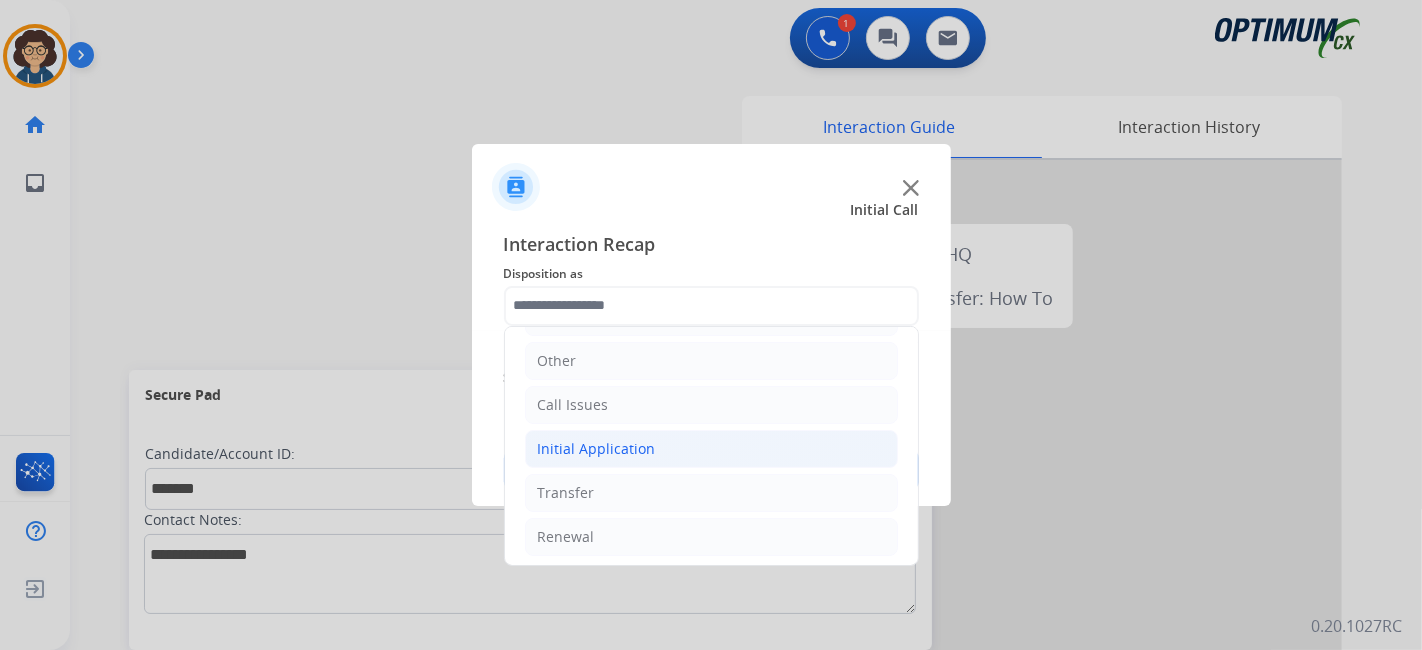 click on "Initial Application" 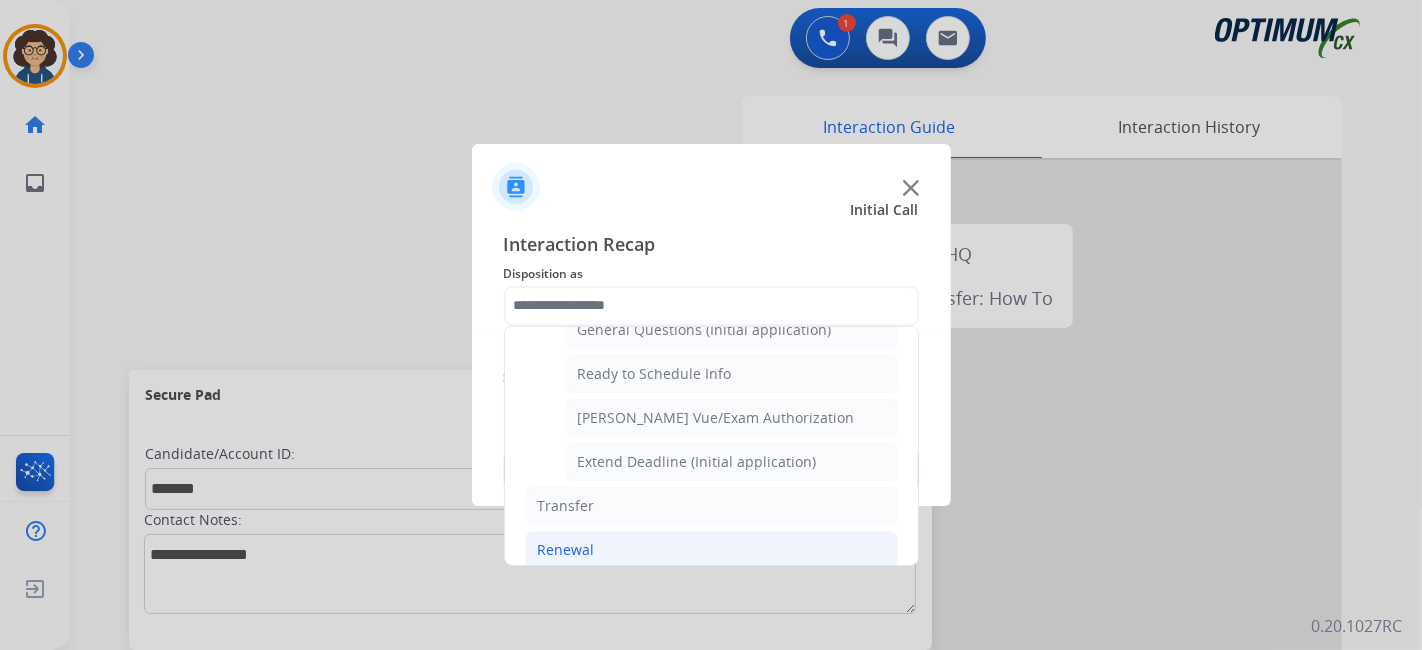 click on "Renewal" 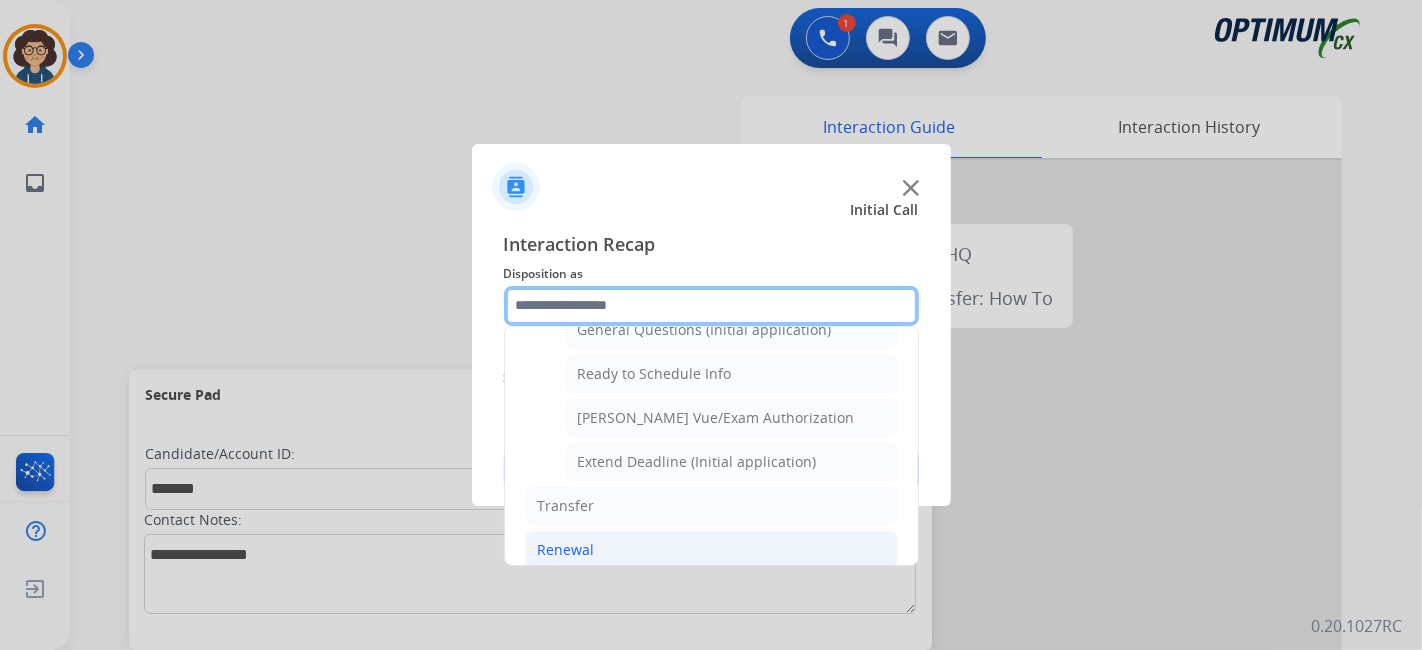 scroll, scrollTop: 760, scrollLeft: 0, axis: vertical 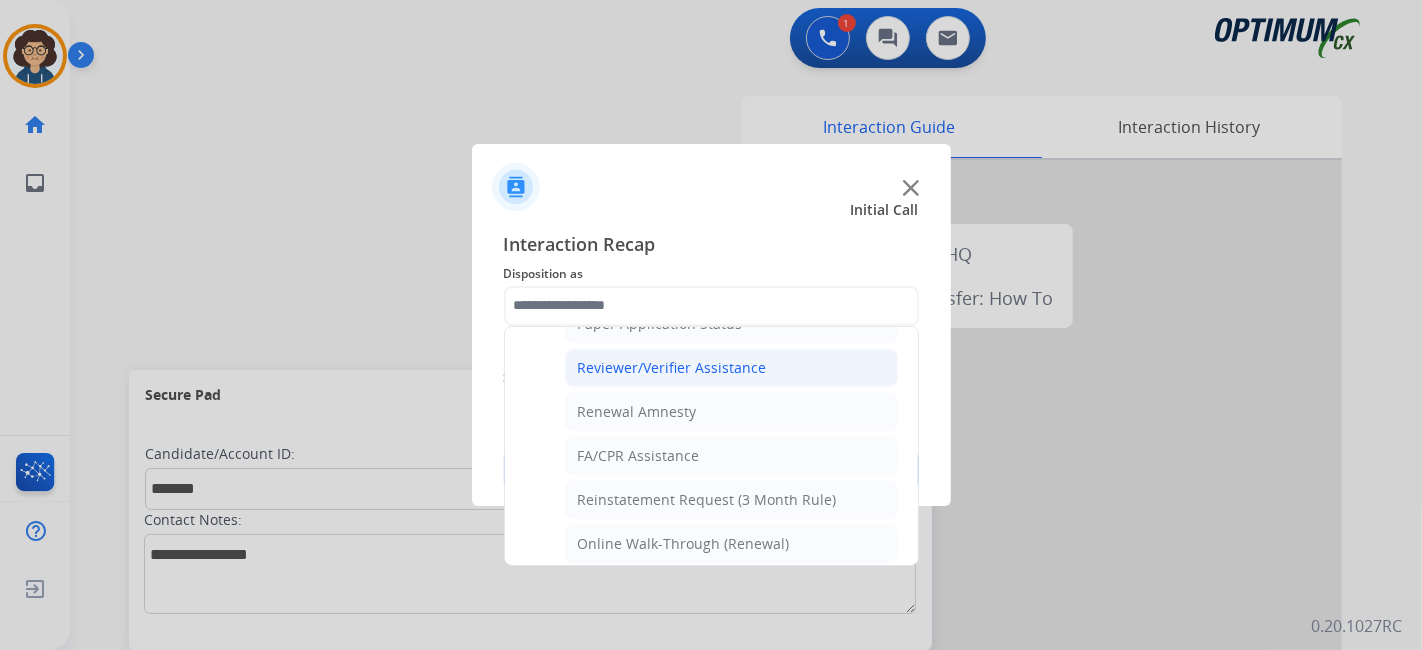 click on "Reviewer/Verifier Assistance" 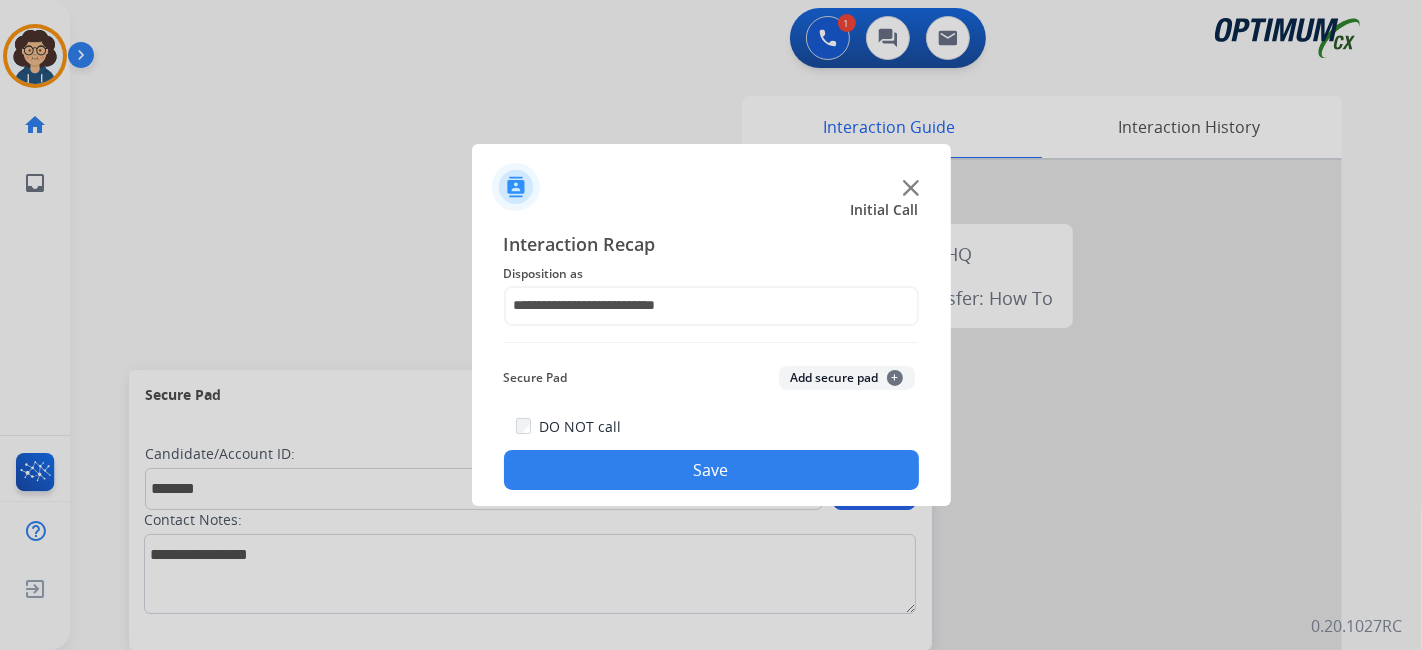 click on "Add secure pad  +" 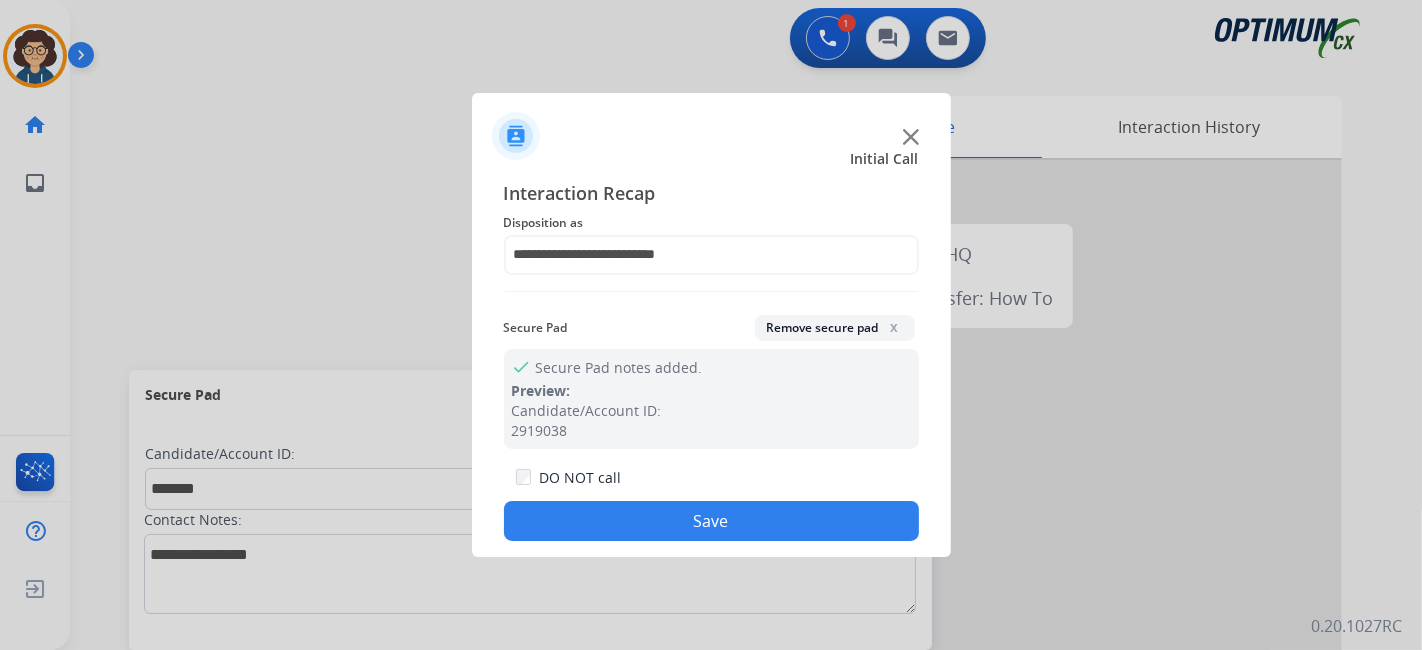 drag, startPoint x: 729, startPoint y: 507, endPoint x: 708, endPoint y: 462, distance: 49.658836 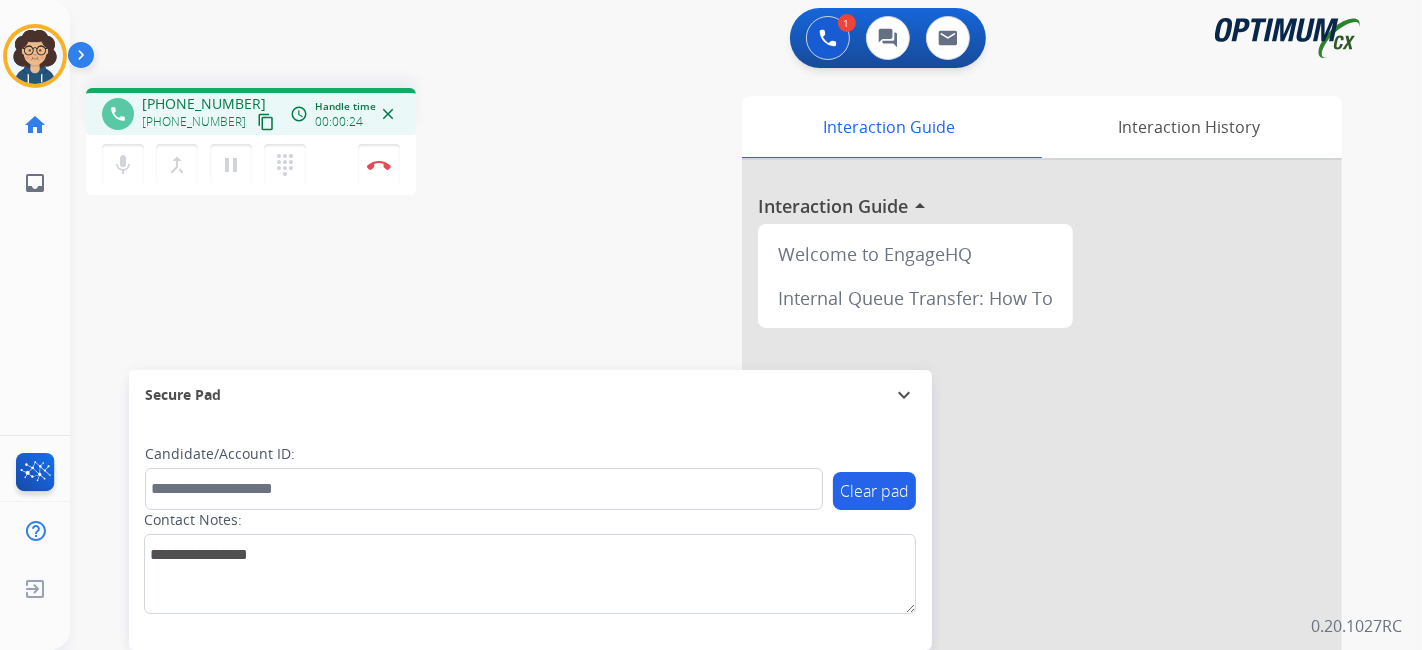click on "content_copy" at bounding box center [266, 122] 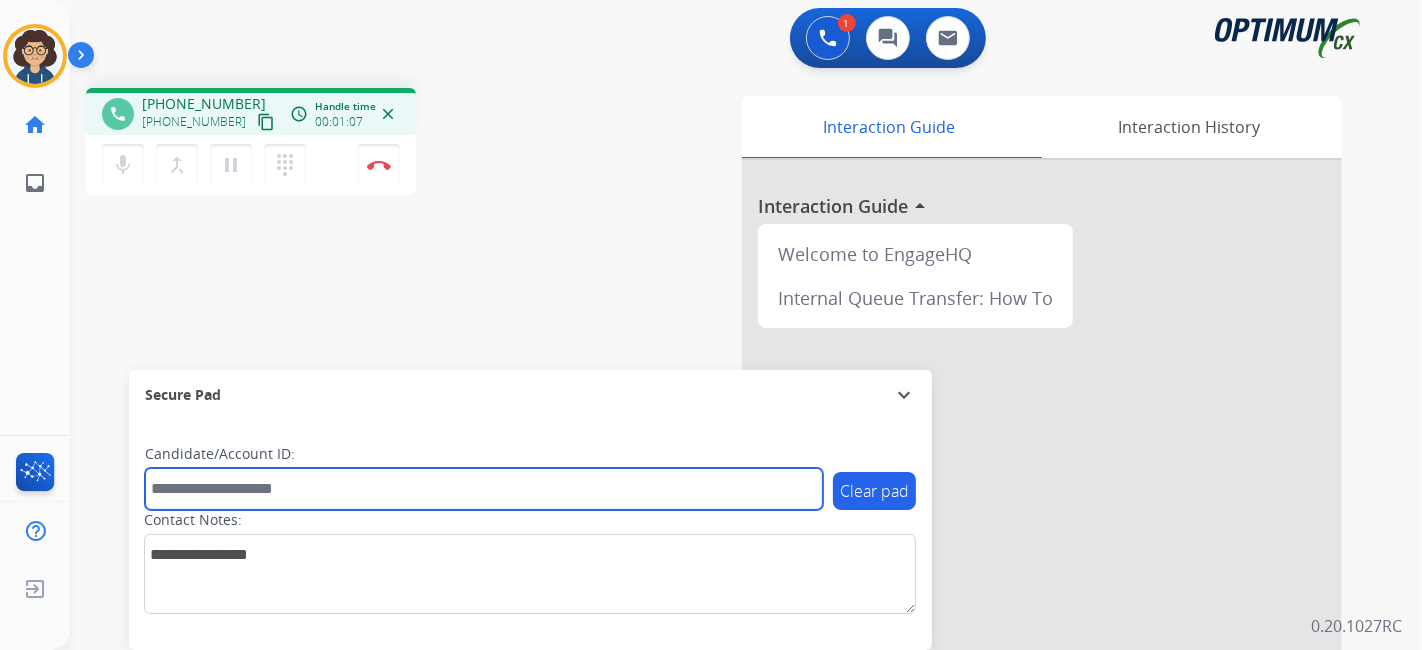 click at bounding box center (484, 489) 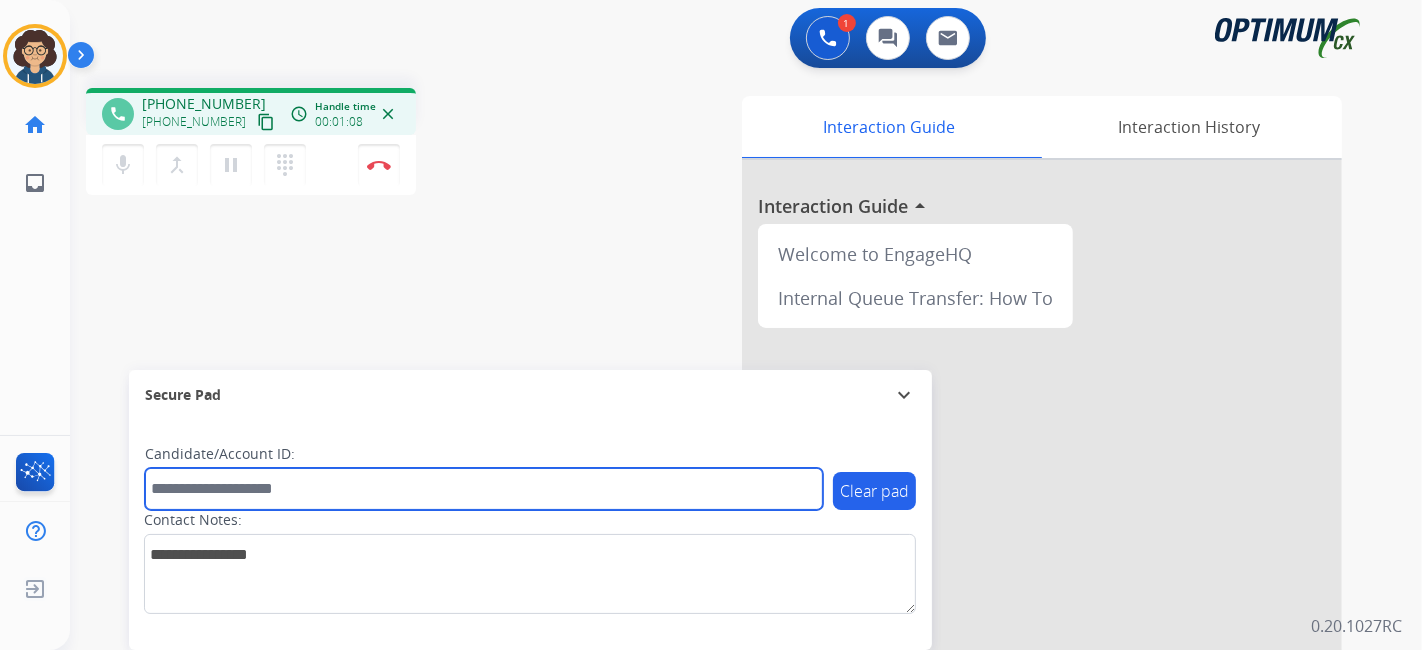 paste on "*******" 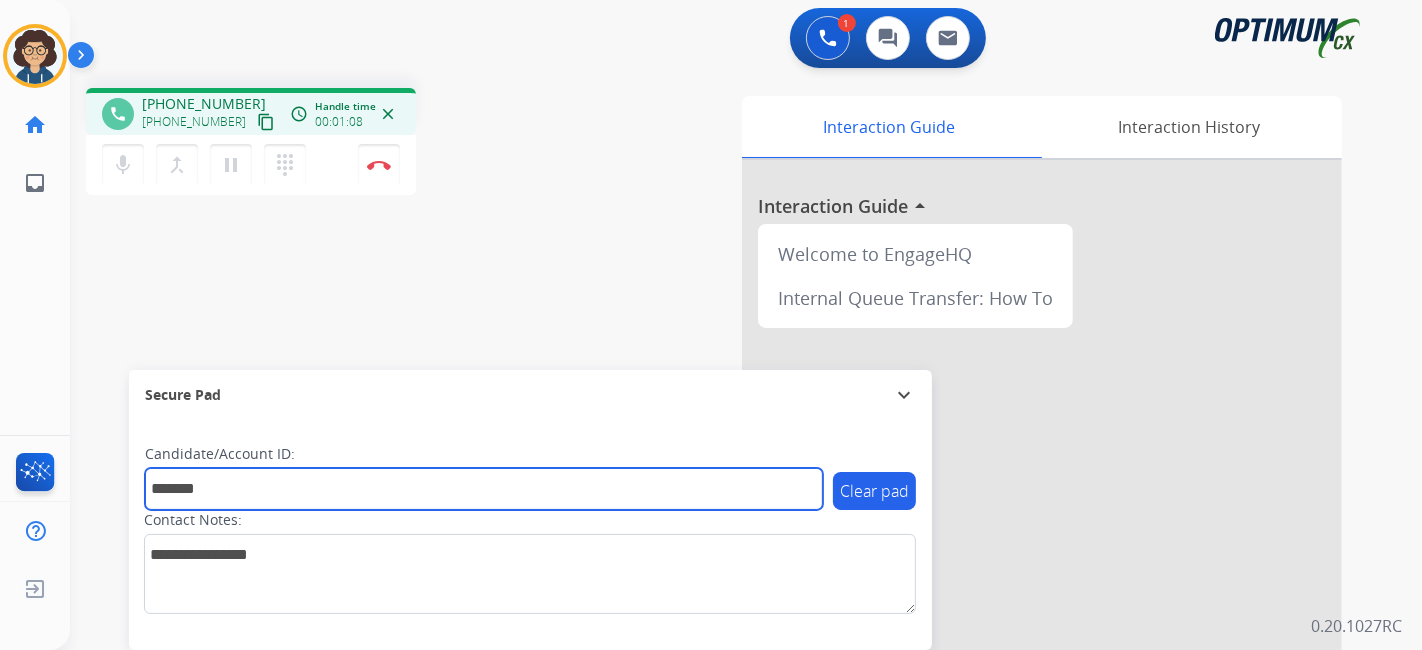 type on "*******" 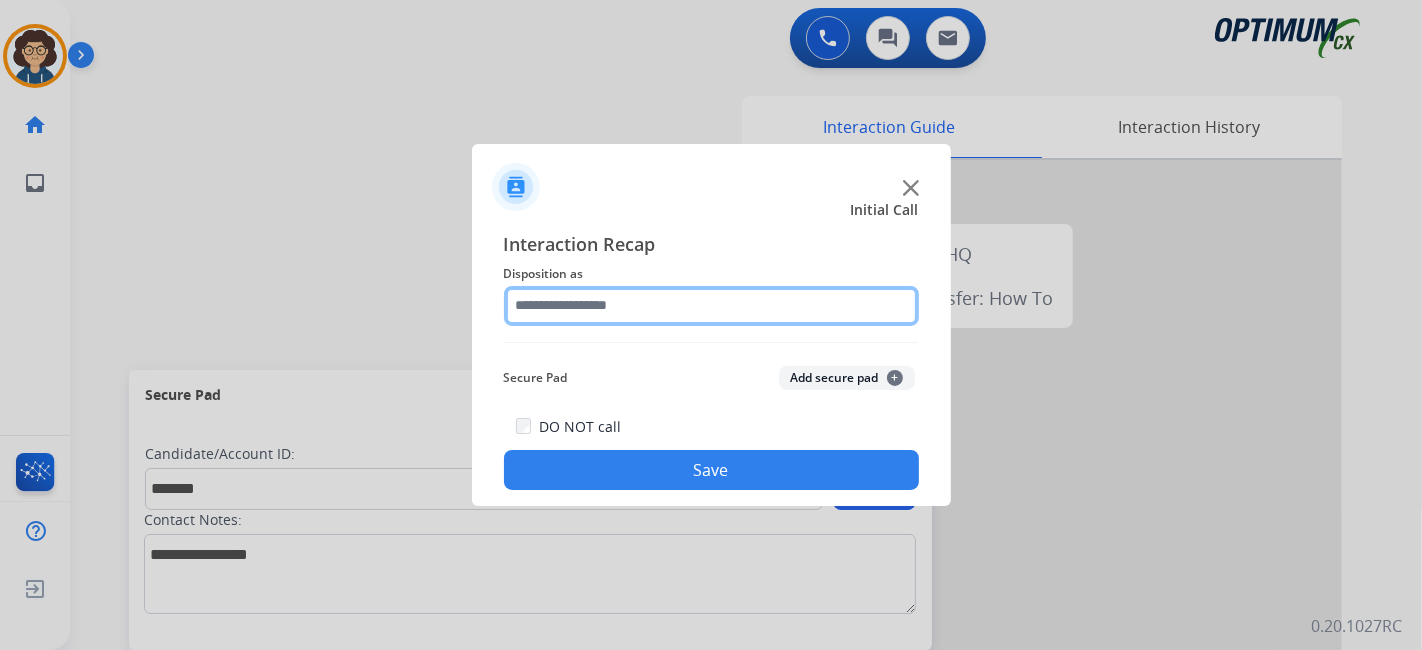 drag, startPoint x: 676, startPoint y: 295, endPoint x: 689, endPoint y: 296, distance: 13.038404 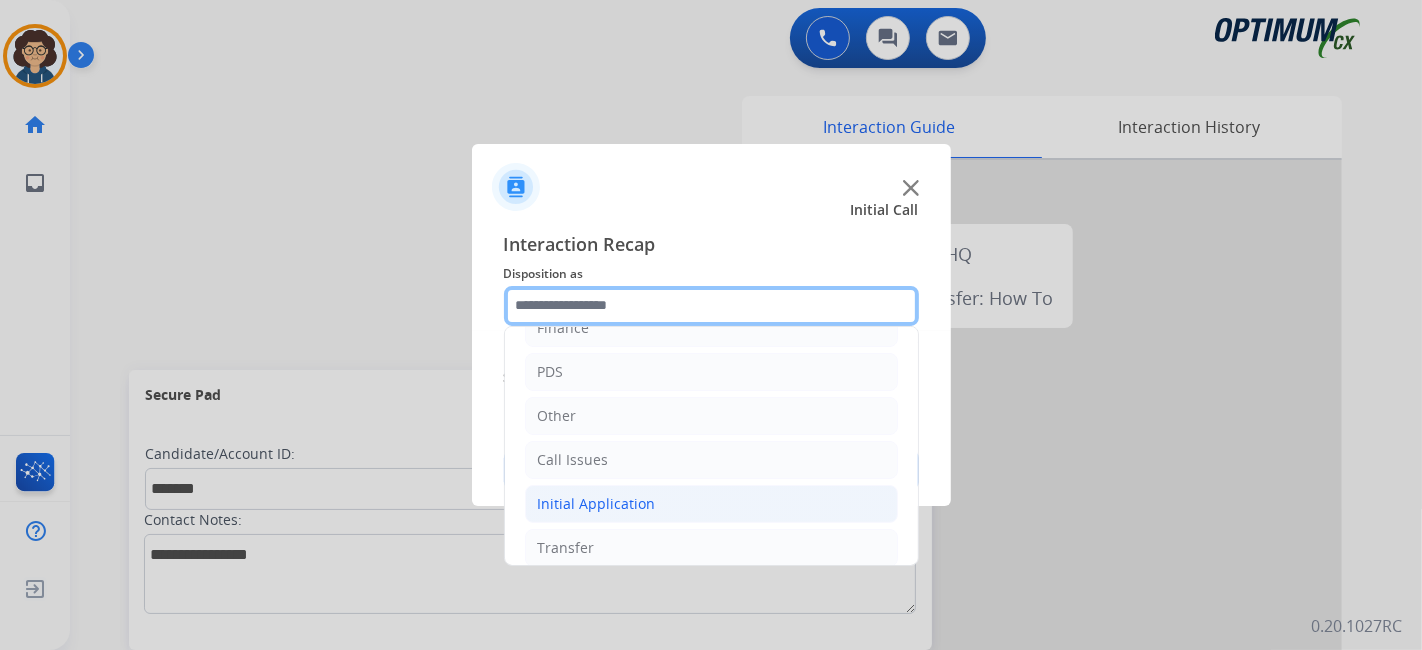 scroll, scrollTop: 131, scrollLeft: 0, axis: vertical 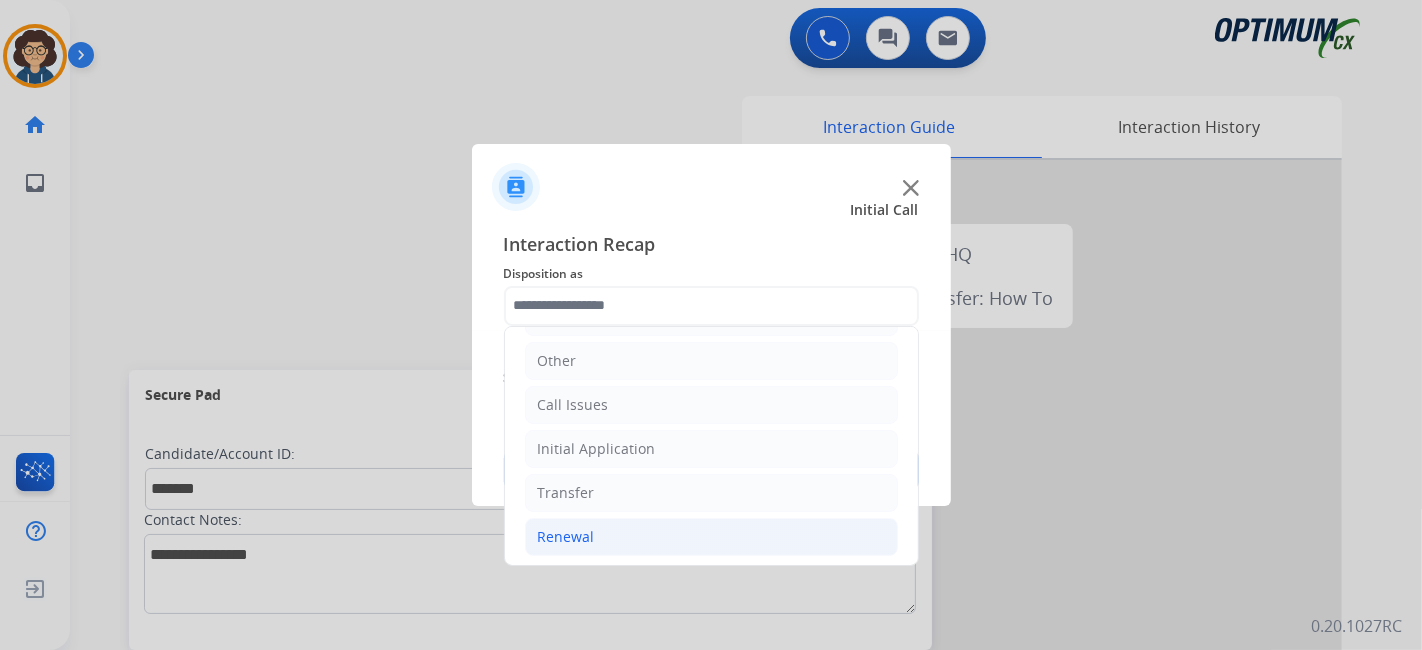 click on "Renewal" 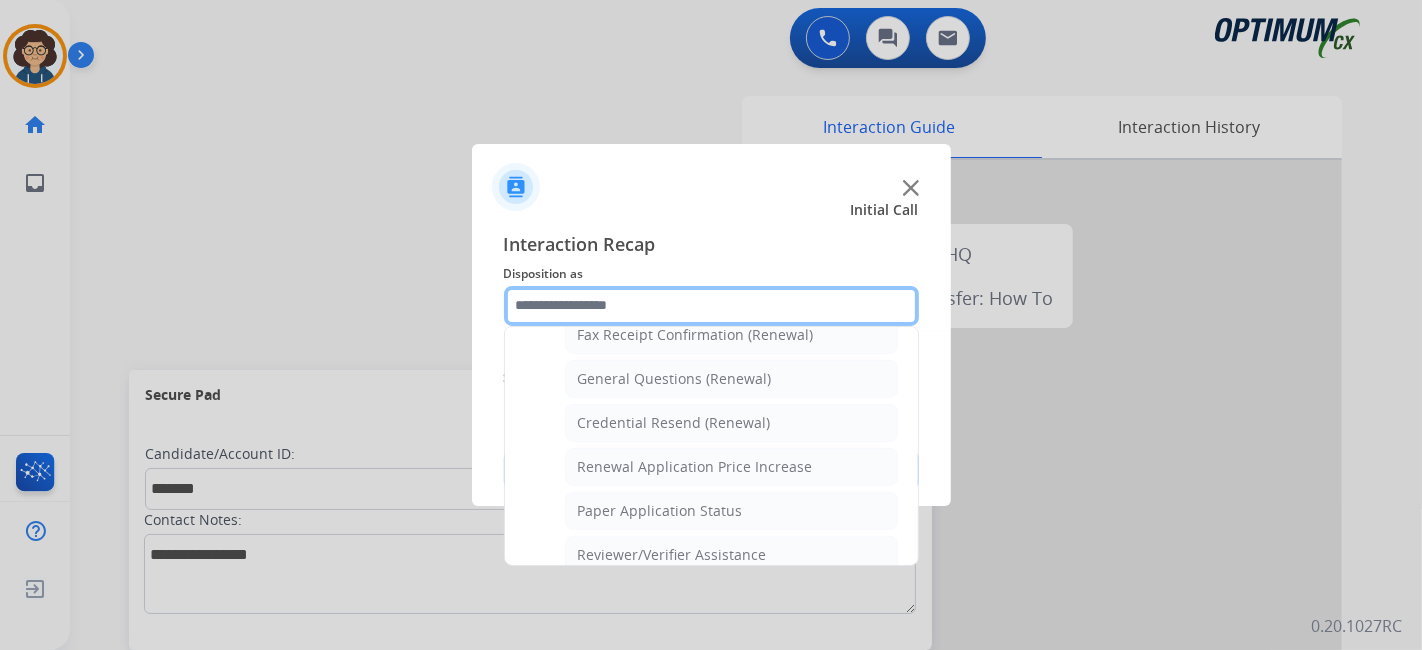 scroll, scrollTop: 622, scrollLeft: 0, axis: vertical 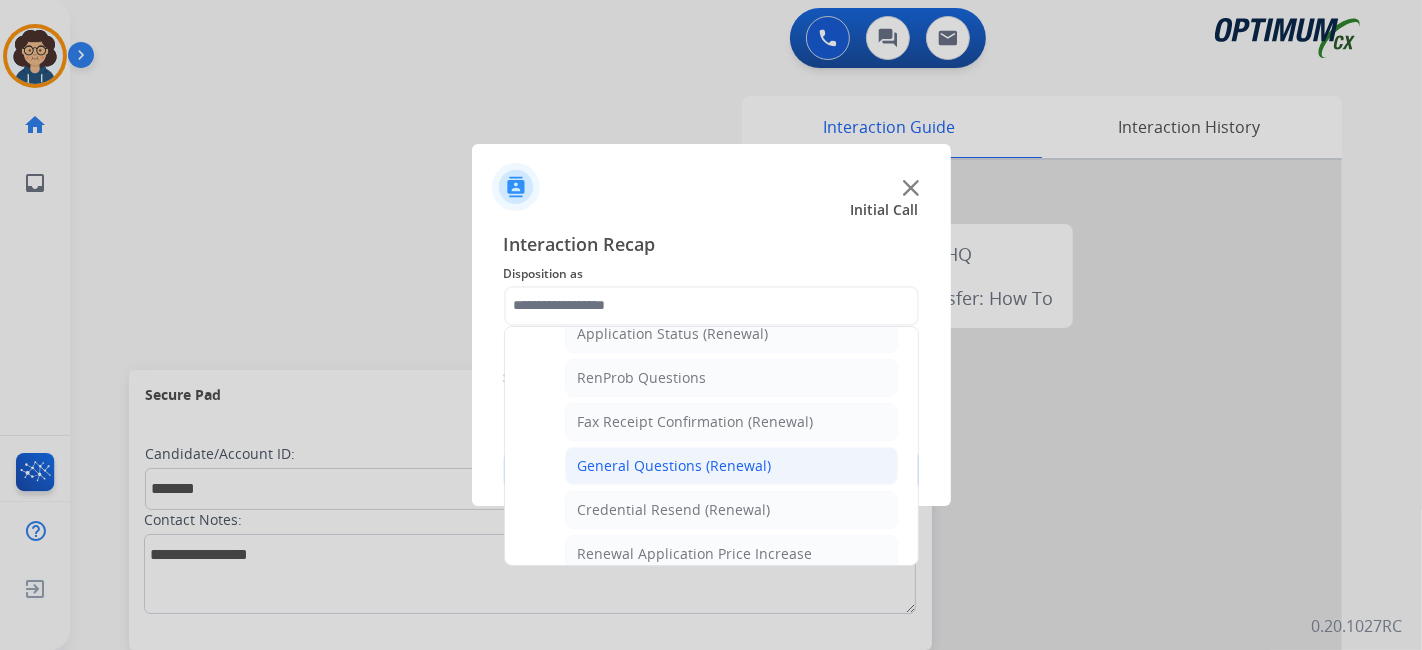 click on "General Questions (Renewal)" 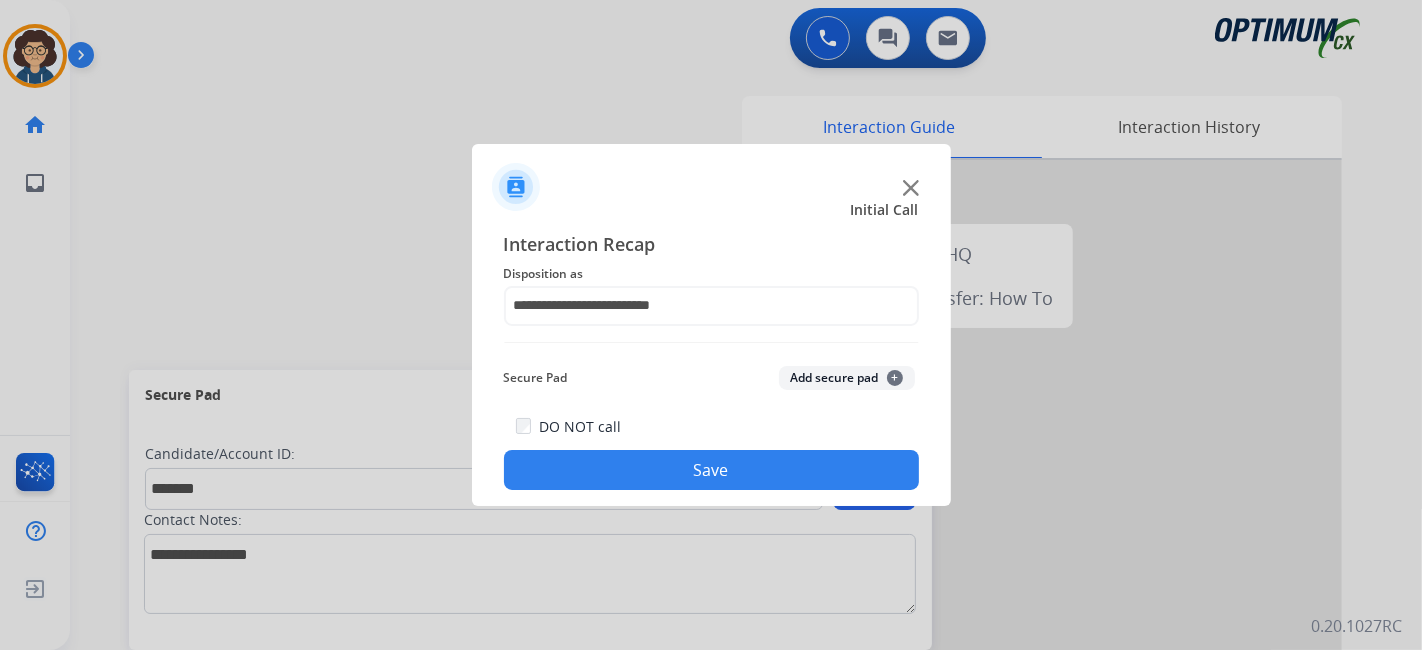 drag, startPoint x: 828, startPoint y: 366, endPoint x: 757, endPoint y: 477, distance: 131.76494 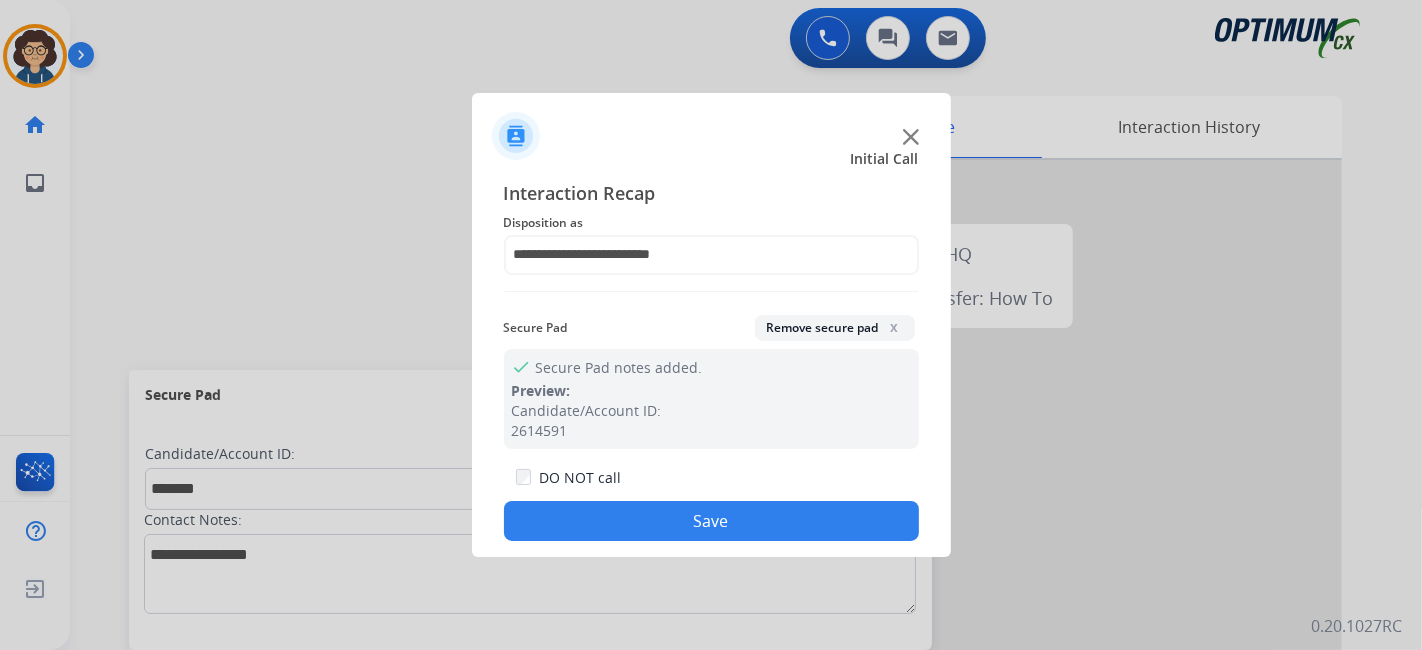 click on "Save" 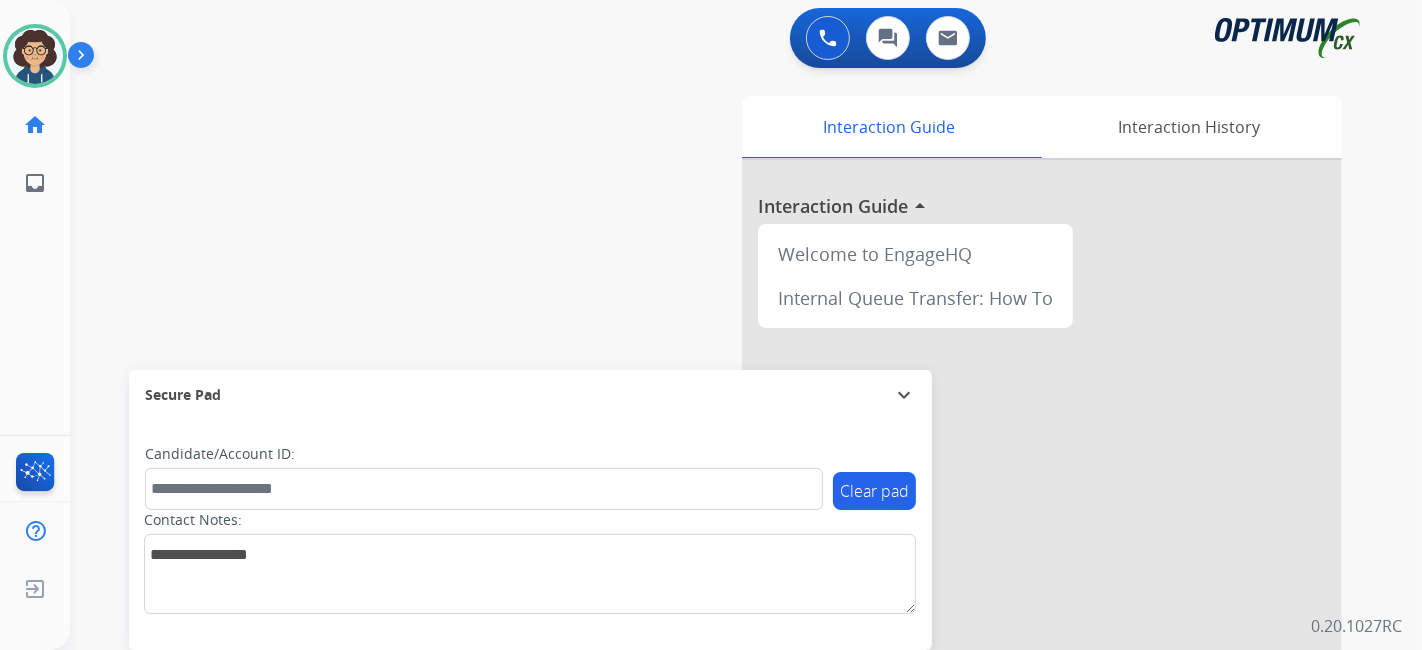 click on "swap_horiz Break voice bridge close_fullscreen Connect 3-Way Call merge_type Separate 3-Way Call  Interaction Guide   Interaction History  Interaction Guide arrow_drop_up  Welcome to EngageHQ   Internal Queue Transfer: How To  Secure Pad expand_more Clear pad Candidate/Account ID: Contact Notes:" at bounding box center (722, 489) 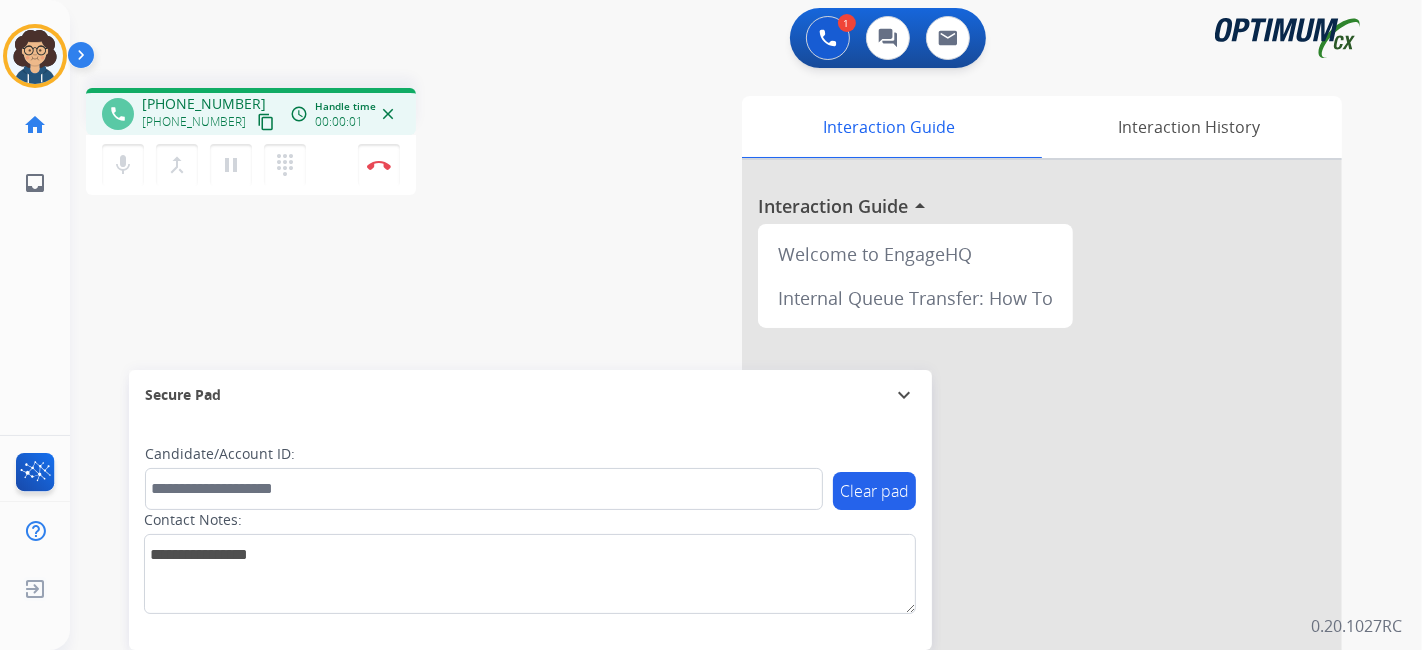 click on "content_copy" at bounding box center (266, 122) 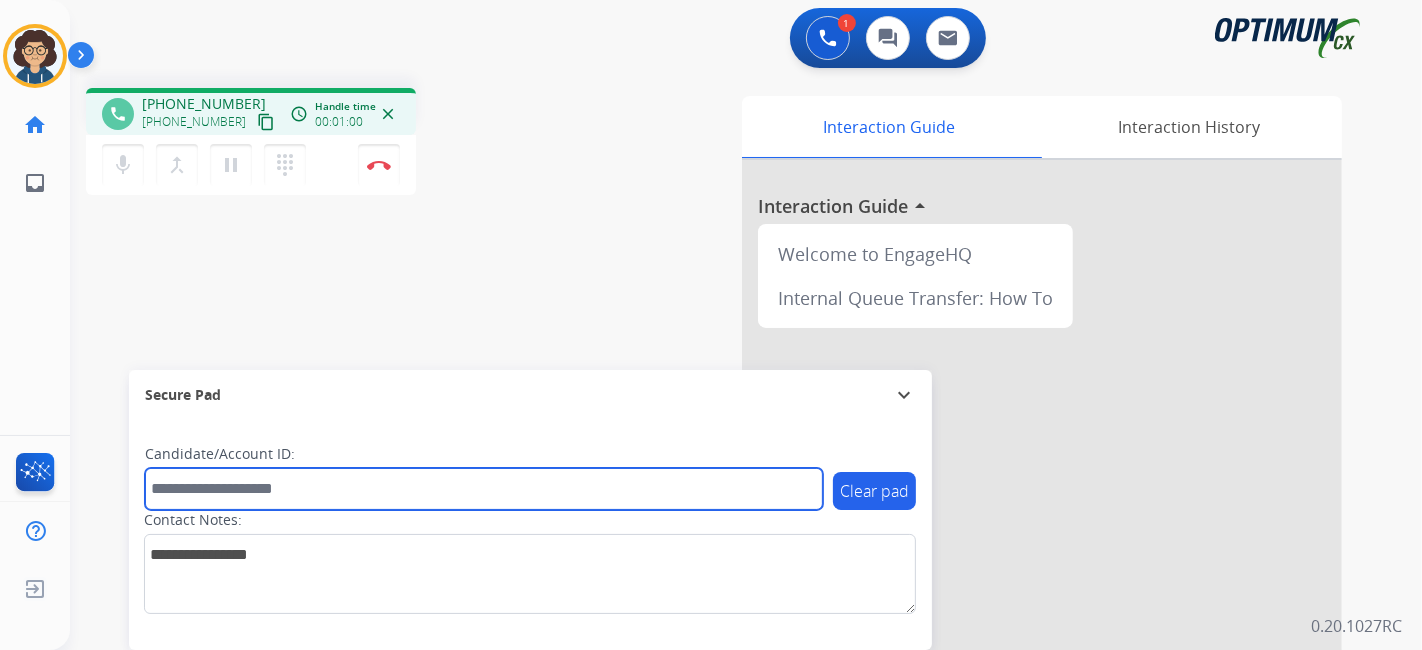 click at bounding box center (484, 489) 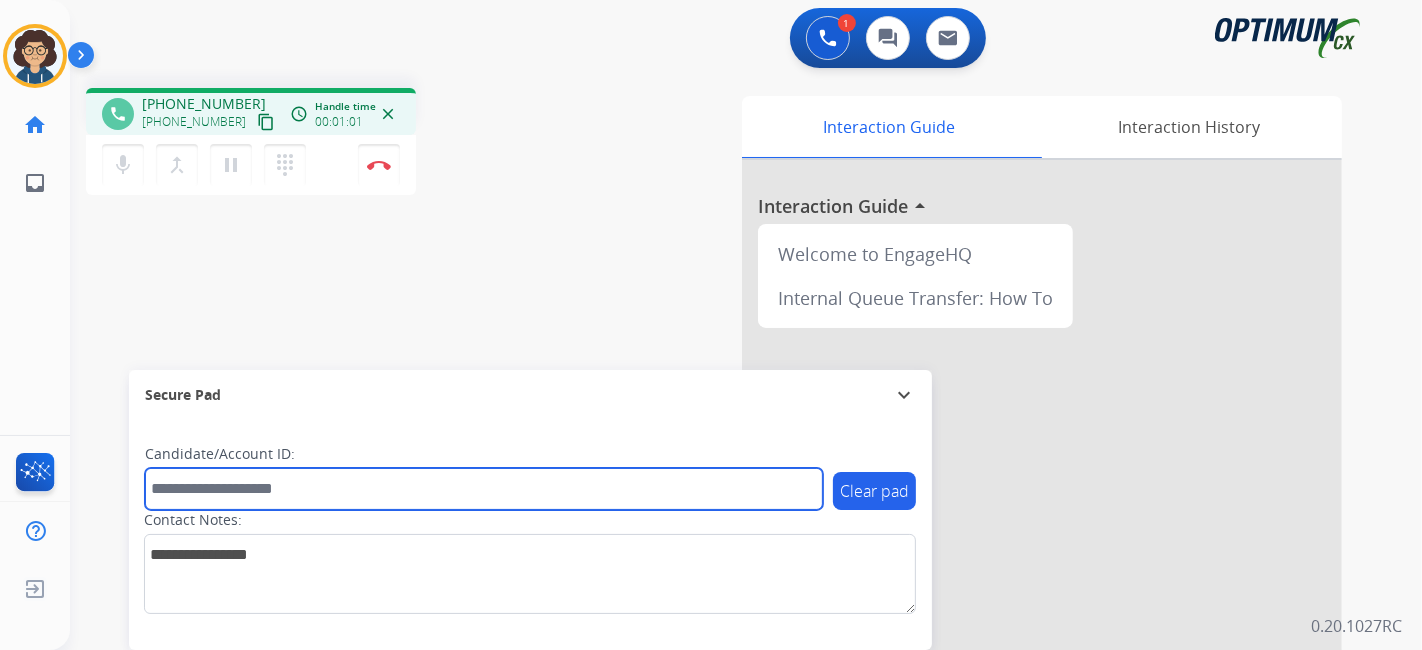 paste on "**********" 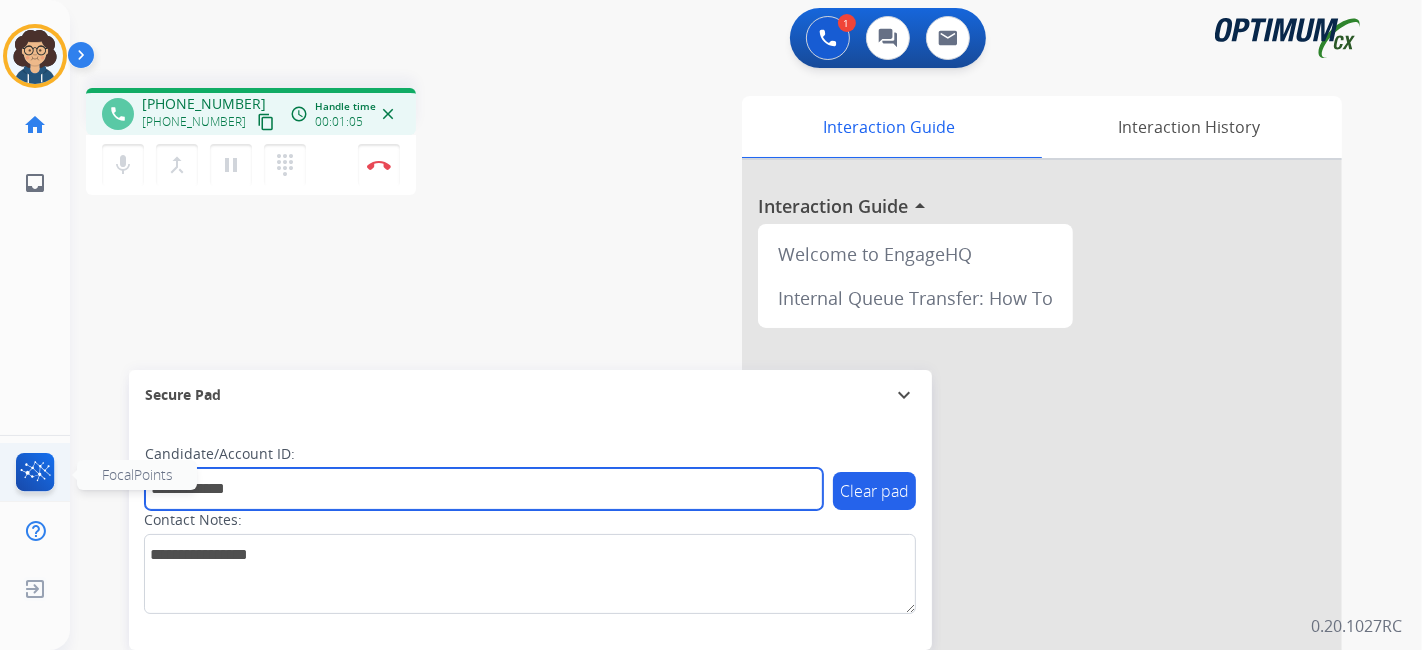 drag, startPoint x: 282, startPoint y: 492, endPoint x: 54, endPoint y: 490, distance: 228.00877 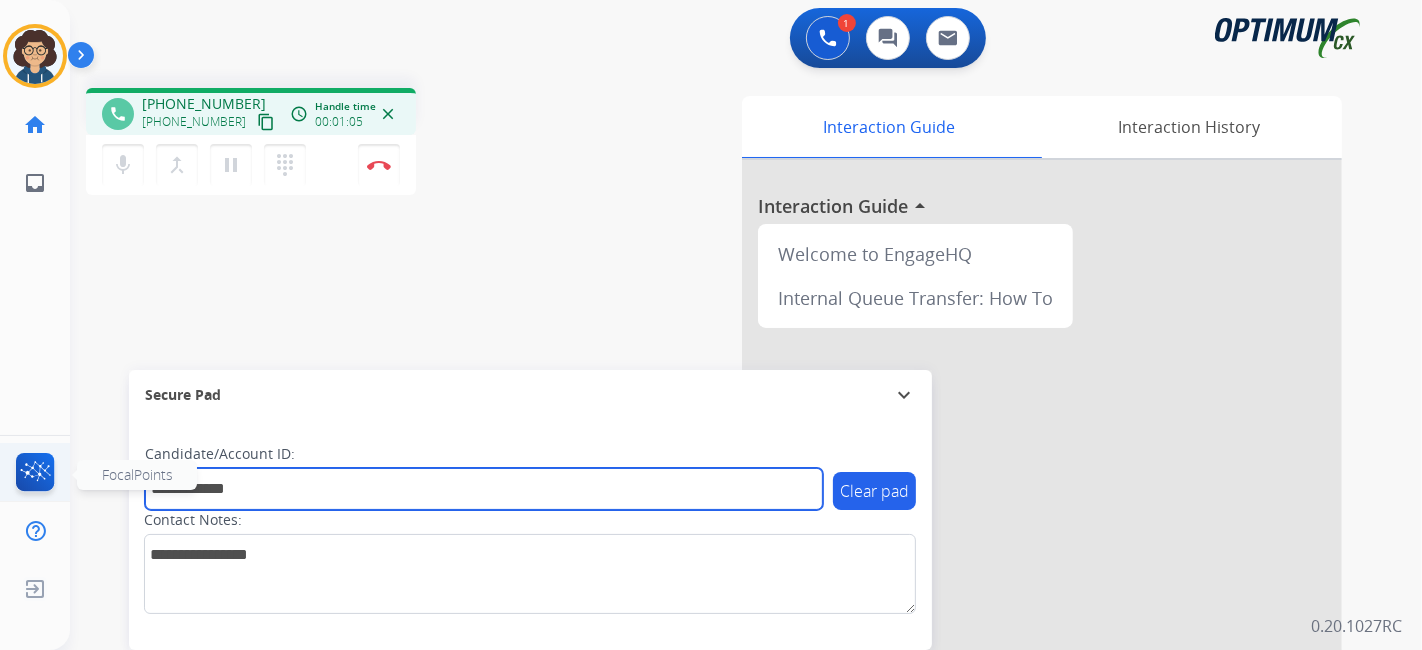 click on "**********" at bounding box center [711, 325] 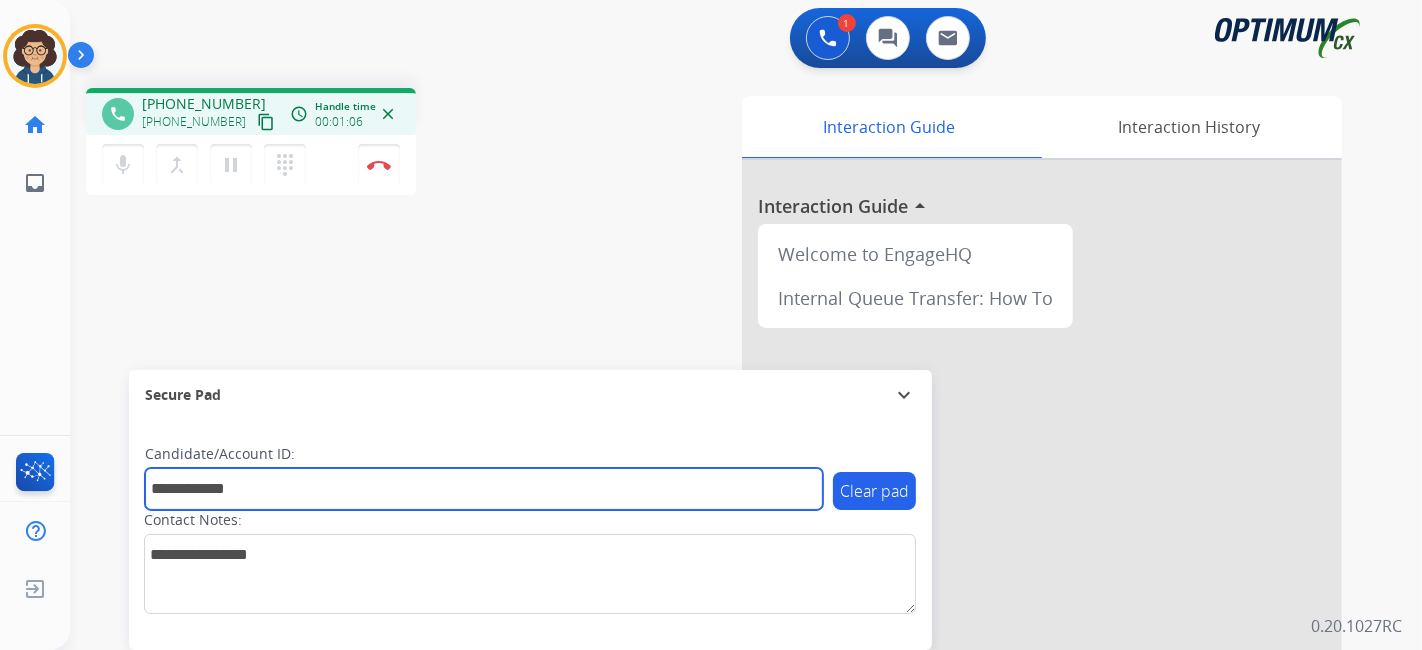 paste 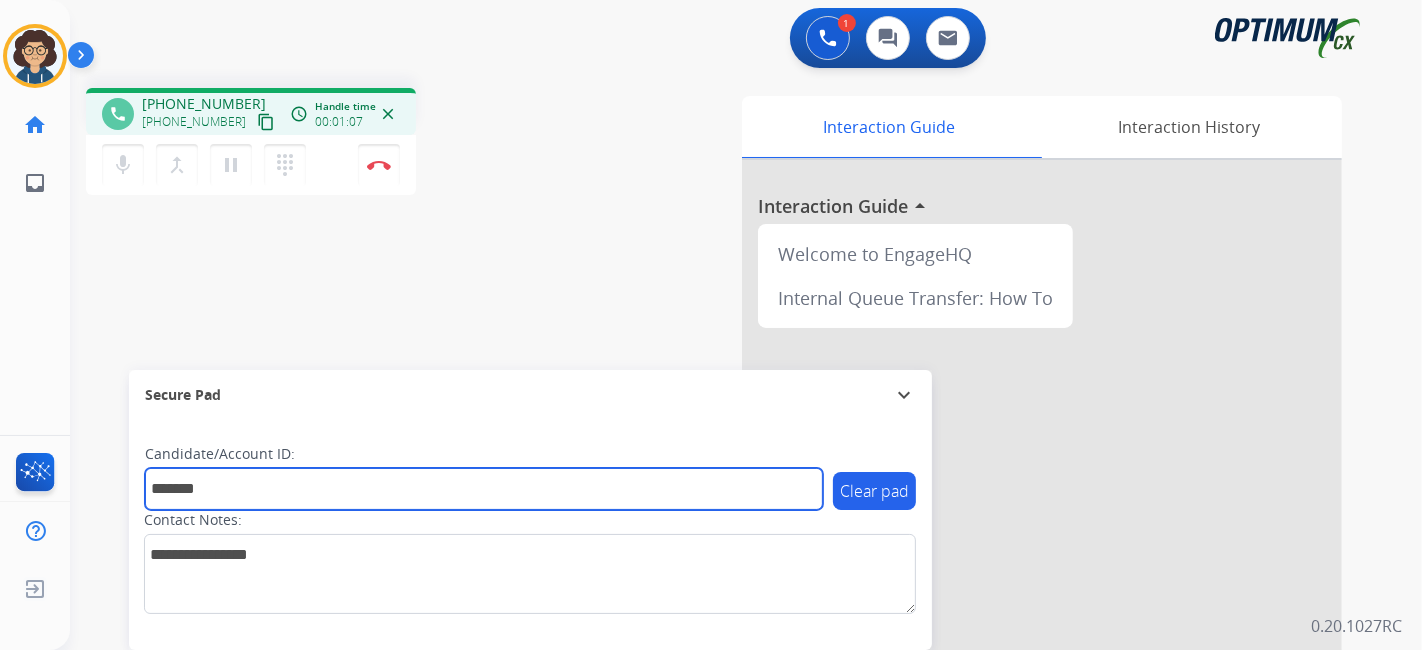 type on "*******" 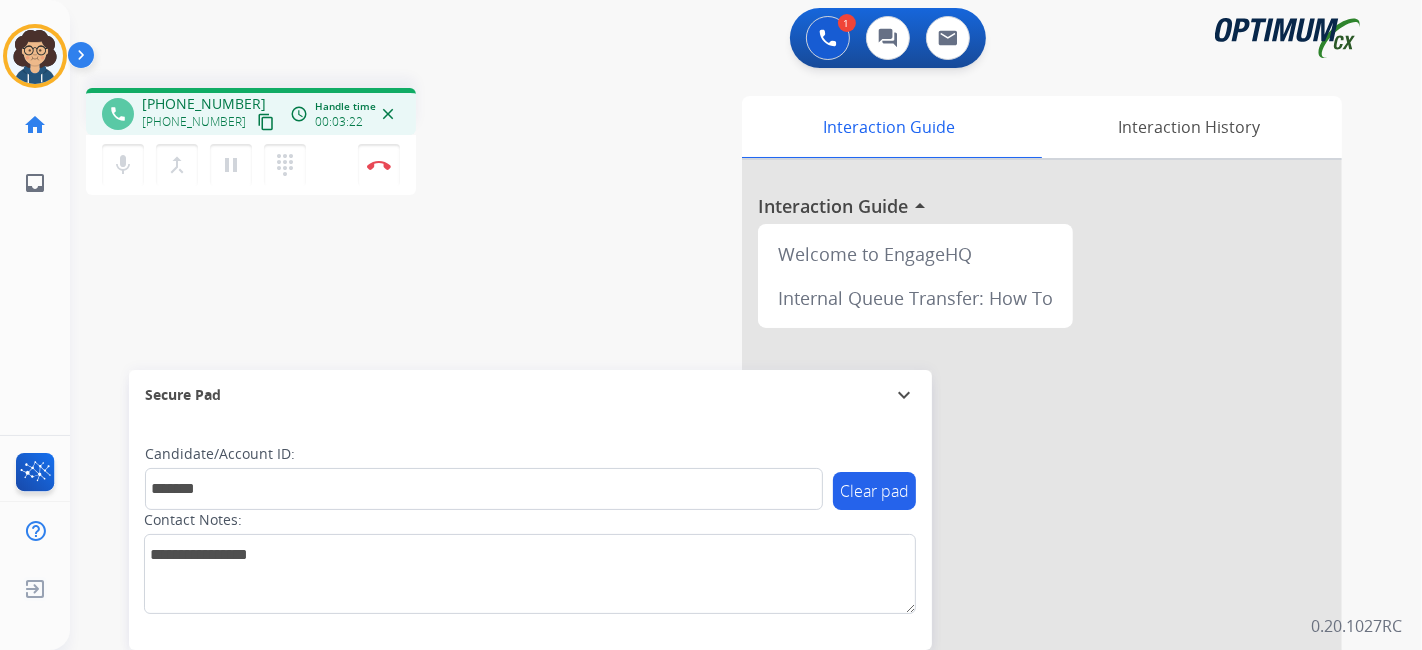 click on "phone +17187684873 +17187684873 content_copy access_time Call metrics Queue   00:09 Hold   00:00 Talk   03:23 Total   03:31 Handle time 00:03:22 close mic Mute merge_type Bridge pause Hold dialpad Dialpad Disconnect swap_horiz Break voice bridge close_fullscreen Connect 3-Way Call merge_type Separate 3-Way Call  Interaction Guide   Interaction History  Interaction Guide arrow_drop_up  Welcome to EngageHQ   Internal Queue Transfer: How To  Secure Pad expand_more Clear pad Candidate/Account ID: ******* Contact Notes:" at bounding box center [722, 489] 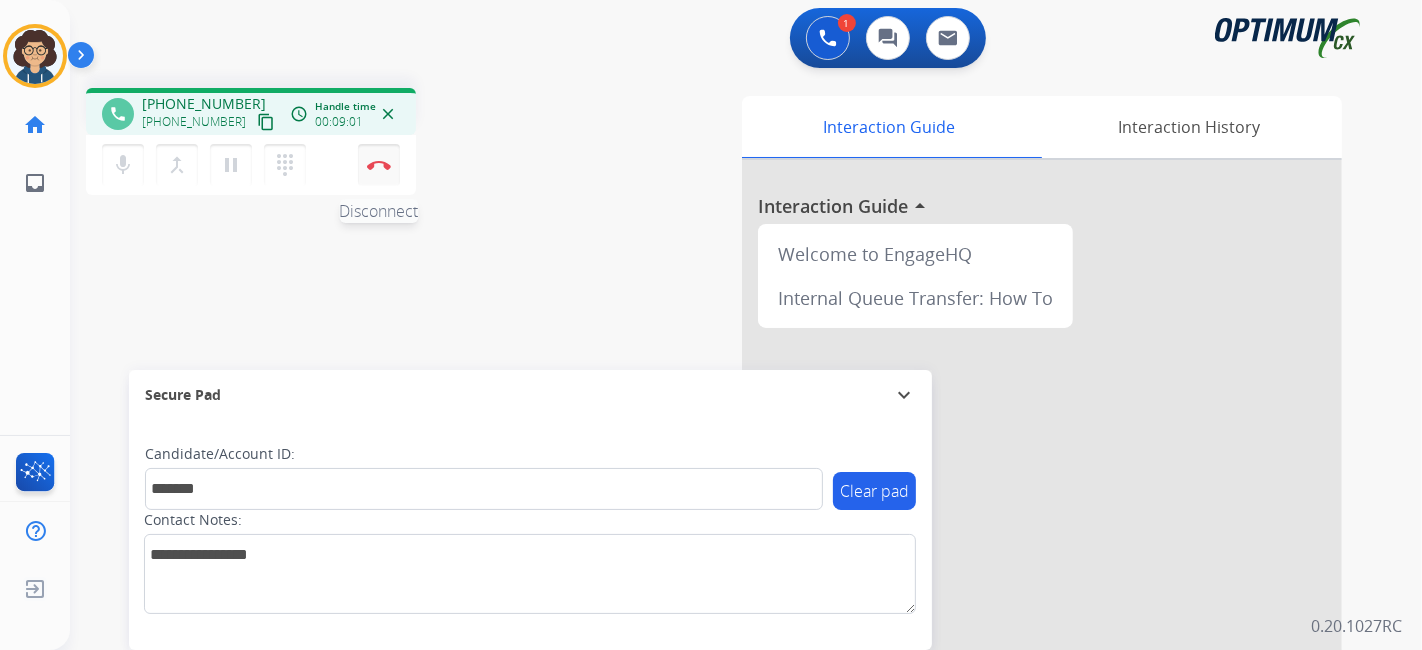 click on "Disconnect" at bounding box center (379, 165) 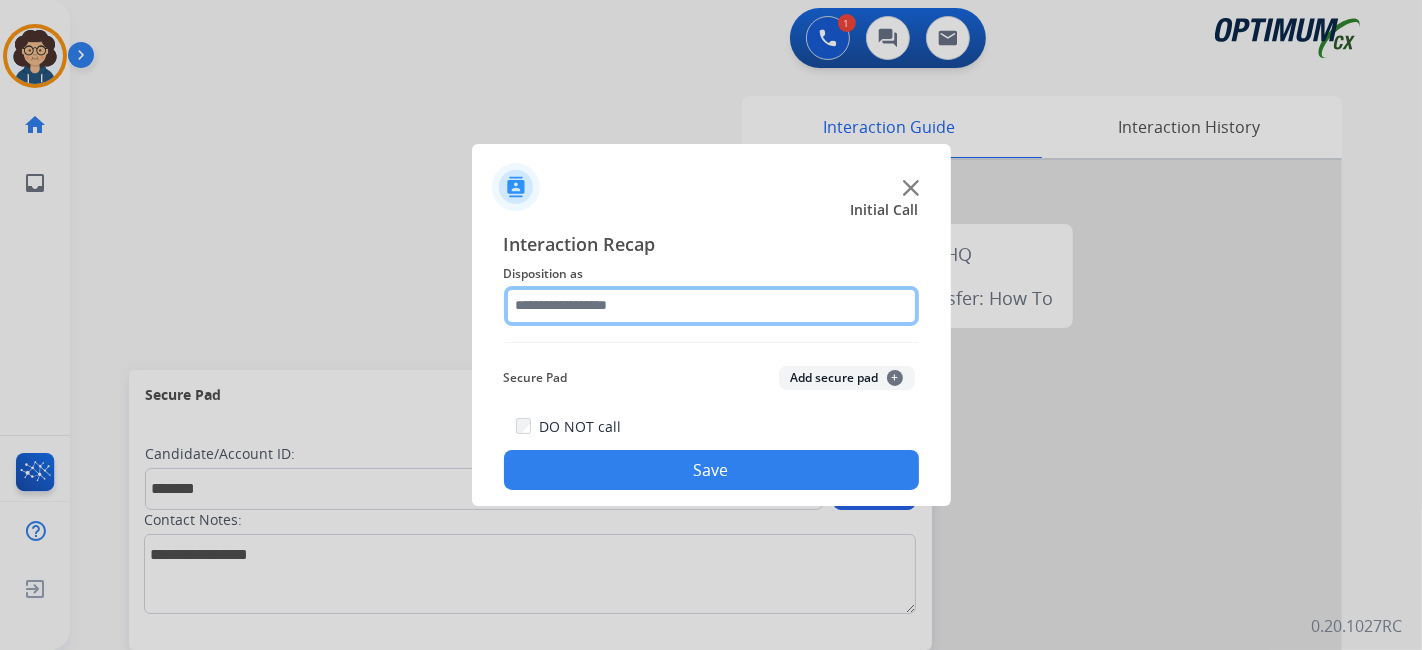 click 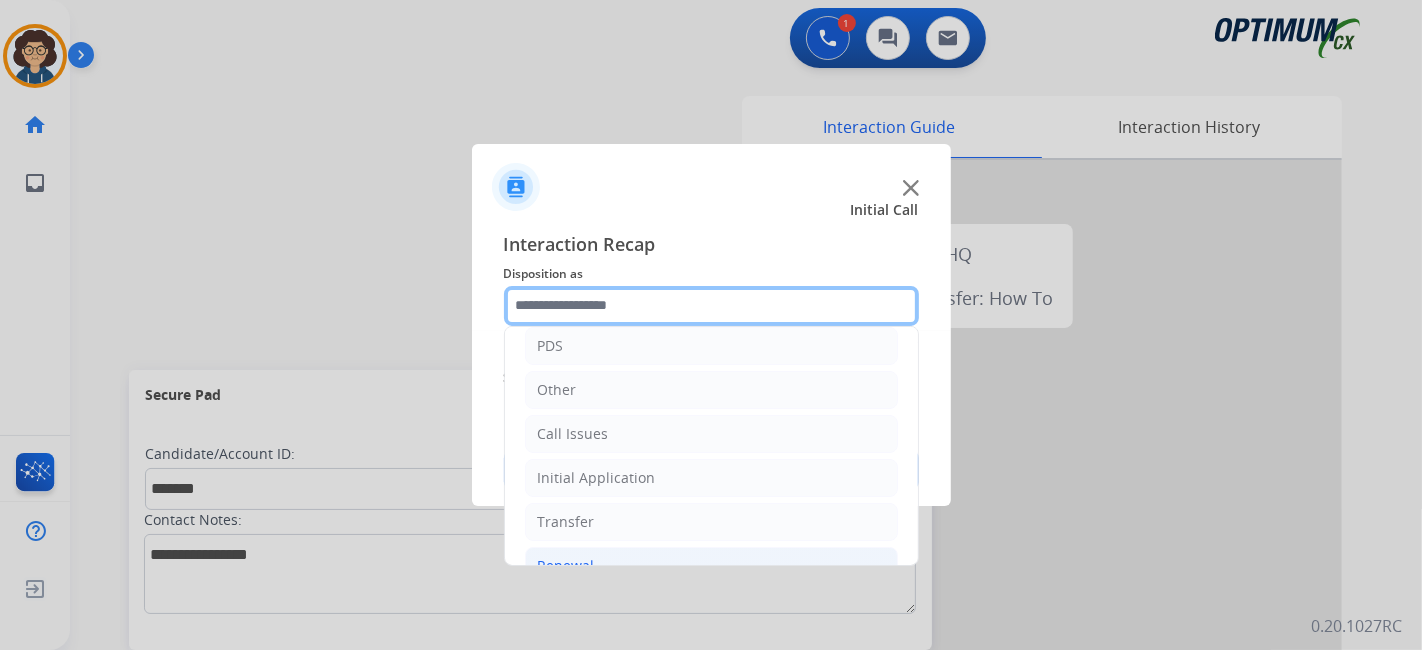 scroll, scrollTop: 131, scrollLeft: 0, axis: vertical 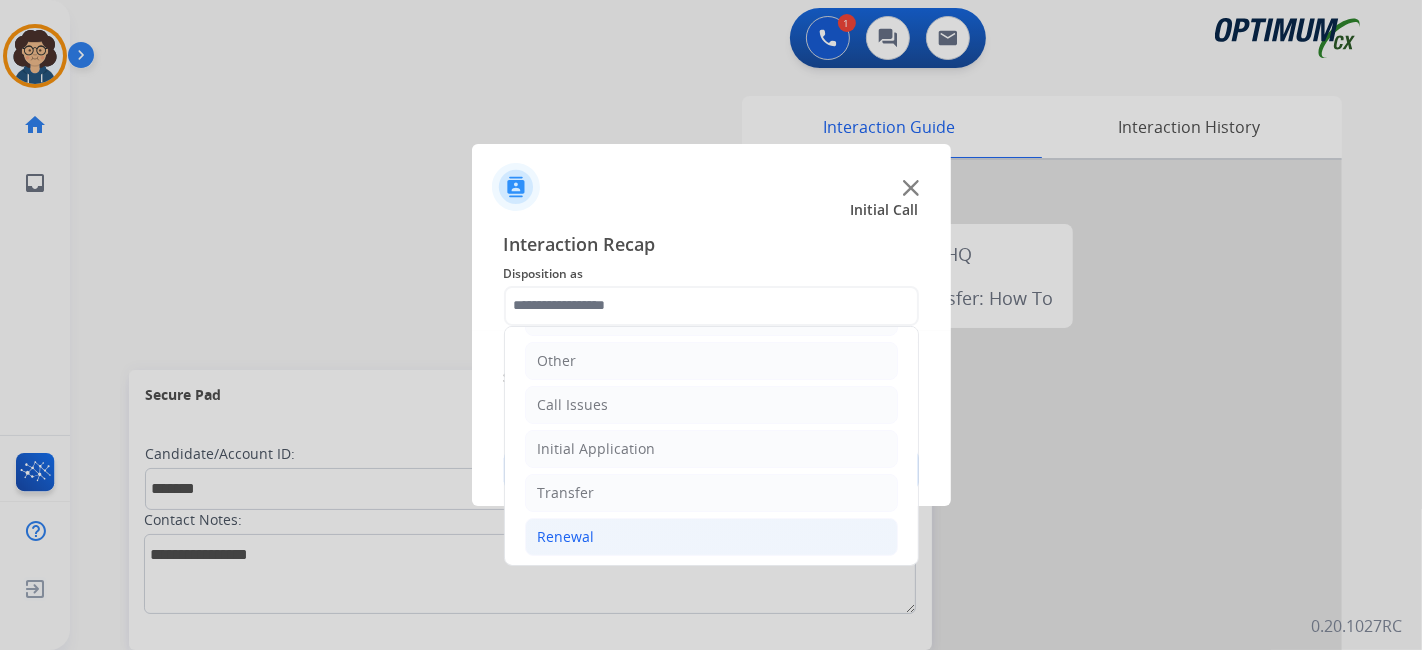 click on "Renewal" 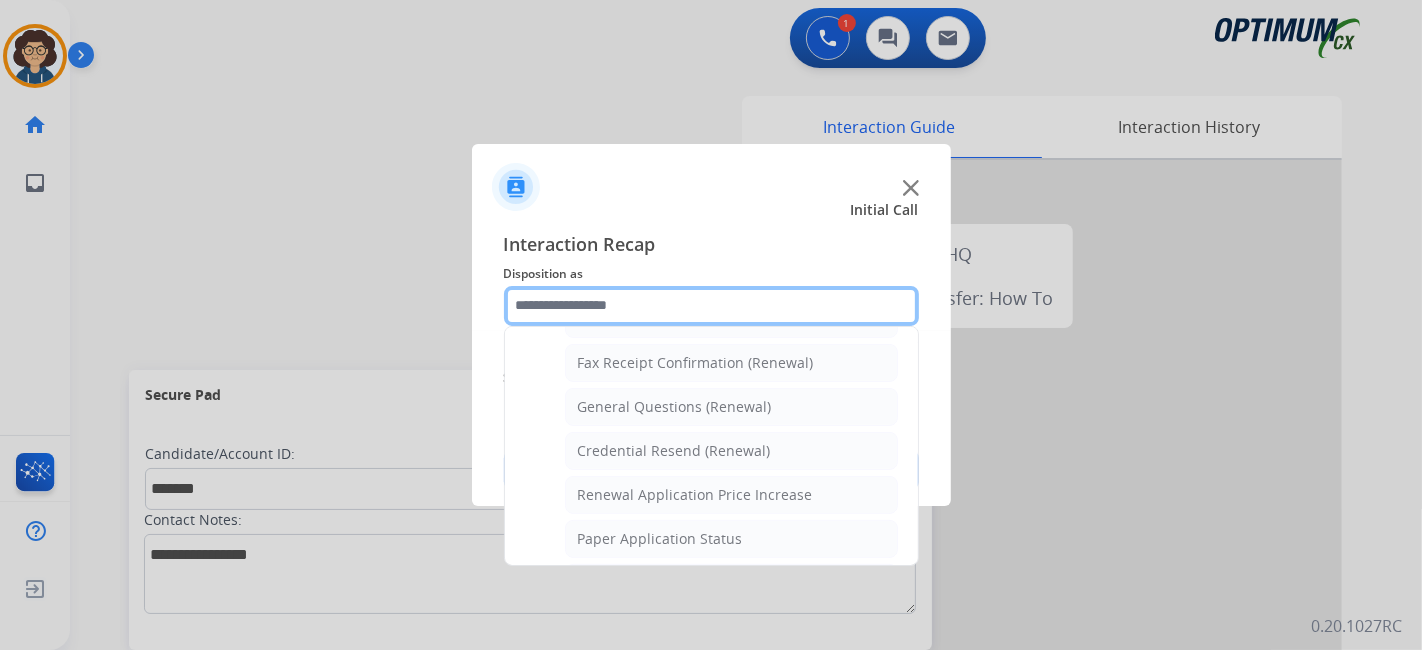 scroll, scrollTop: 548, scrollLeft: 0, axis: vertical 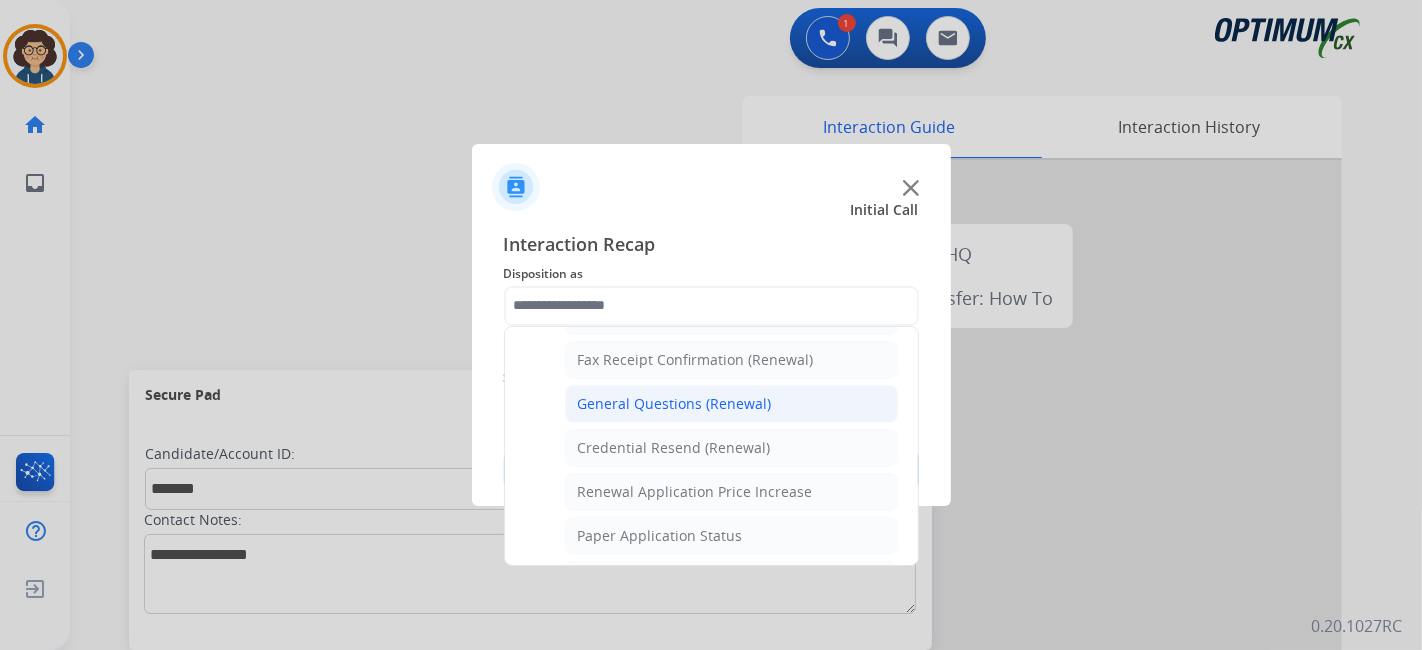 click on "General Questions (Renewal)" 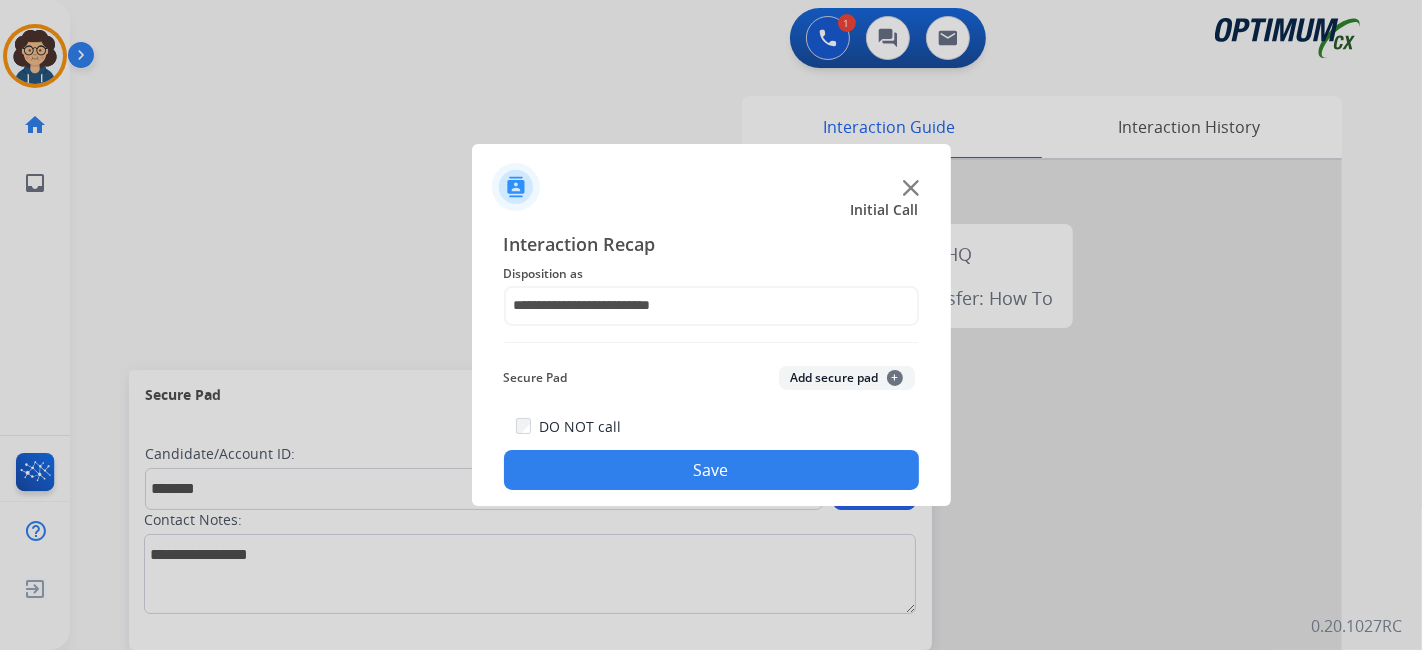 click on "Add secure pad  +" 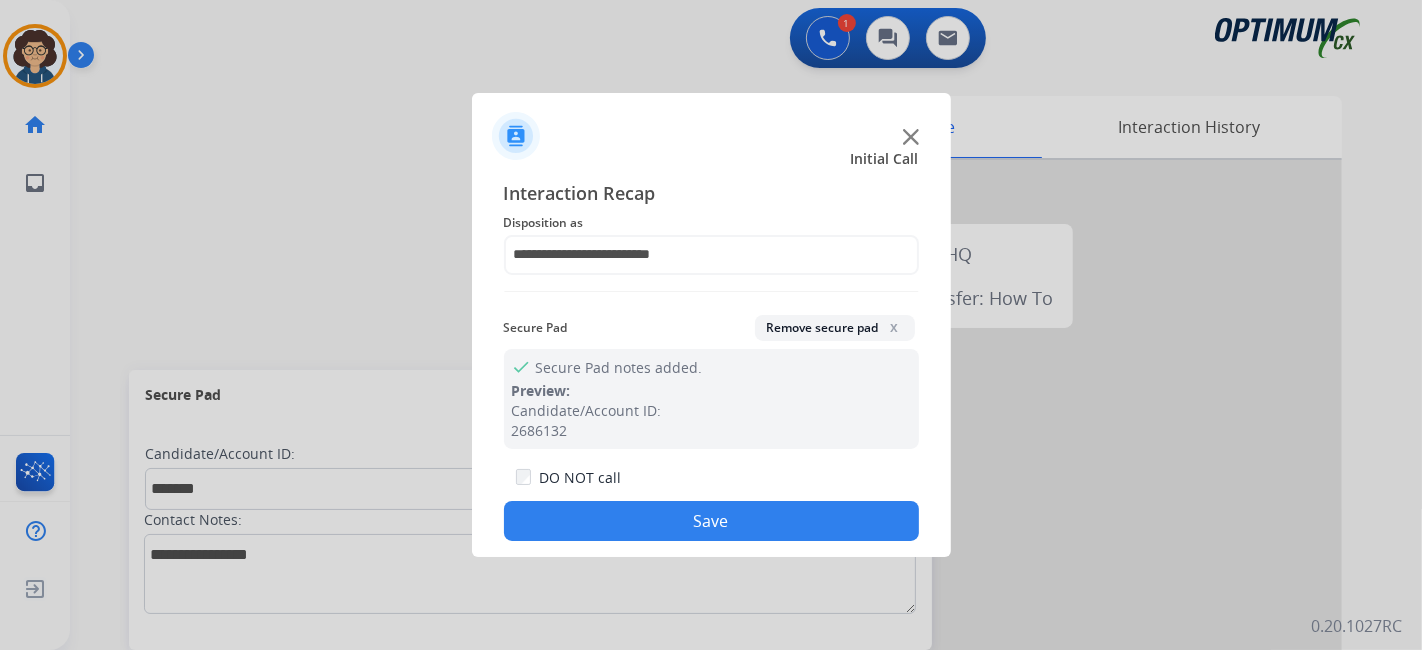 drag, startPoint x: 727, startPoint y: 521, endPoint x: 308, endPoint y: 238, distance: 505.61844 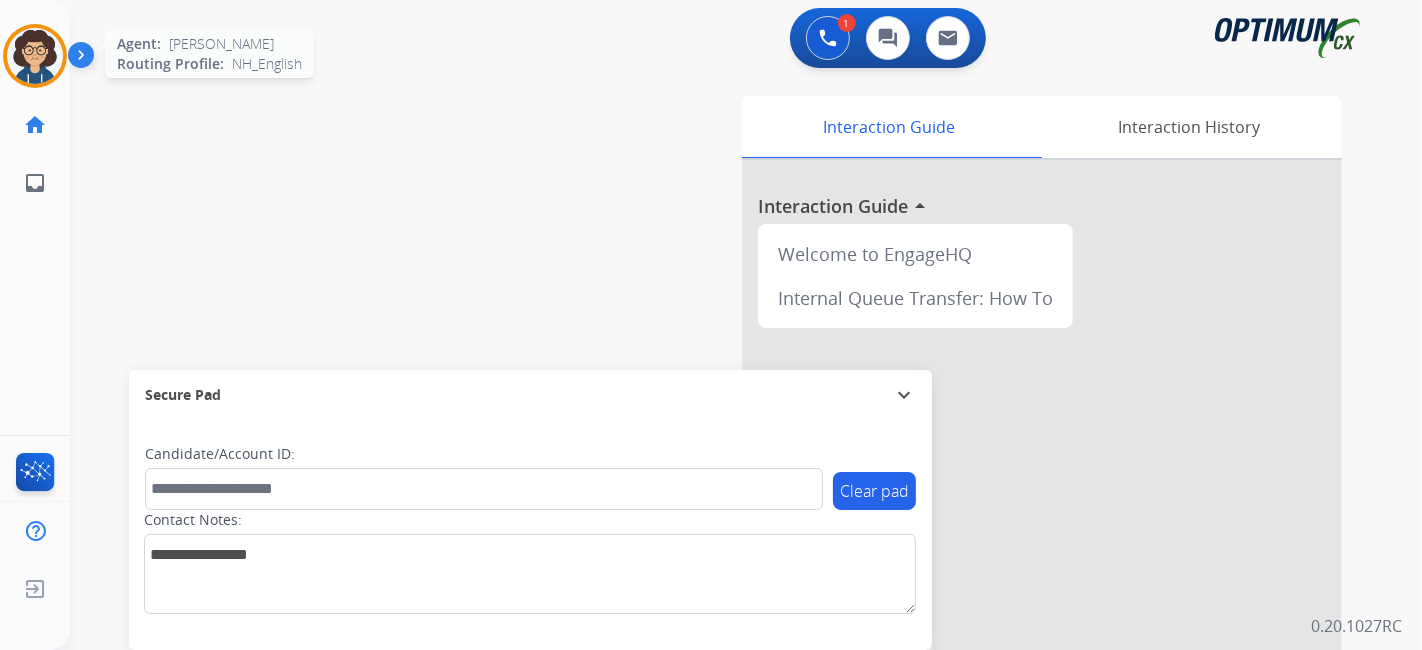 click at bounding box center (35, 56) 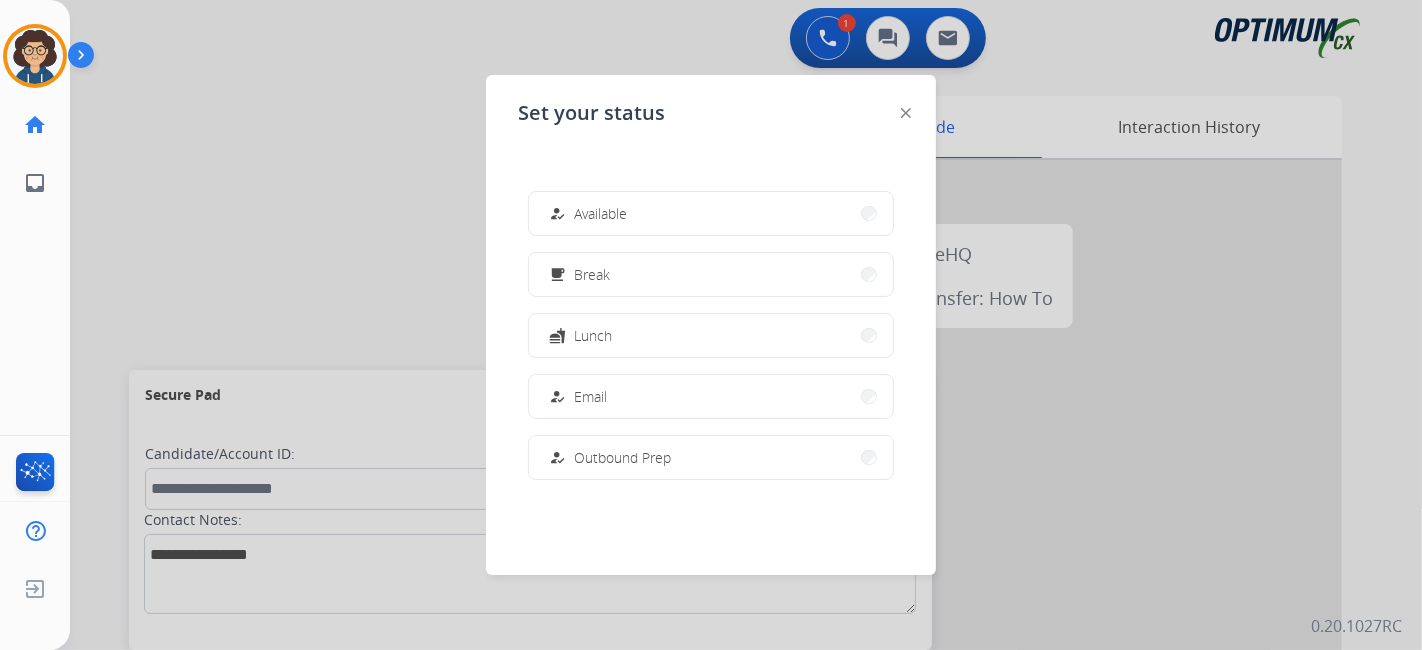 scroll, scrollTop: 498, scrollLeft: 0, axis: vertical 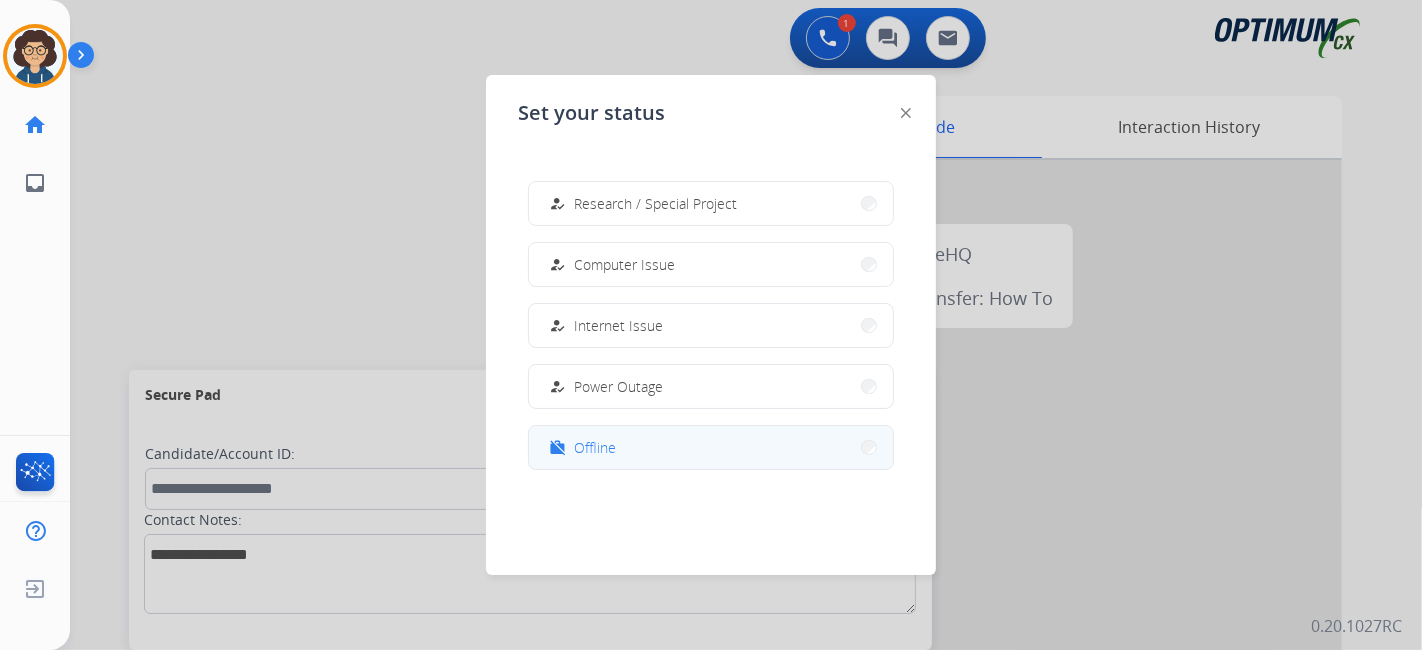 click on "work_off Offline" at bounding box center [711, 447] 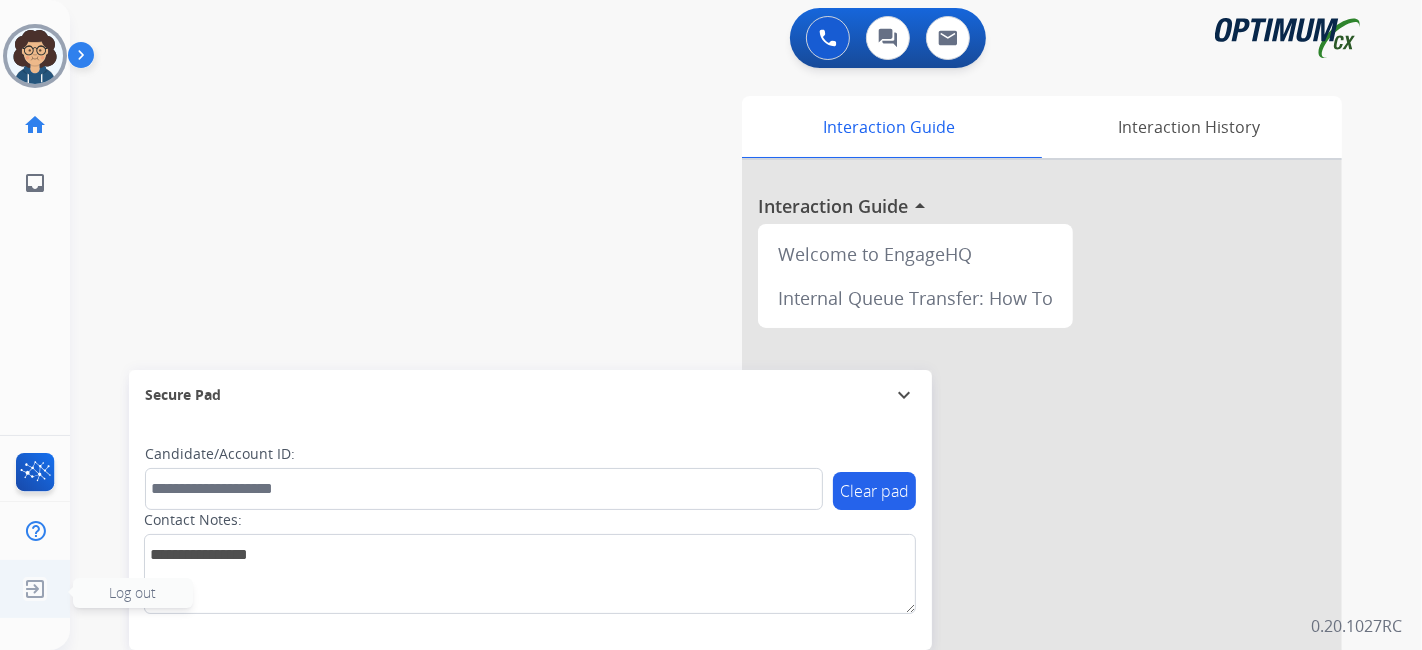 click 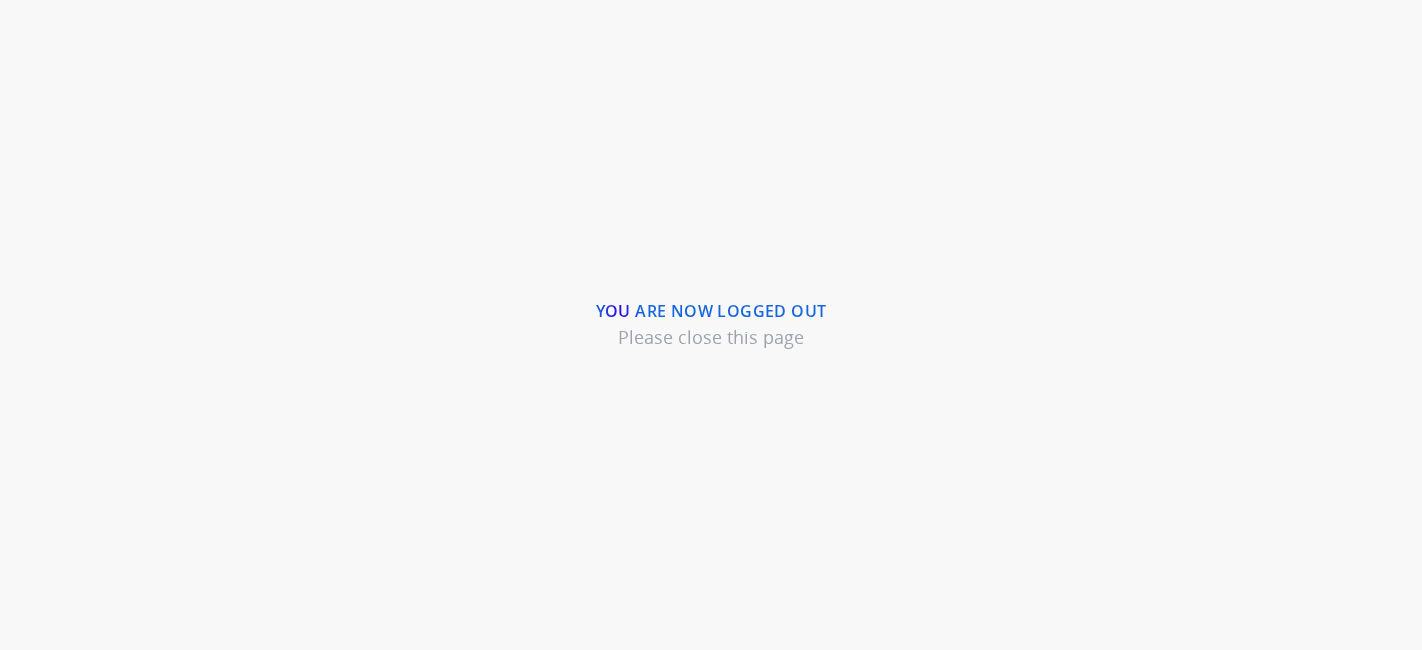 scroll, scrollTop: 0, scrollLeft: 0, axis: both 